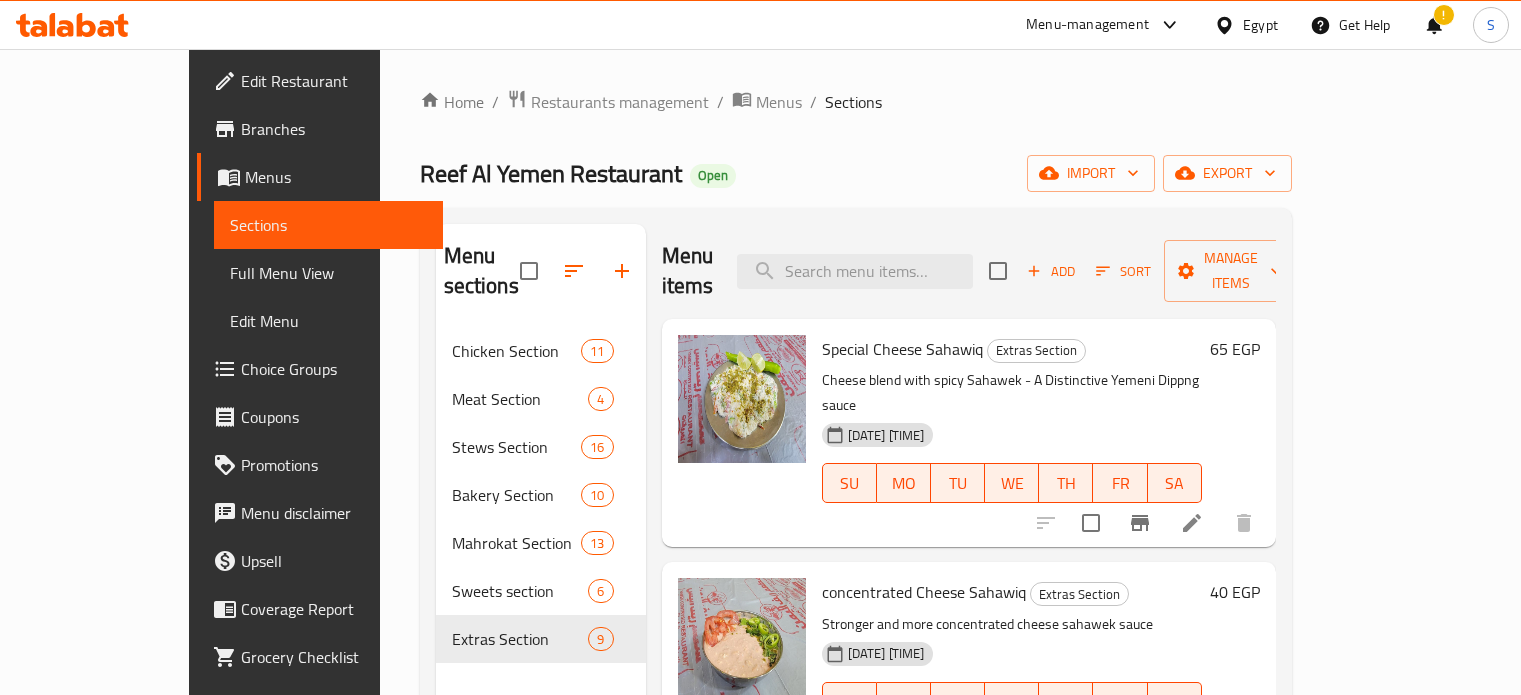 scroll, scrollTop: 0, scrollLeft: 0, axis: both 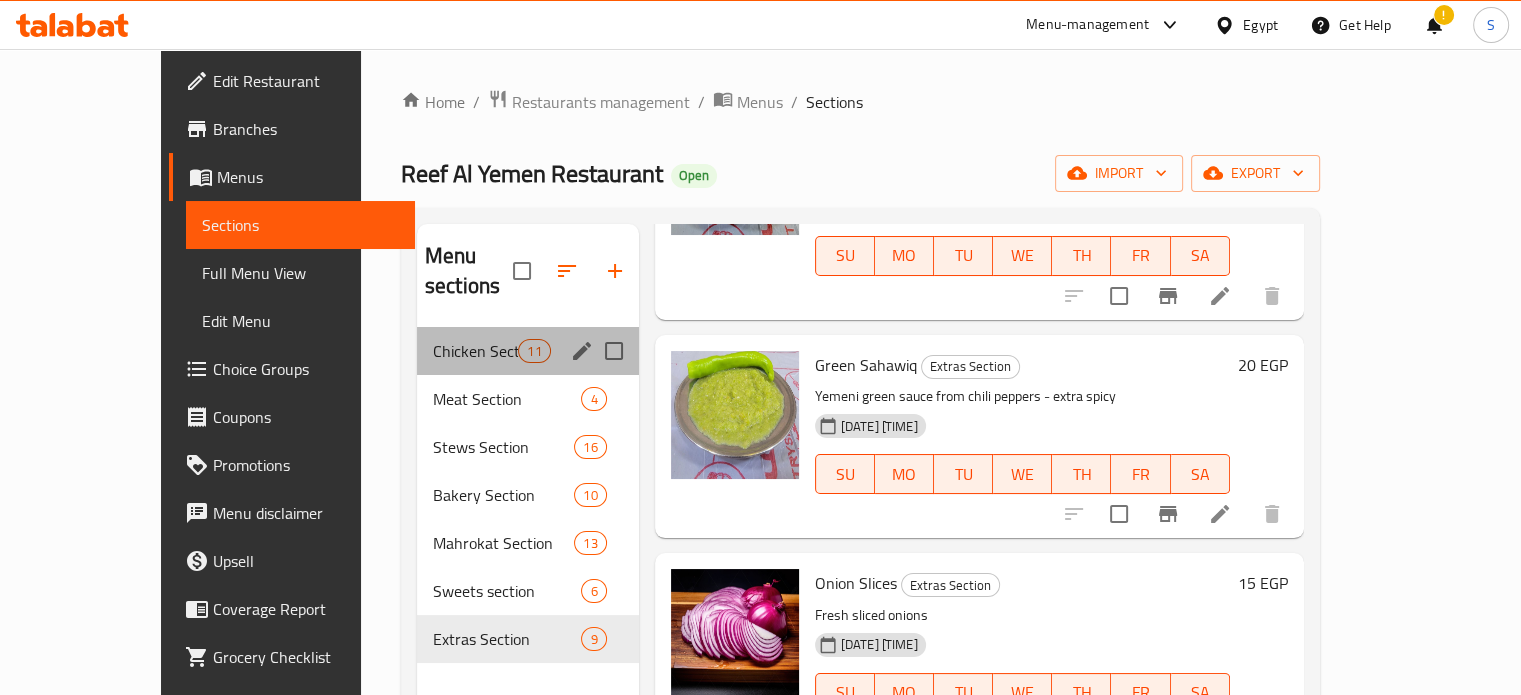 click on "Chicken Section 11" at bounding box center [528, 351] 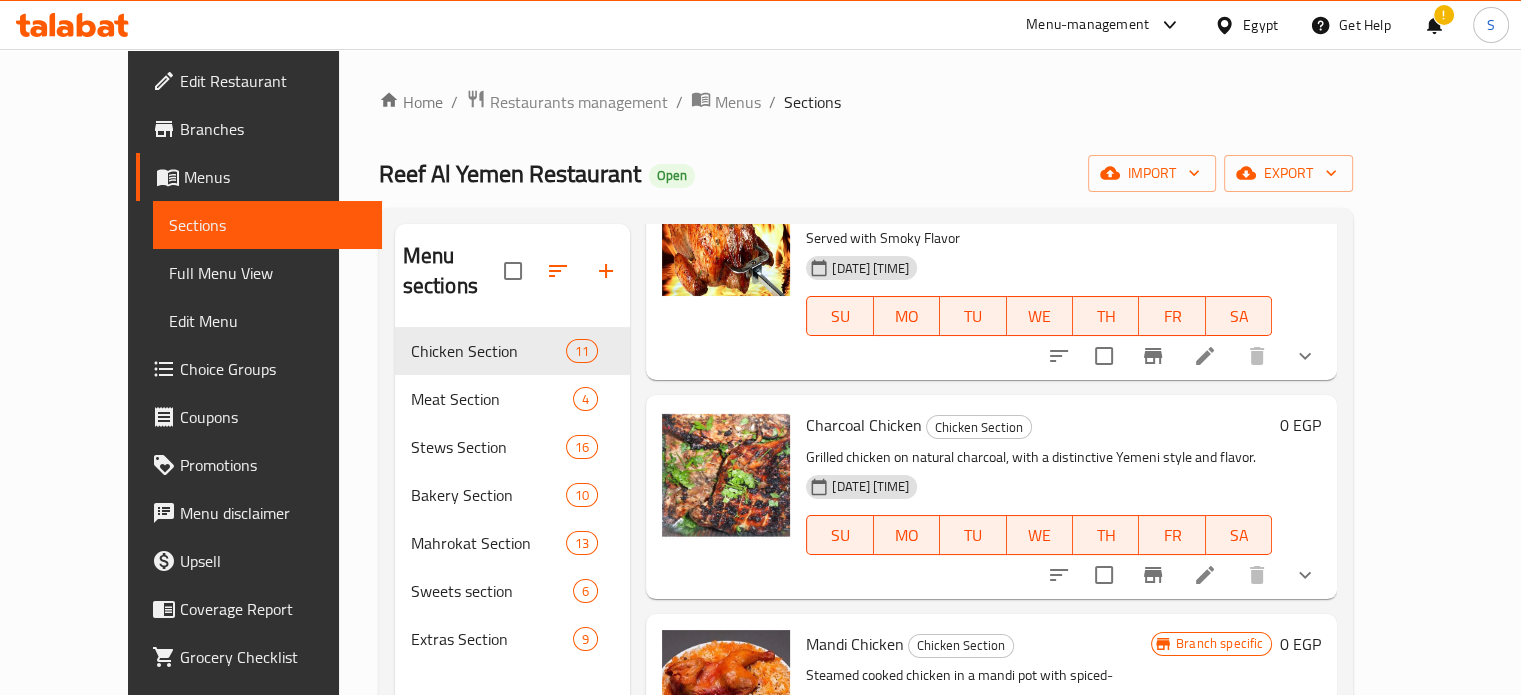 scroll, scrollTop: 168, scrollLeft: 0, axis: vertical 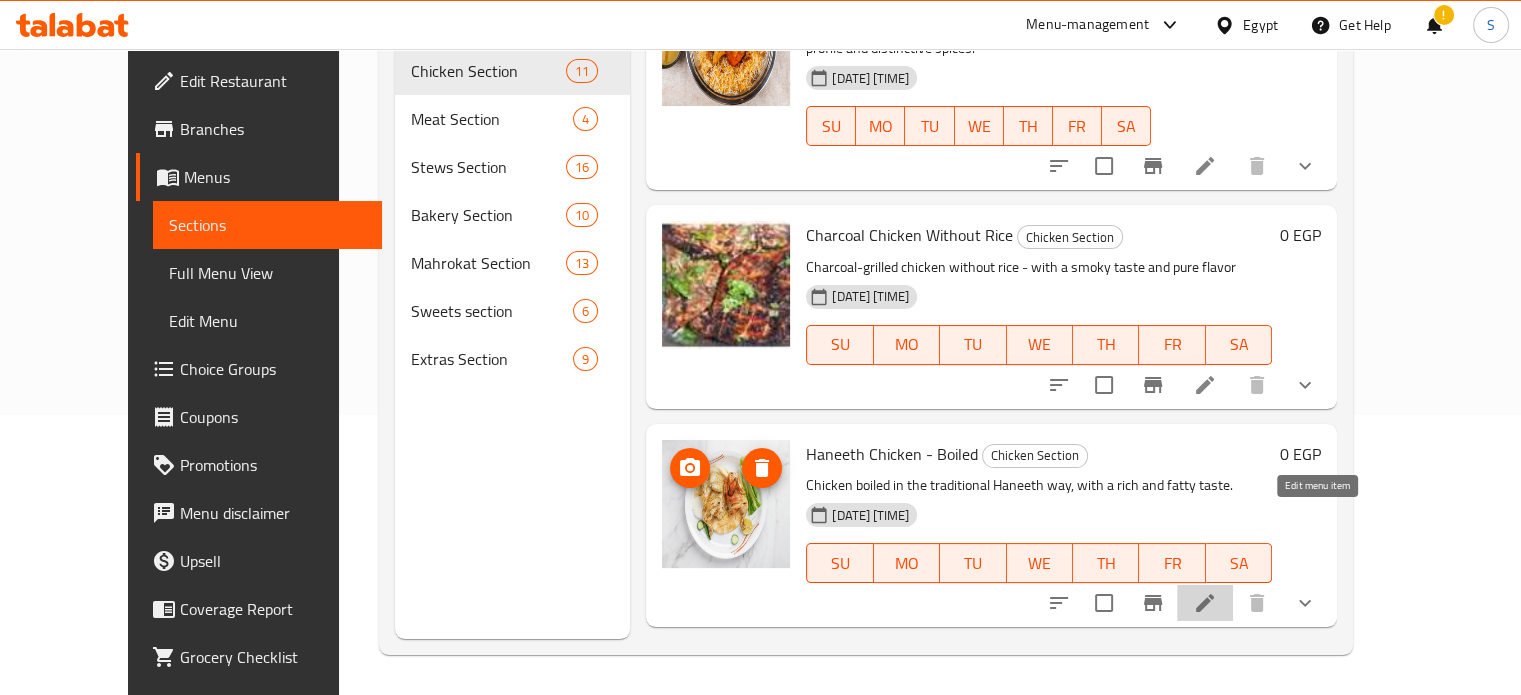 click 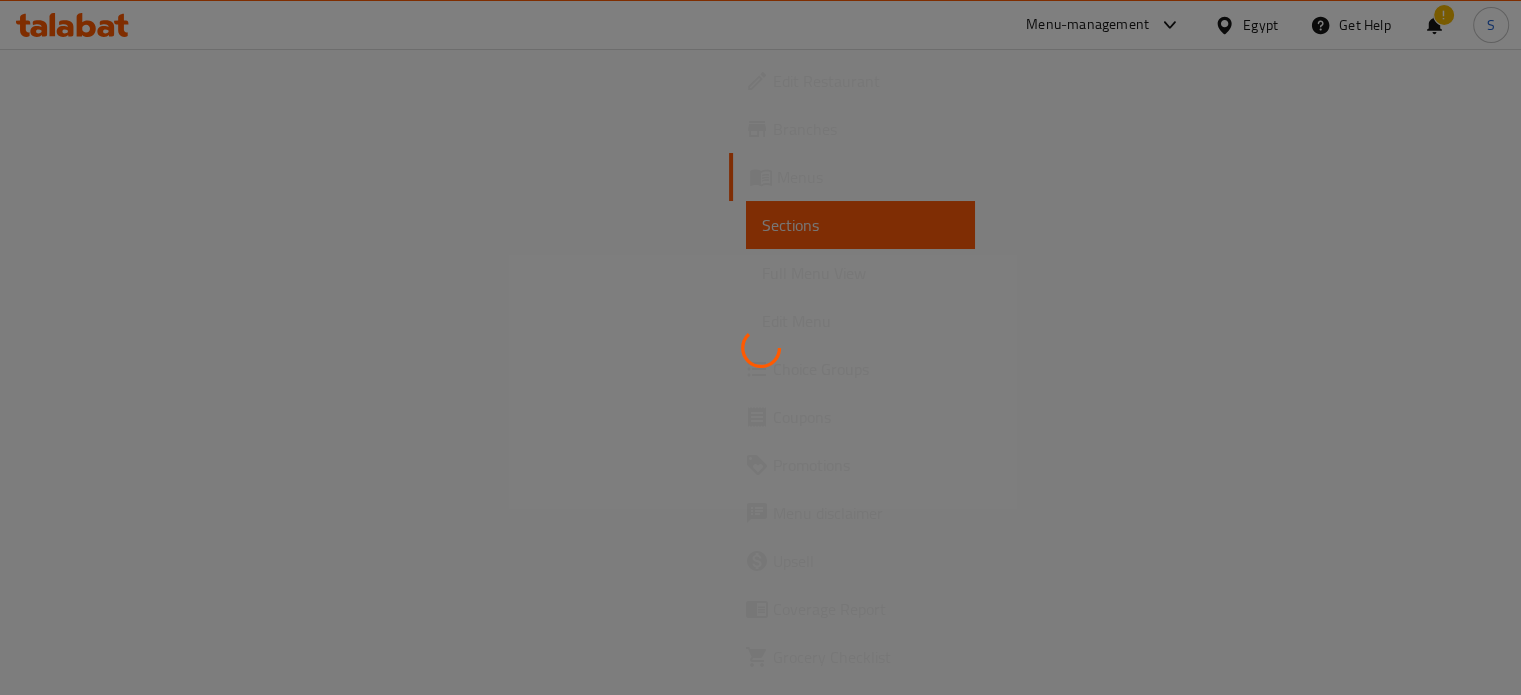 scroll, scrollTop: 0, scrollLeft: 0, axis: both 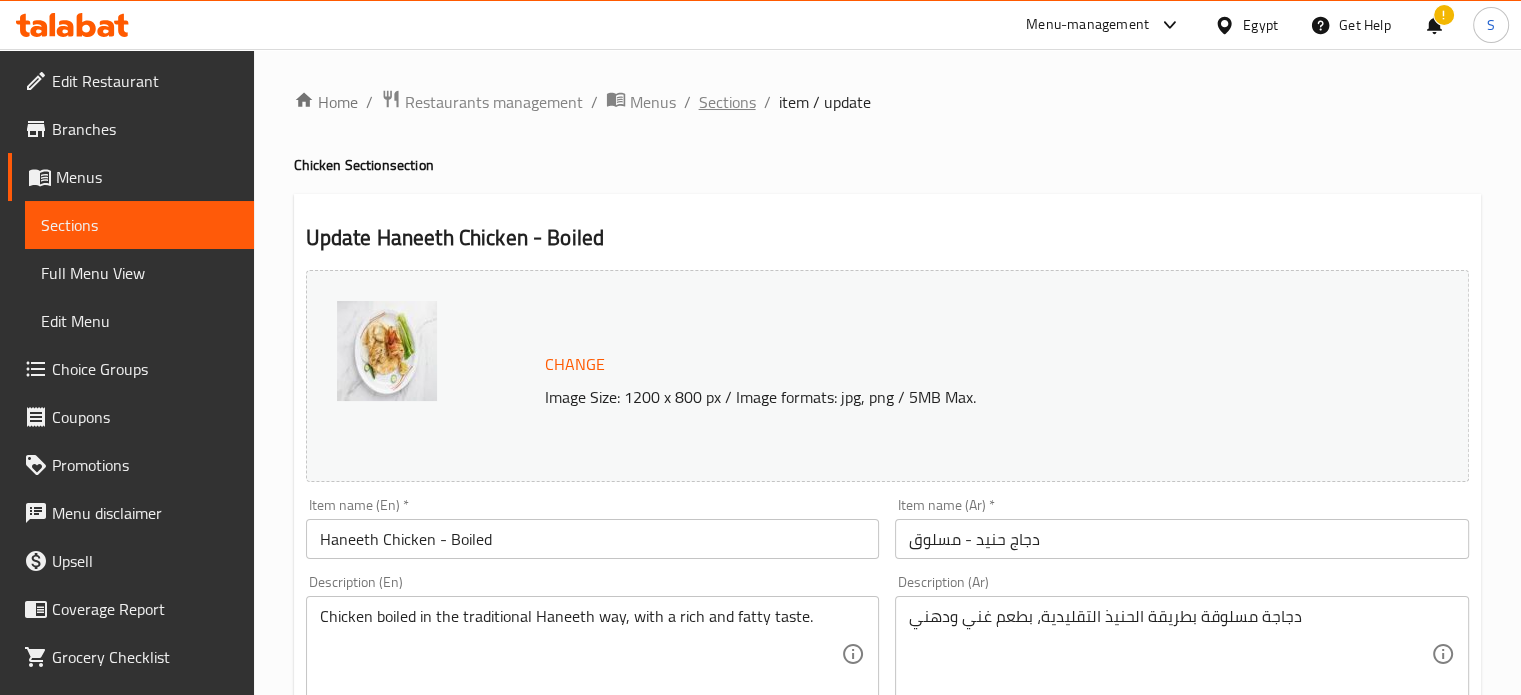 click on "Sections" at bounding box center (727, 102) 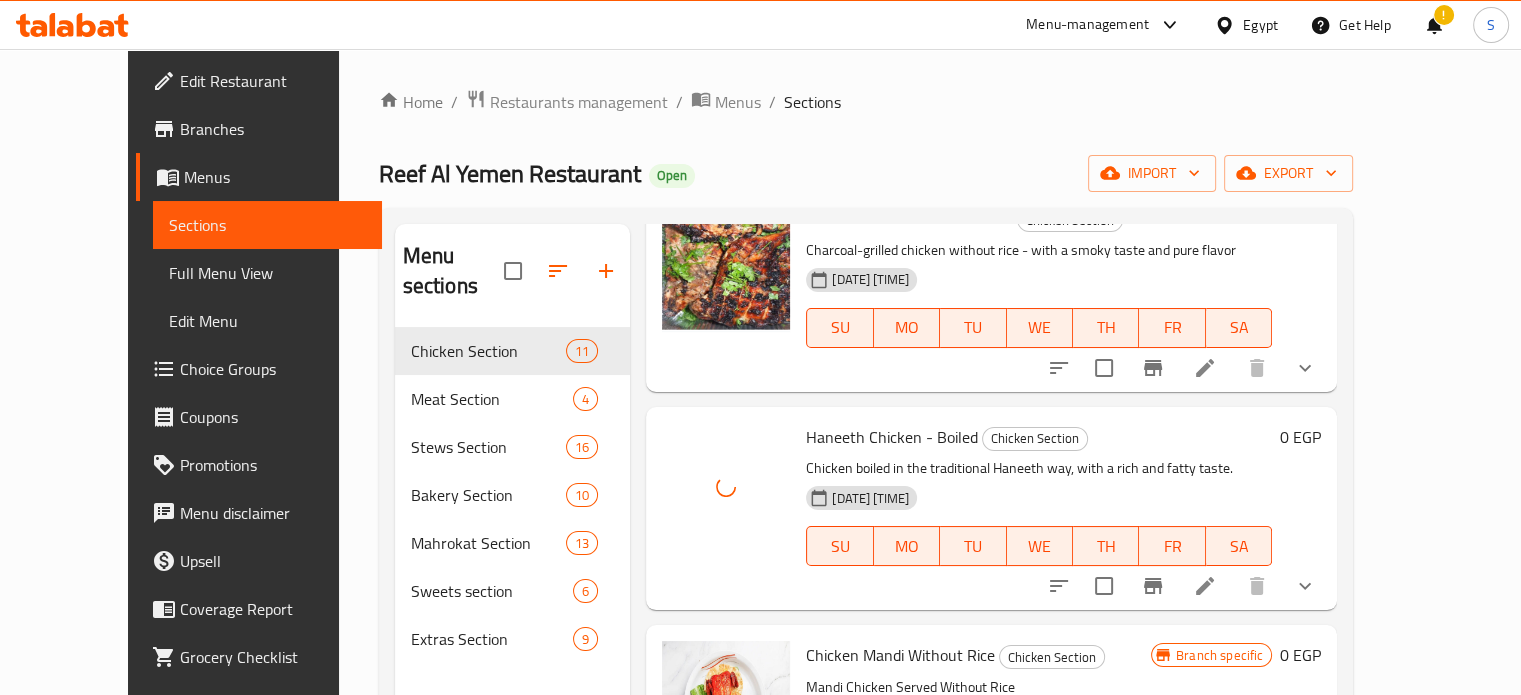 scroll, scrollTop: 1322, scrollLeft: 0, axis: vertical 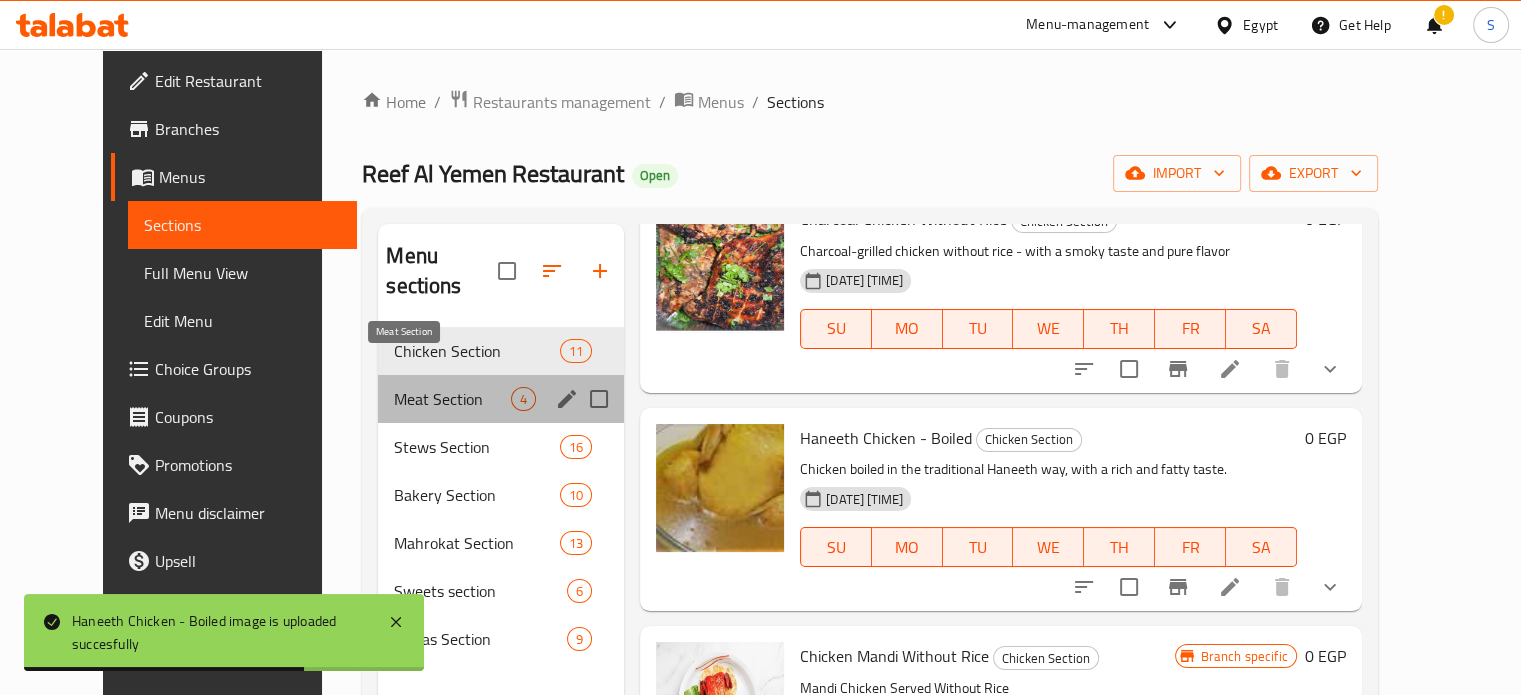 click on "Meat Section" at bounding box center (452, 399) 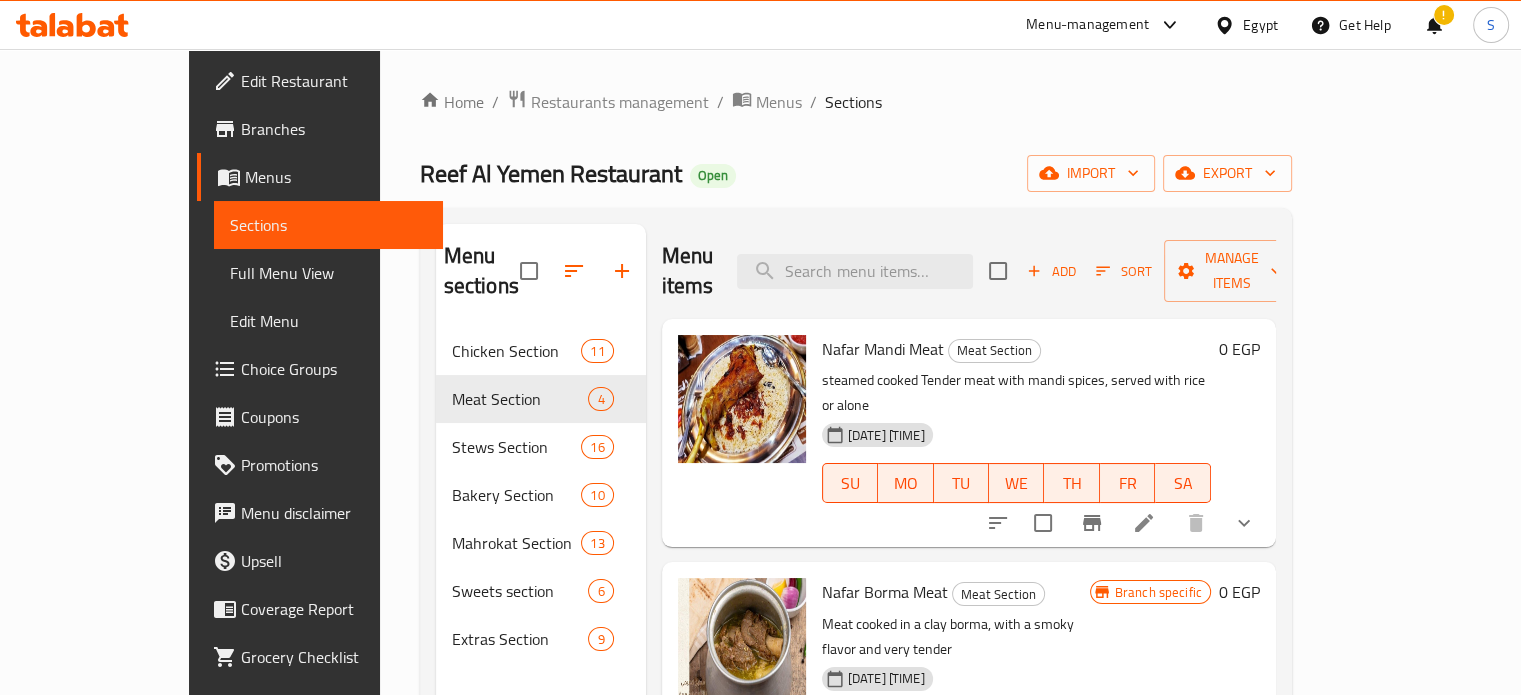 scroll, scrollTop: 228, scrollLeft: 0, axis: vertical 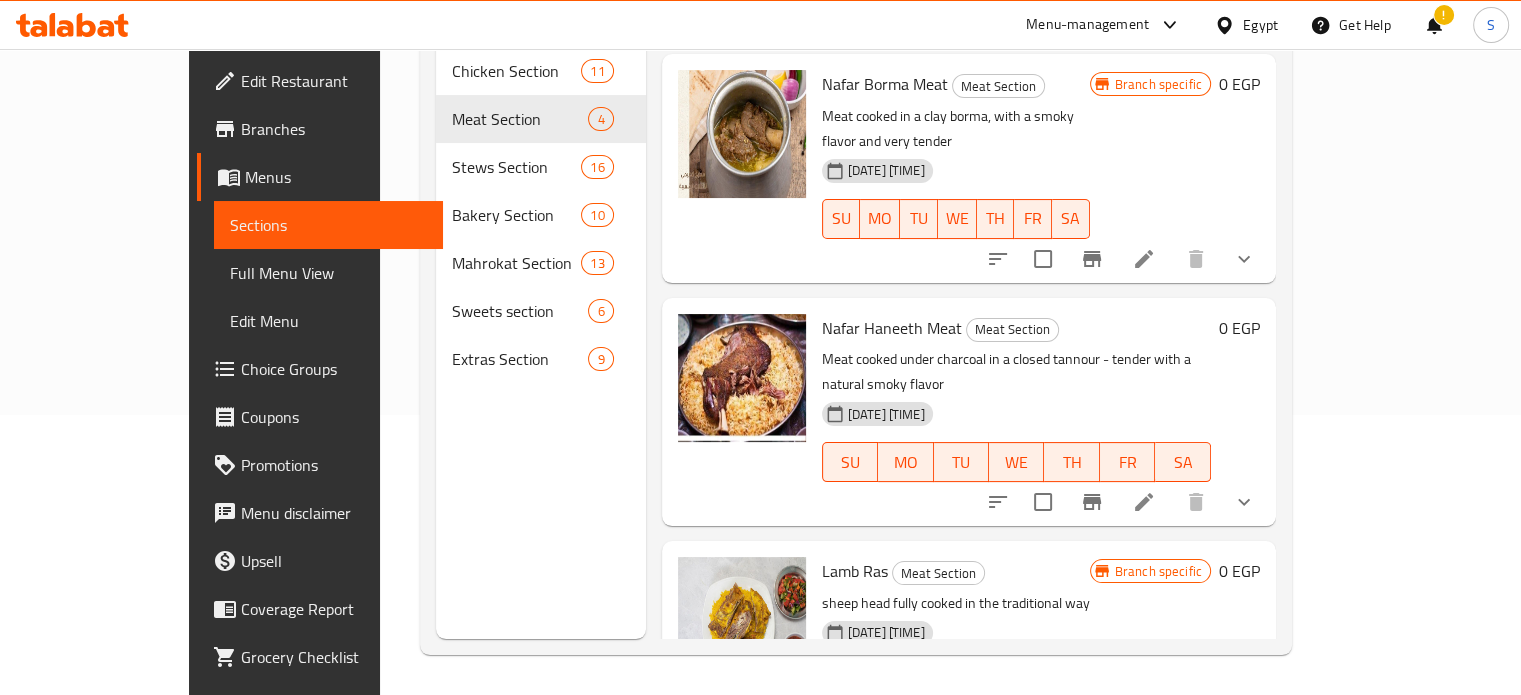 click at bounding box center (1144, 721) 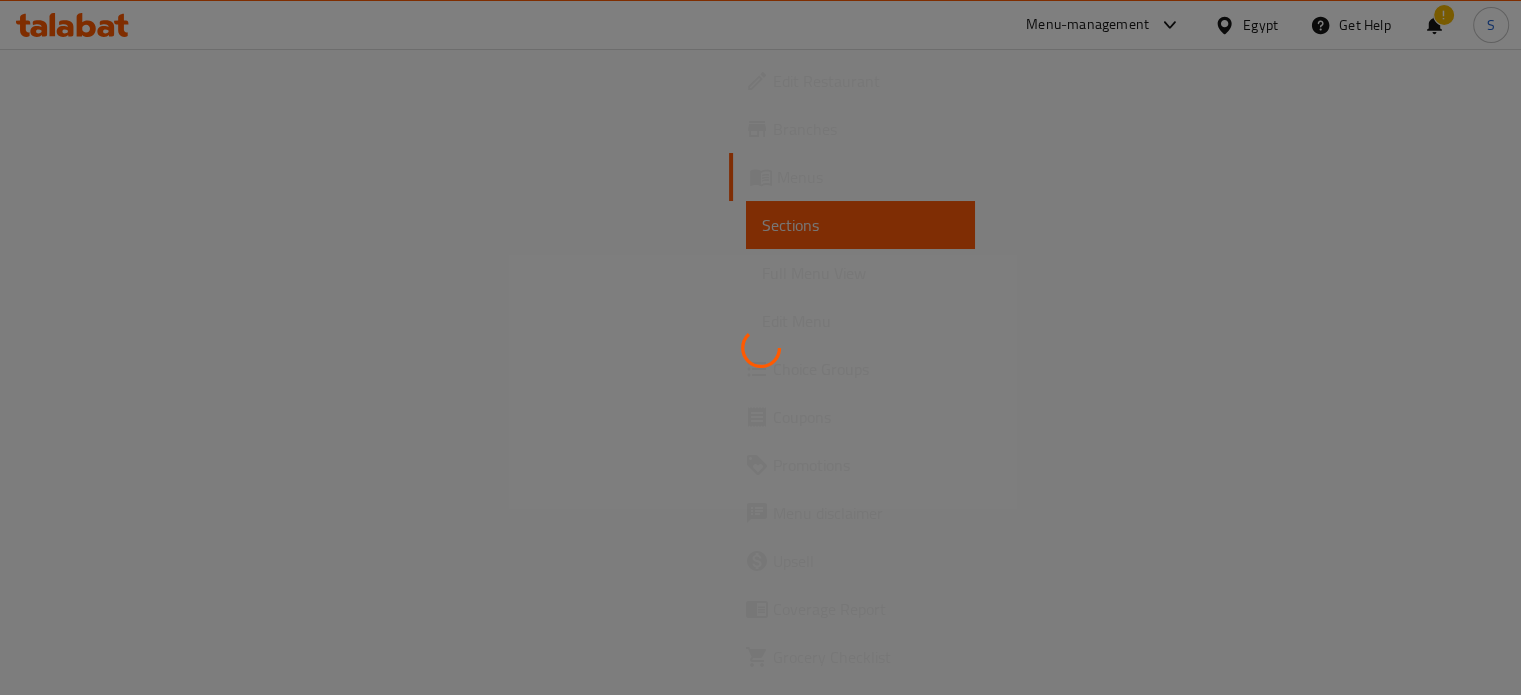 scroll, scrollTop: 0, scrollLeft: 0, axis: both 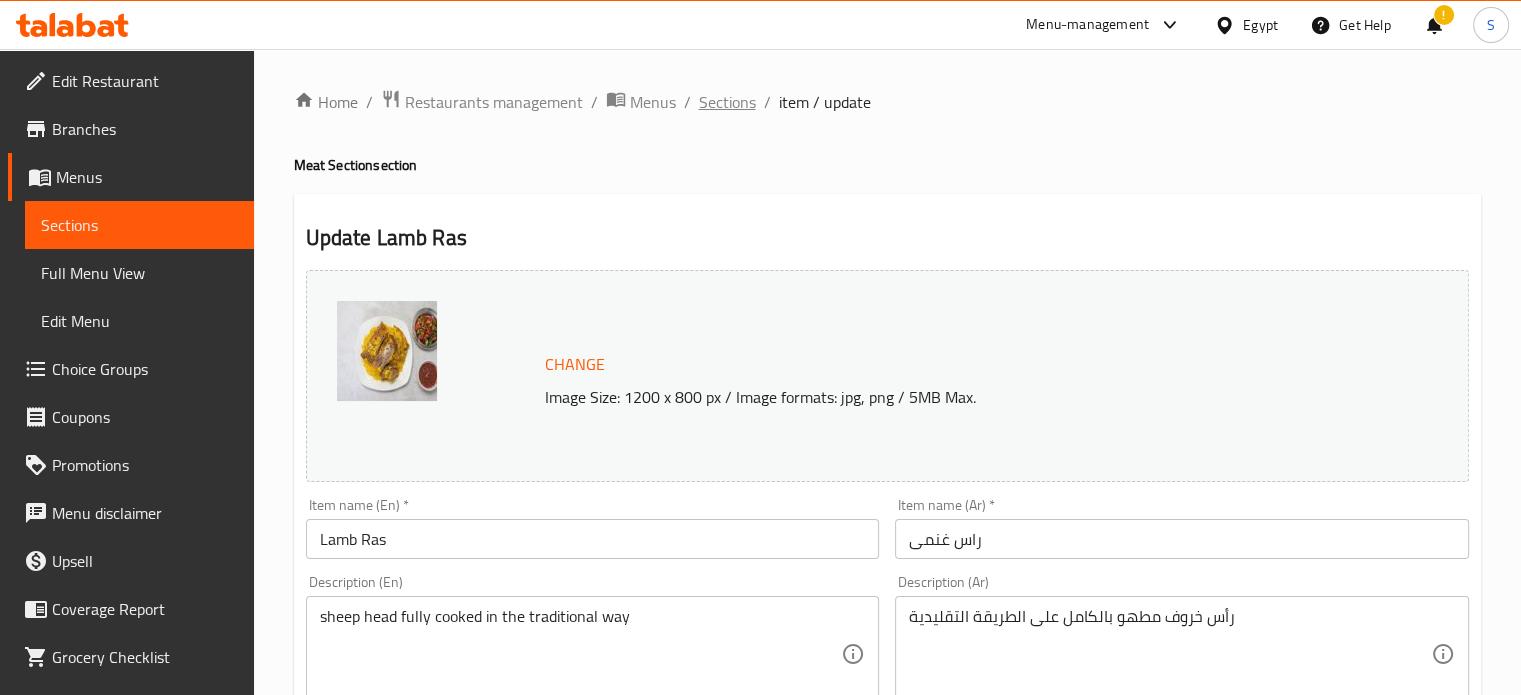 click on "Sections" at bounding box center [727, 102] 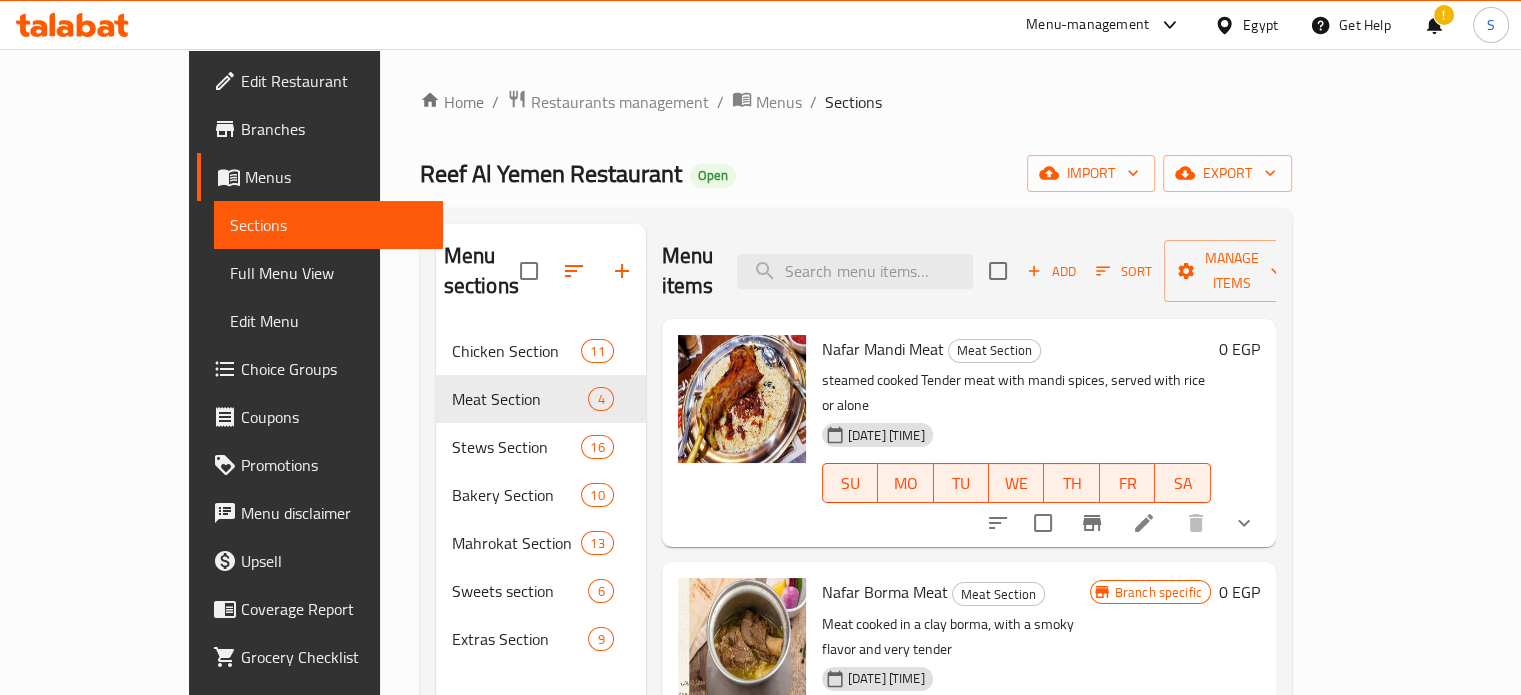 scroll, scrollTop: 228, scrollLeft: 0, axis: vertical 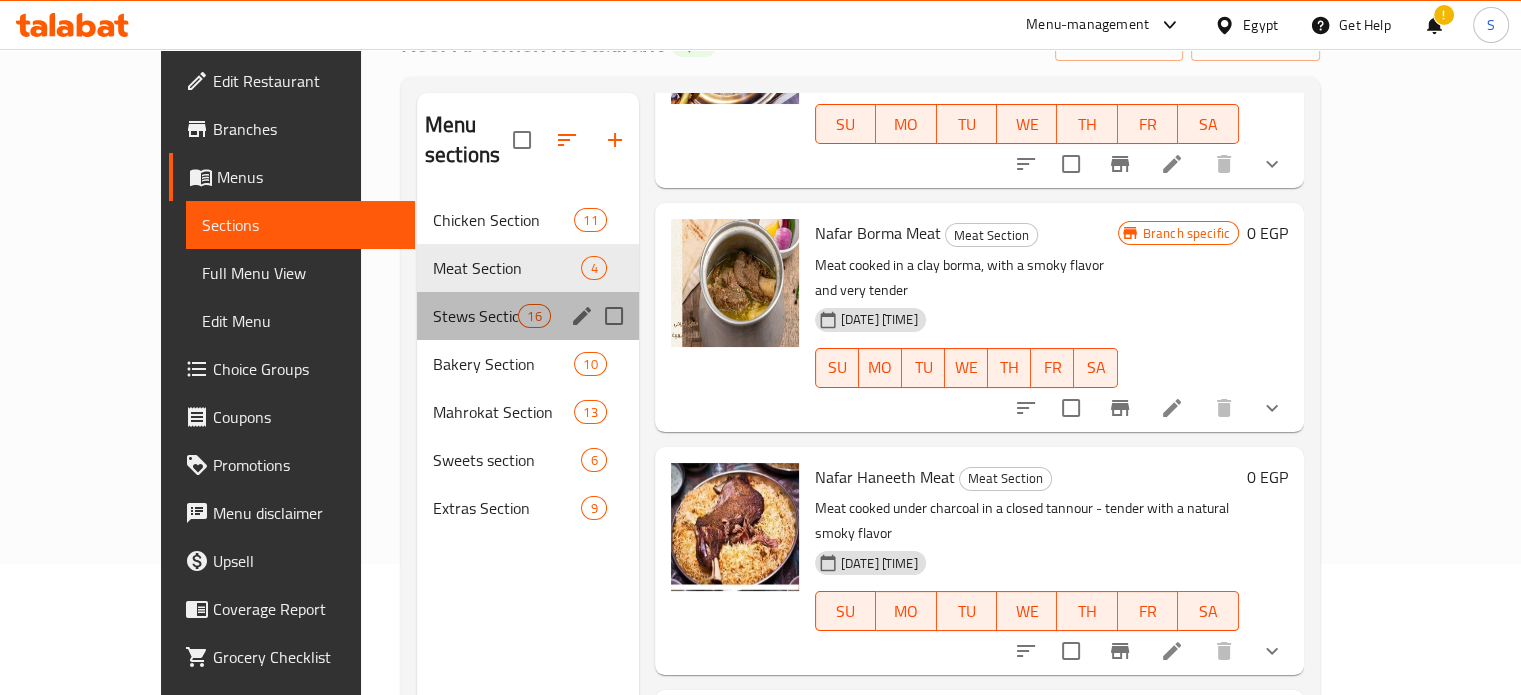 click on "Stews Section 16" at bounding box center (528, 316) 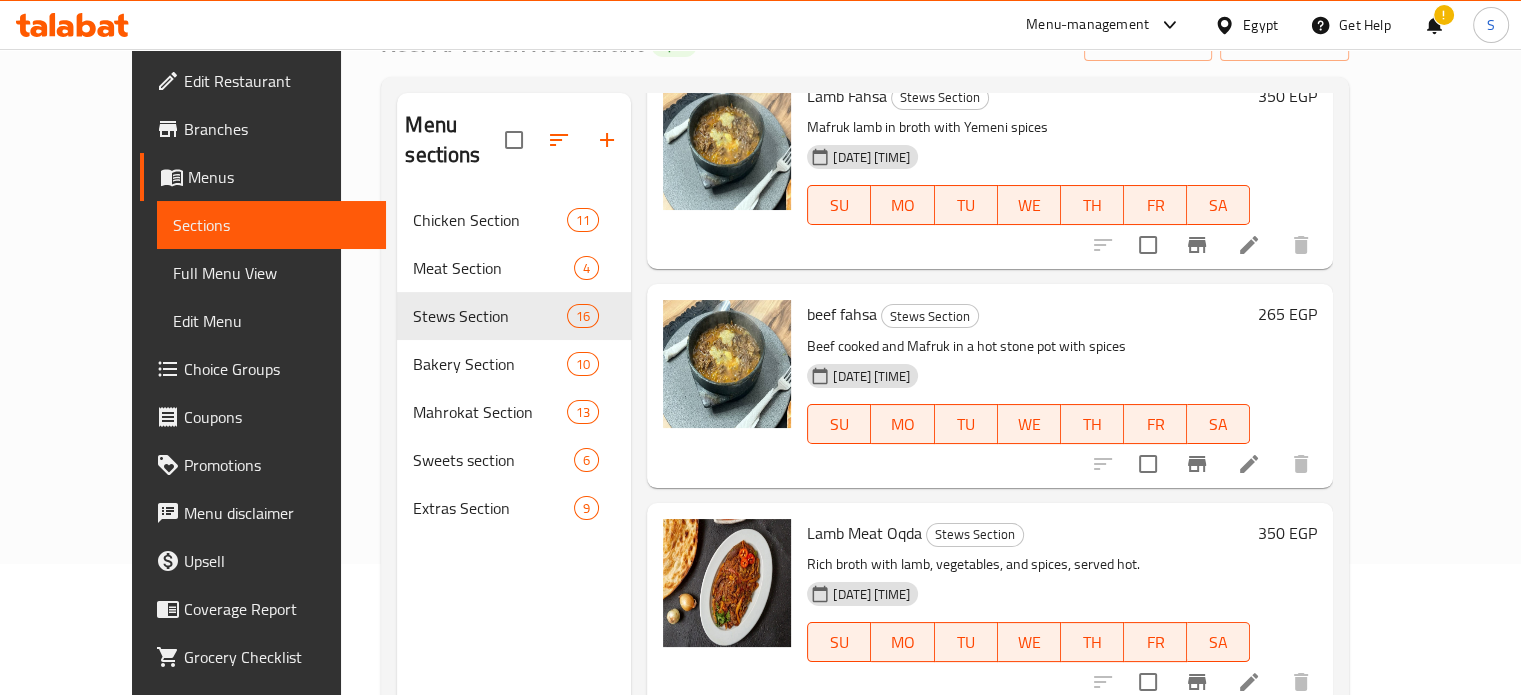 scroll, scrollTop: 0, scrollLeft: 0, axis: both 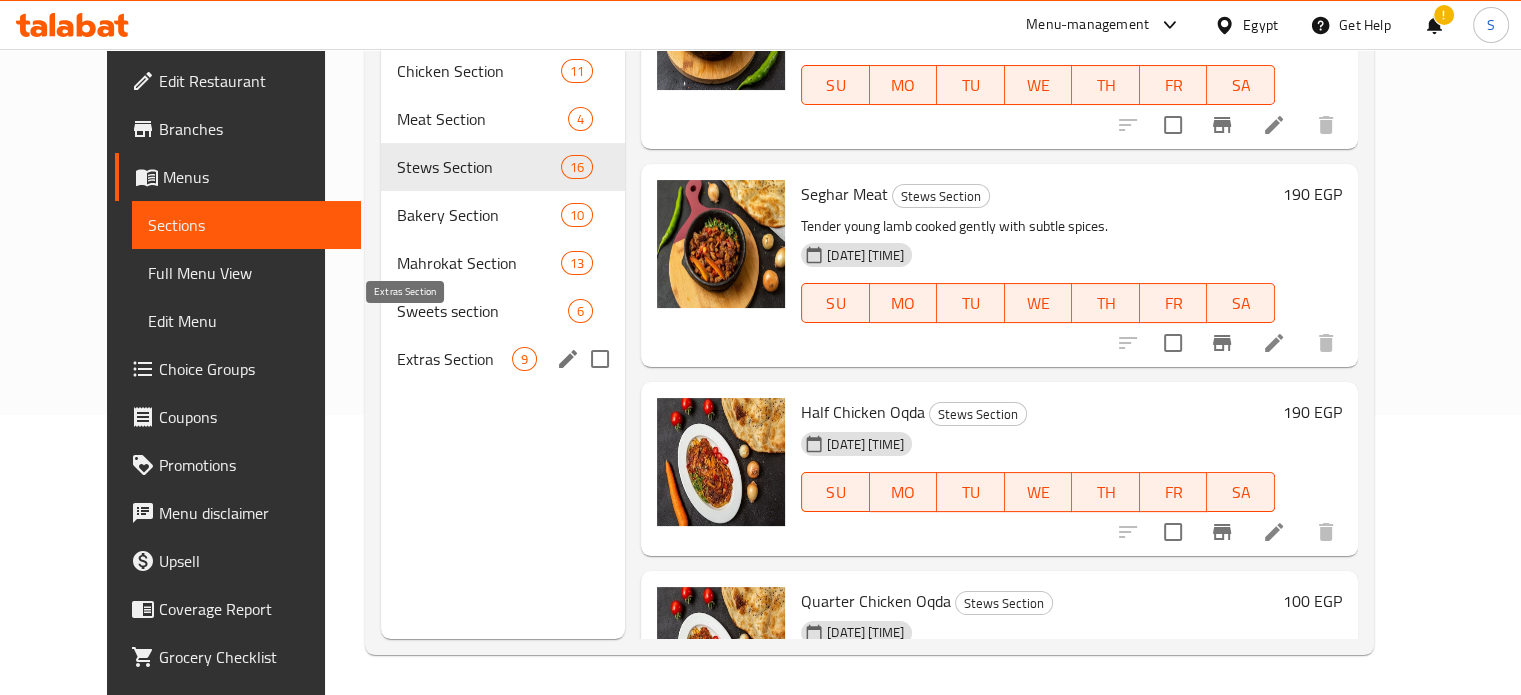 click on "Extras Section" at bounding box center (454, 359) 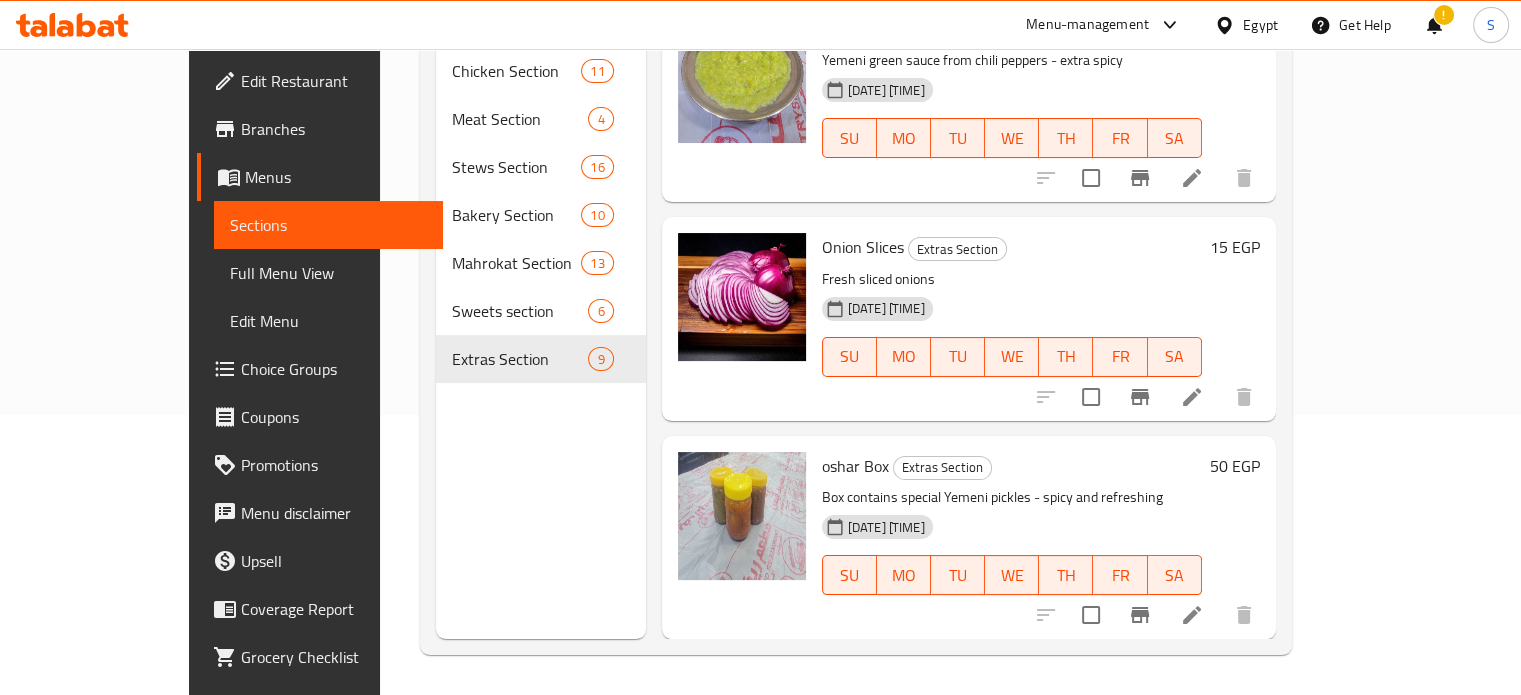 scroll, scrollTop: 1320, scrollLeft: 0, axis: vertical 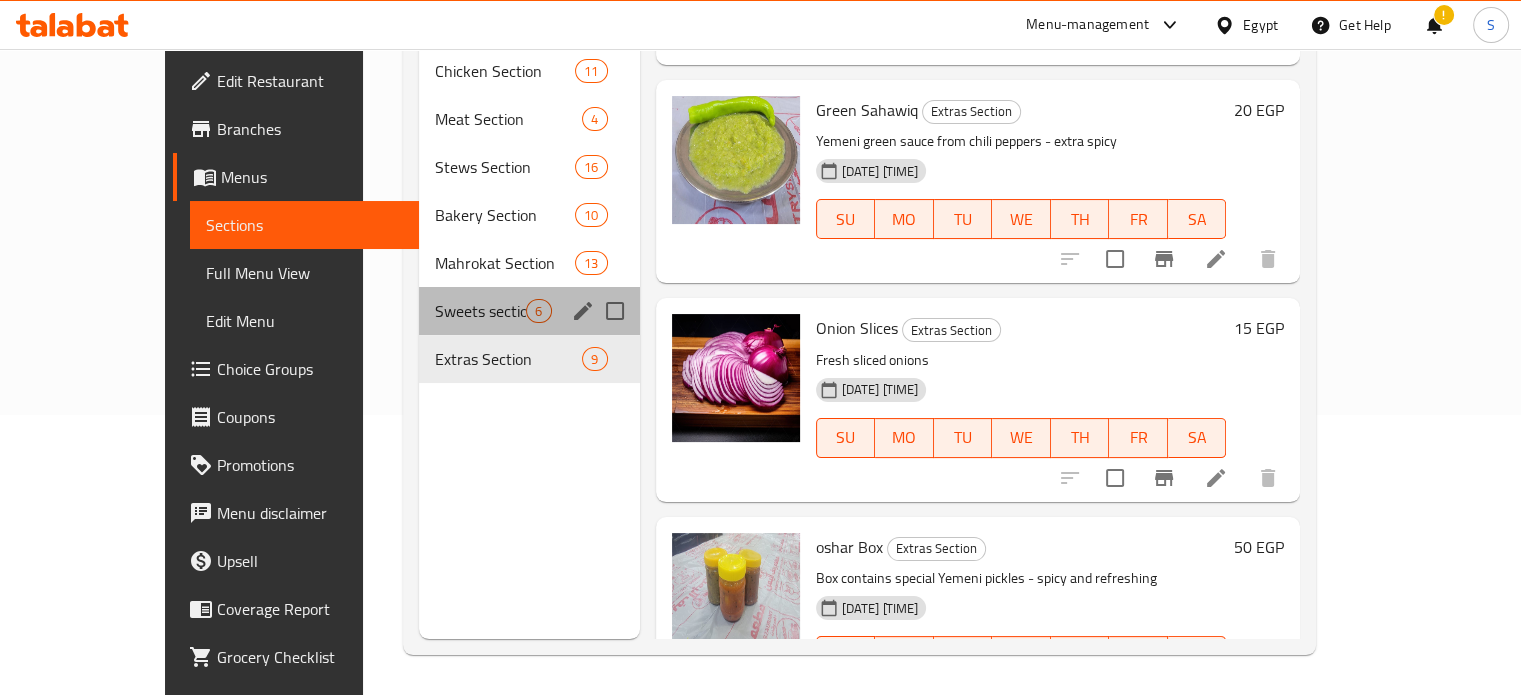click on "Sweets section  6" at bounding box center [529, 311] 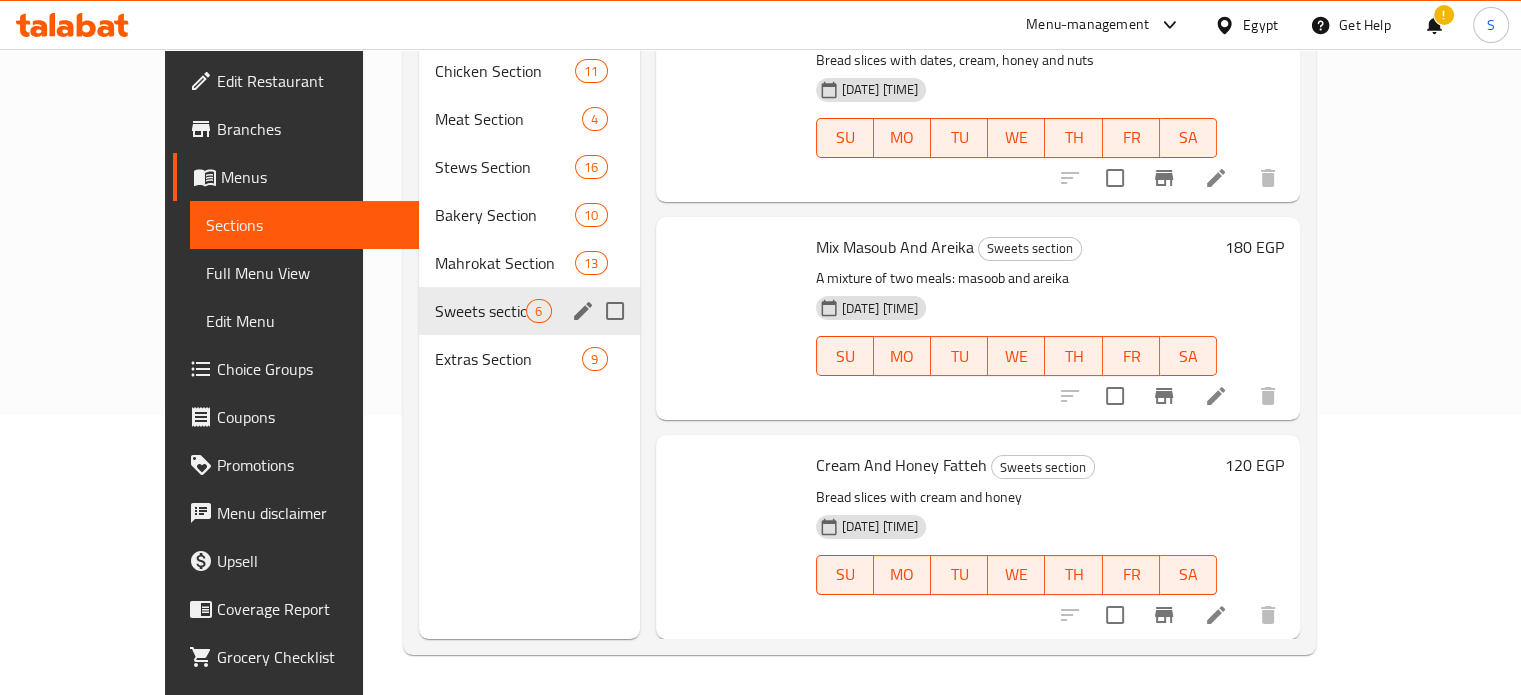 scroll, scrollTop: 665, scrollLeft: 0, axis: vertical 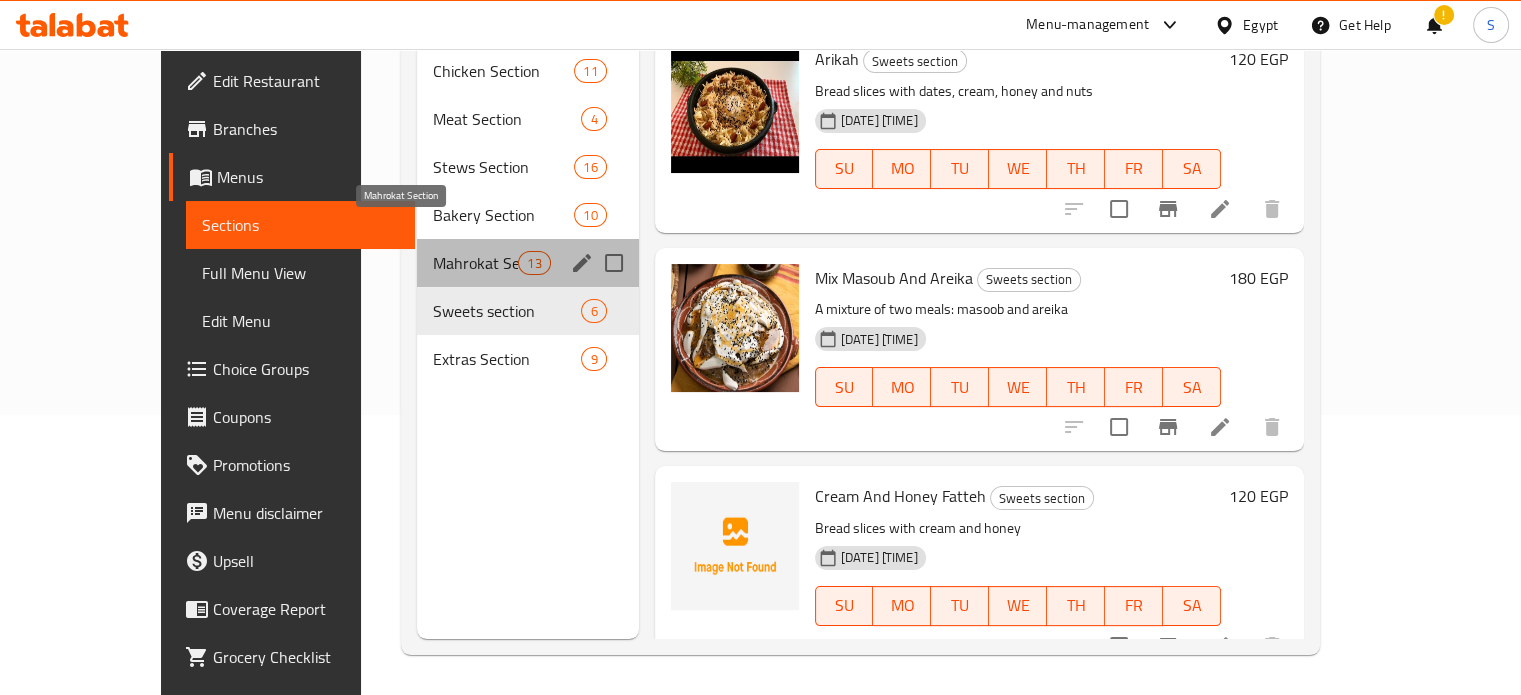 click on "Mahrokat Section" at bounding box center [475, 263] 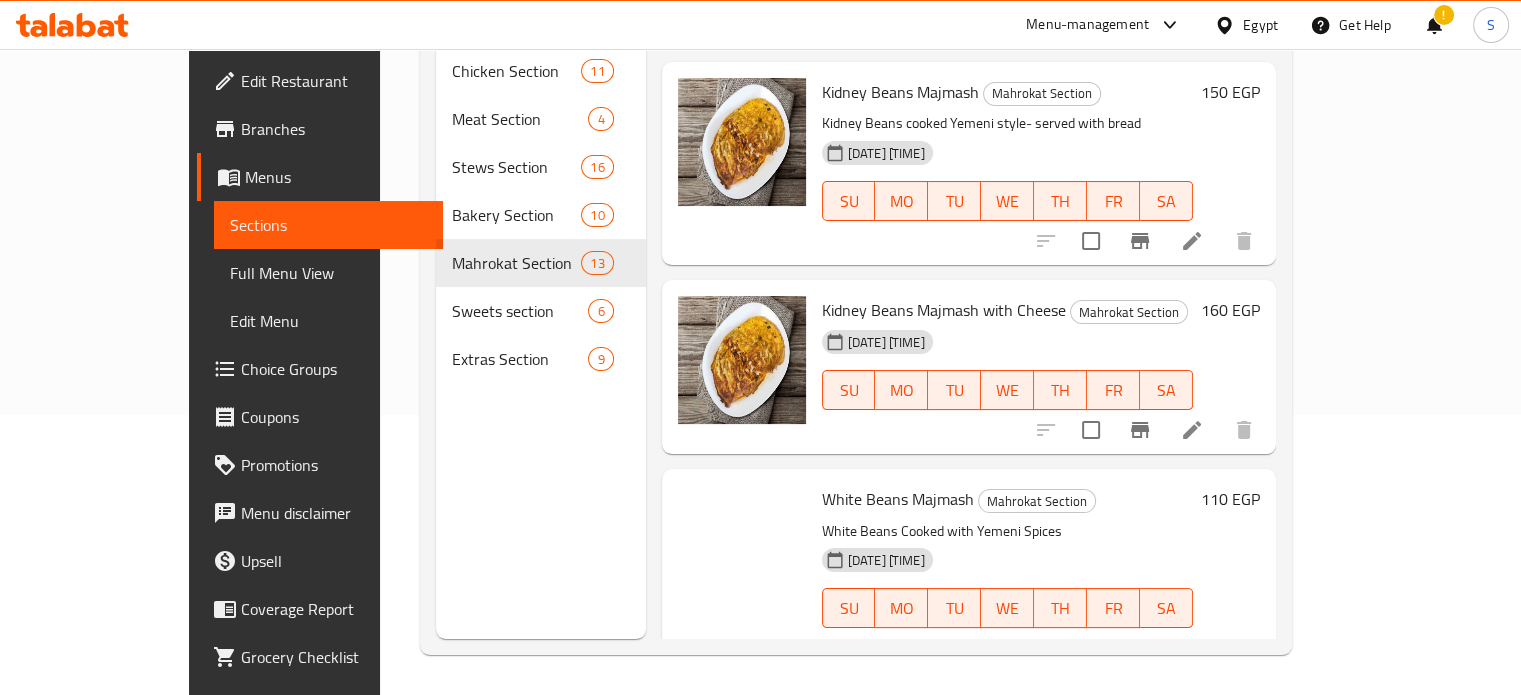 scroll, scrollTop: 2075, scrollLeft: 0, axis: vertical 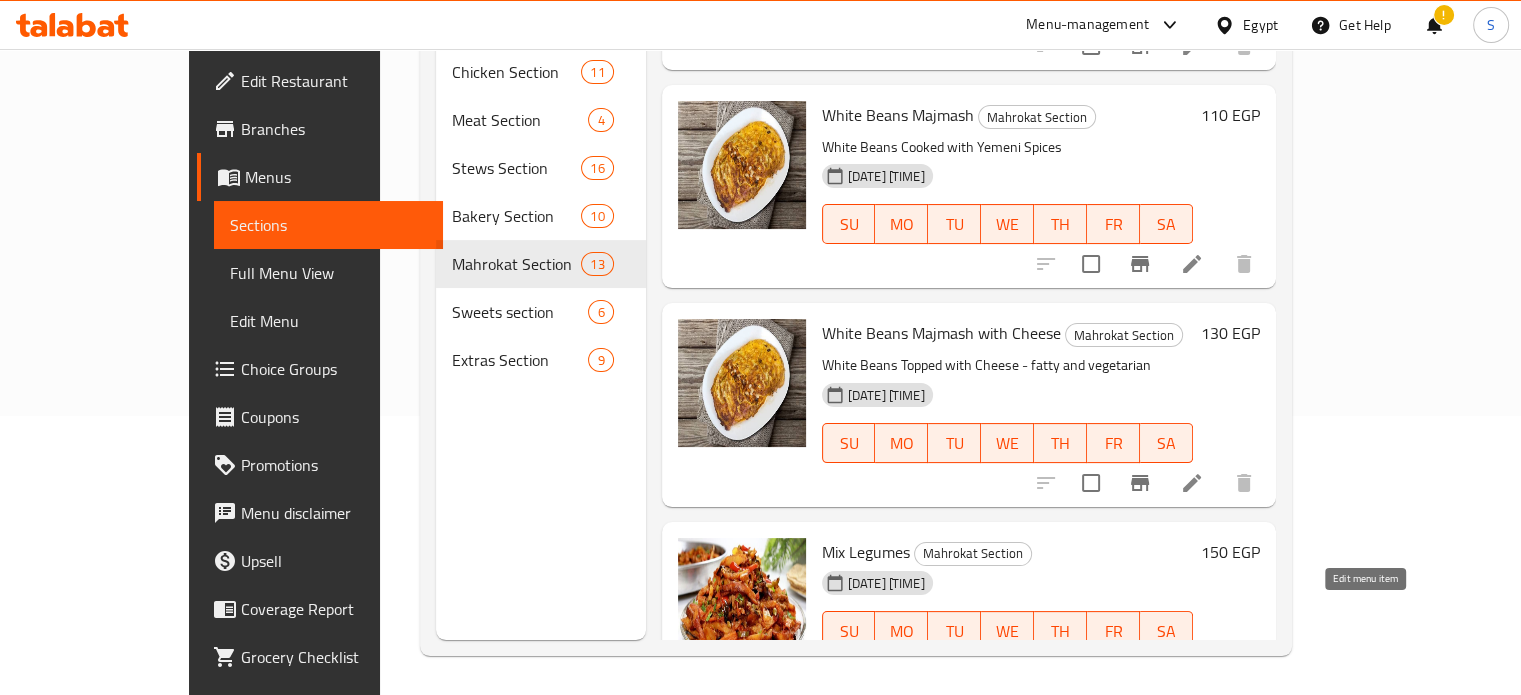 click 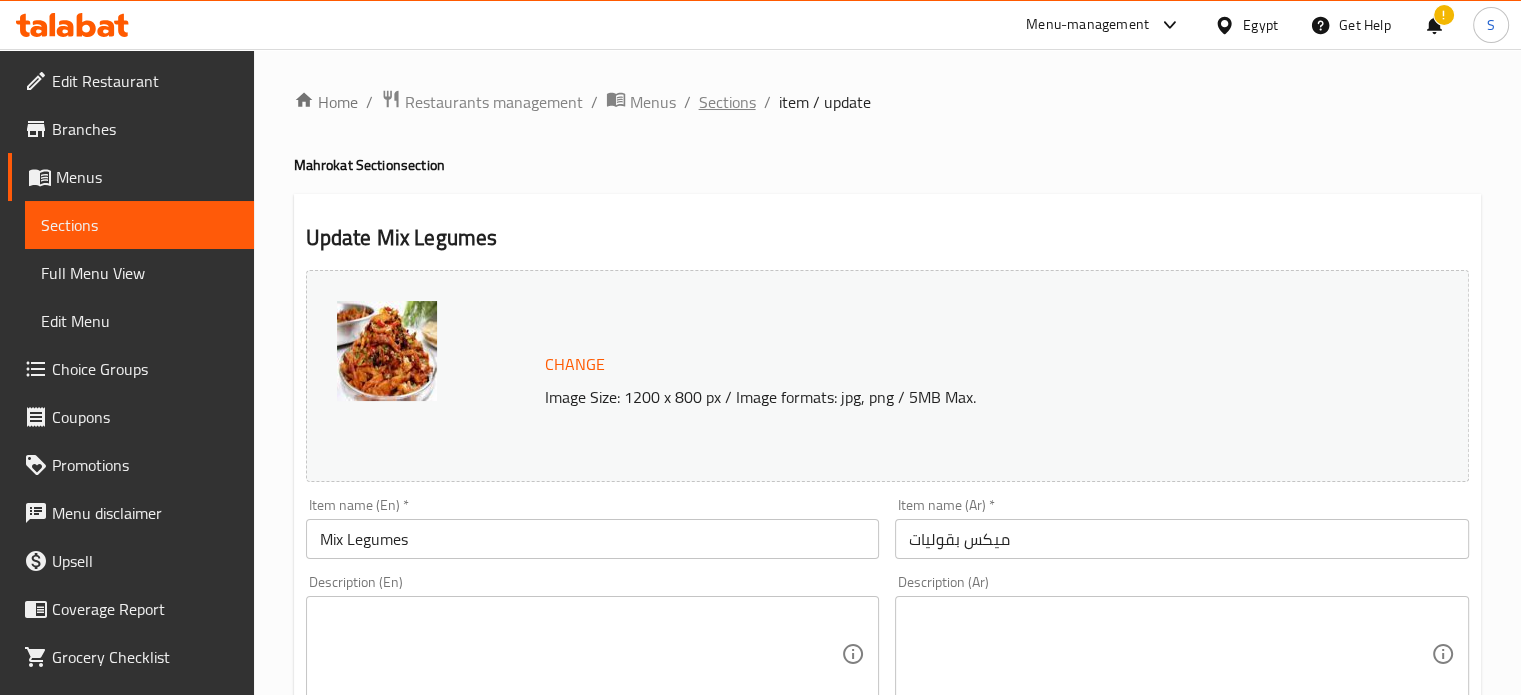 click on "Sections" at bounding box center [727, 102] 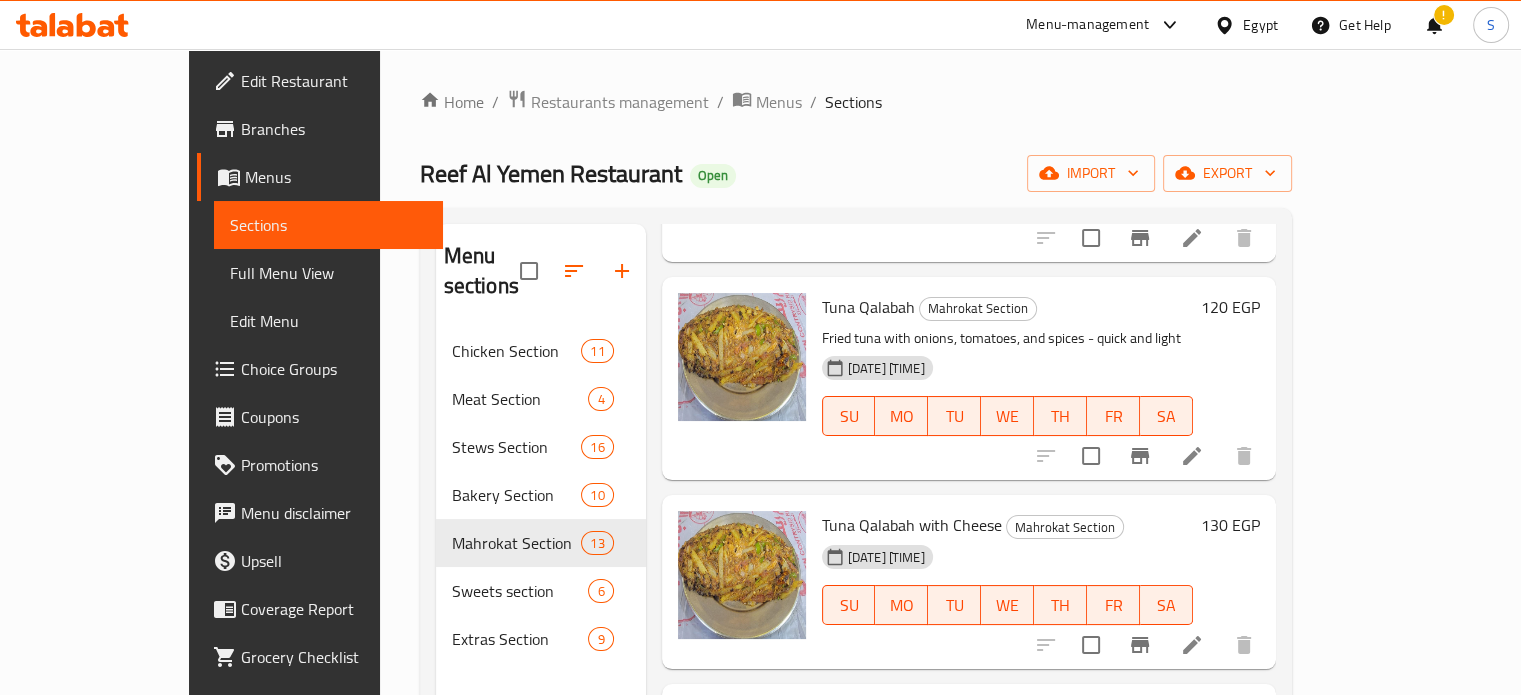 scroll, scrollTop: 2075, scrollLeft: 0, axis: vertical 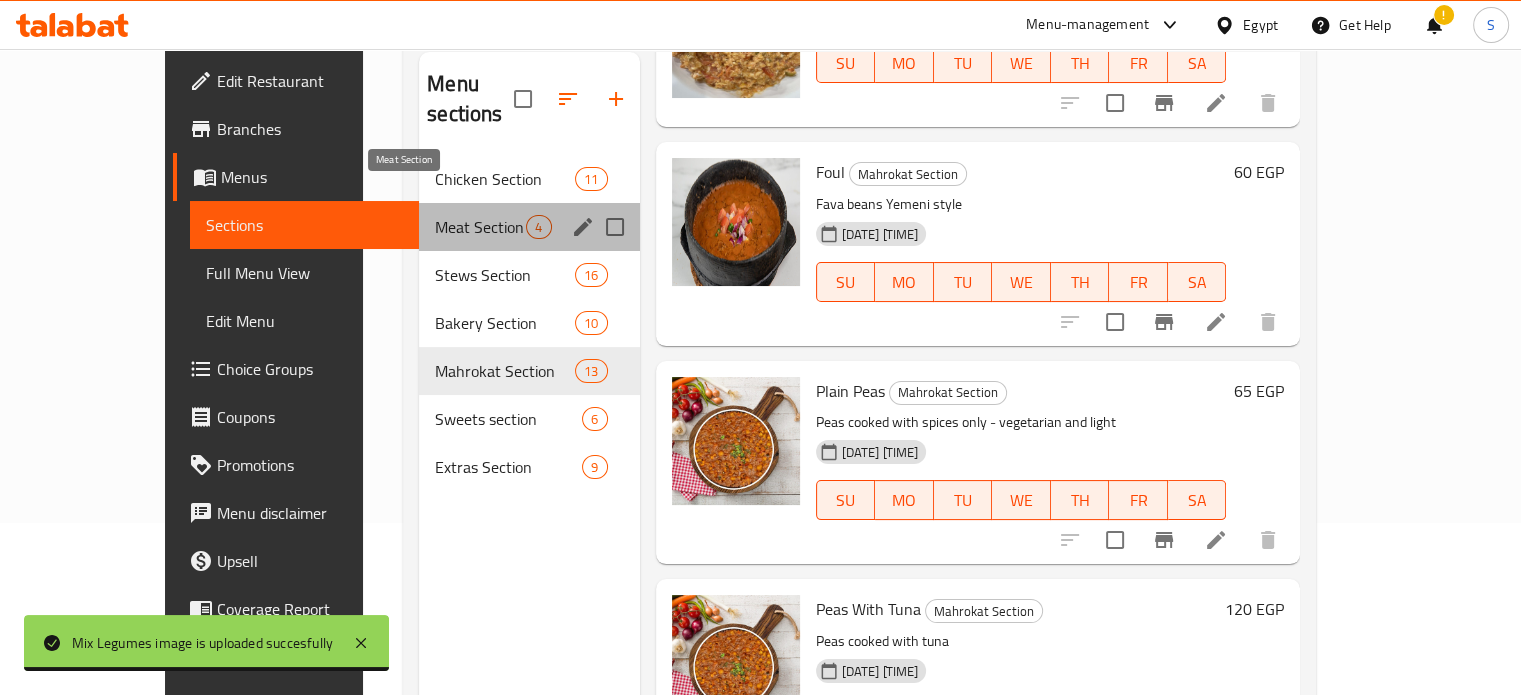 click on "Meat Section" at bounding box center [480, 227] 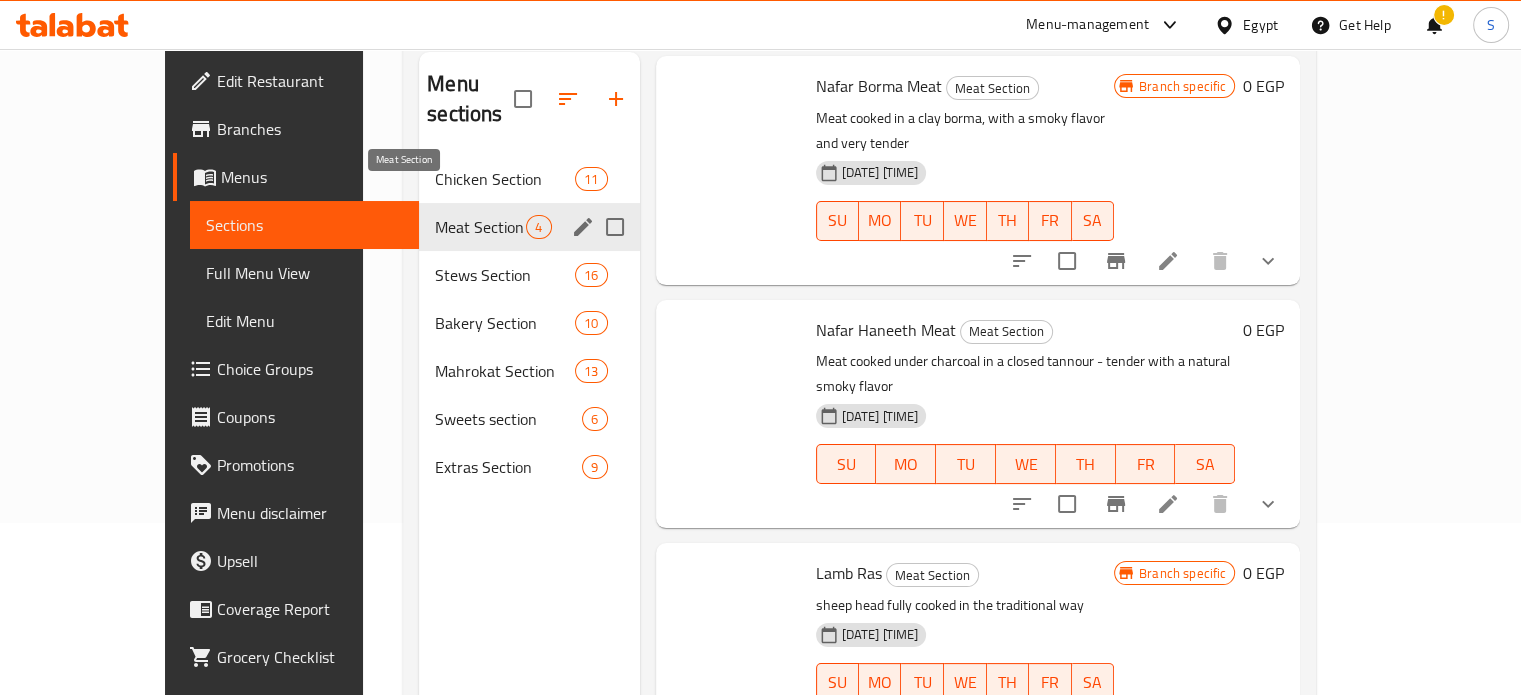 scroll, scrollTop: 228, scrollLeft: 0, axis: vertical 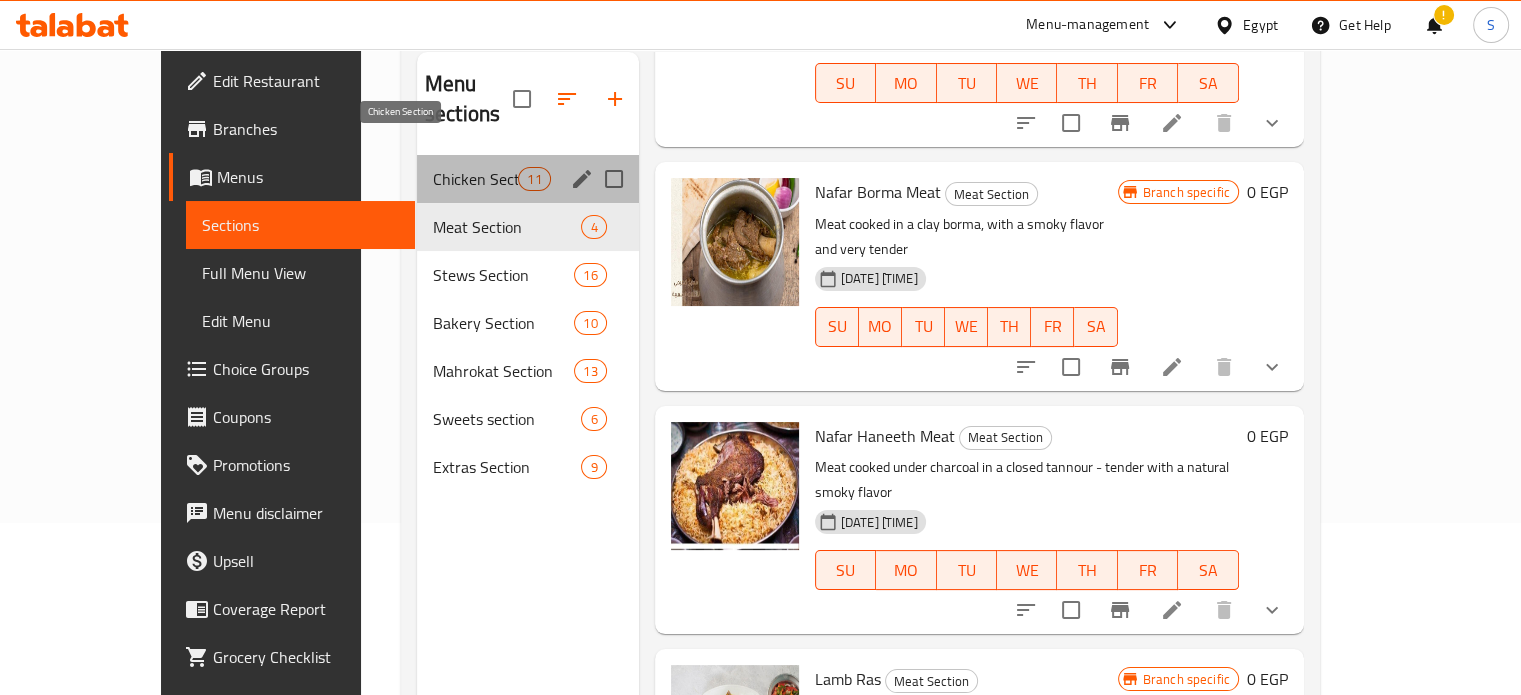 click on "Chicken Section" at bounding box center [475, 179] 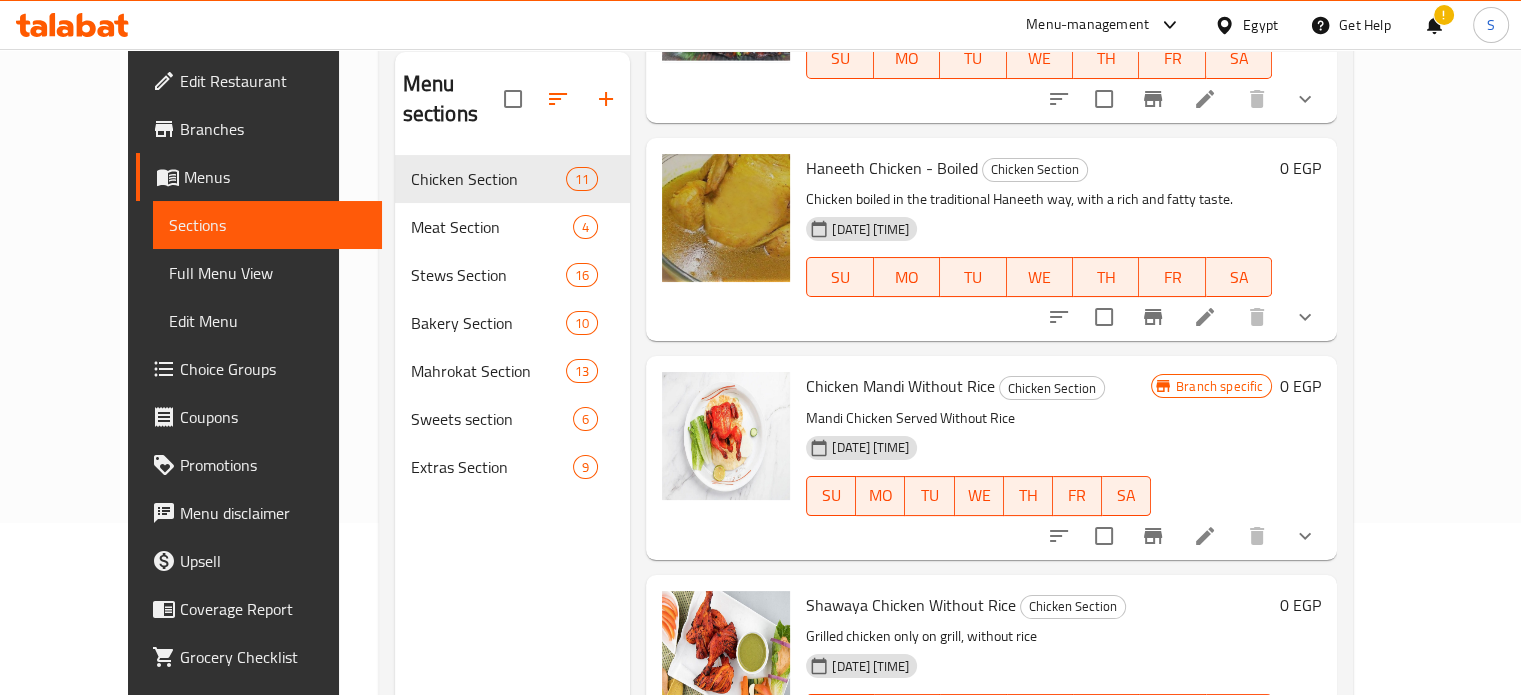 scroll, scrollTop: 1808, scrollLeft: 0, axis: vertical 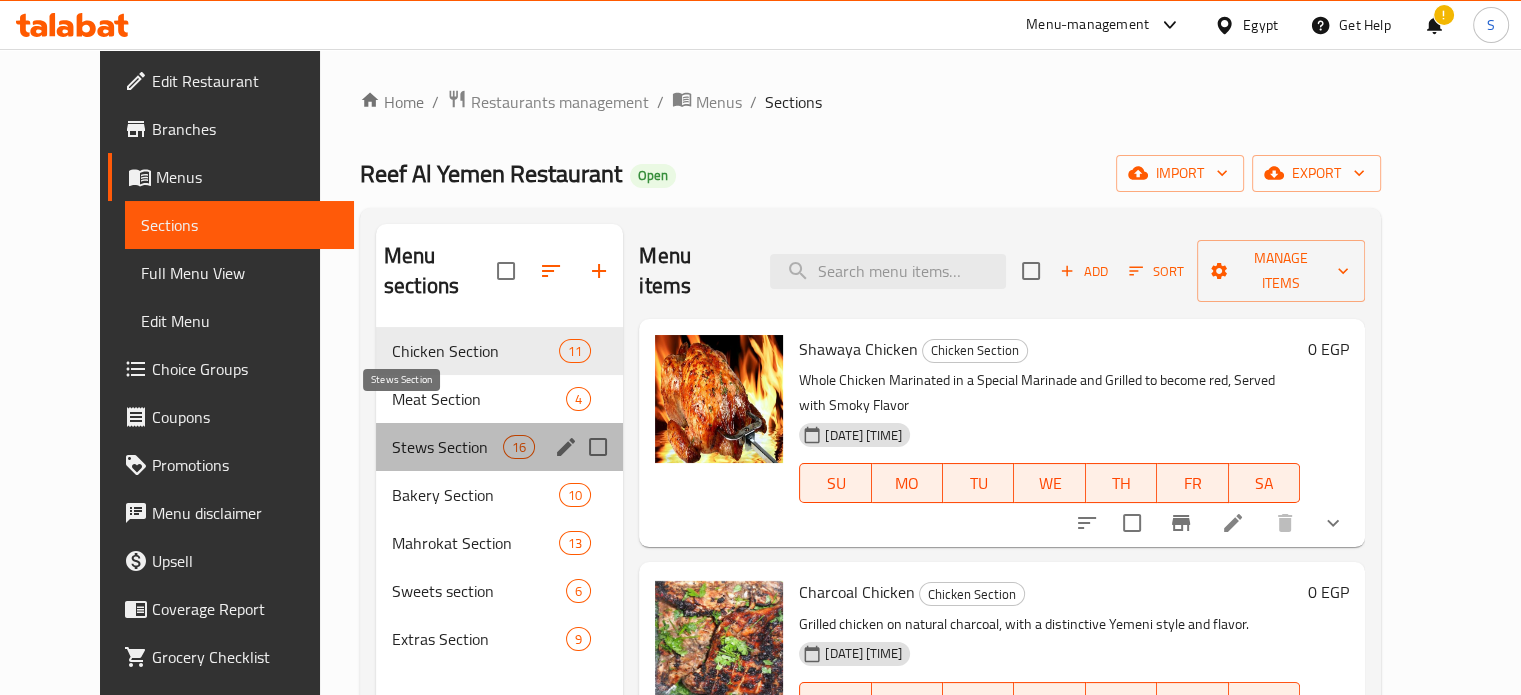 click on "Stews Section" at bounding box center (447, 447) 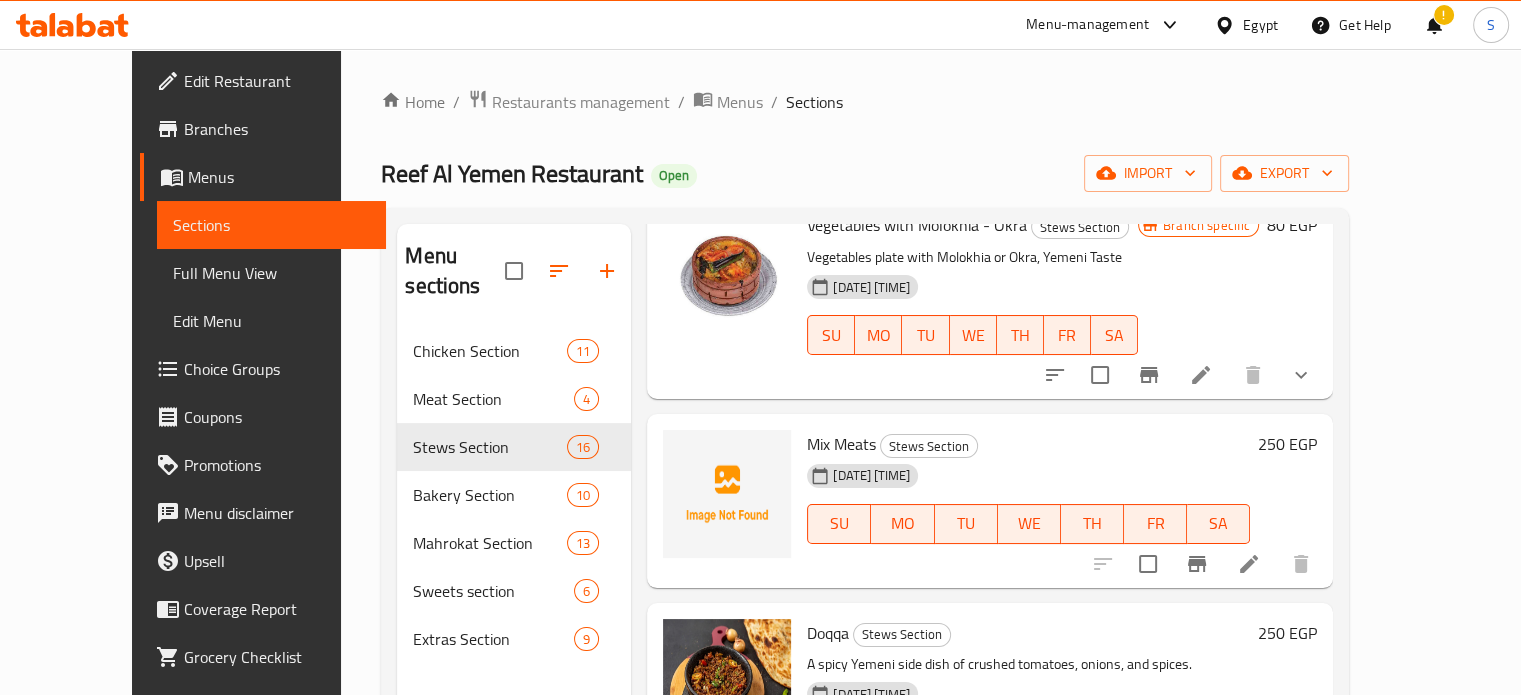 scroll, scrollTop: 2407, scrollLeft: 0, axis: vertical 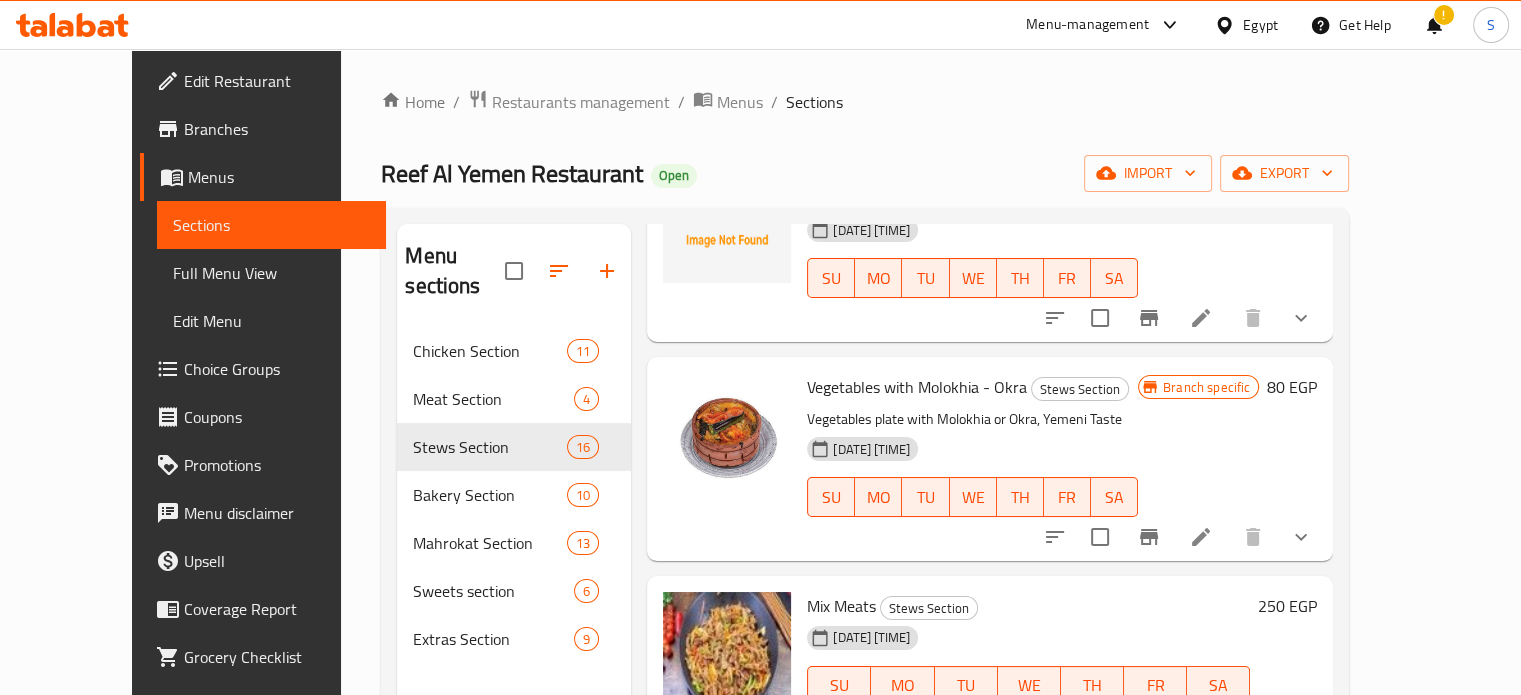 click 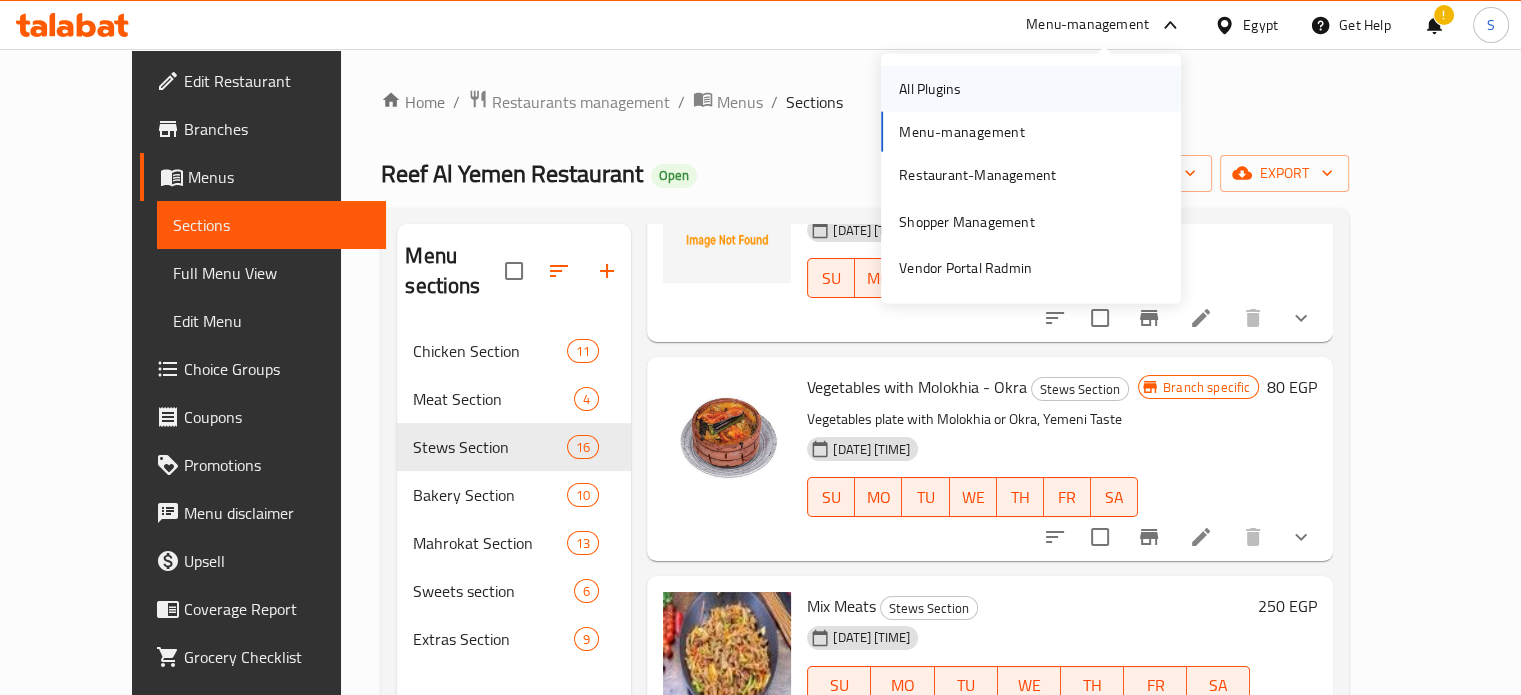 click on "All Plugins" at bounding box center [1031, 89] 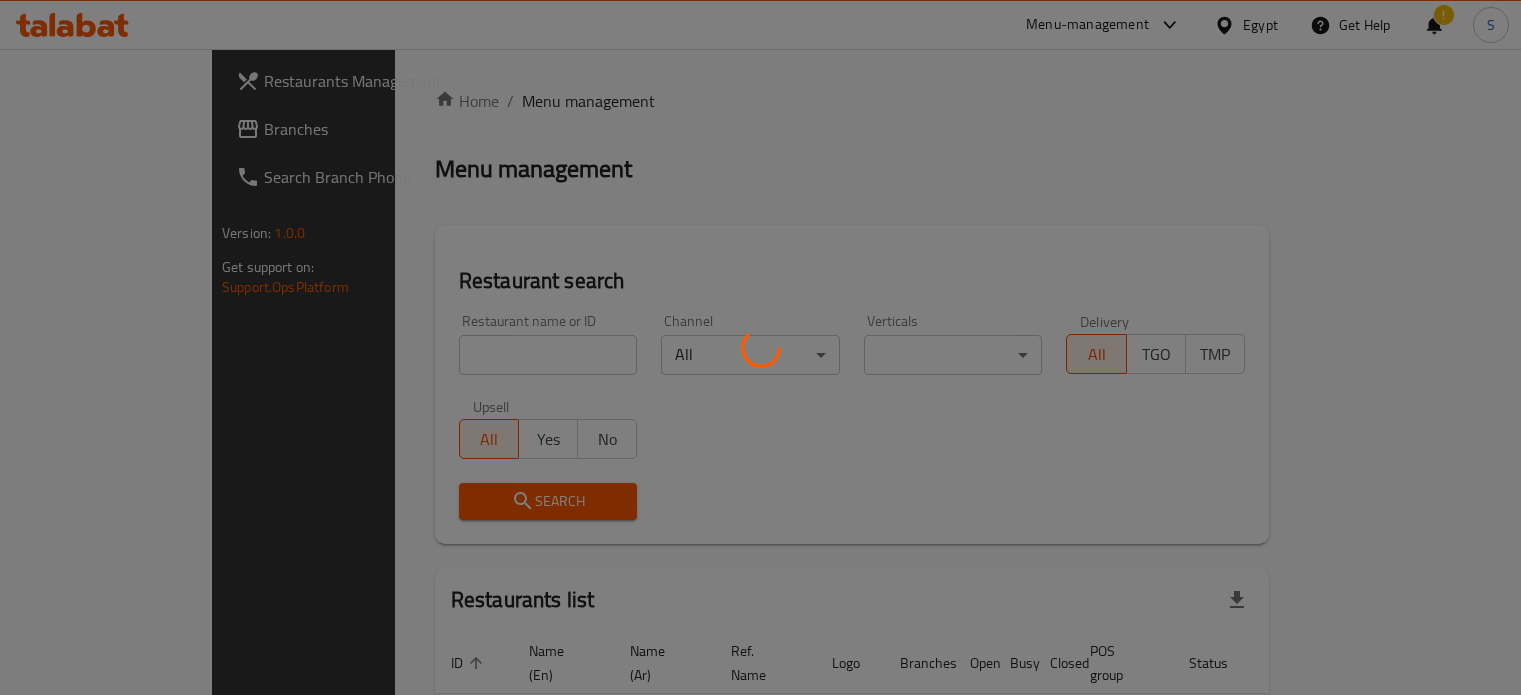 scroll, scrollTop: 0, scrollLeft: 0, axis: both 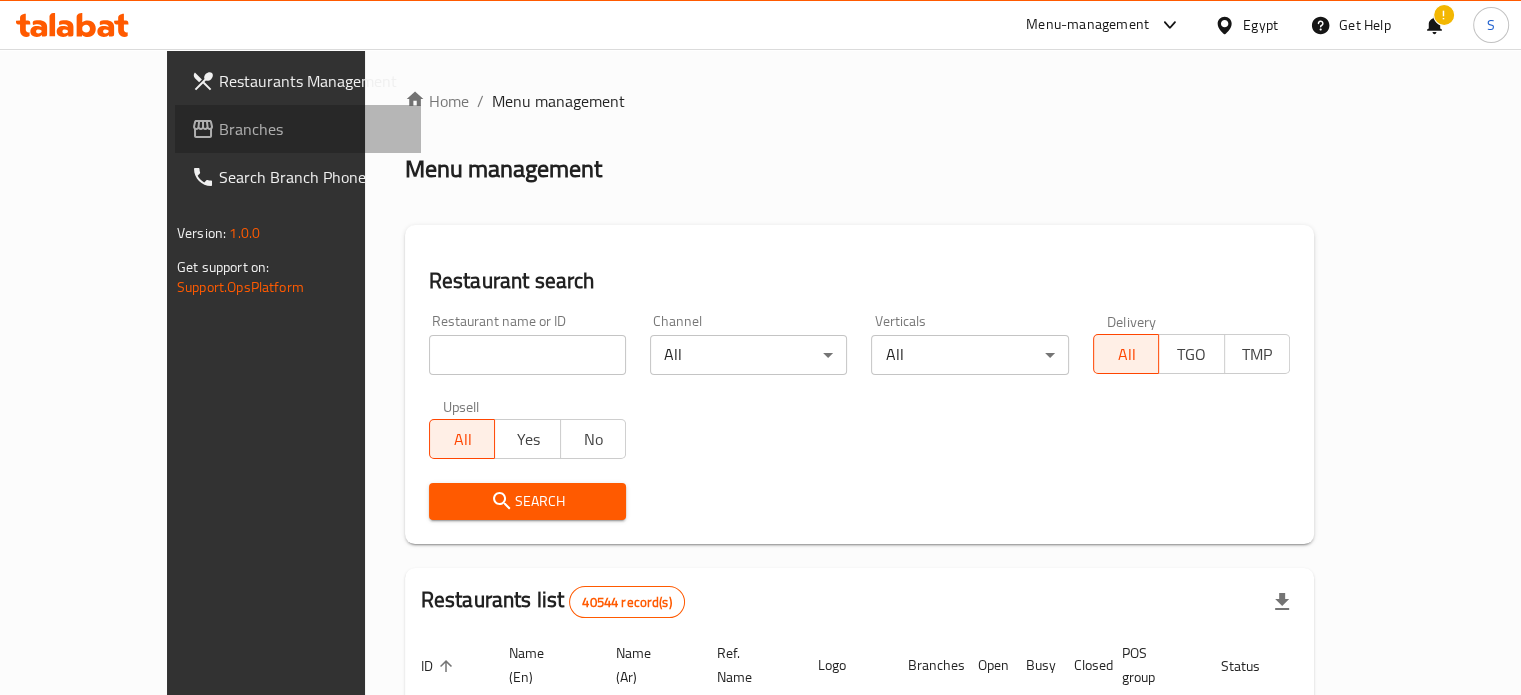 click on "Branches" at bounding box center (312, 129) 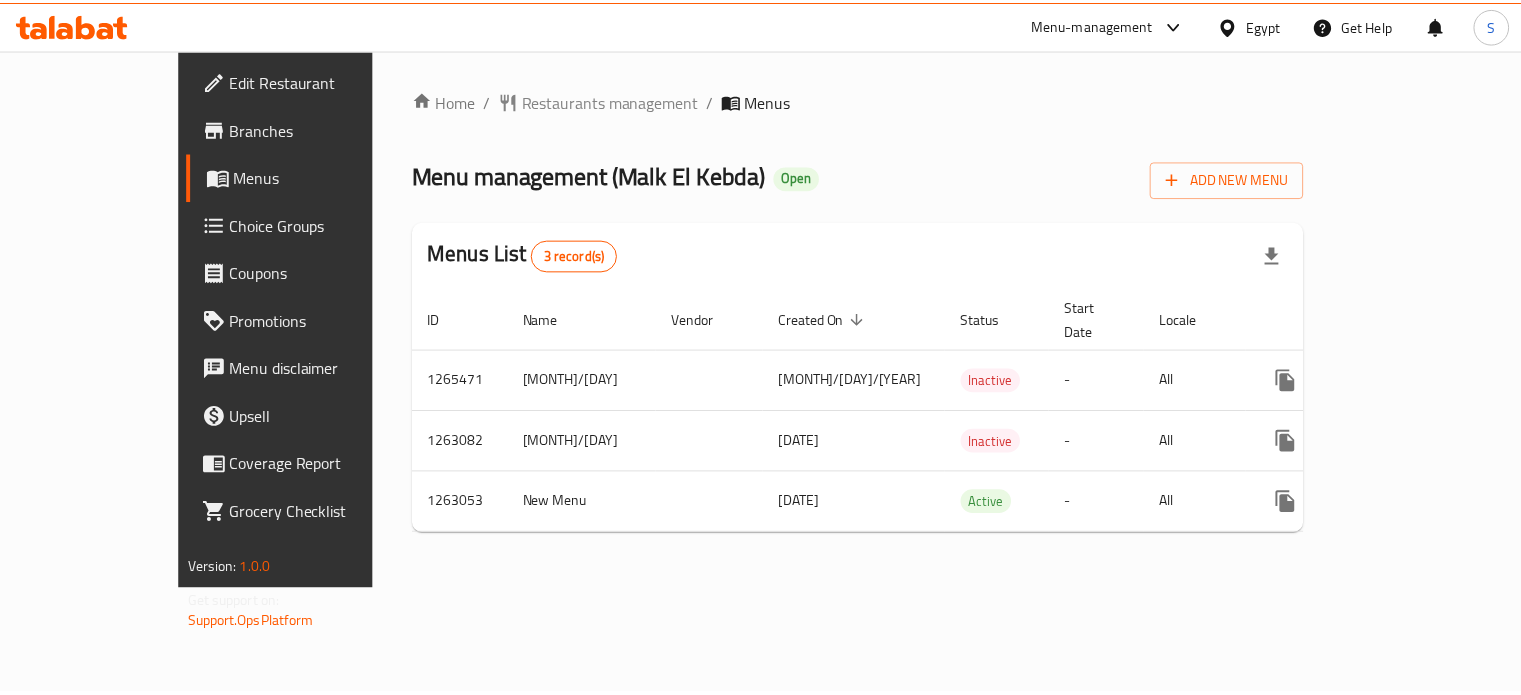 scroll, scrollTop: 0, scrollLeft: 0, axis: both 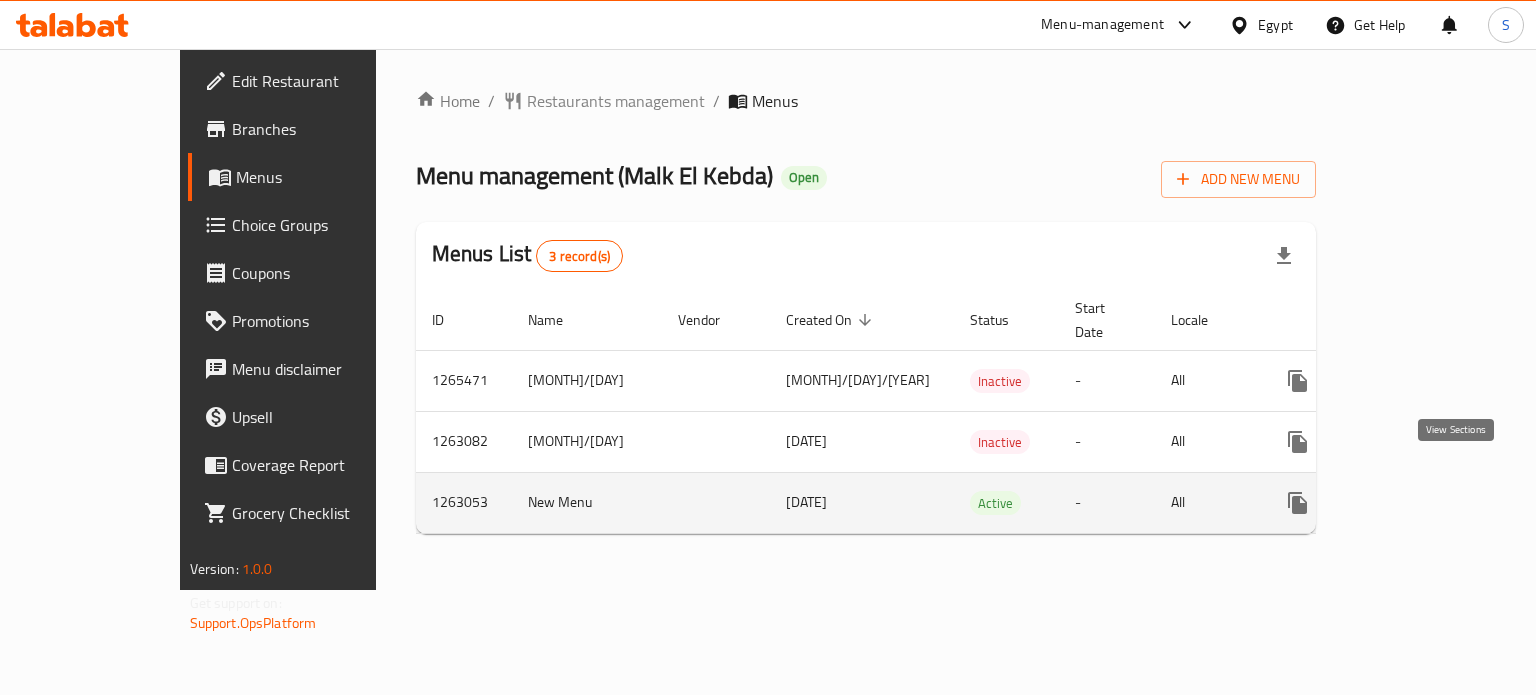click 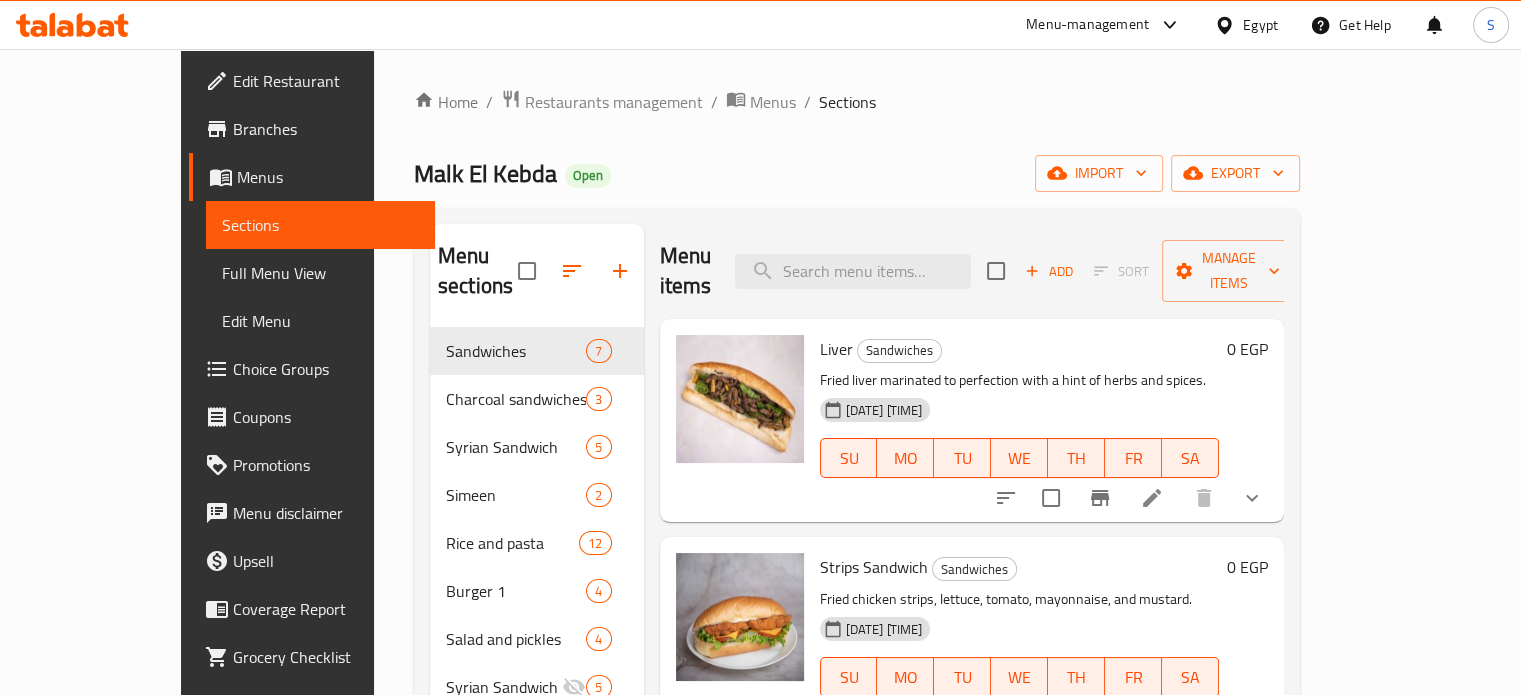 scroll, scrollTop: 884, scrollLeft: 0, axis: vertical 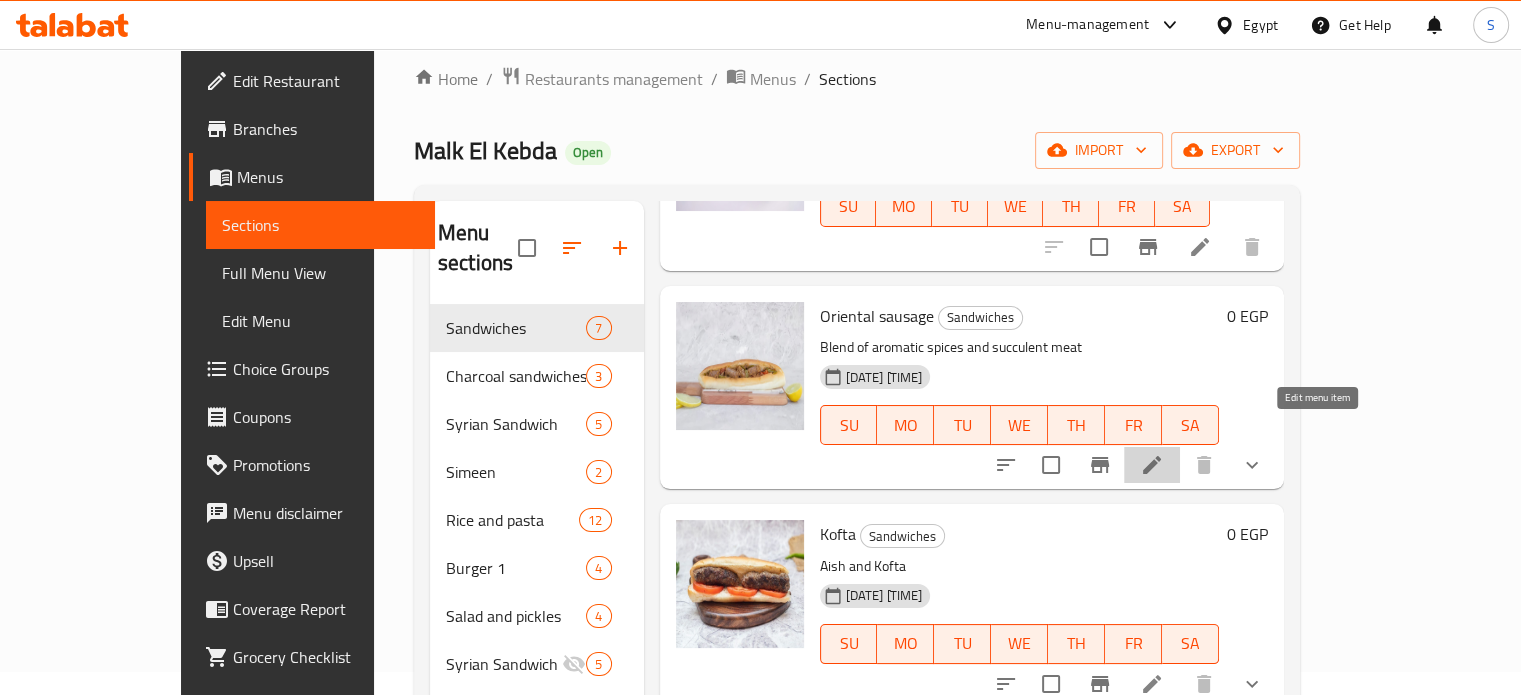 click 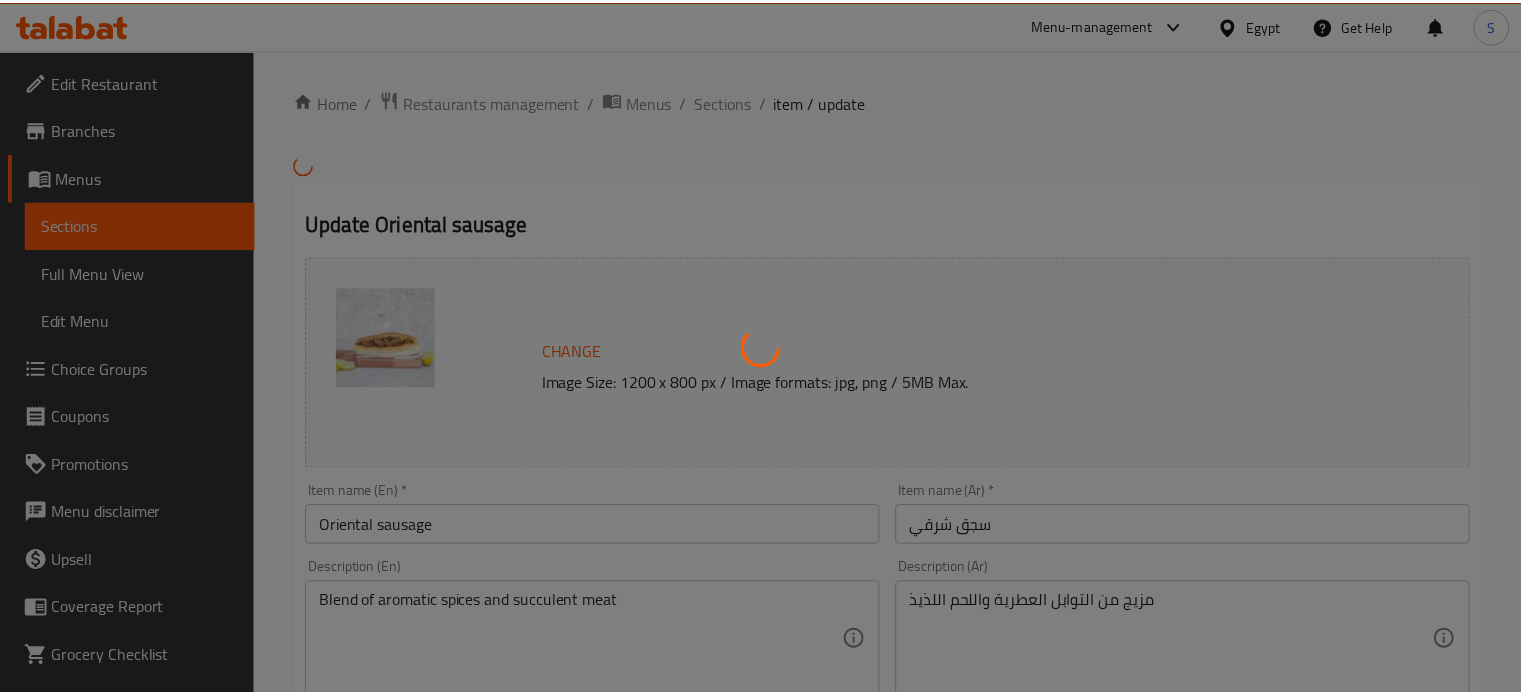 scroll, scrollTop: 752, scrollLeft: 0, axis: vertical 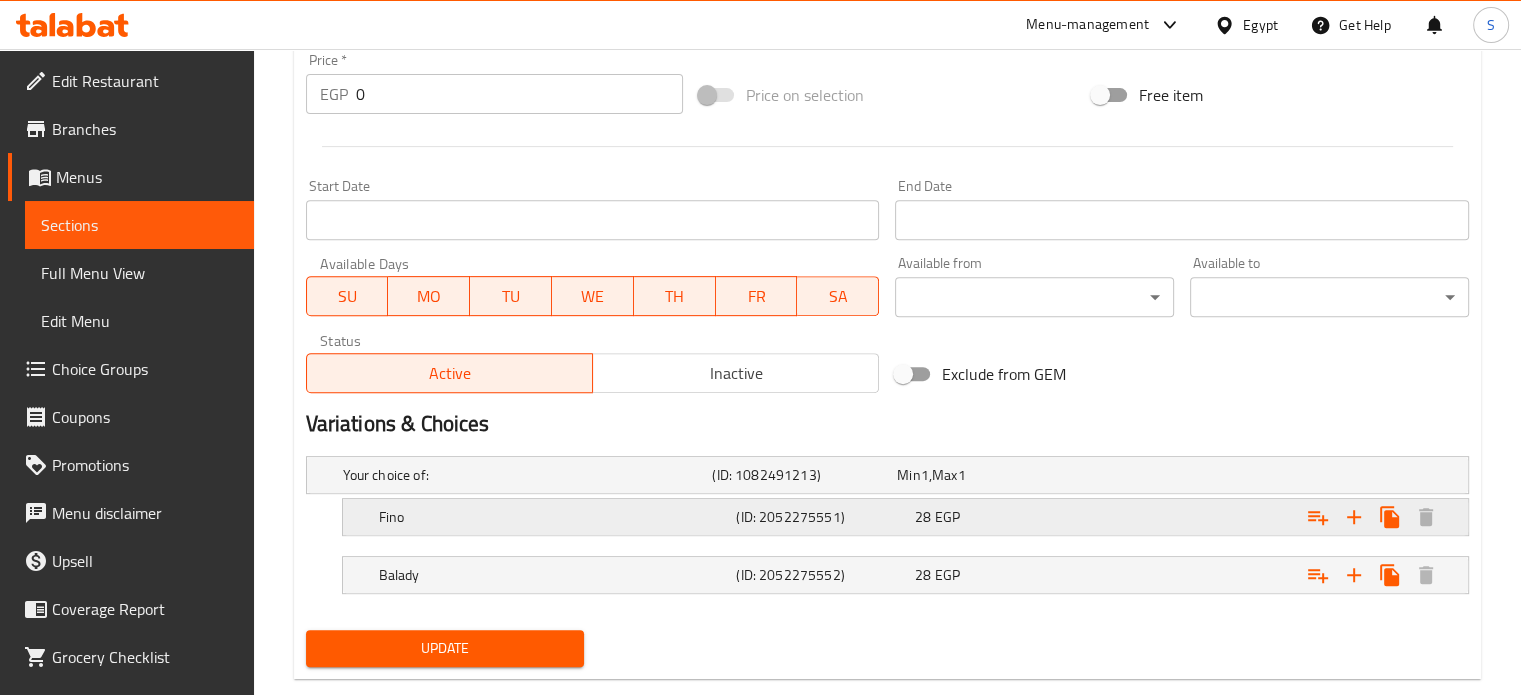 click on "28   EGP" at bounding box center (985, 475) 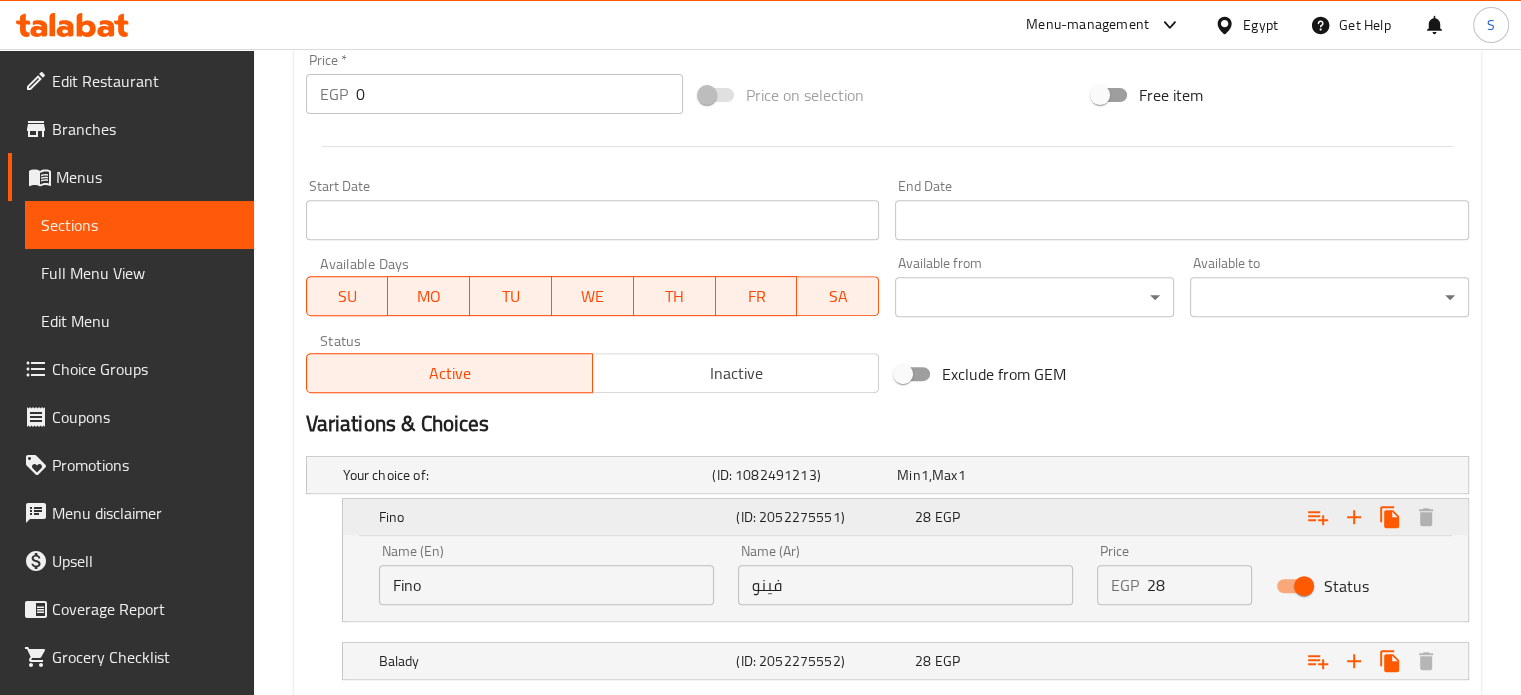 scroll, scrollTop: 876, scrollLeft: 0, axis: vertical 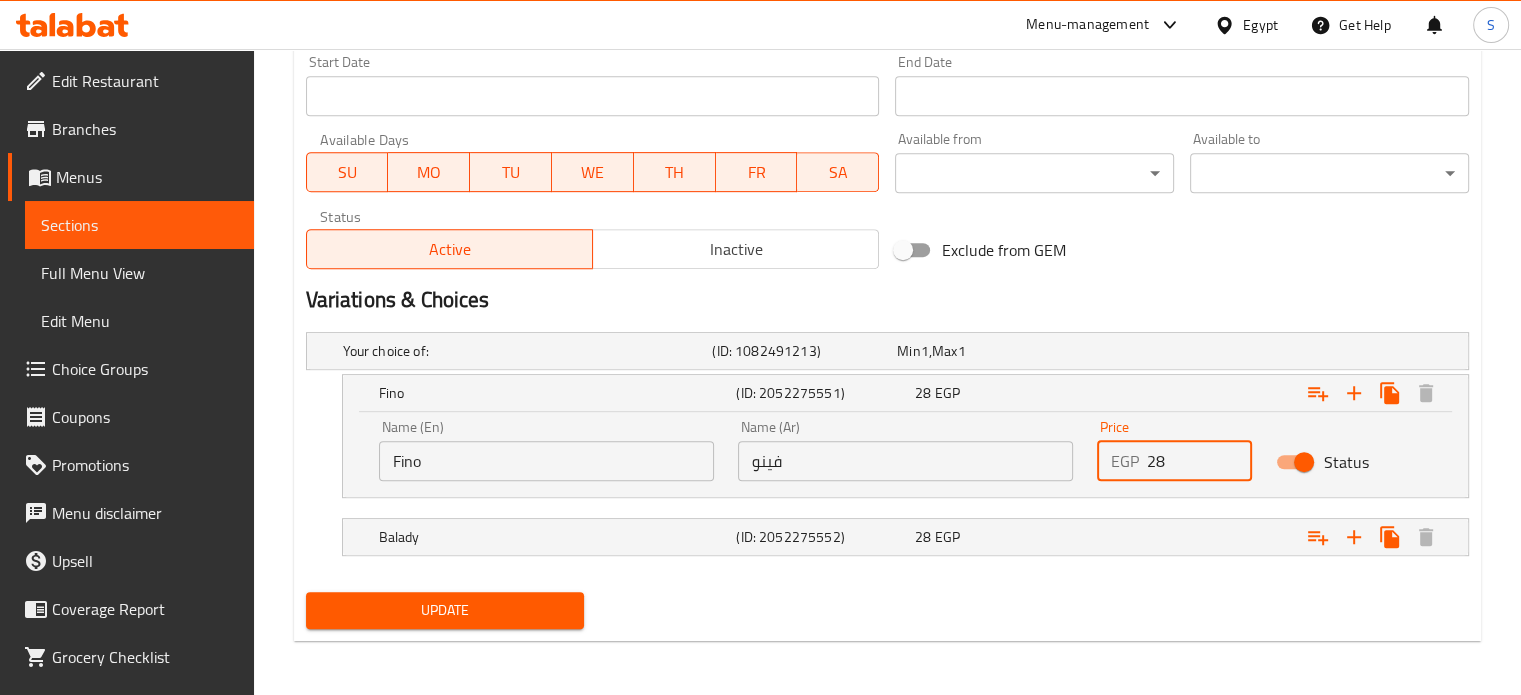 click on "28" at bounding box center (1200, 461) 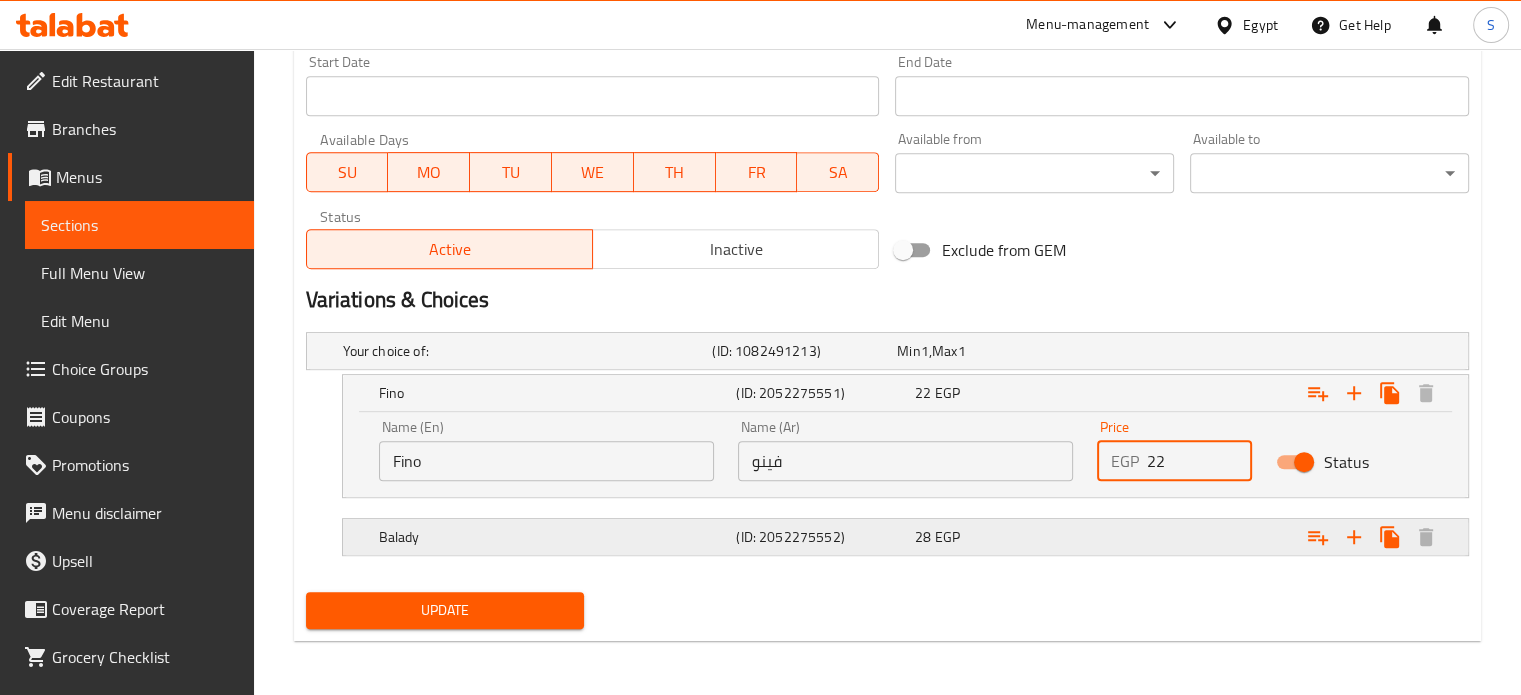 type on "22" 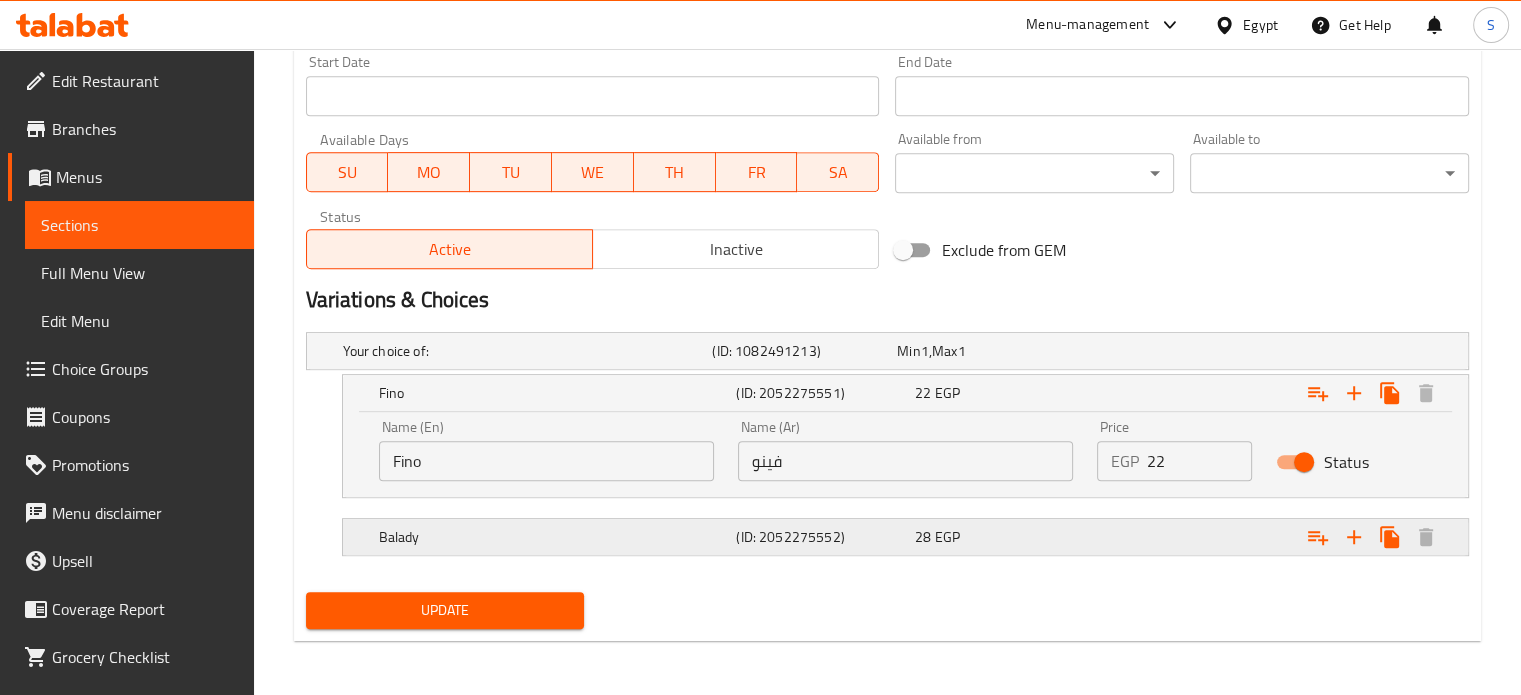 click at bounding box center (1263, 351) 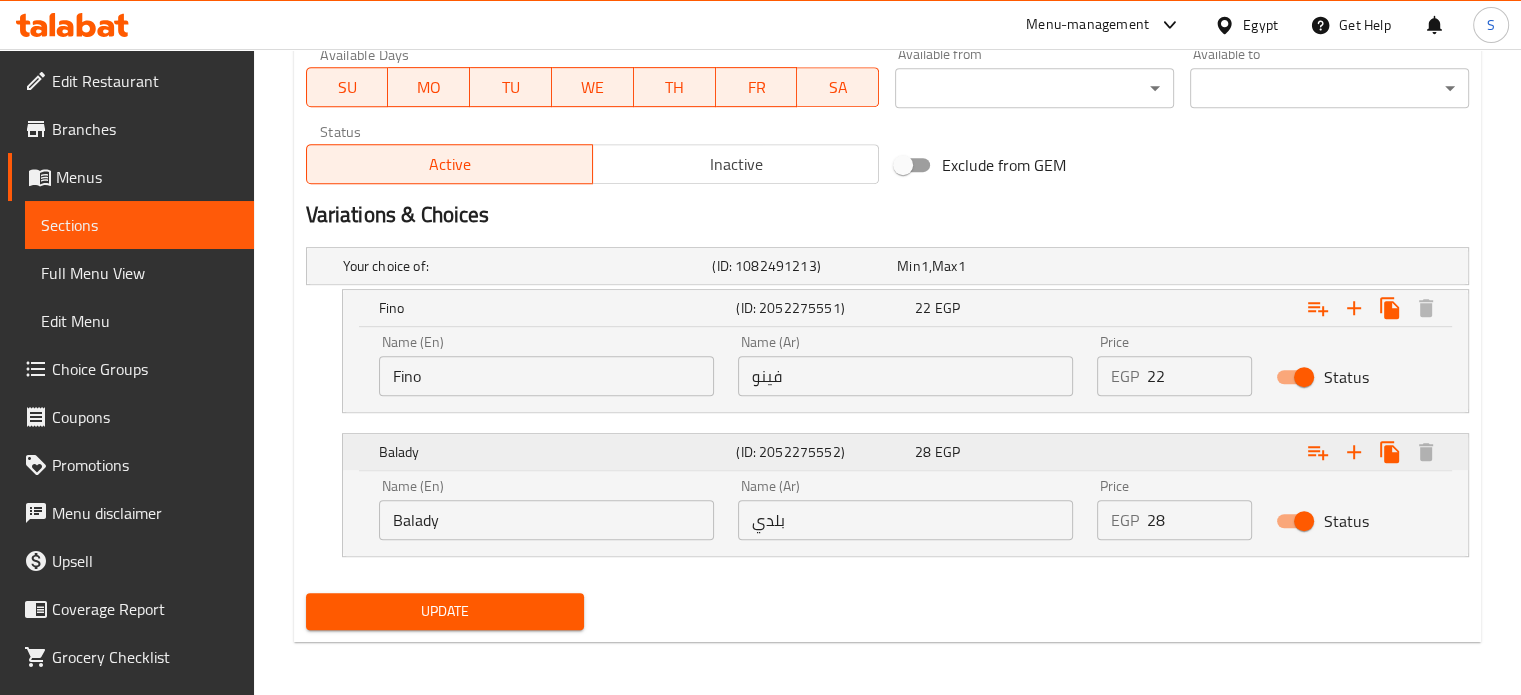 scroll, scrollTop: 962, scrollLeft: 0, axis: vertical 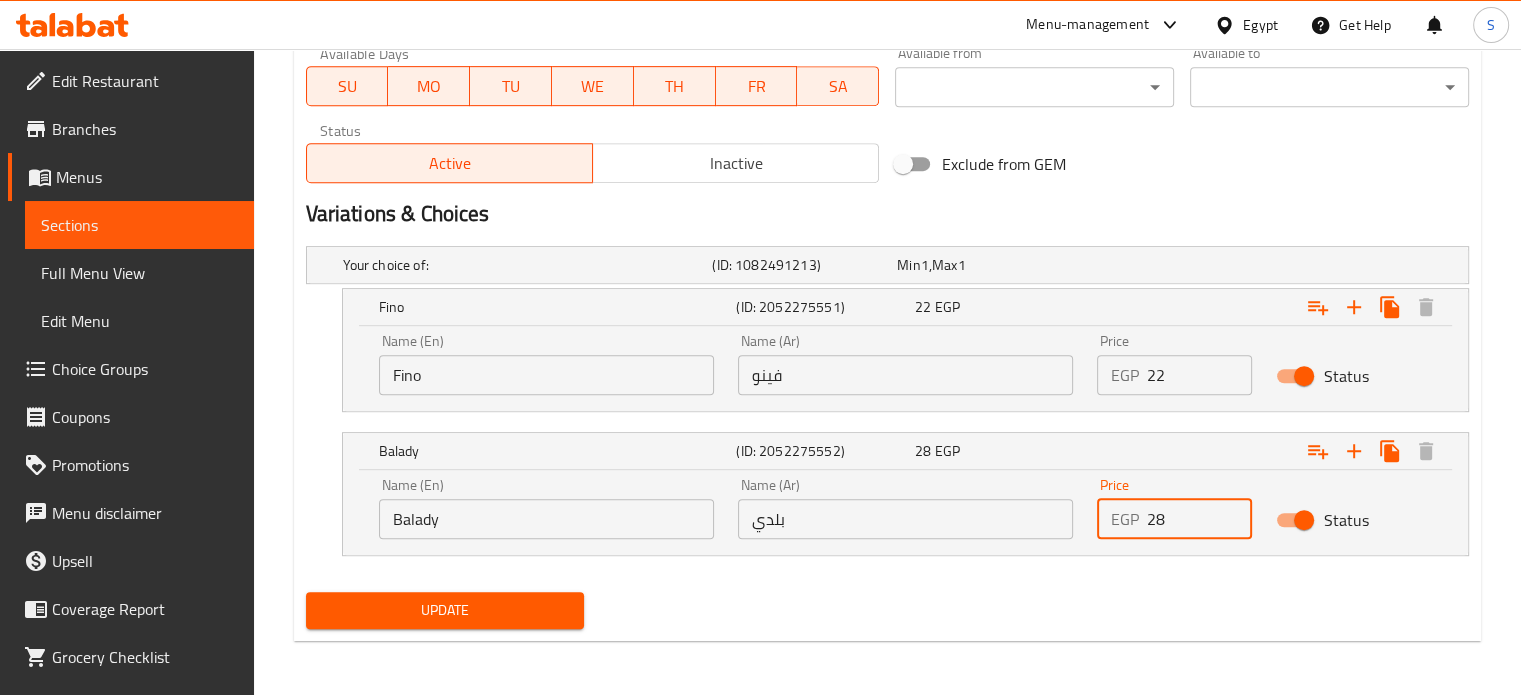 click on "28" at bounding box center [1200, 519] 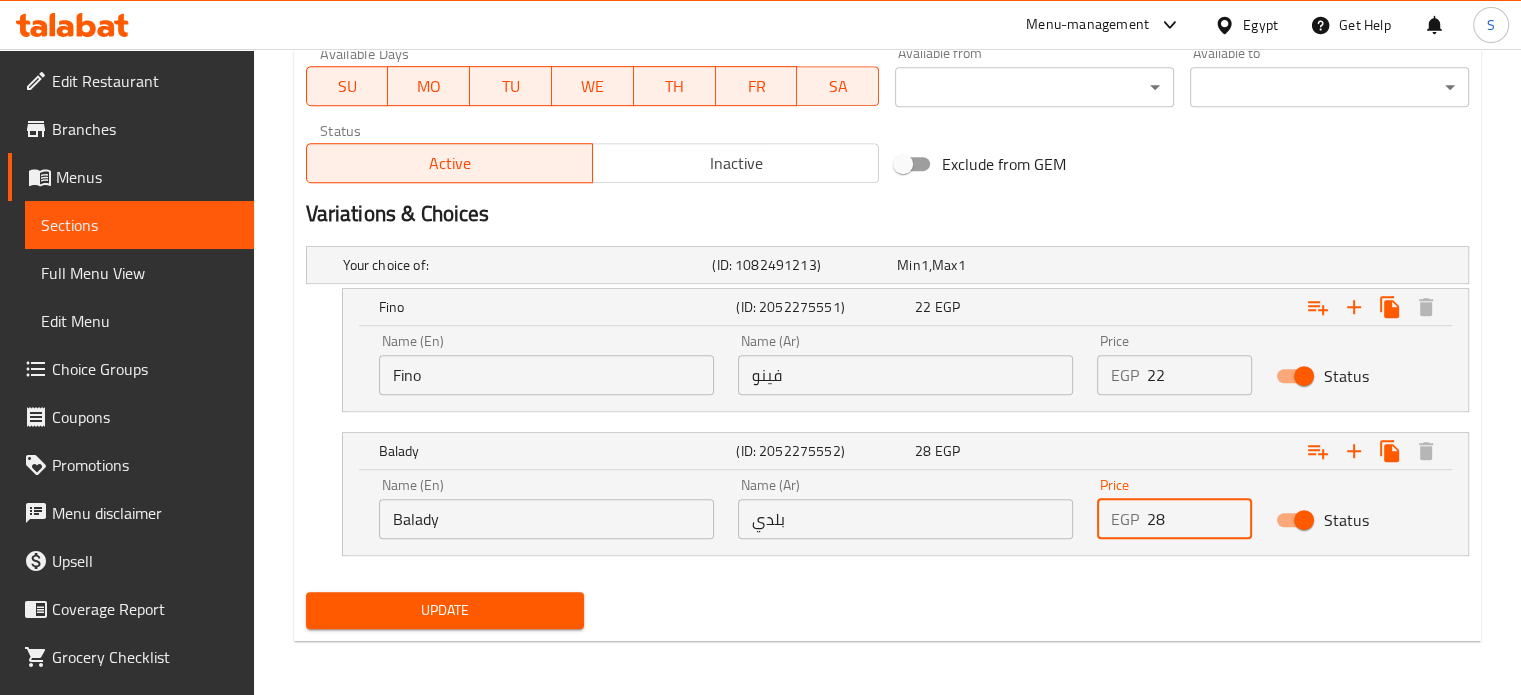 click on "28" at bounding box center (1200, 519) 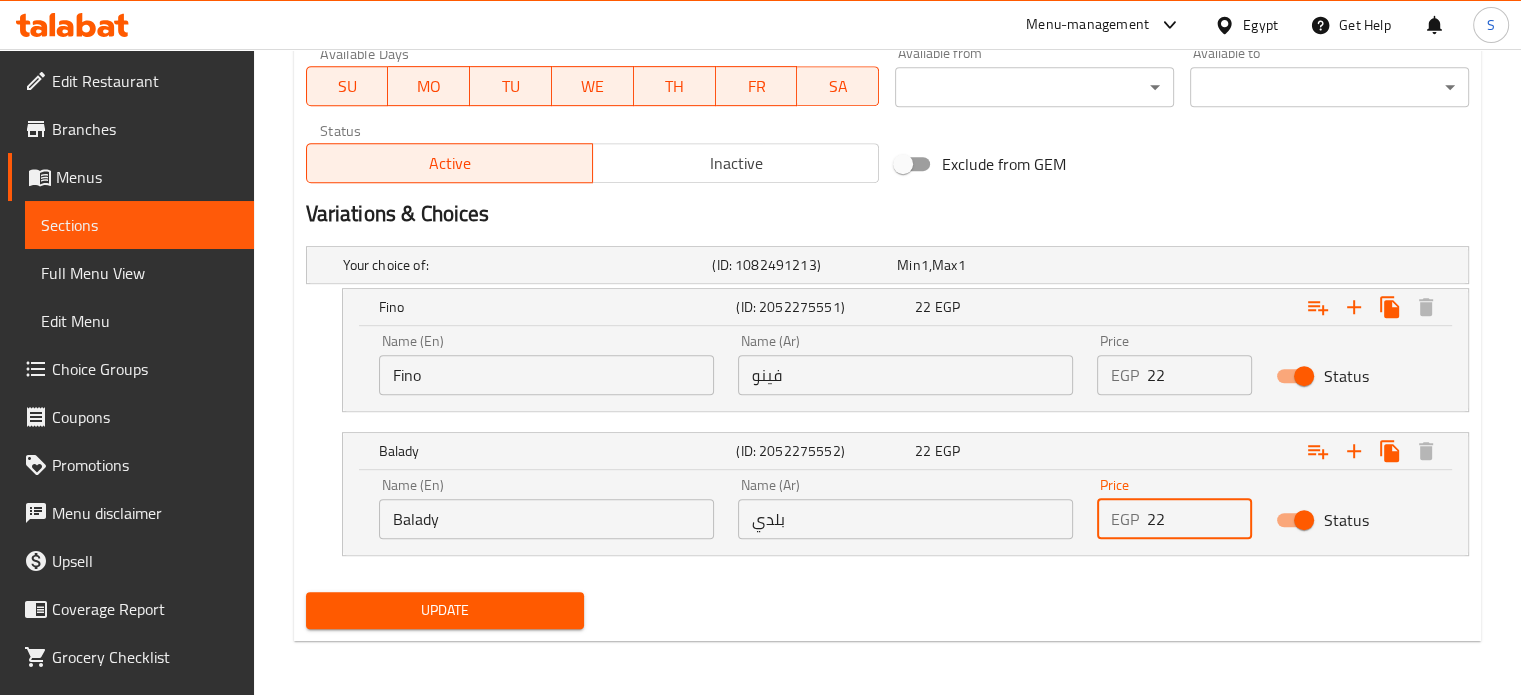 type on "22" 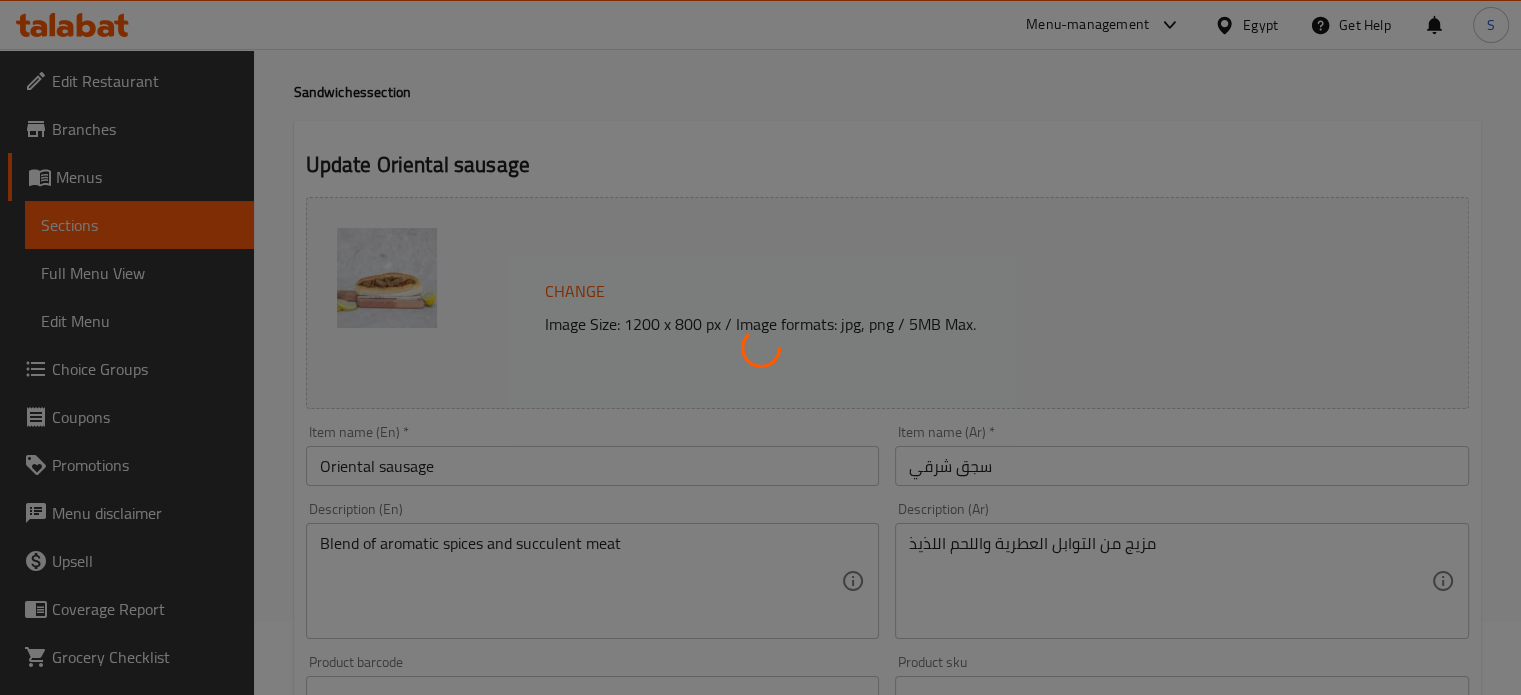 scroll, scrollTop: 0, scrollLeft: 0, axis: both 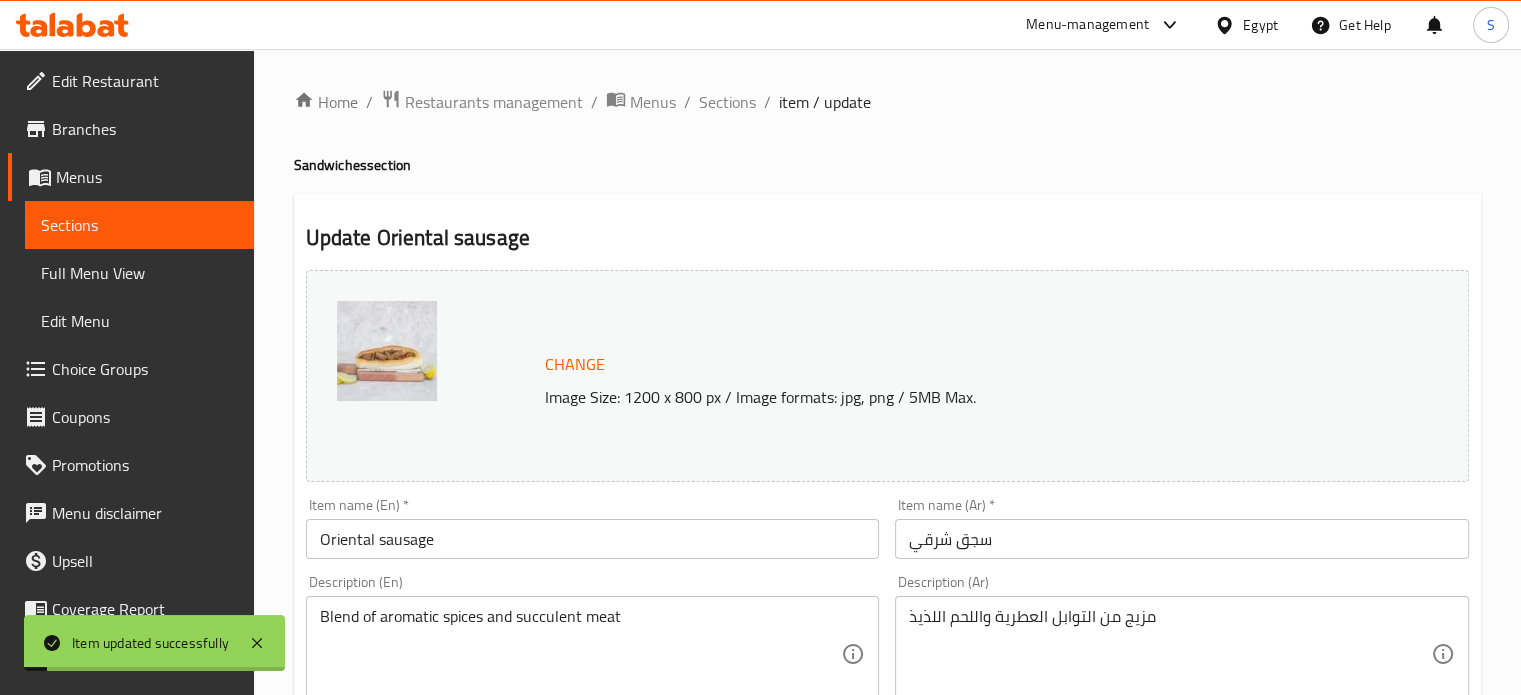 click on "Sections" at bounding box center [727, 102] 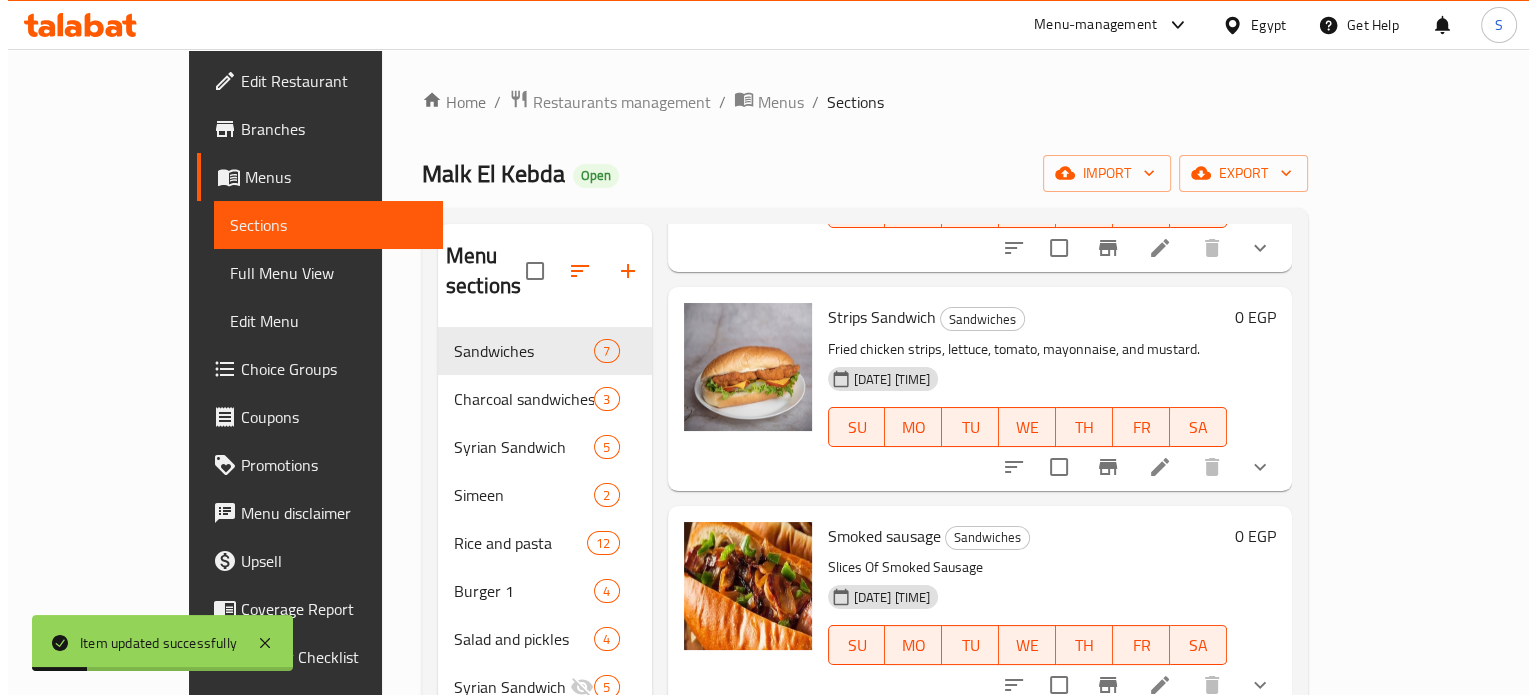 scroll, scrollTop: 264, scrollLeft: 0, axis: vertical 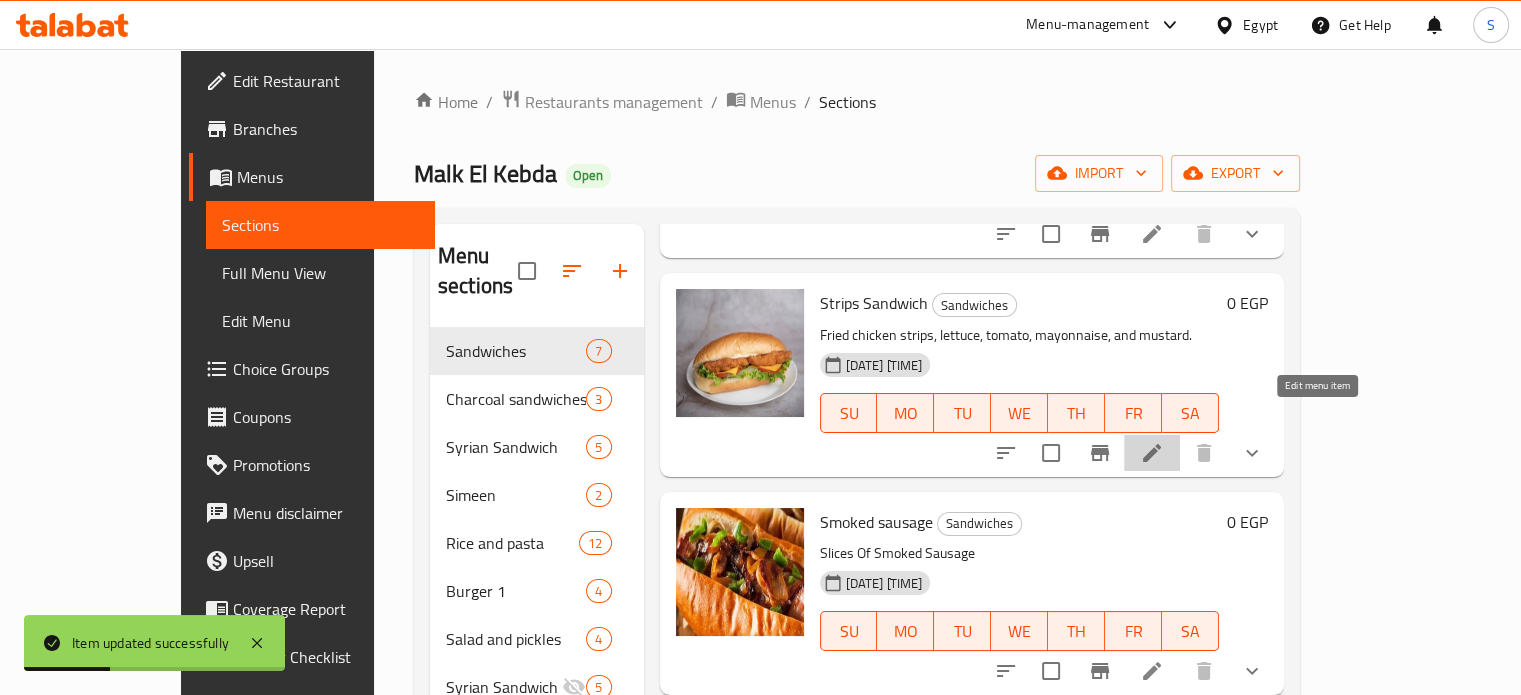 click 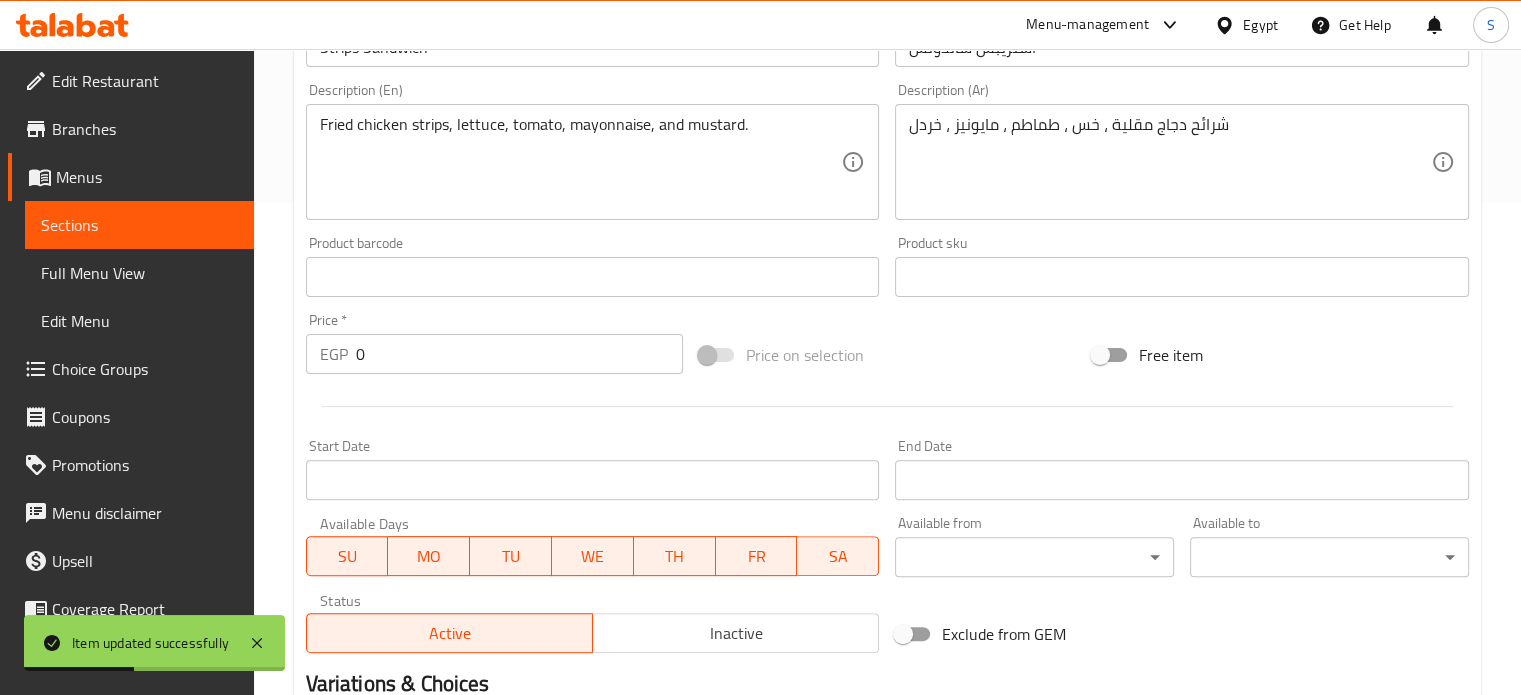scroll, scrollTop: 790, scrollLeft: 0, axis: vertical 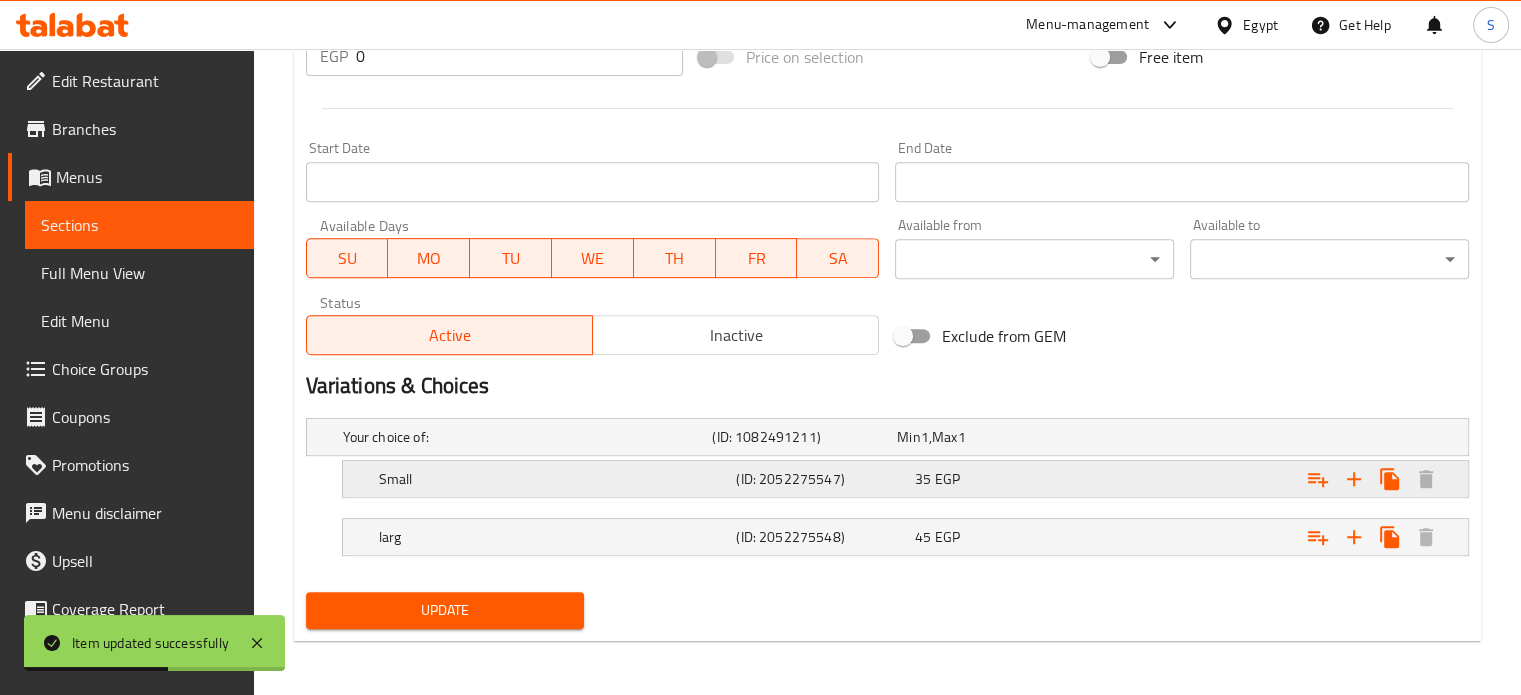click on "Small (ID: 2052275547) 35   EGP" at bounding box center (893, 437) 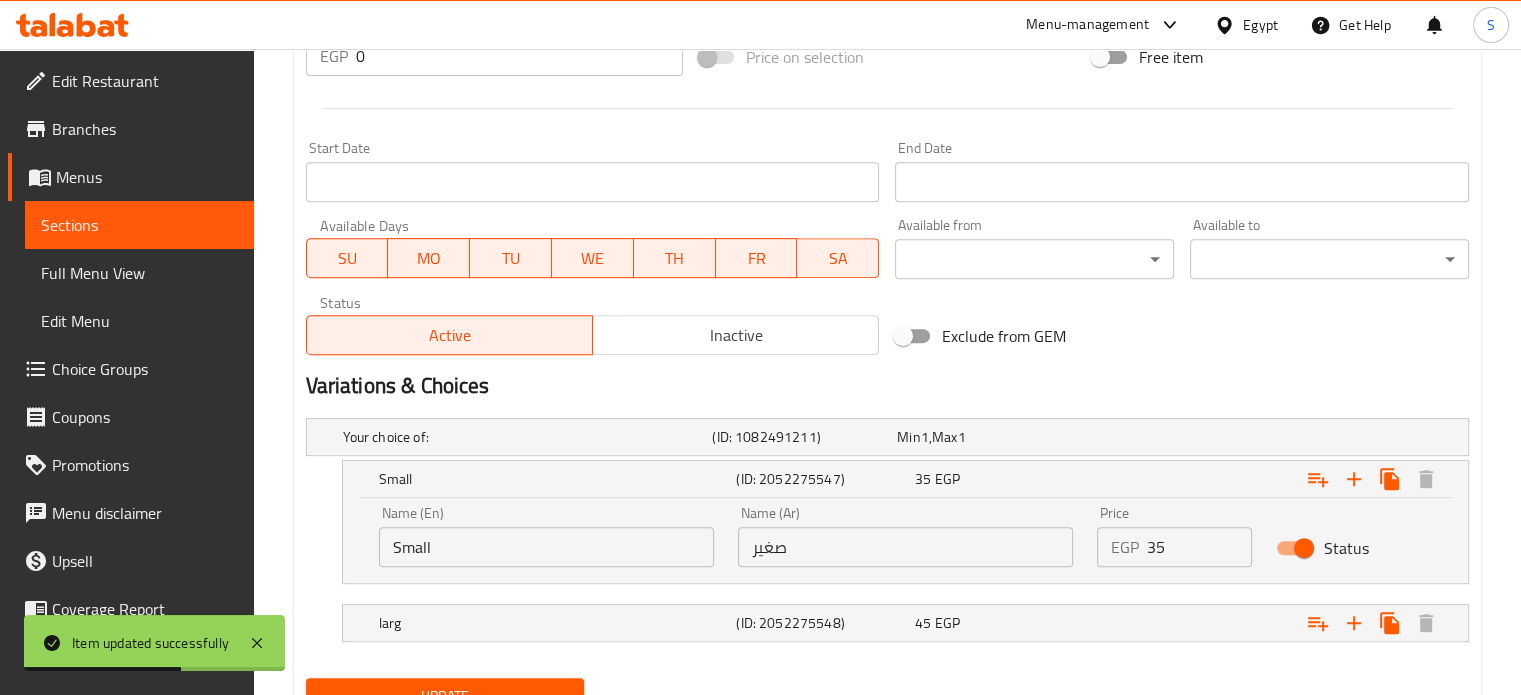 scroll, scrollTop: 876, scrollLeft: 0, axis: vertical 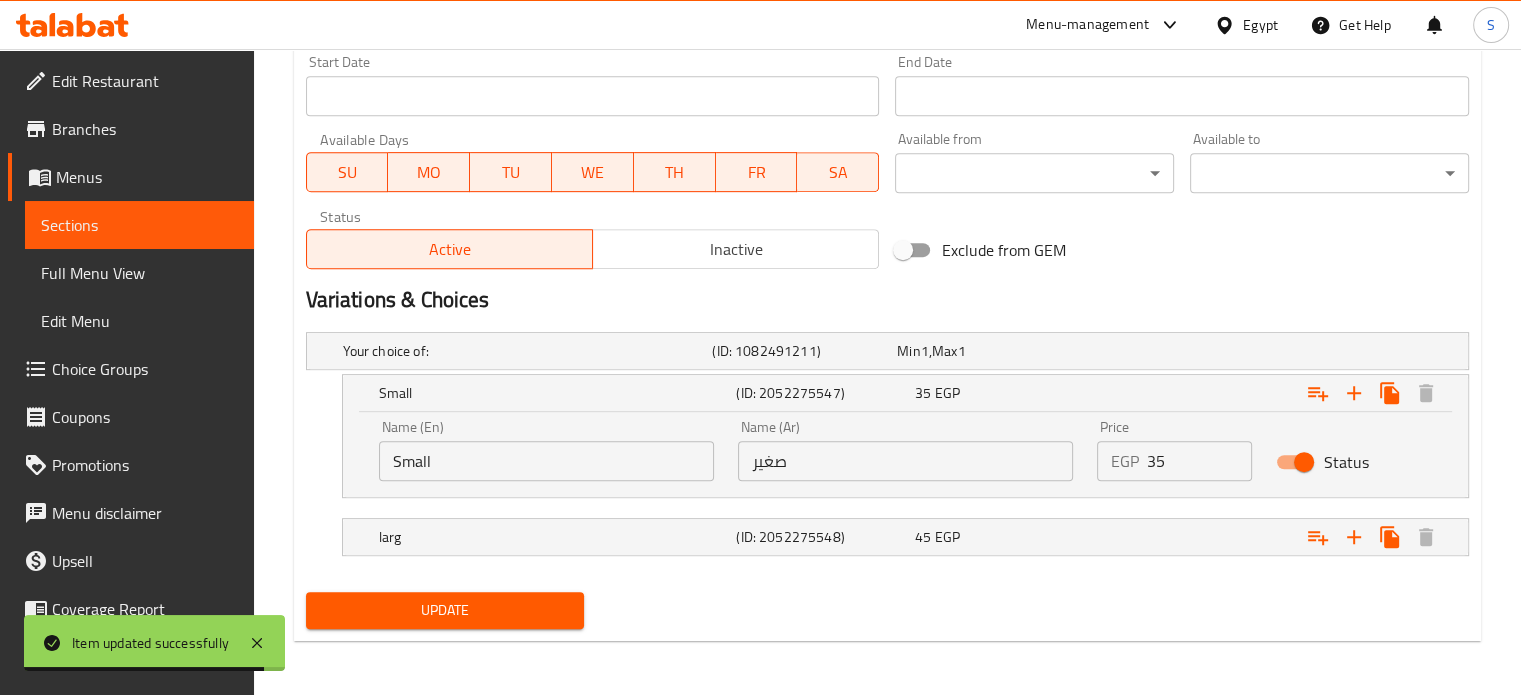 click on "35" at bounding box center (1200, 461) 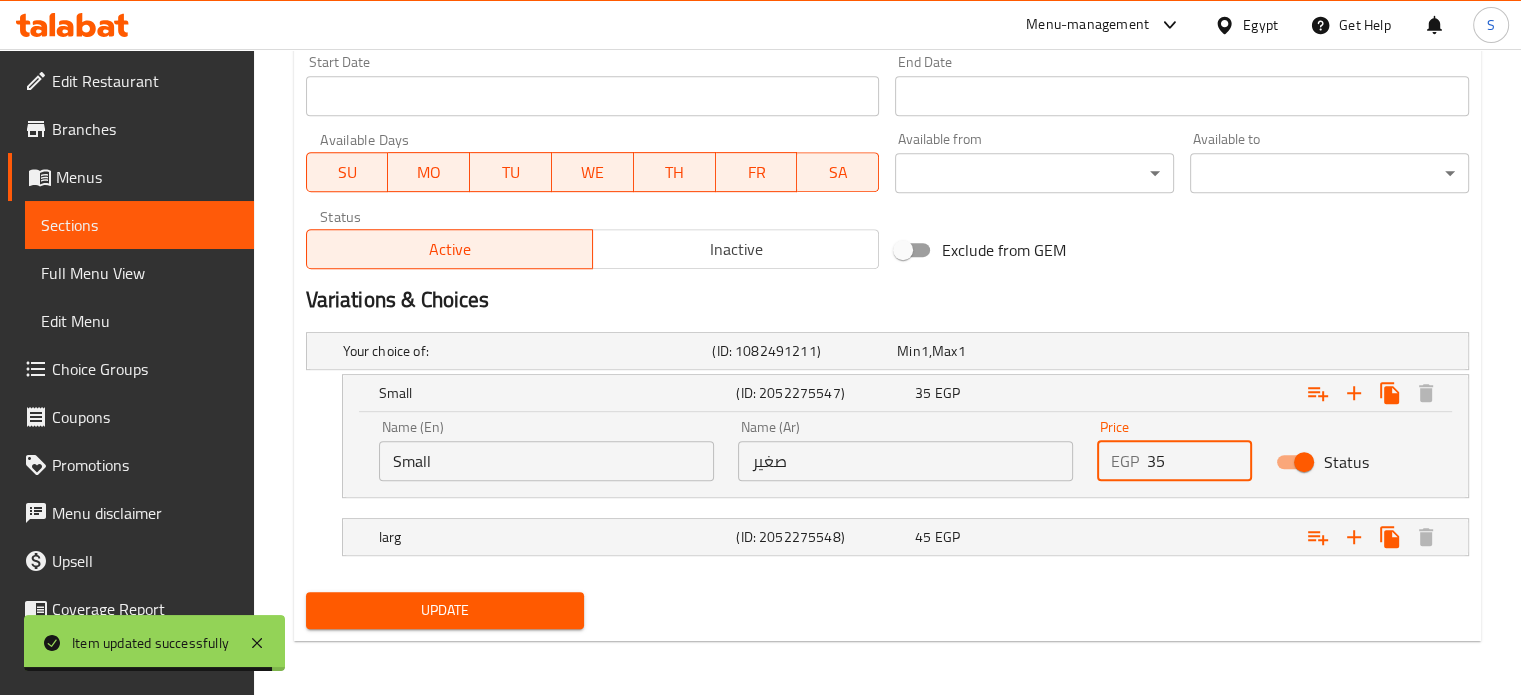 click on "35" at bounding box center (1200, 461) 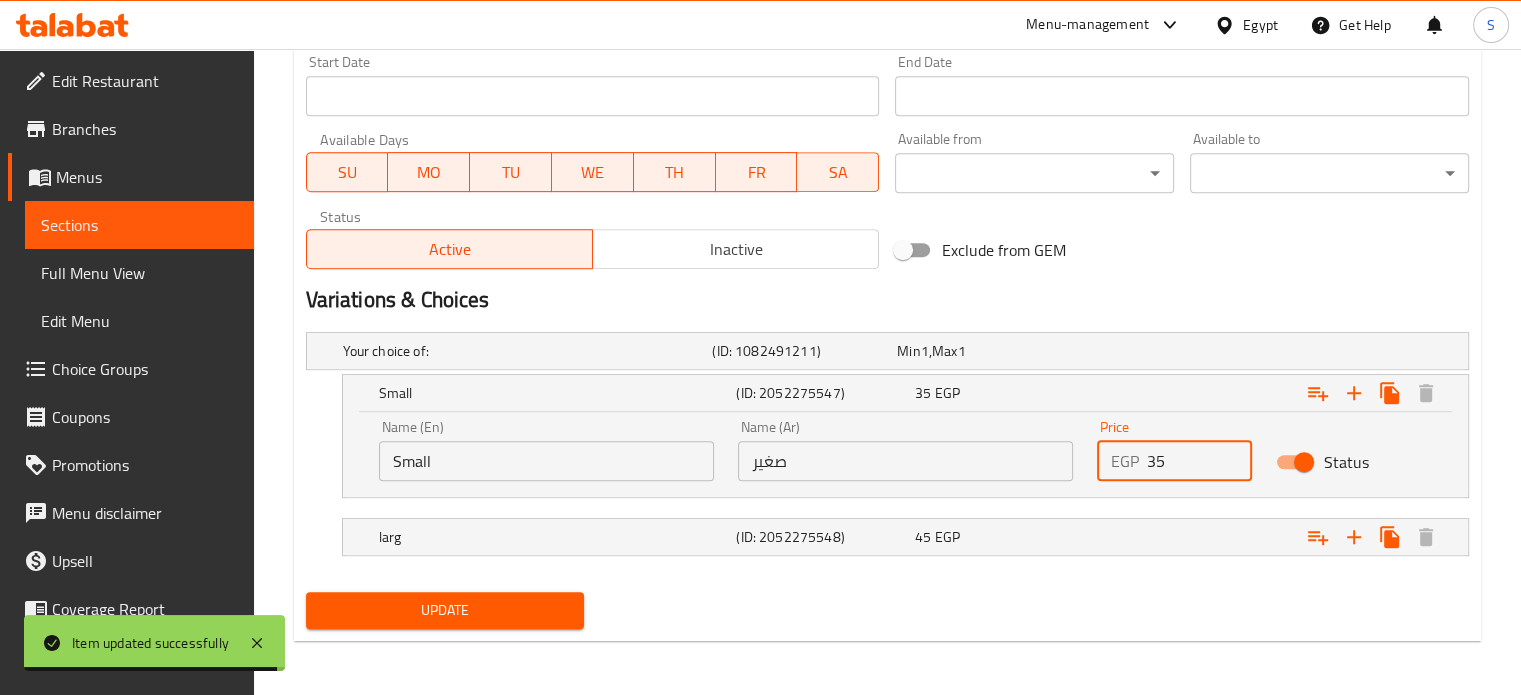 click on "35" at bounding box center (1200, 461) 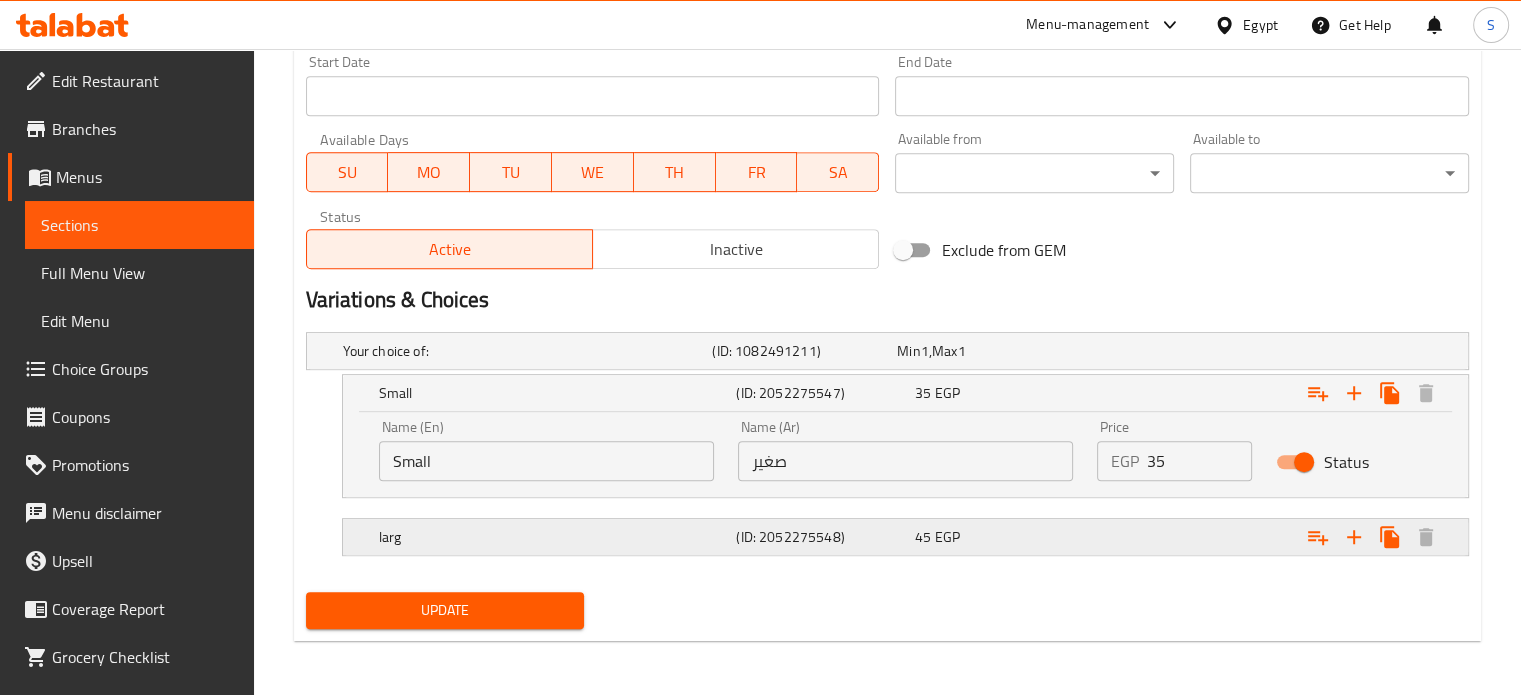 click at bounding box center [1263, 351] 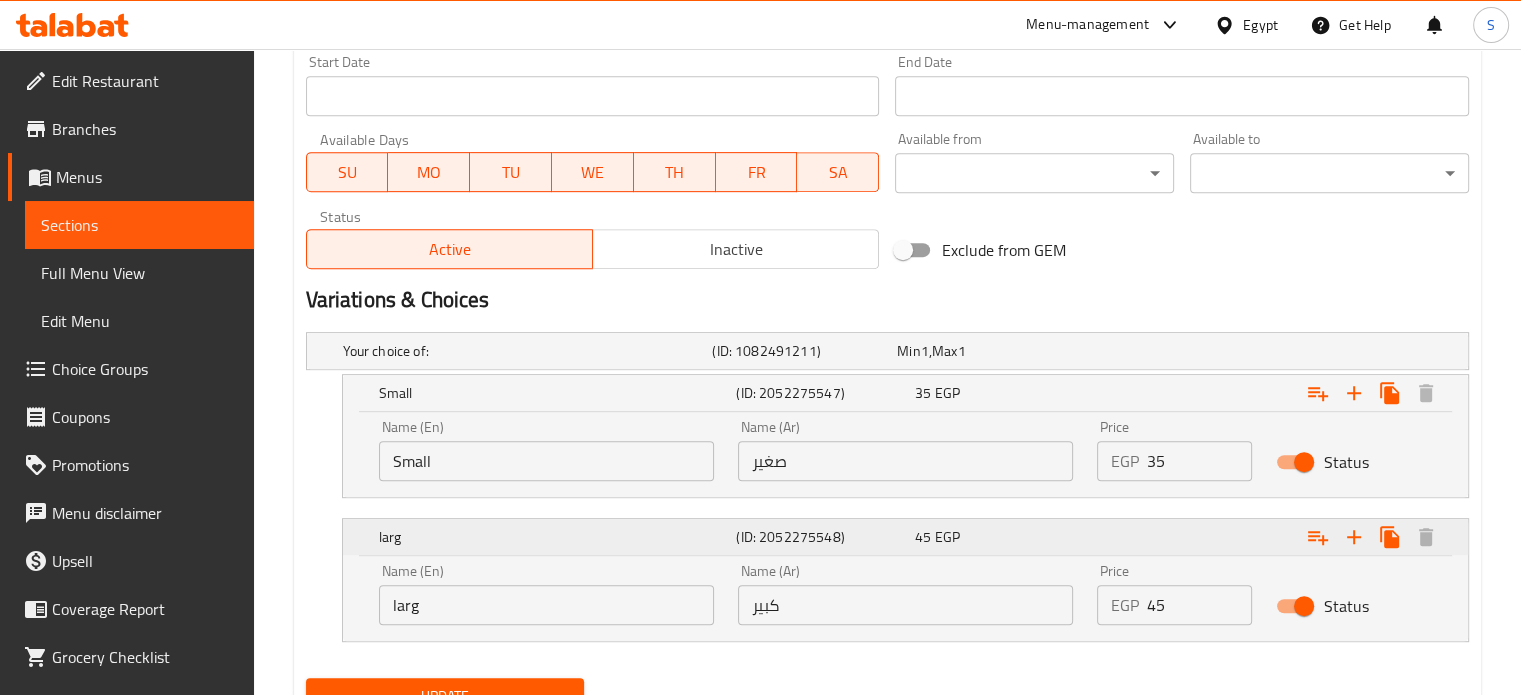 scroll, scrollTop: 962, scrollLeft: 0, axis: vertical 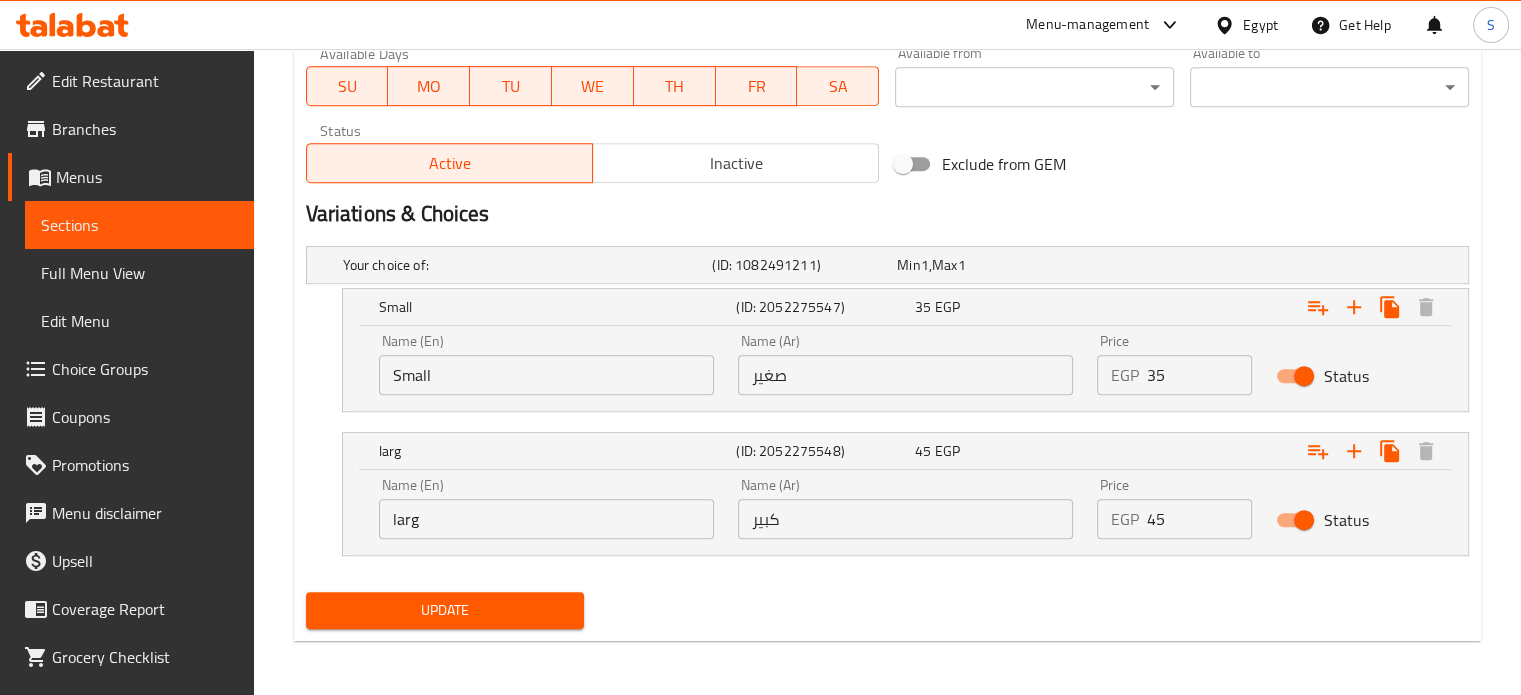 click on "35" at bounding box center (1200, 375) 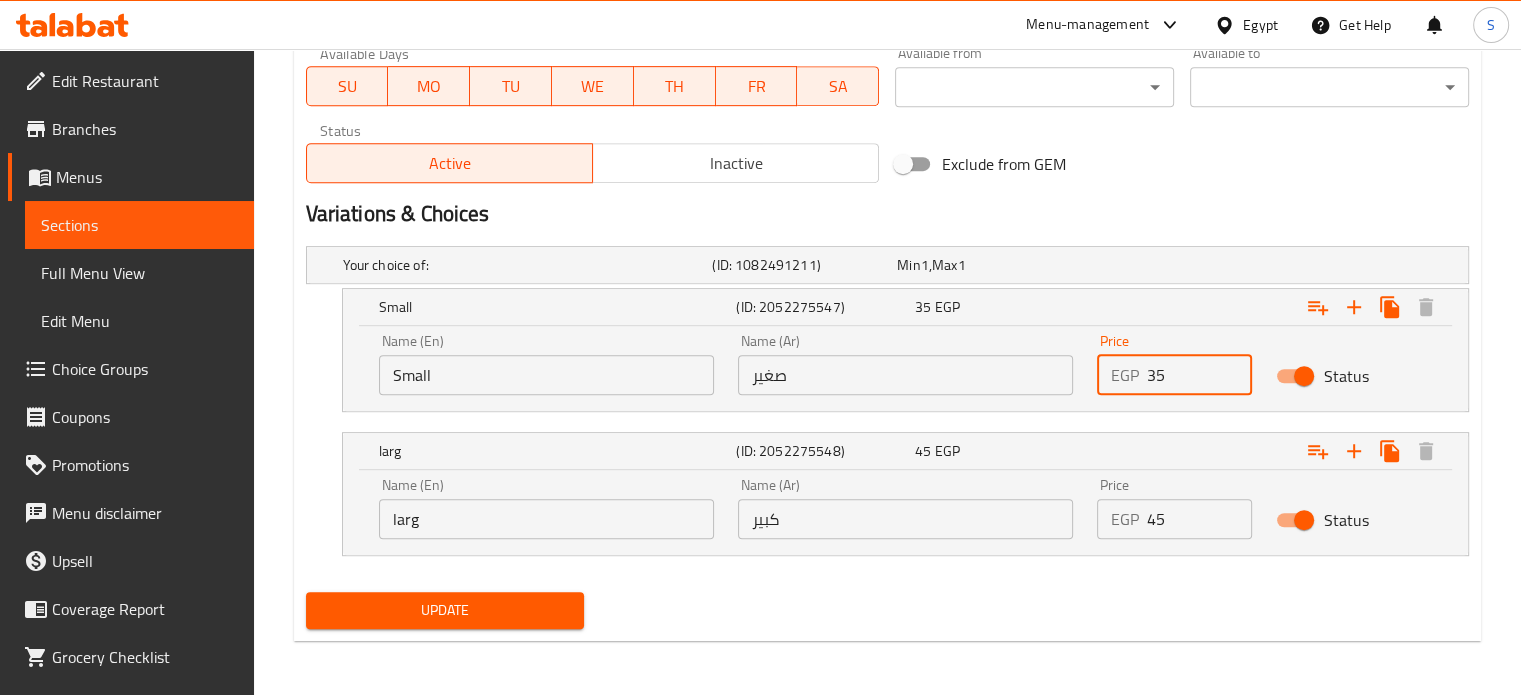 click on "35" at bounding box center [1200, 375] 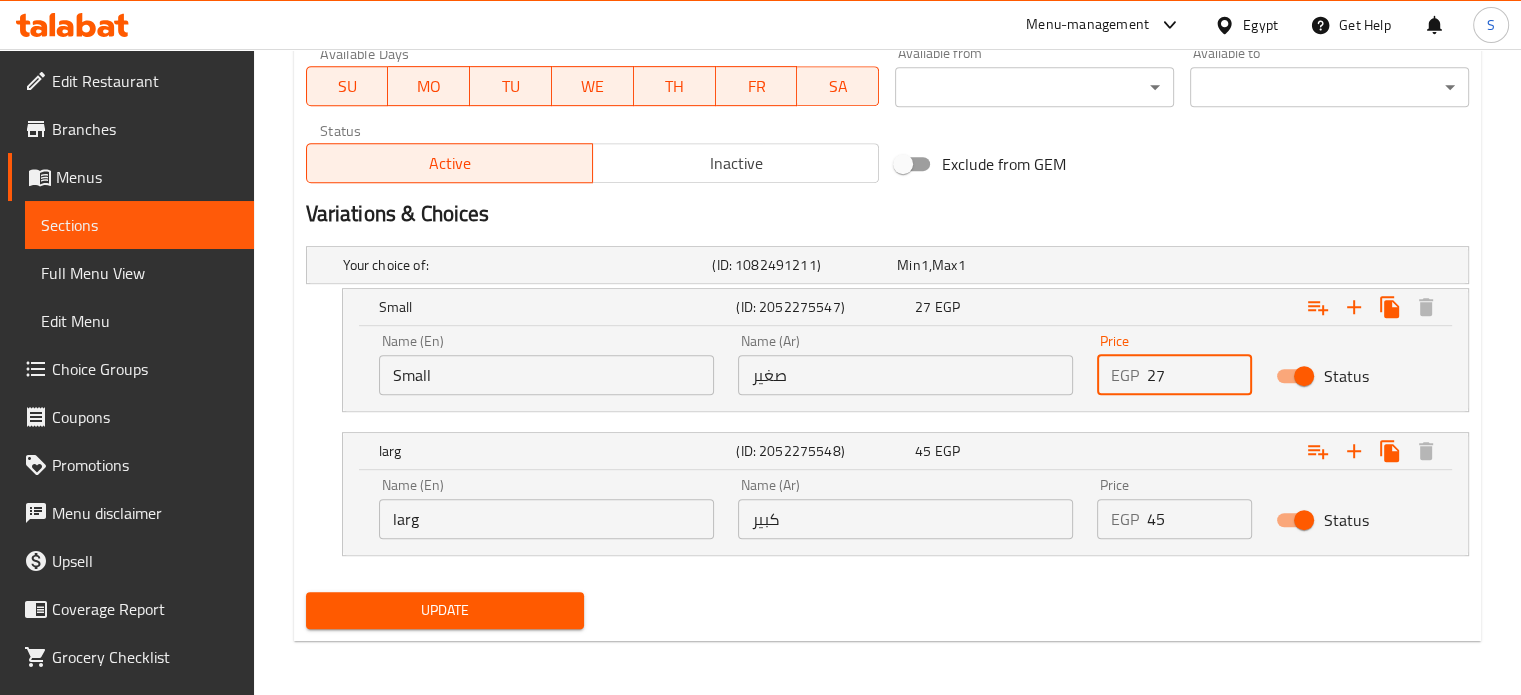 type on "27" 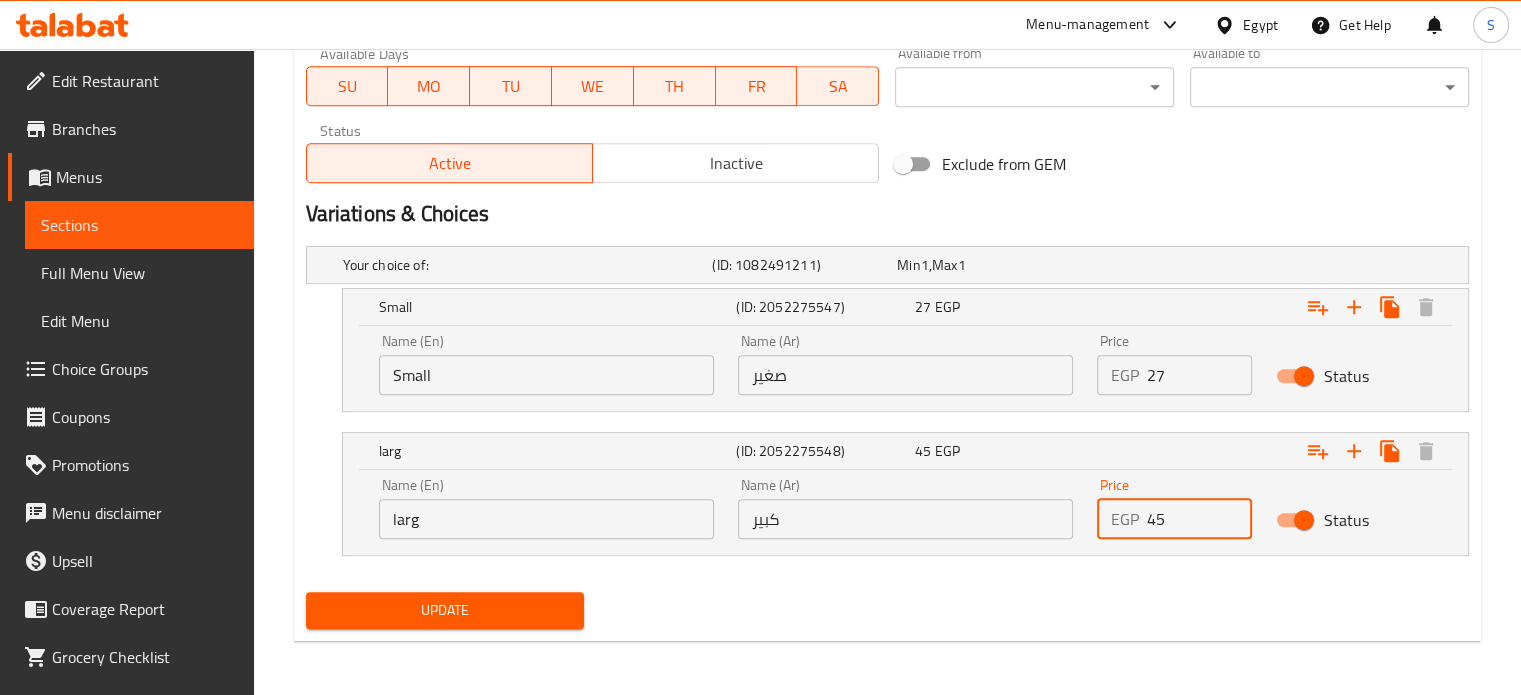 click on "45" at bounding box center (1200, 519) 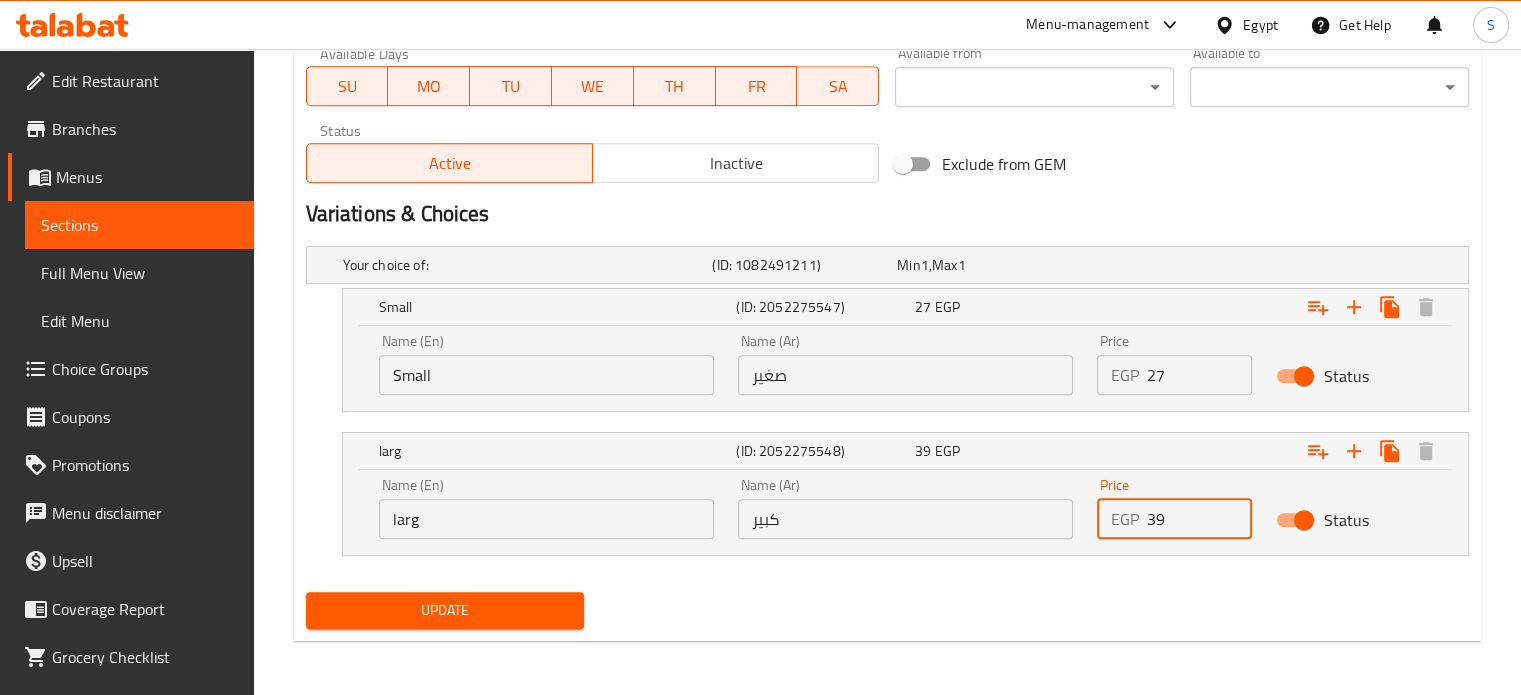 type on "39" 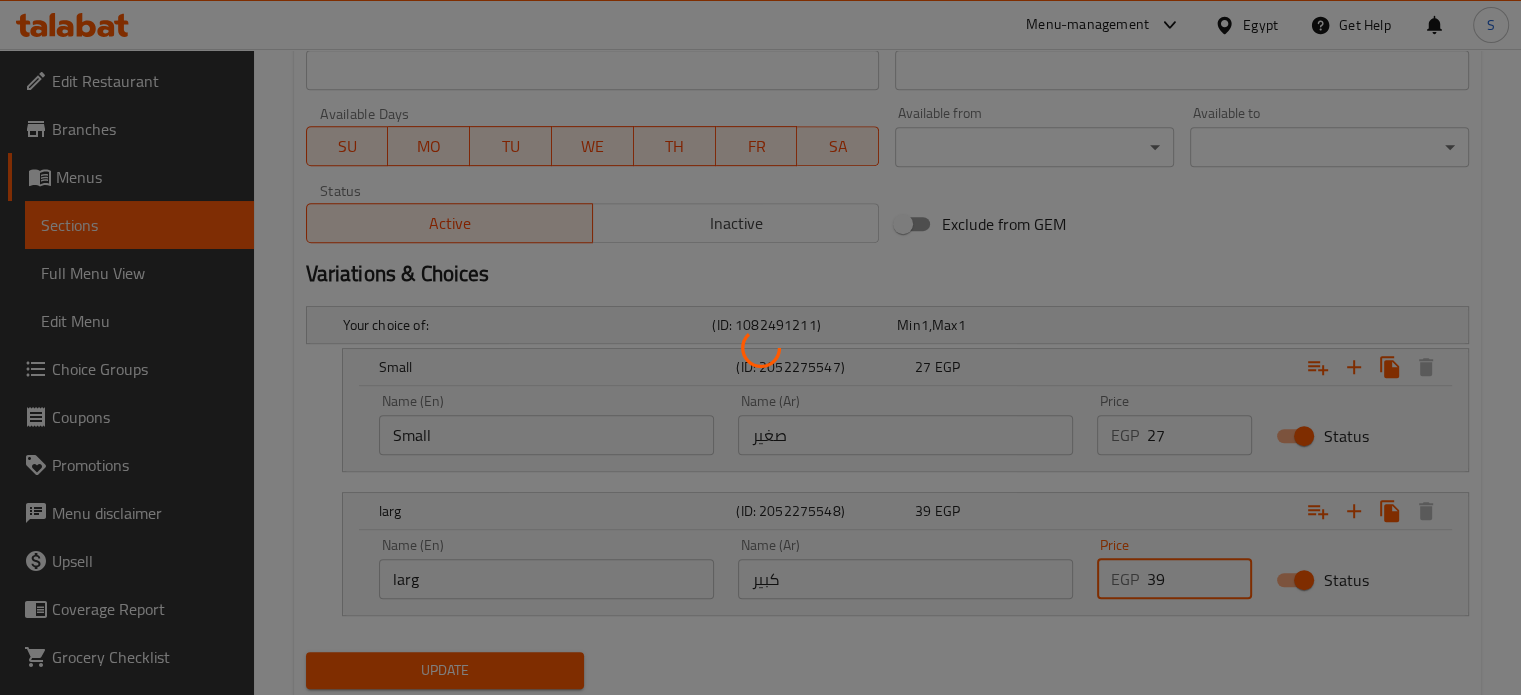 scroll, scrollTop: 0, scrollLeft: 0, axis: both 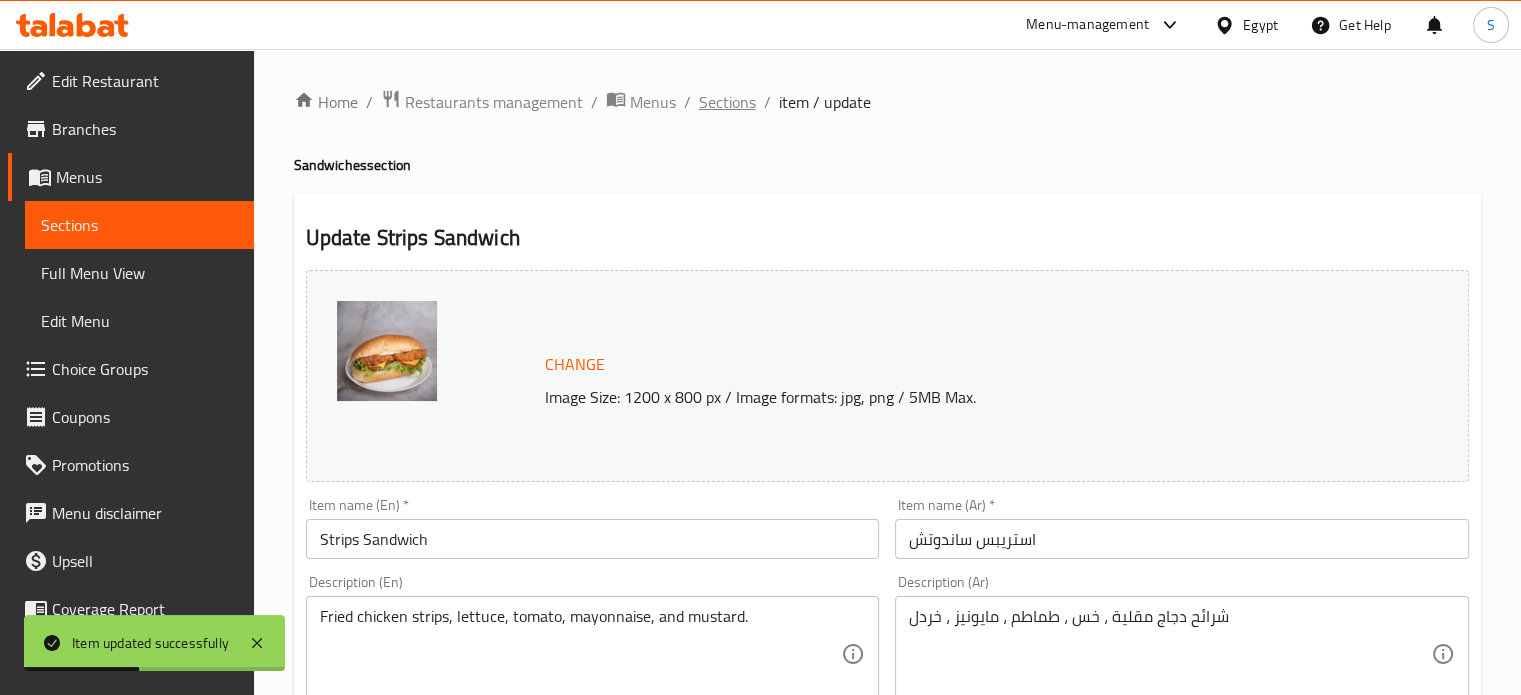 click on "Sections" at bounding box center (727, 102) 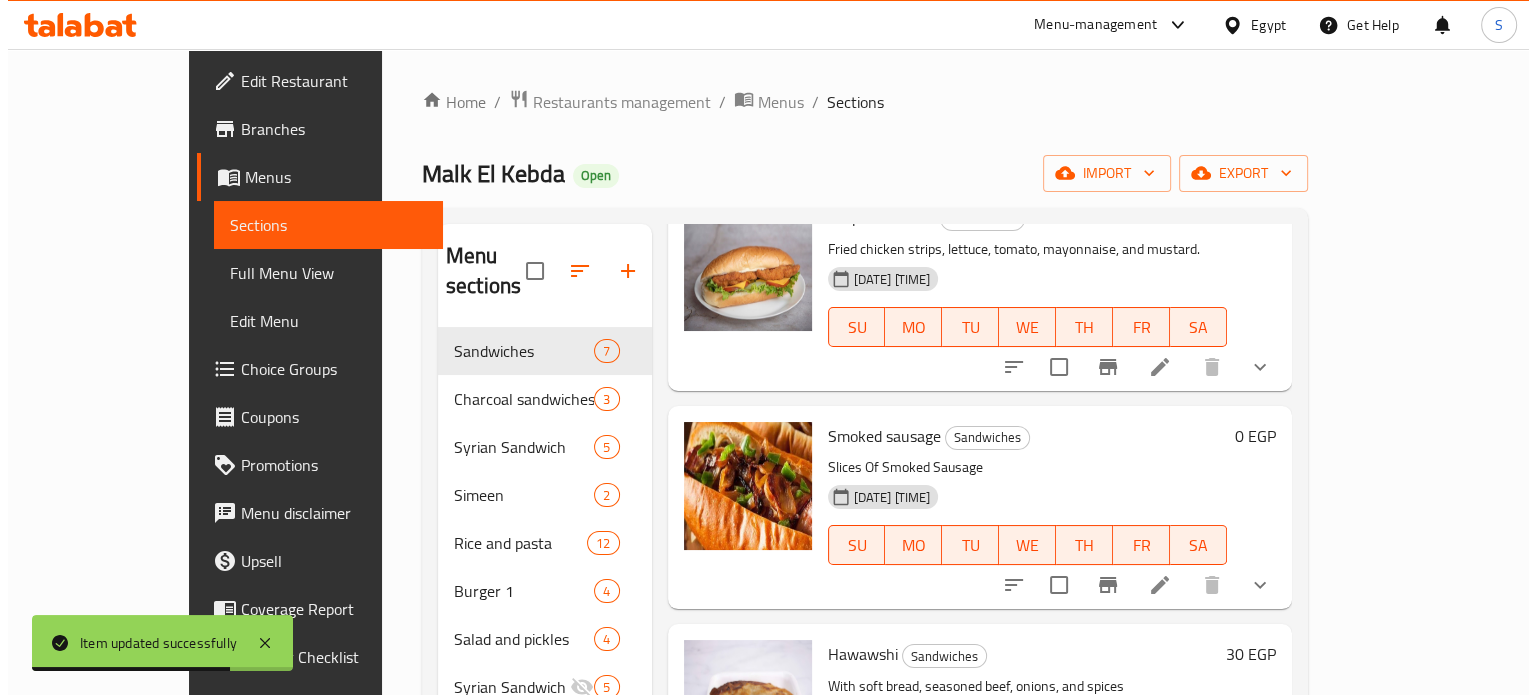 scroll, scrollTop: 498, scrollLeft: 0, axis: vertical 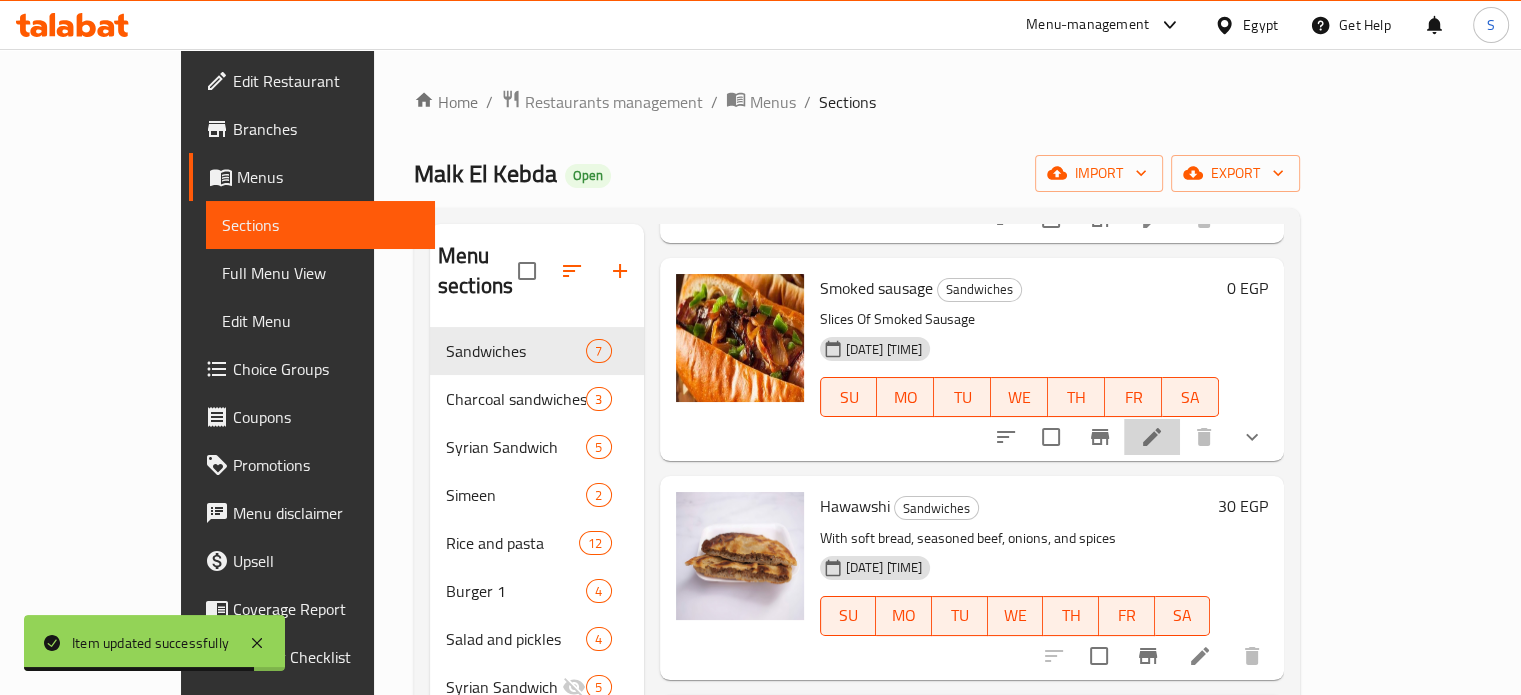 click at bounding box center [1152, 437] 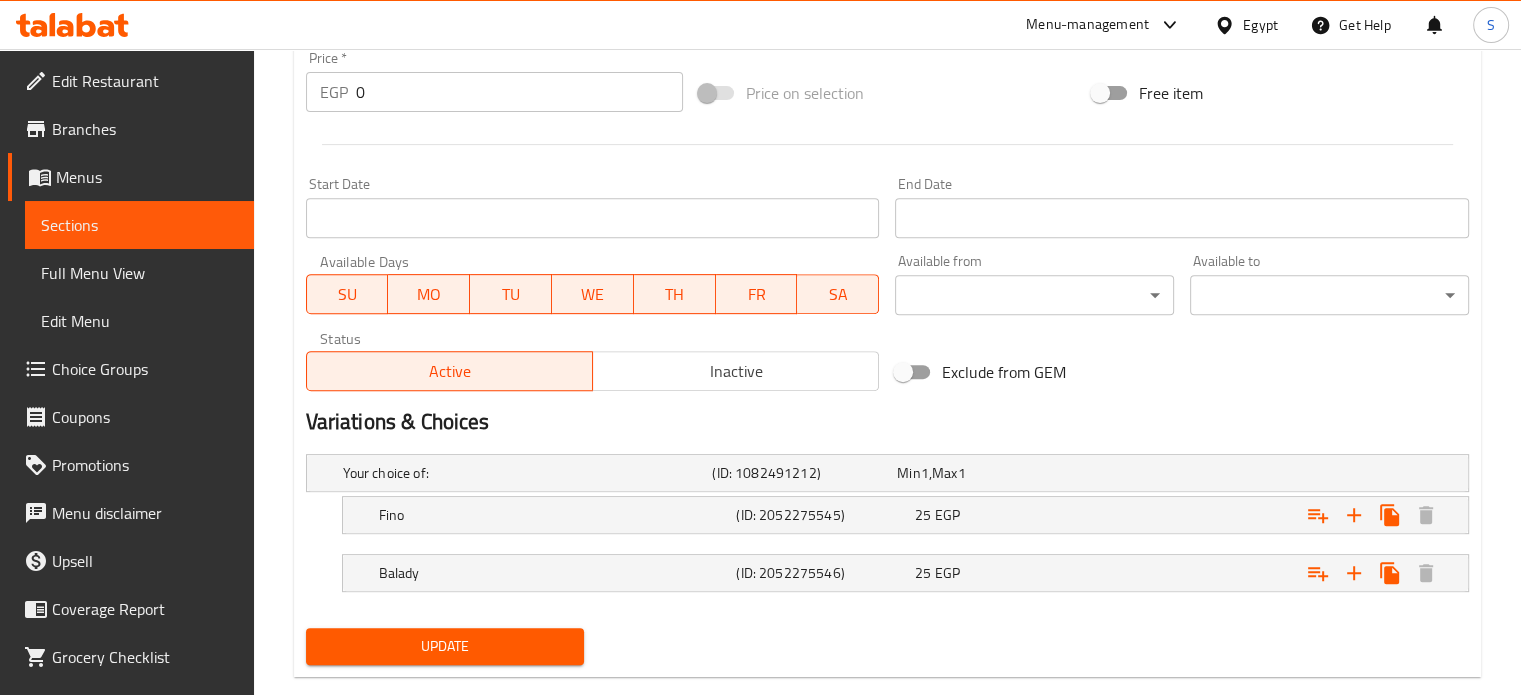 scroll, scrollTop: 790, scrollLeft: 0, axis: vertical 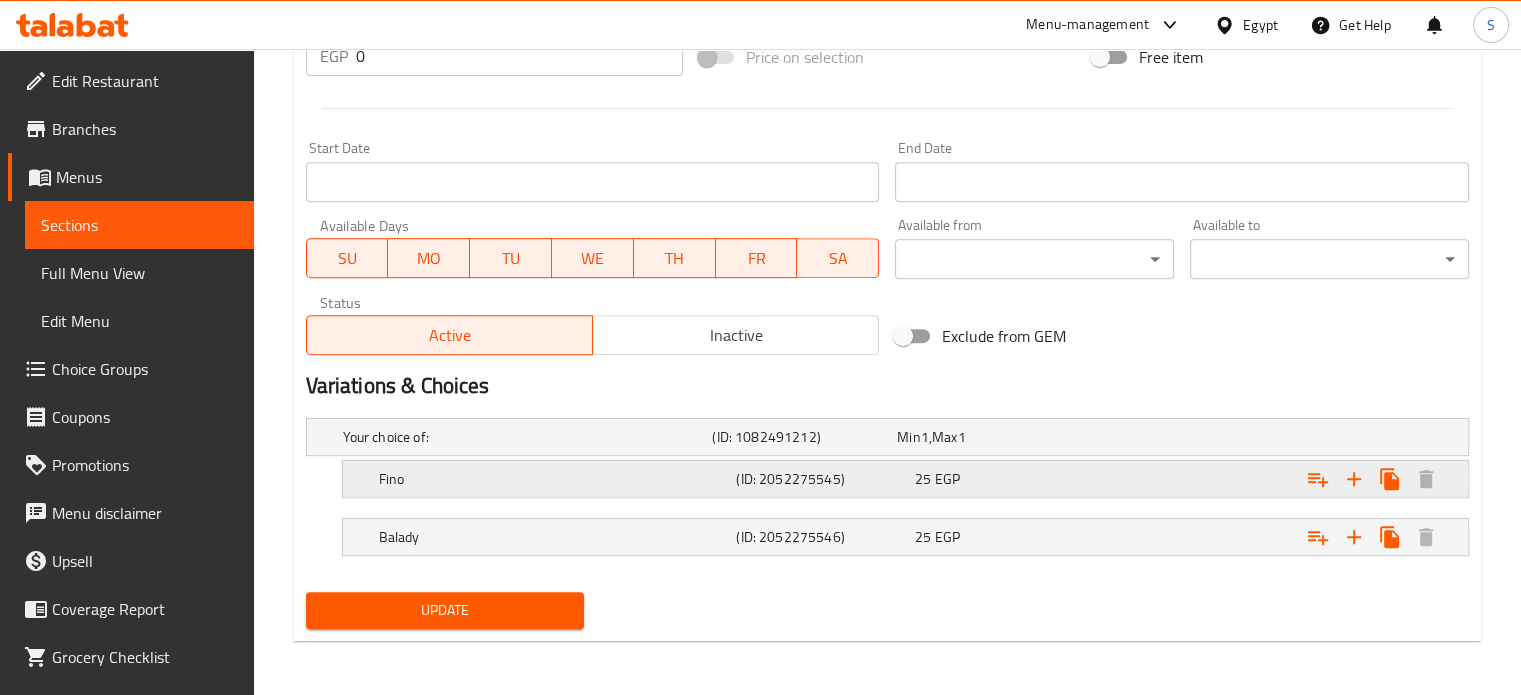 click on "25   EGP" at bounding box center (985, 437) 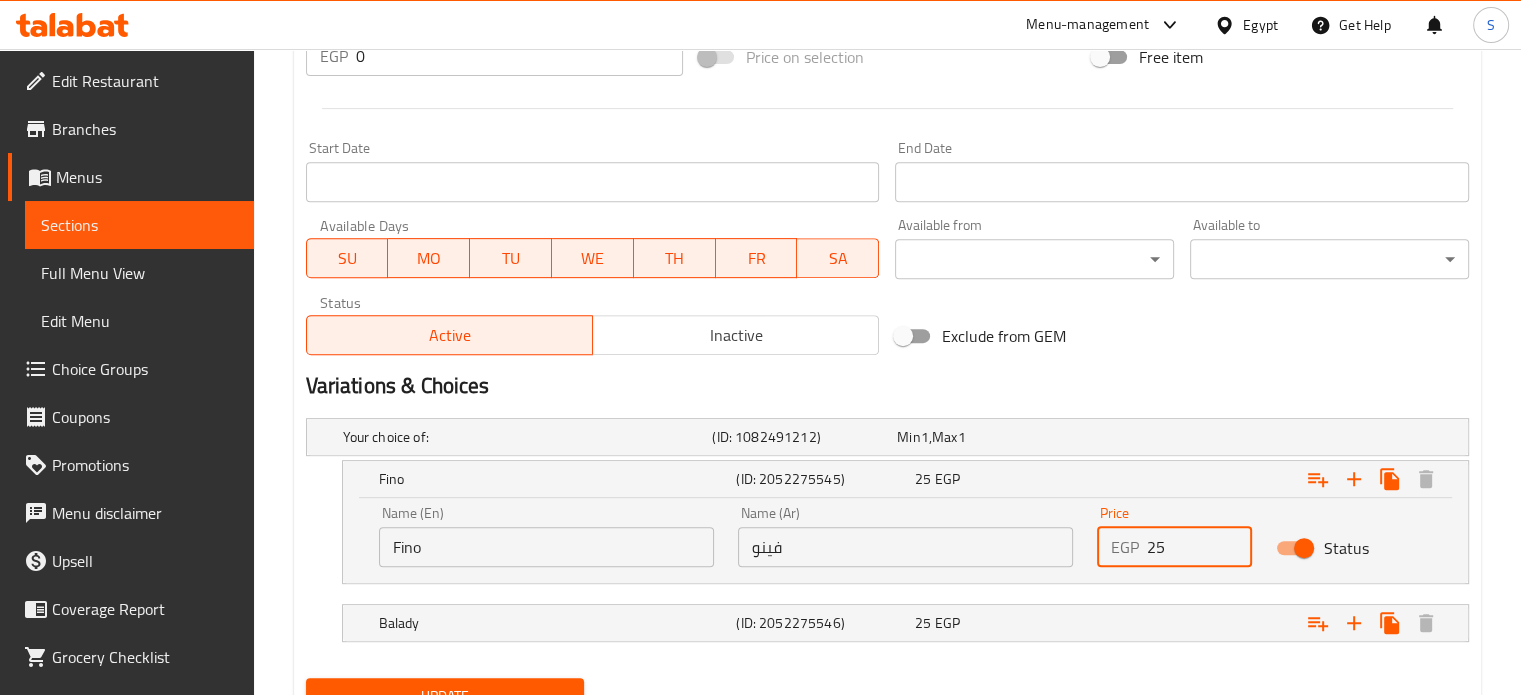 click on "25" at bounding box center (1200, 547) 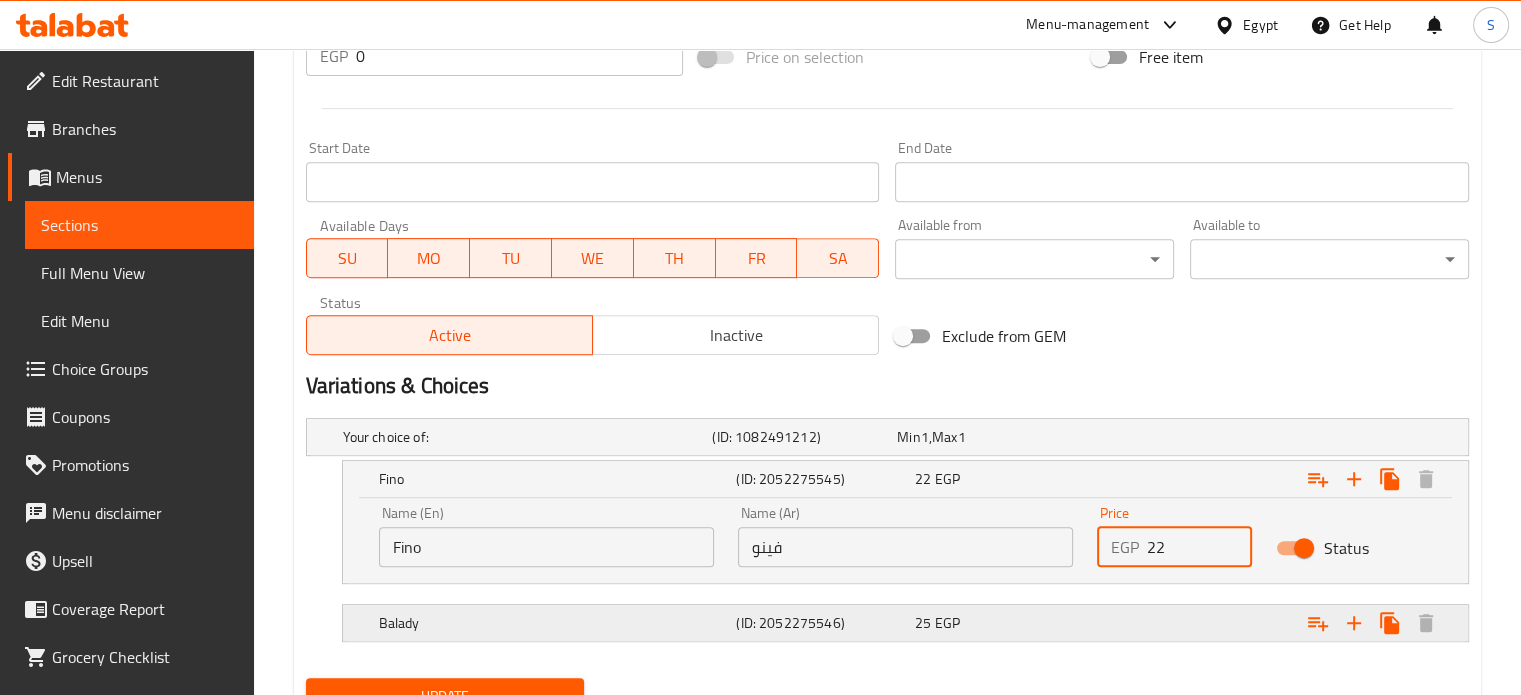 type on "22" 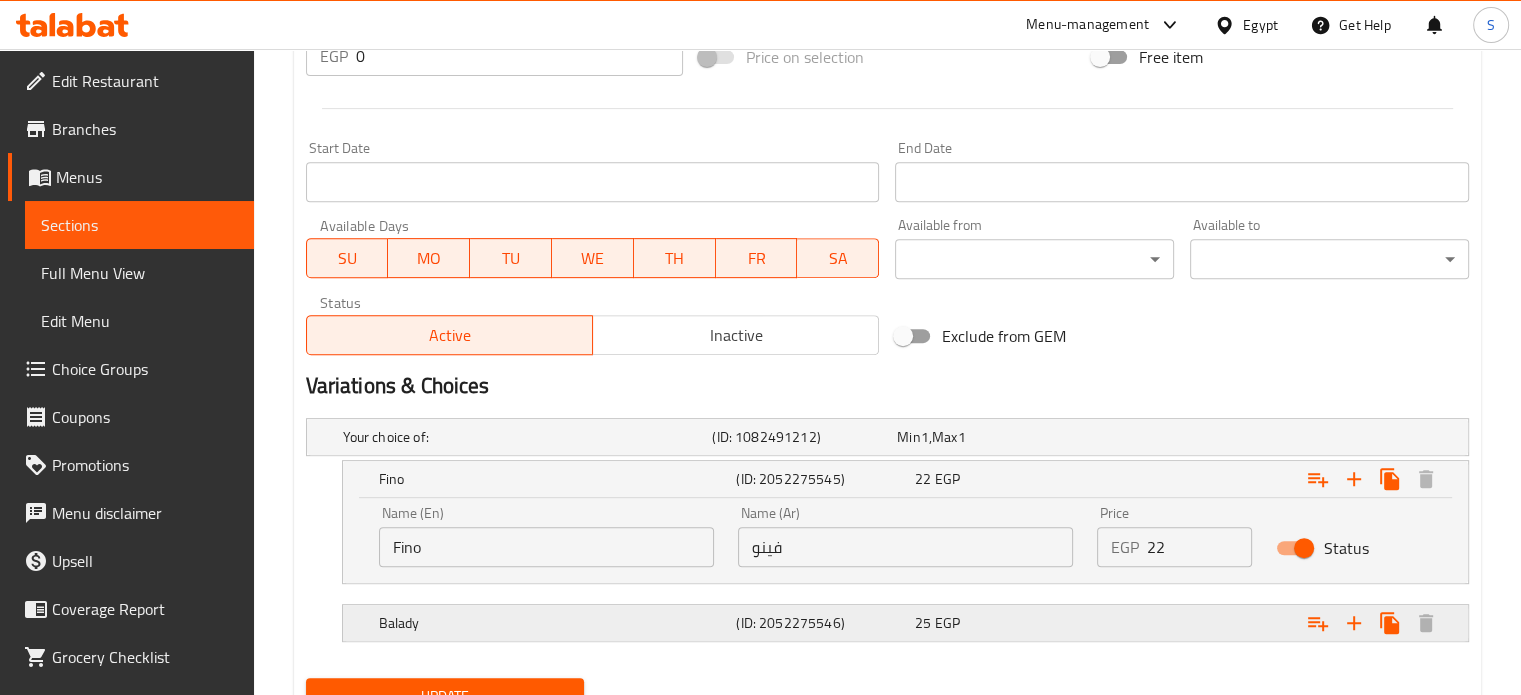 click at bounding box center (1263, 437) 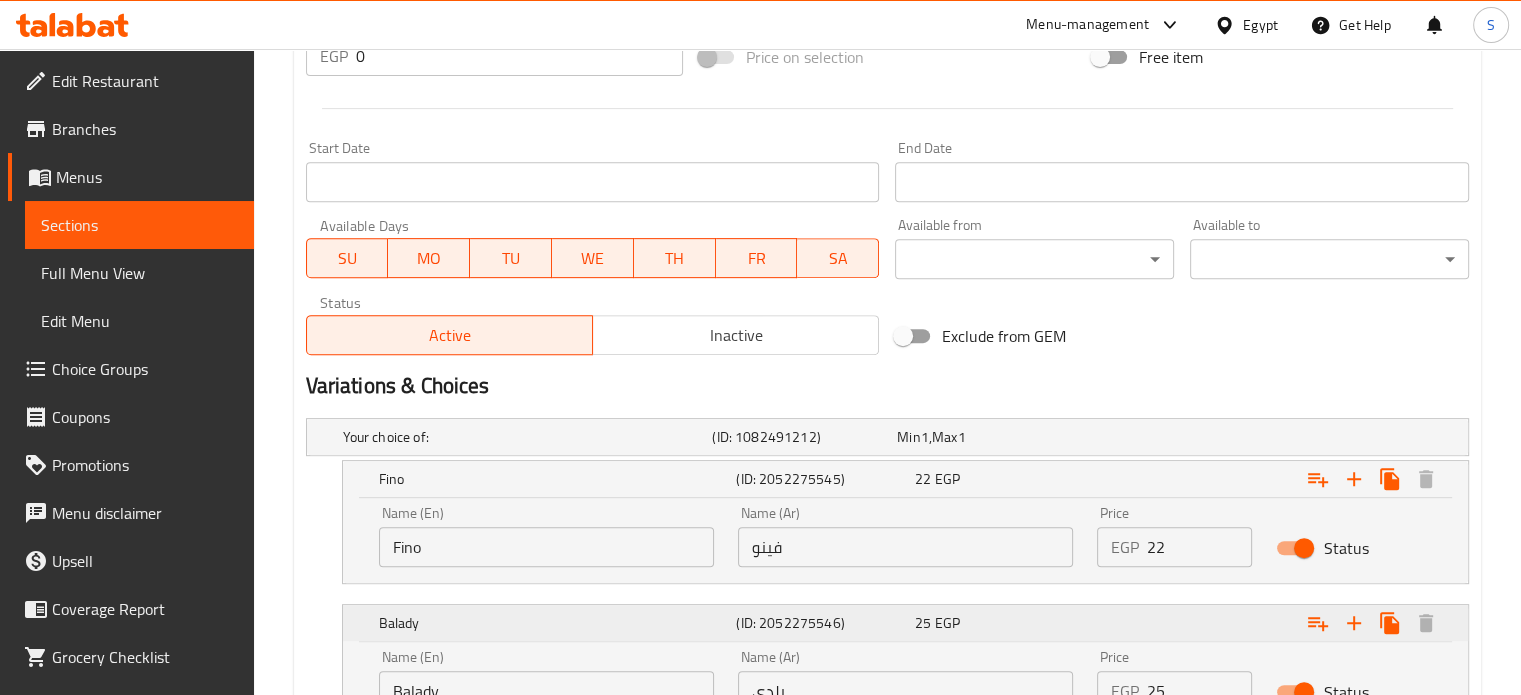 scroll, scrollTop: 962, scrollLeft: 0, axis: vertical 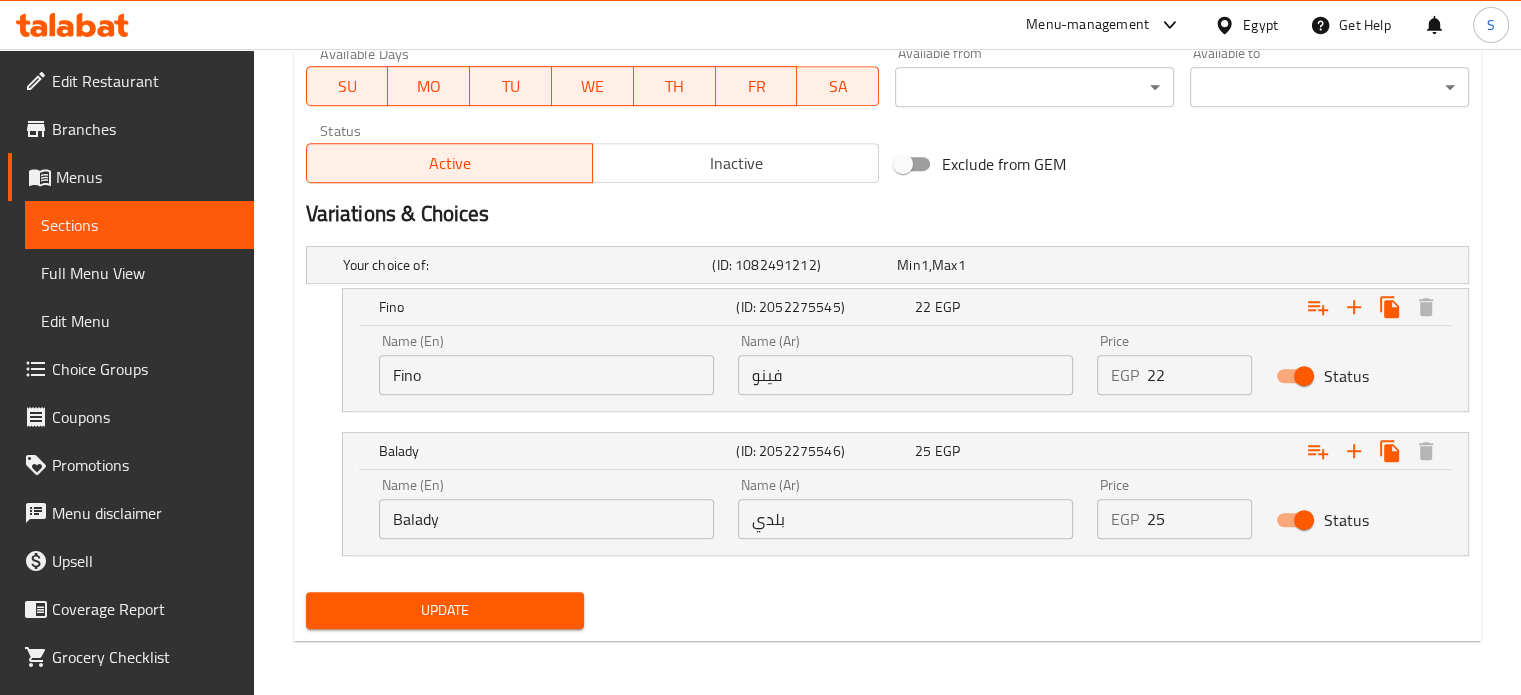 click on "25" at bounding box center [1200, 519] 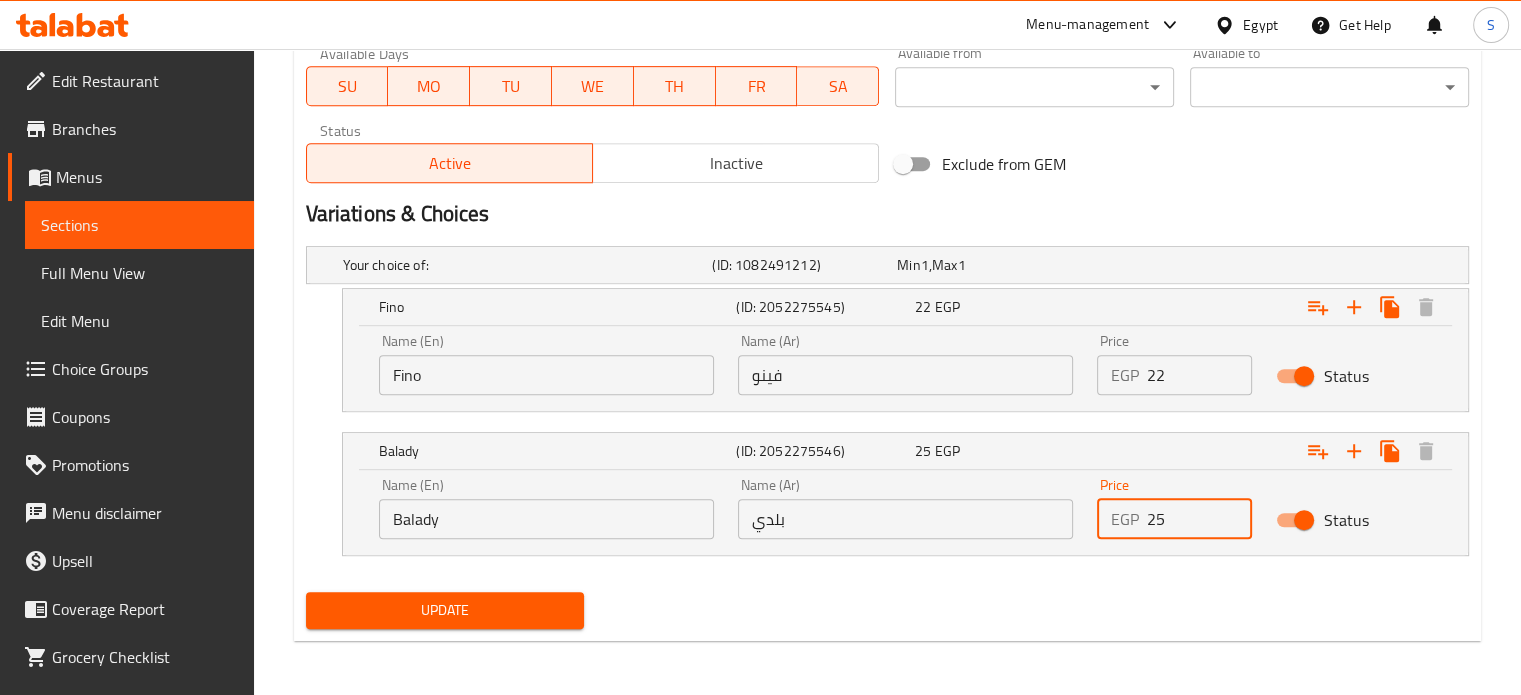 click on "25" at bounding box center [1200, 519] 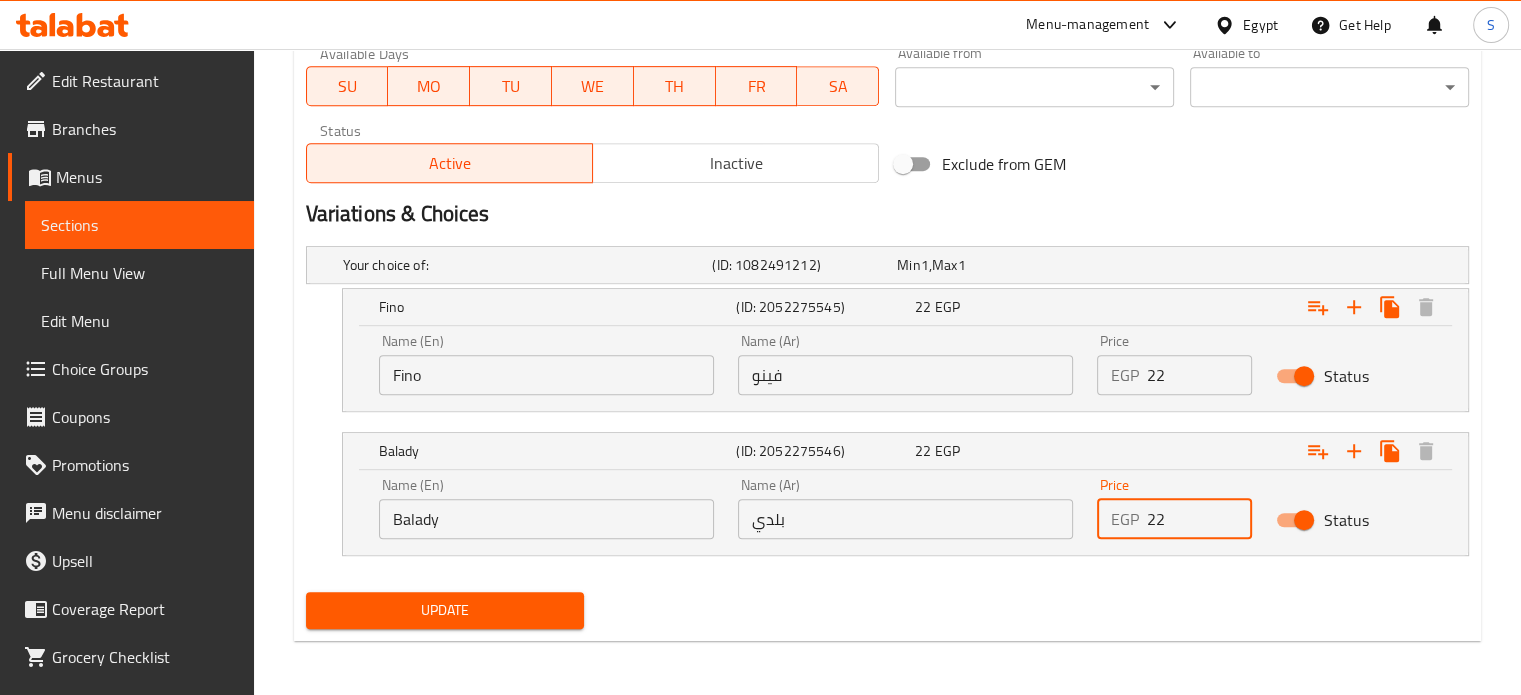 type on "22" 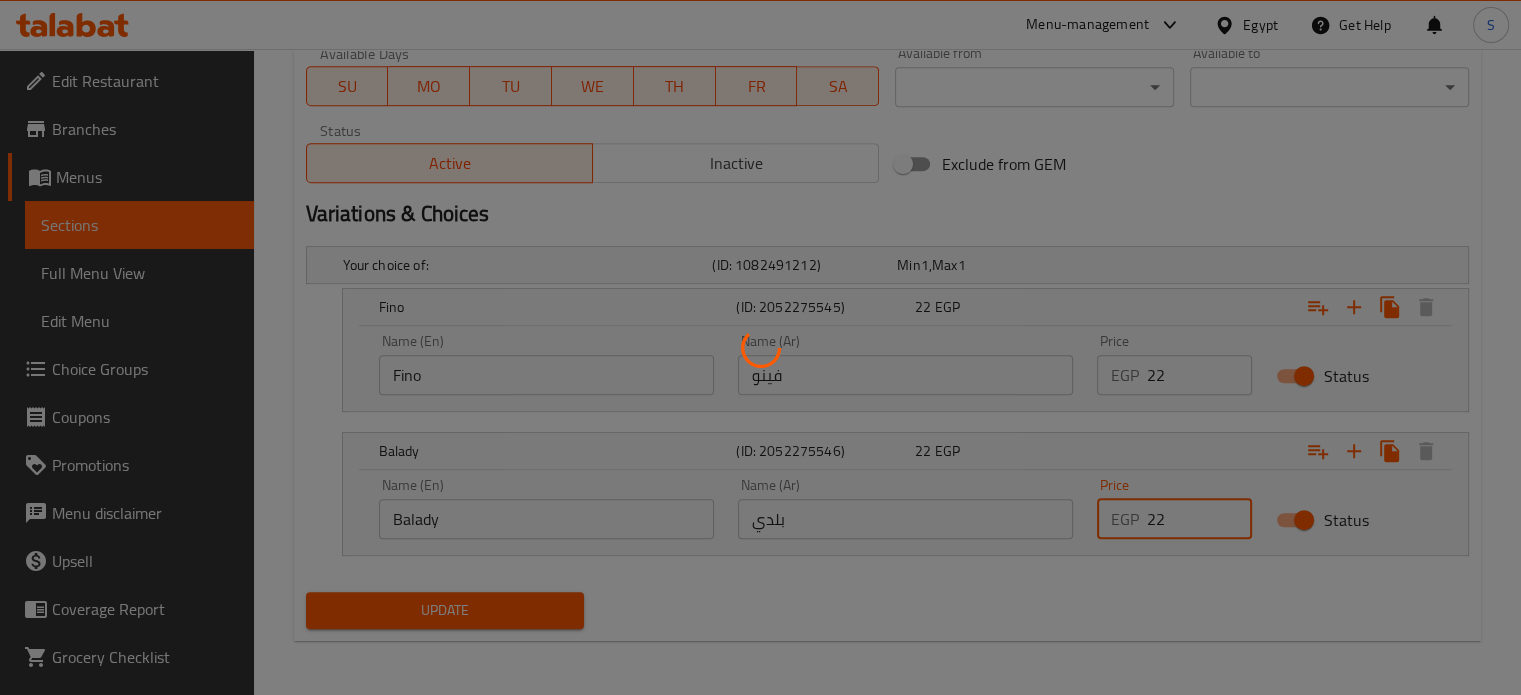 scroll, scrollTop: 0, scrollLeft: 0, axis: both 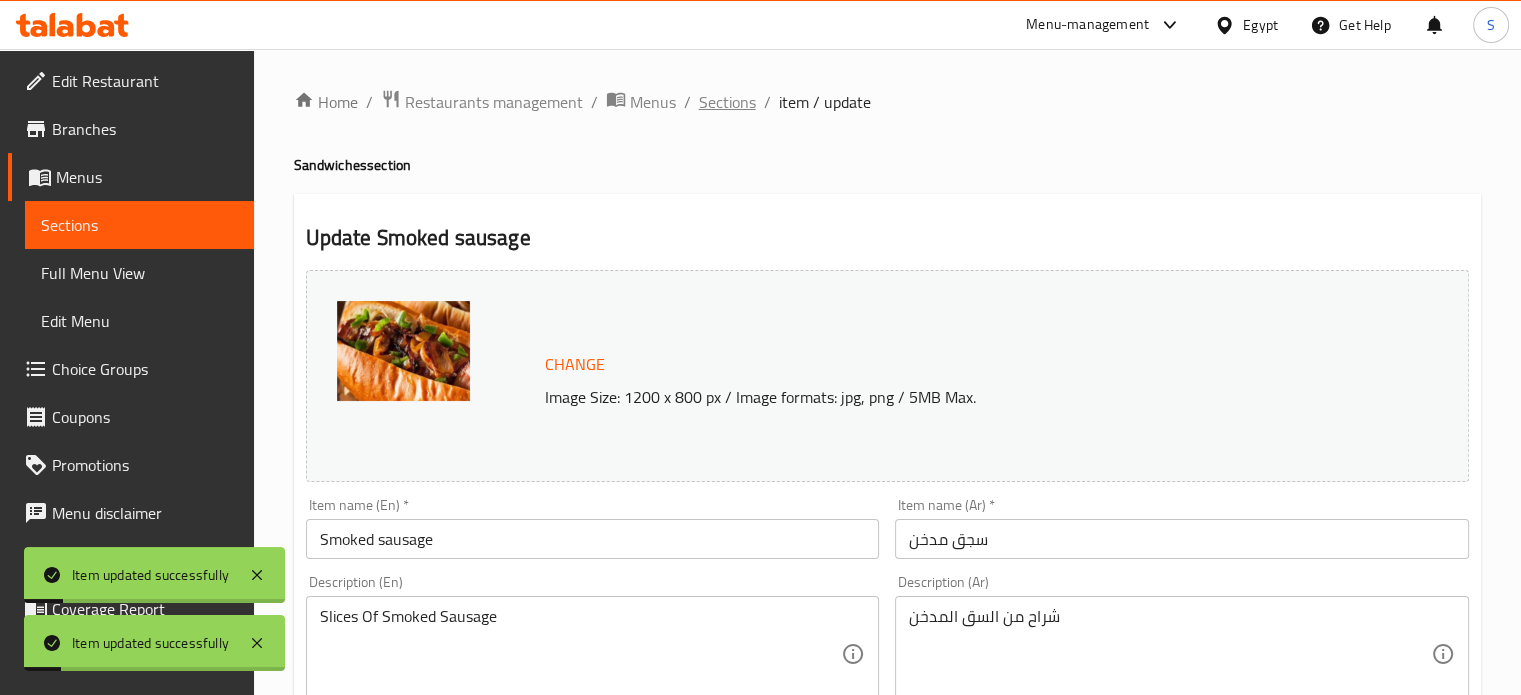 click on "Sections" at bounding box center (727, 102) 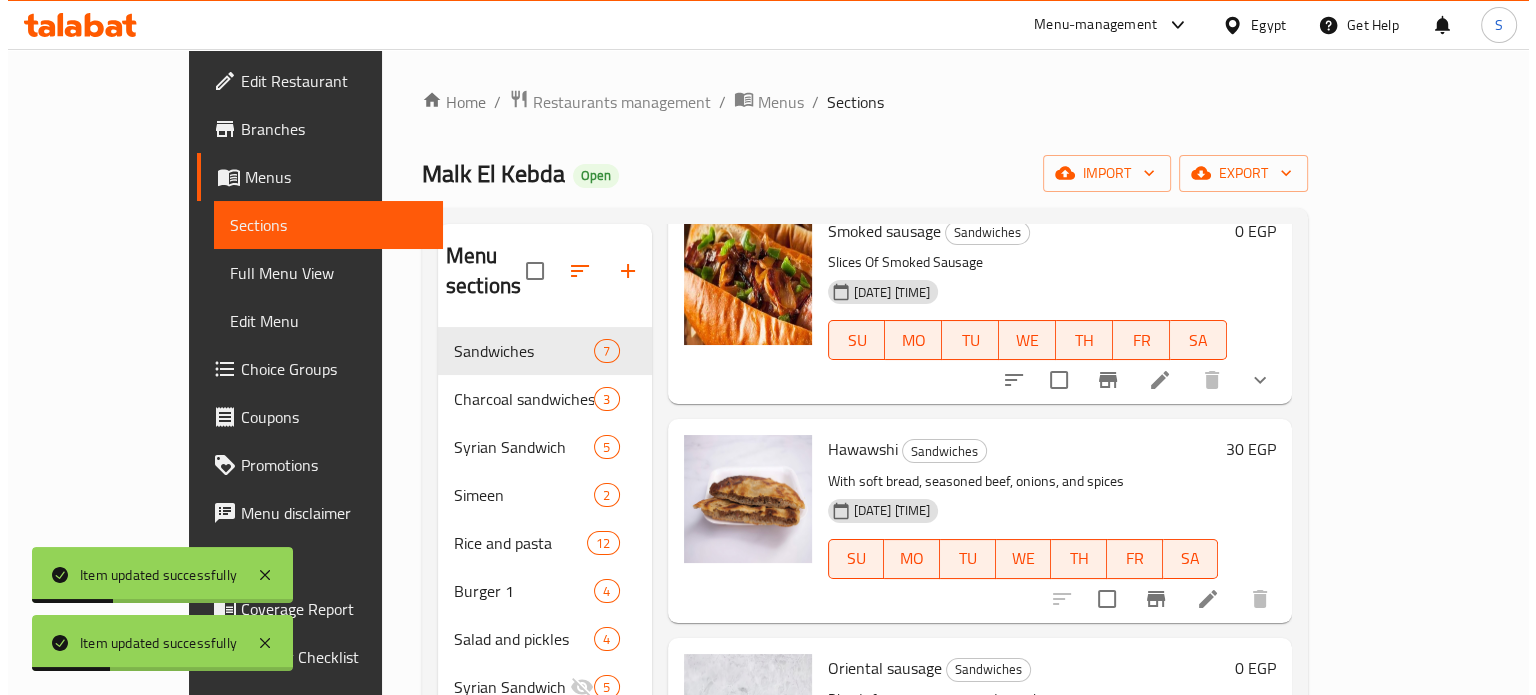 scroll, scrollTop: 688, scrollLeft: 0, axis: vertical 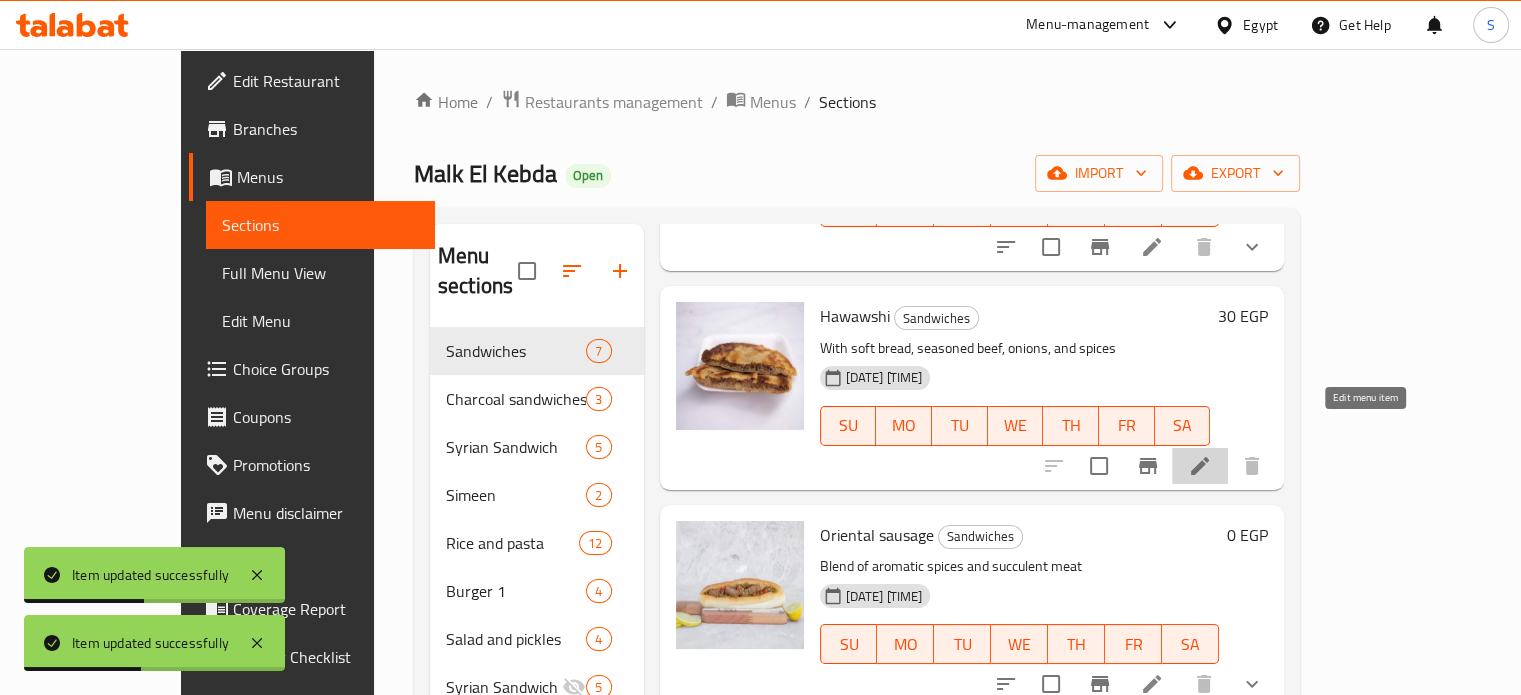 click 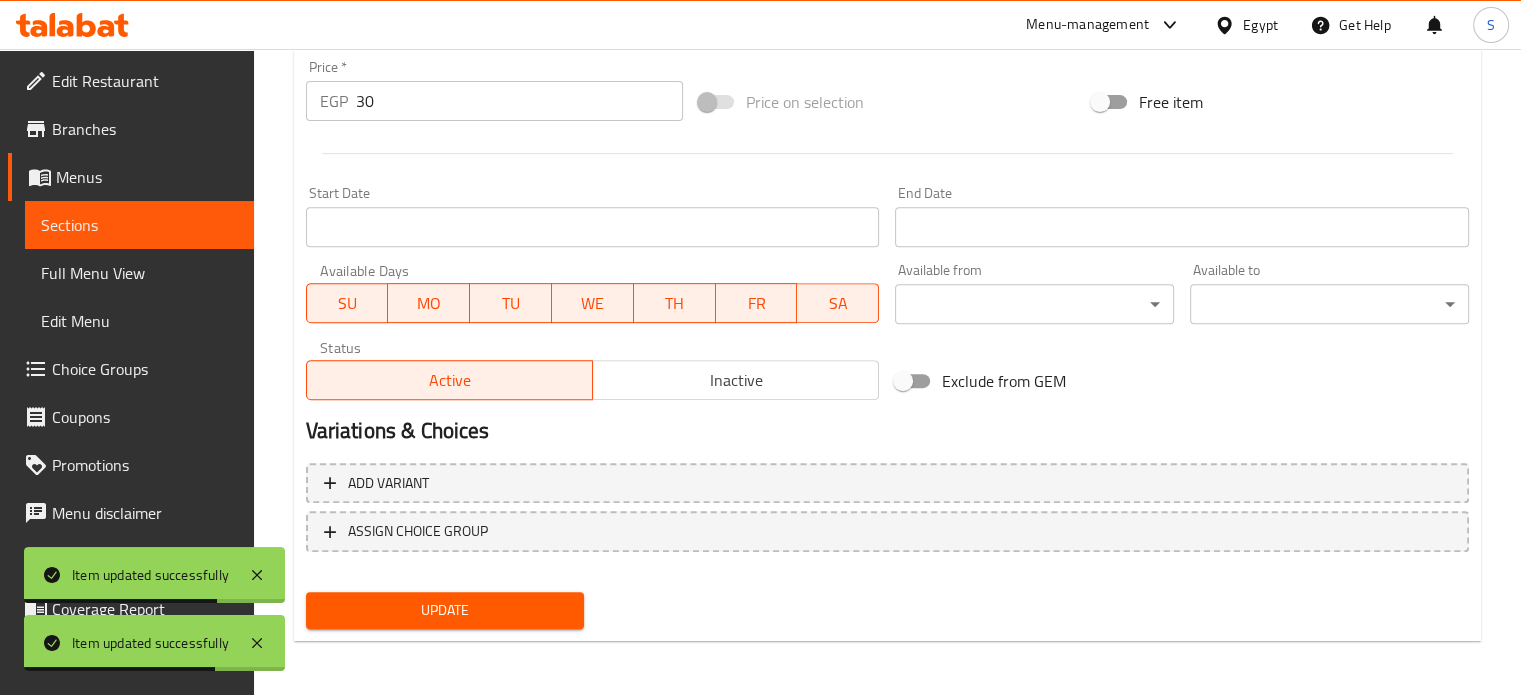 scroll, scrollTop: 744, scrollLeft: 0, axis: vertical 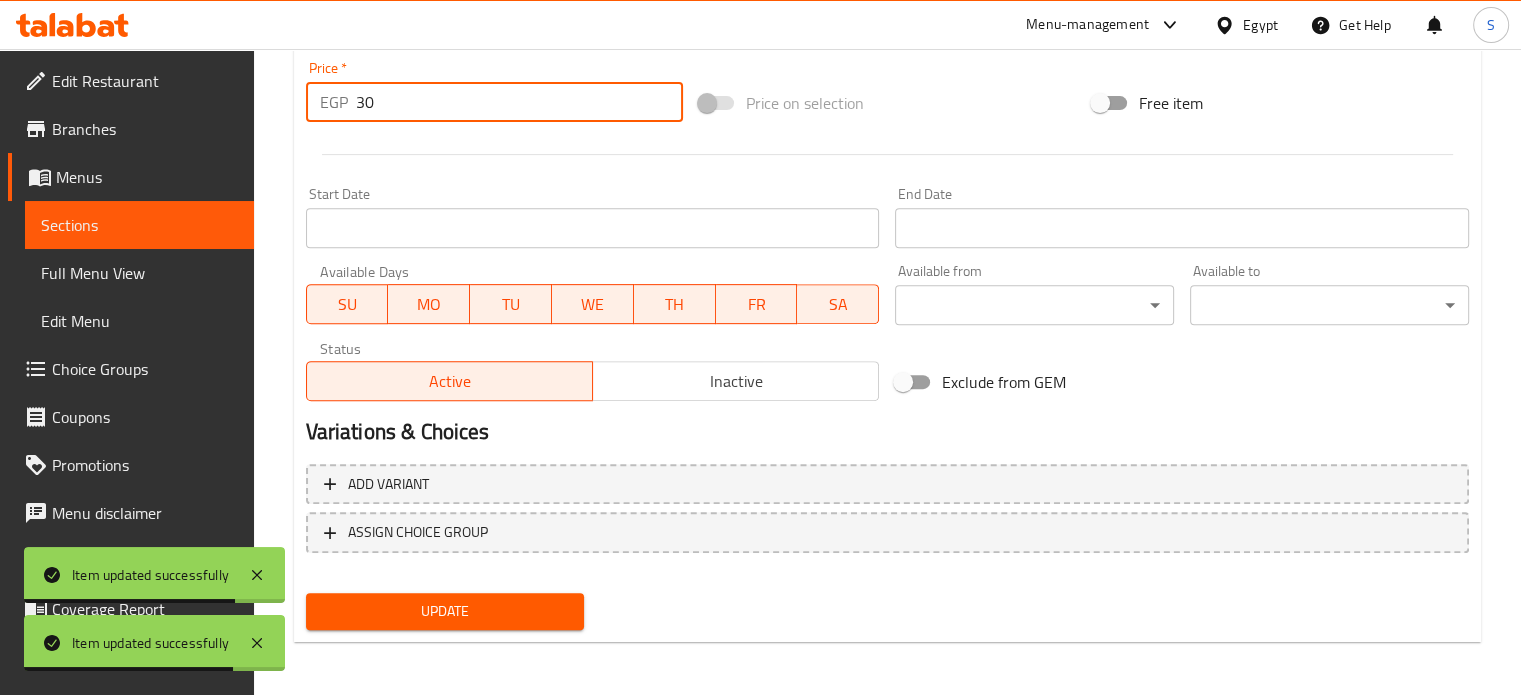 click on "30" at bounding box center (519, 102) 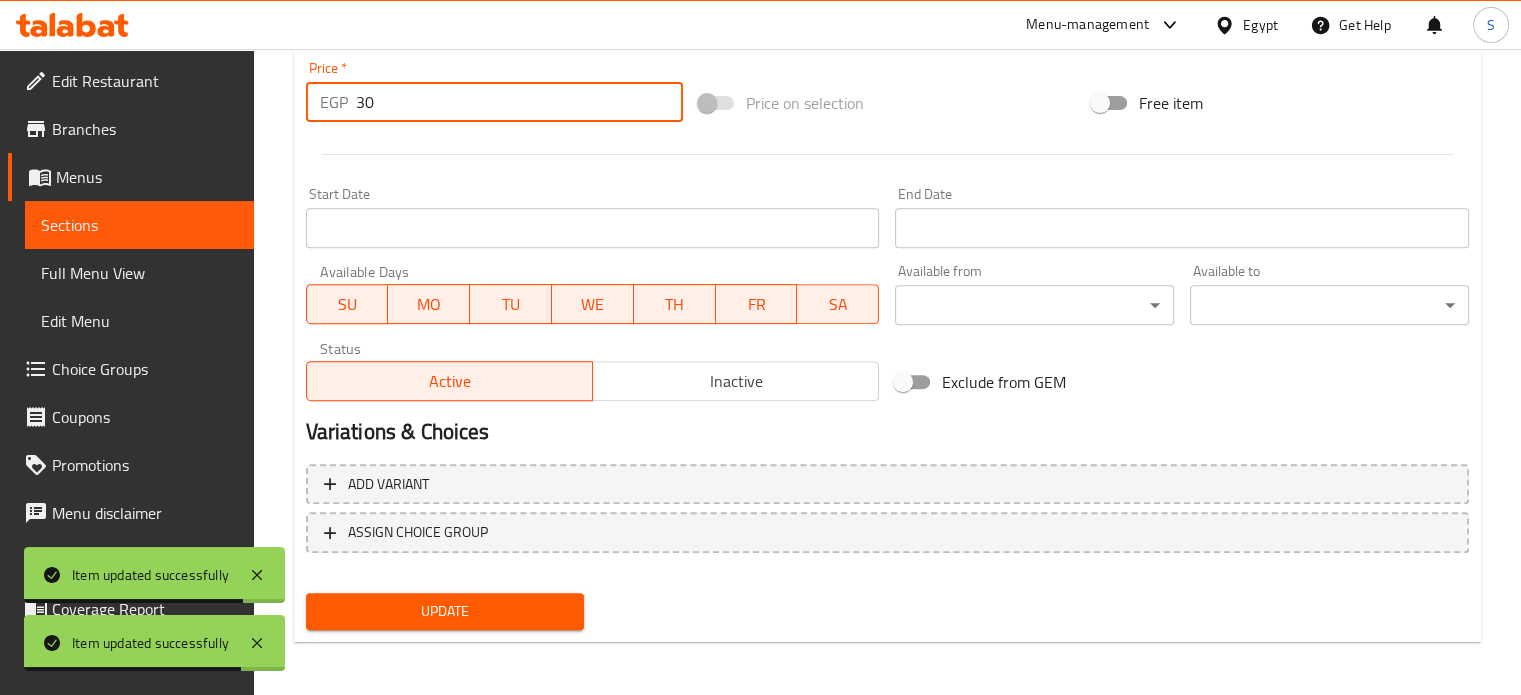 click on "30" at bounding box center [519, 102] 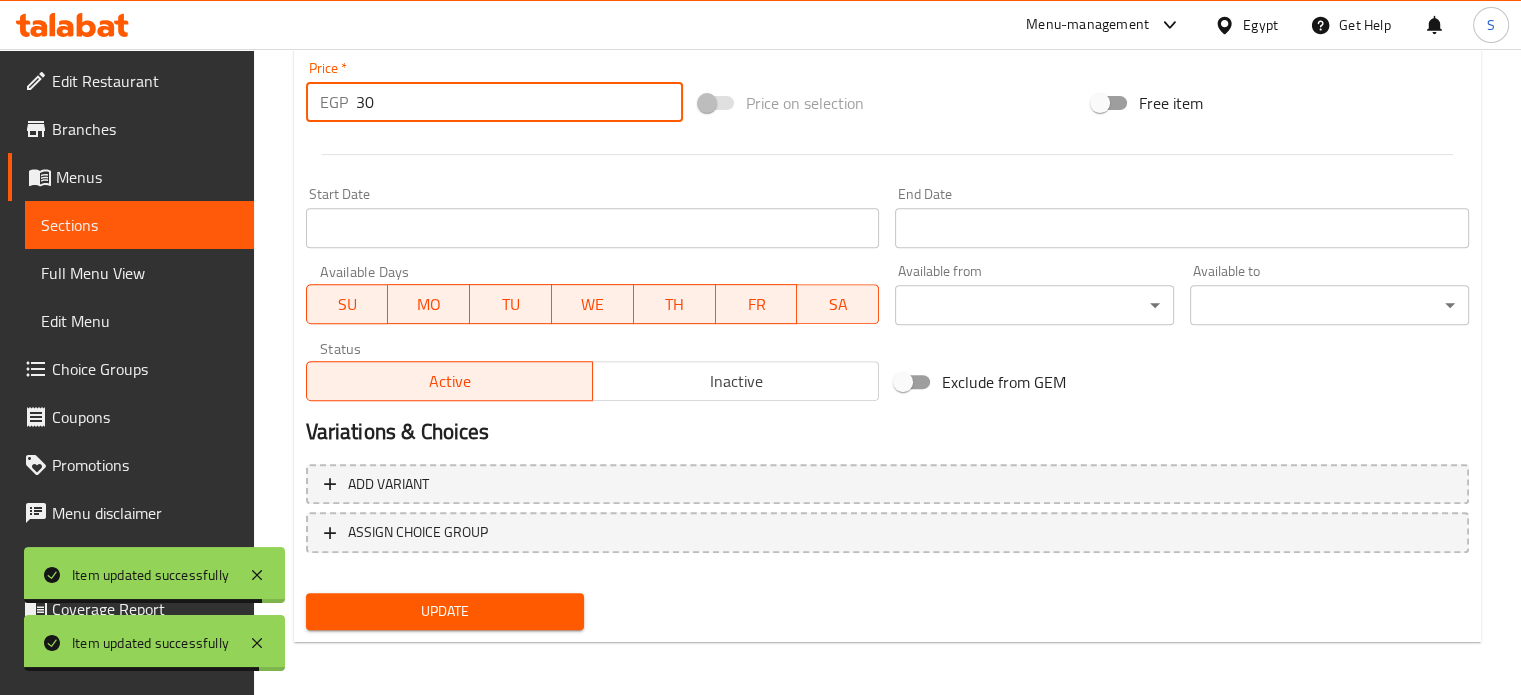 click on "30" at bounding box center (519, 102) 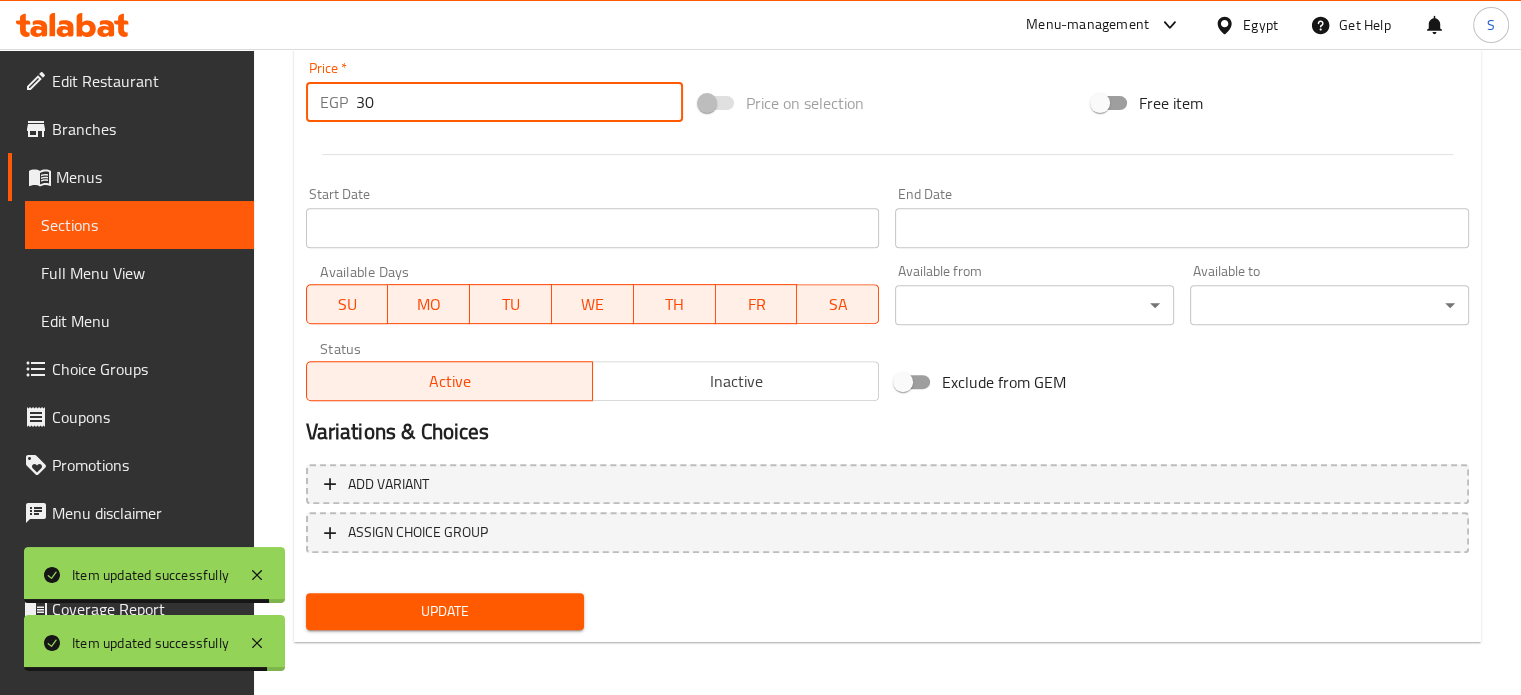 click on "30" at bounding box center (519, 102) 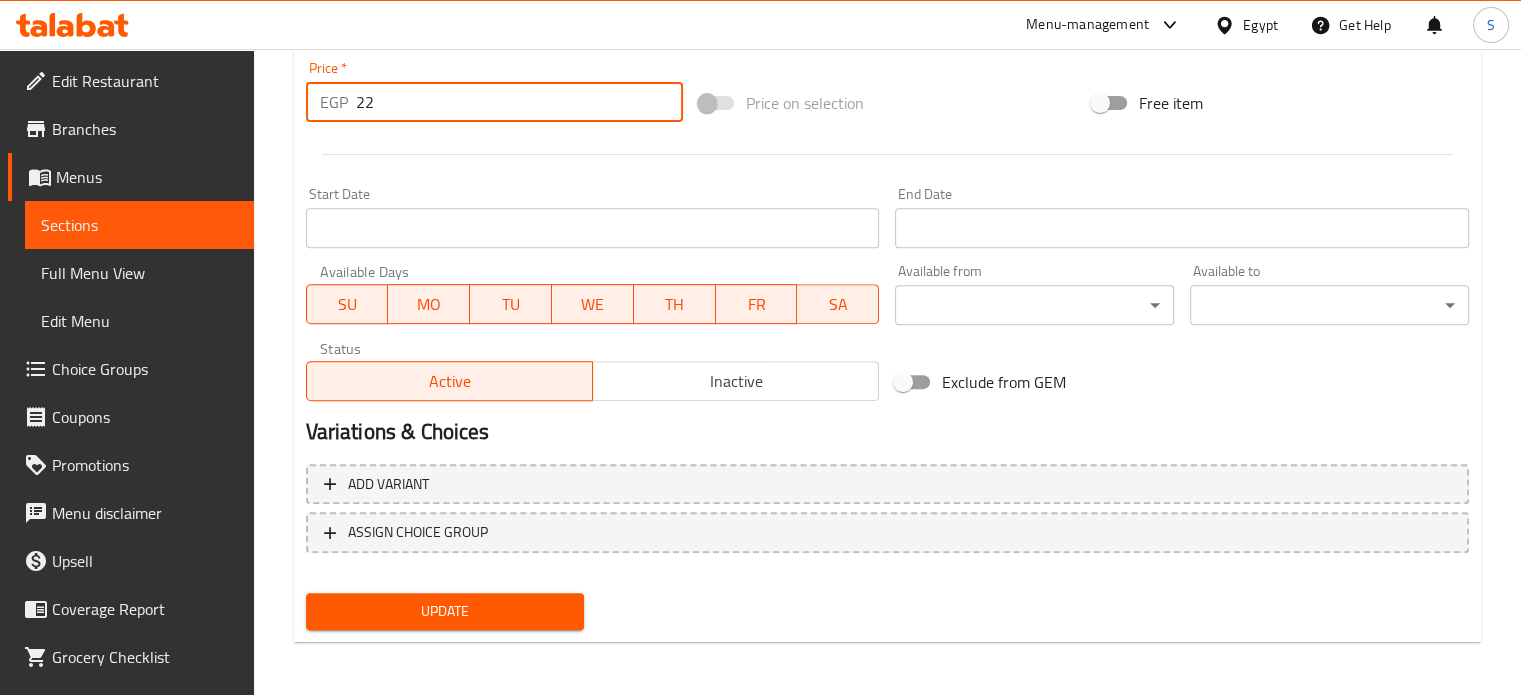 type on "22" 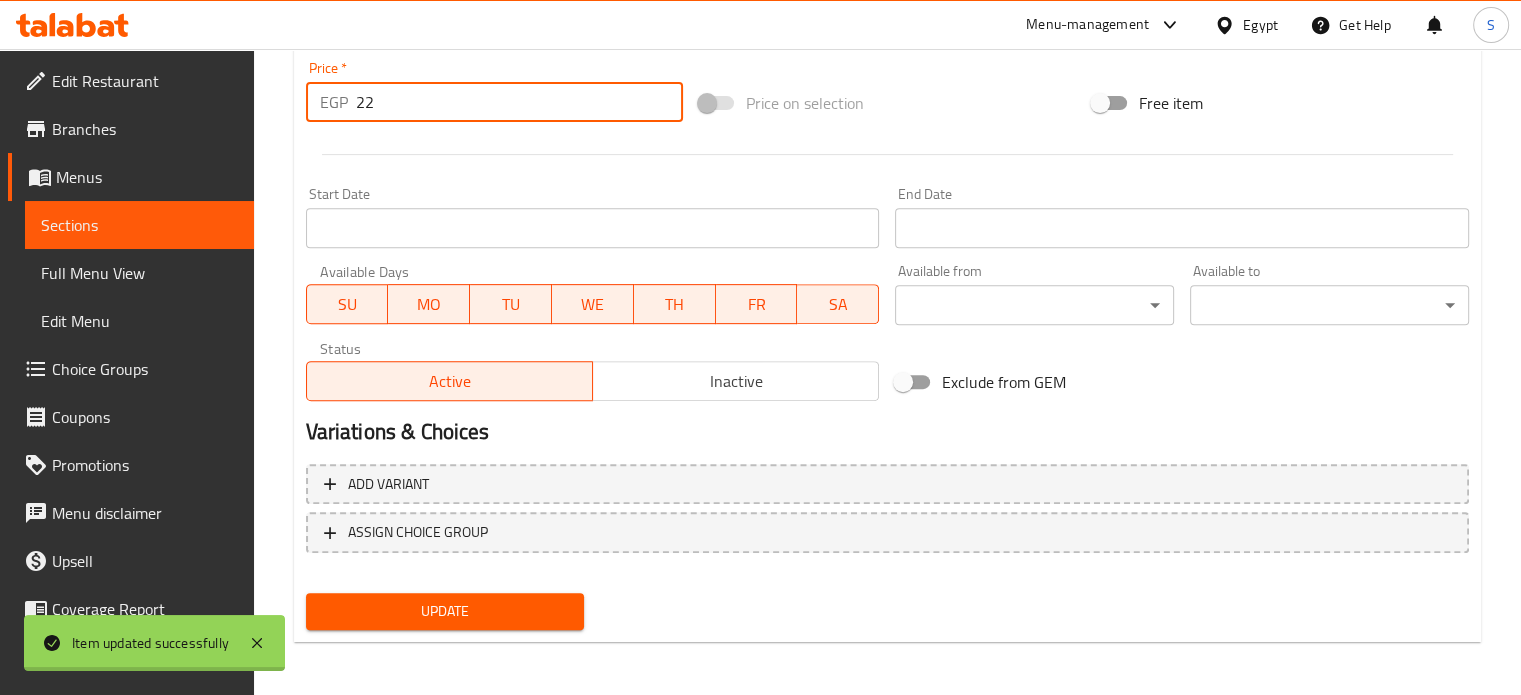 scroll, scrollTop: 0, scrollLeft: 0, axis: both 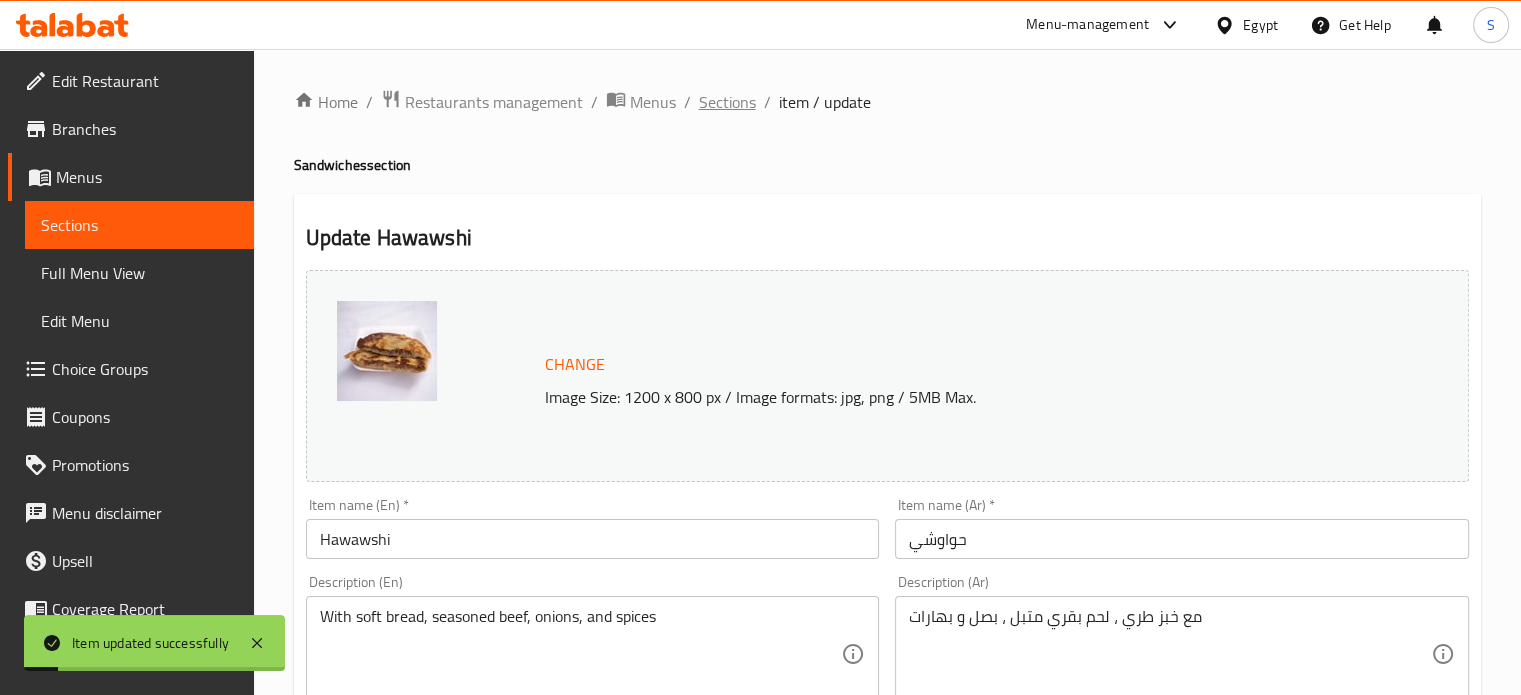 click on "Home / Restaurants management / Menus / Sections / item / update Sandwiches  section Update Hawawshi Change Image Size: 1200 x 800 px / Image formats: jpg, png / 5MB Max. Item name (En)   * Hawawshi Item name (En)  * Item name (Ar)   * حواوشي Item name (Ar)  * Description (En) With soft bread, seasoned beef, onions, and spices Description (En) Description (Ar) مع خبز طري ، لحم بقري متبل ، بصل و بهارات Description (Ar) Product barcode Product barcode Product sku Product sku Price   * EGP 22 Price  * Price on selection Free item Start Date Start Date End Date End Date Available Days SU MO TU WE TH FR SA Available from ​ ​ Available to ​ ​ Status Active Inactive Exclude from GEM Variations & Choices Add variant ASSIGN CHOICE GROUP Update" at bounding box center (887, 745) 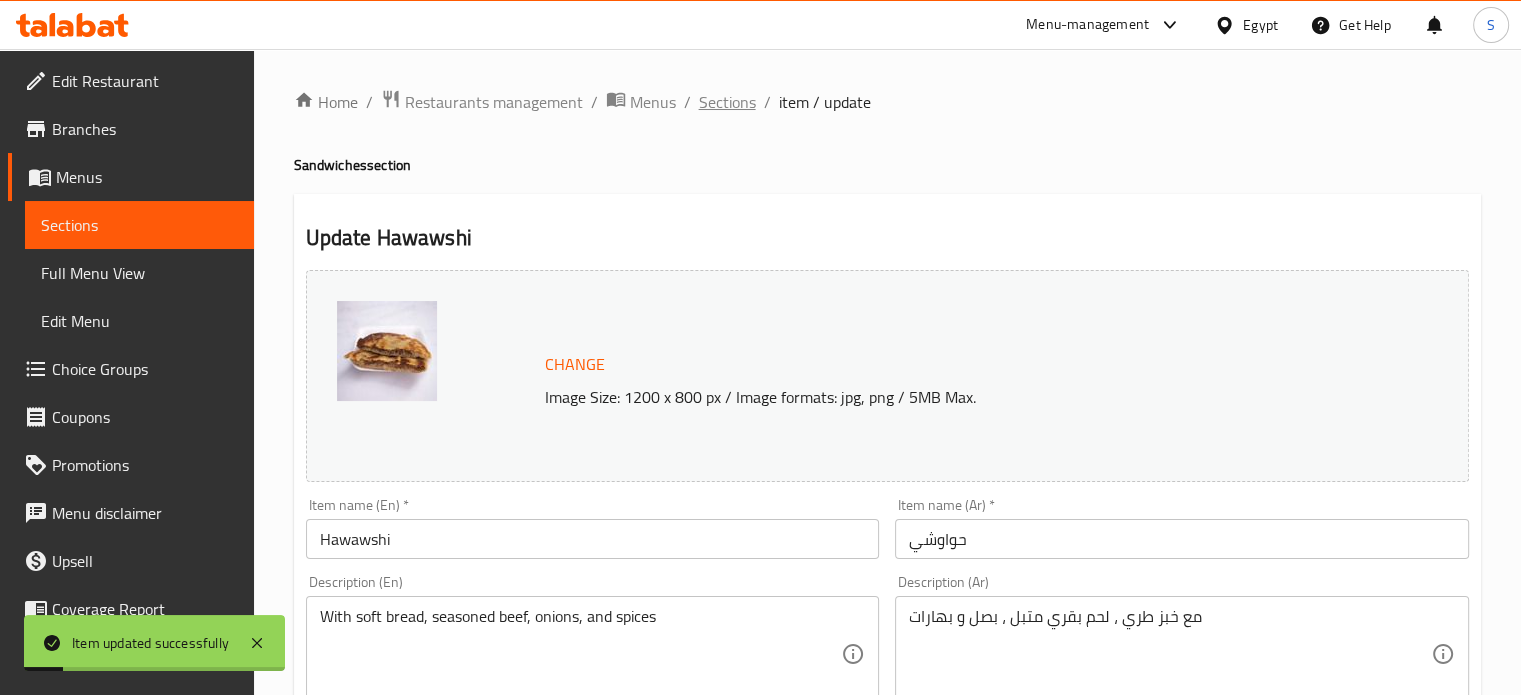 click on "Sections" at bounding box center [727, 102] 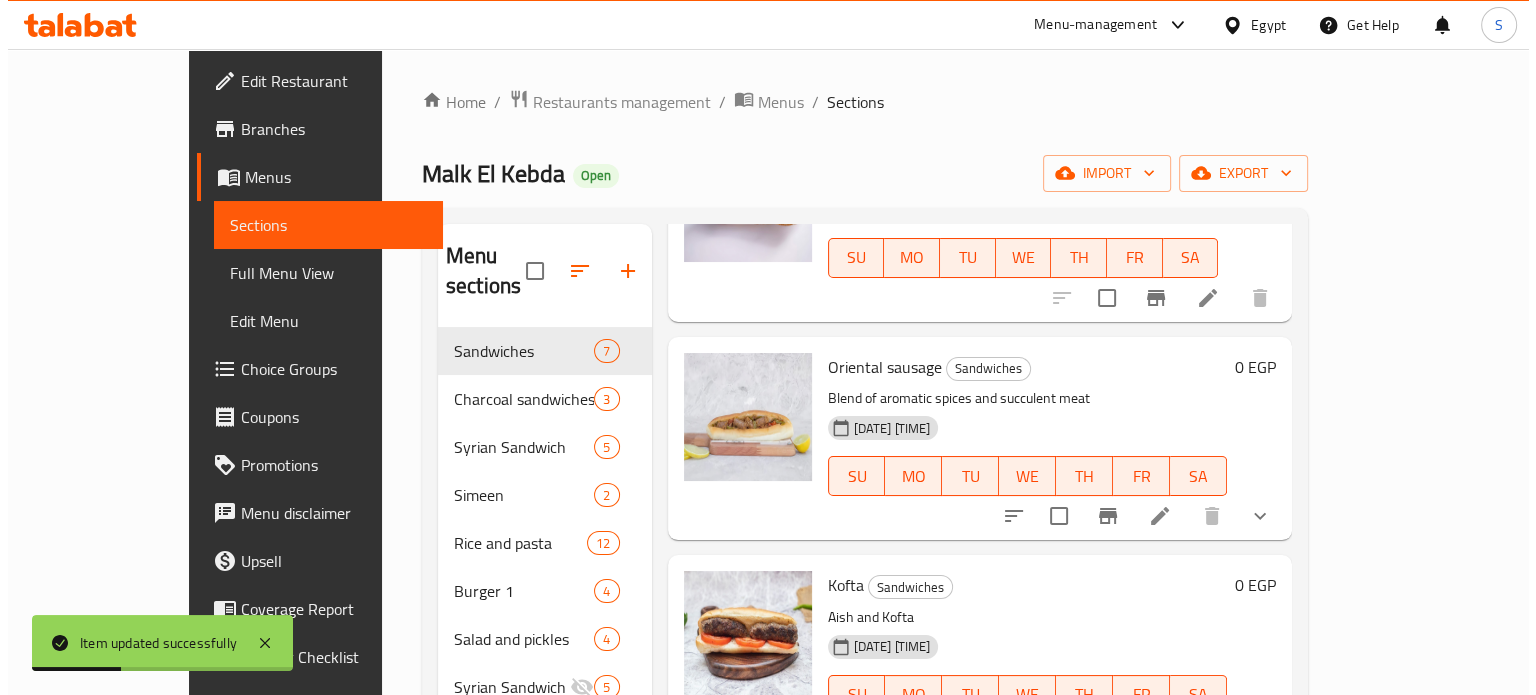 scroll, scrollTop: 884, scrollLeft: 0, axis: vertical 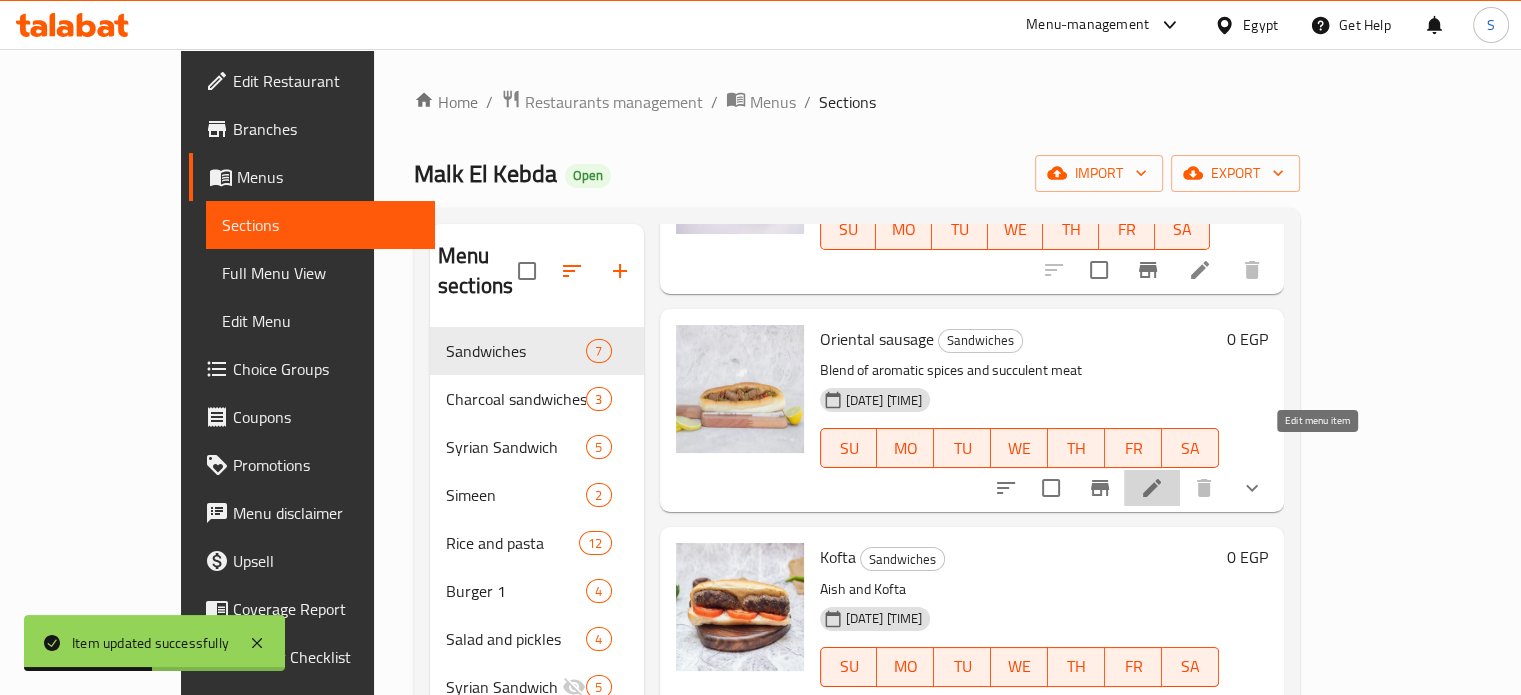 click 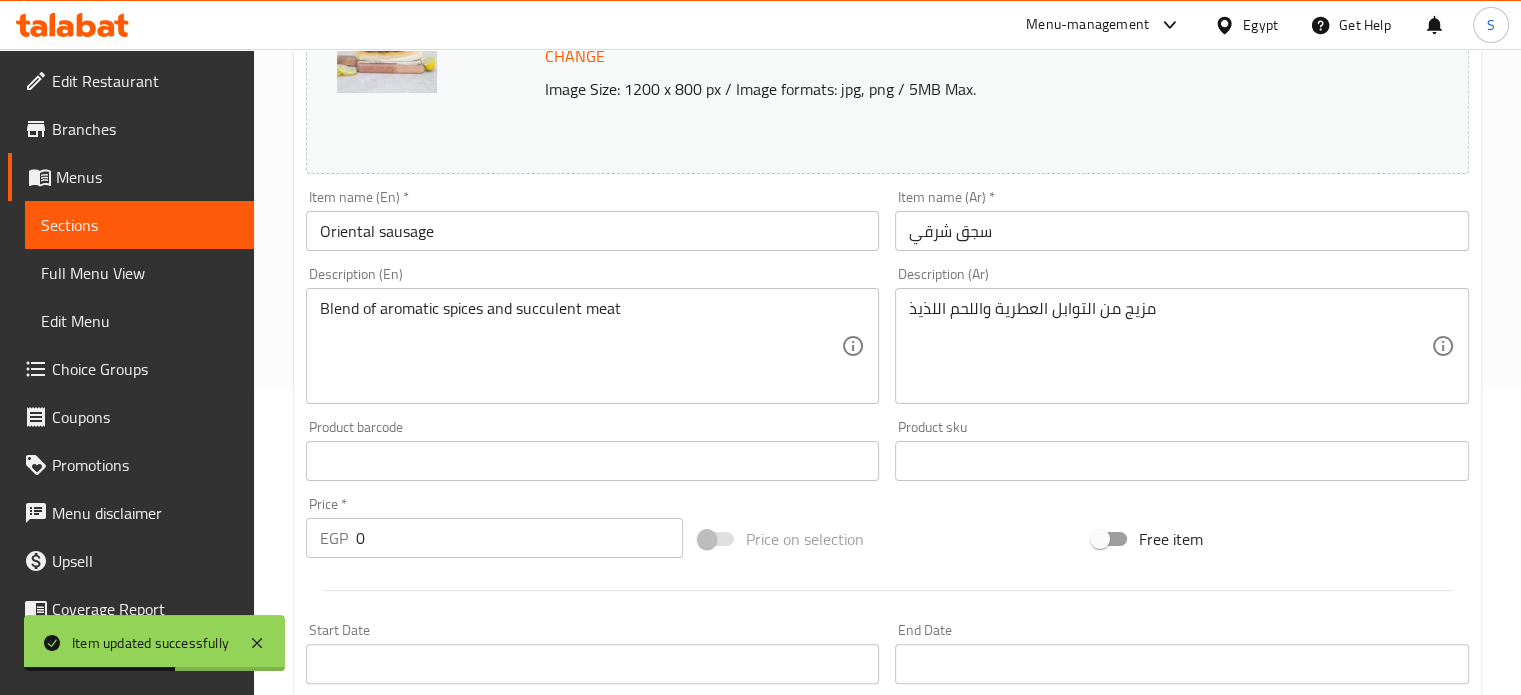 scroll, scrollTop: 790, scrollLeft: 0, axis: vertical 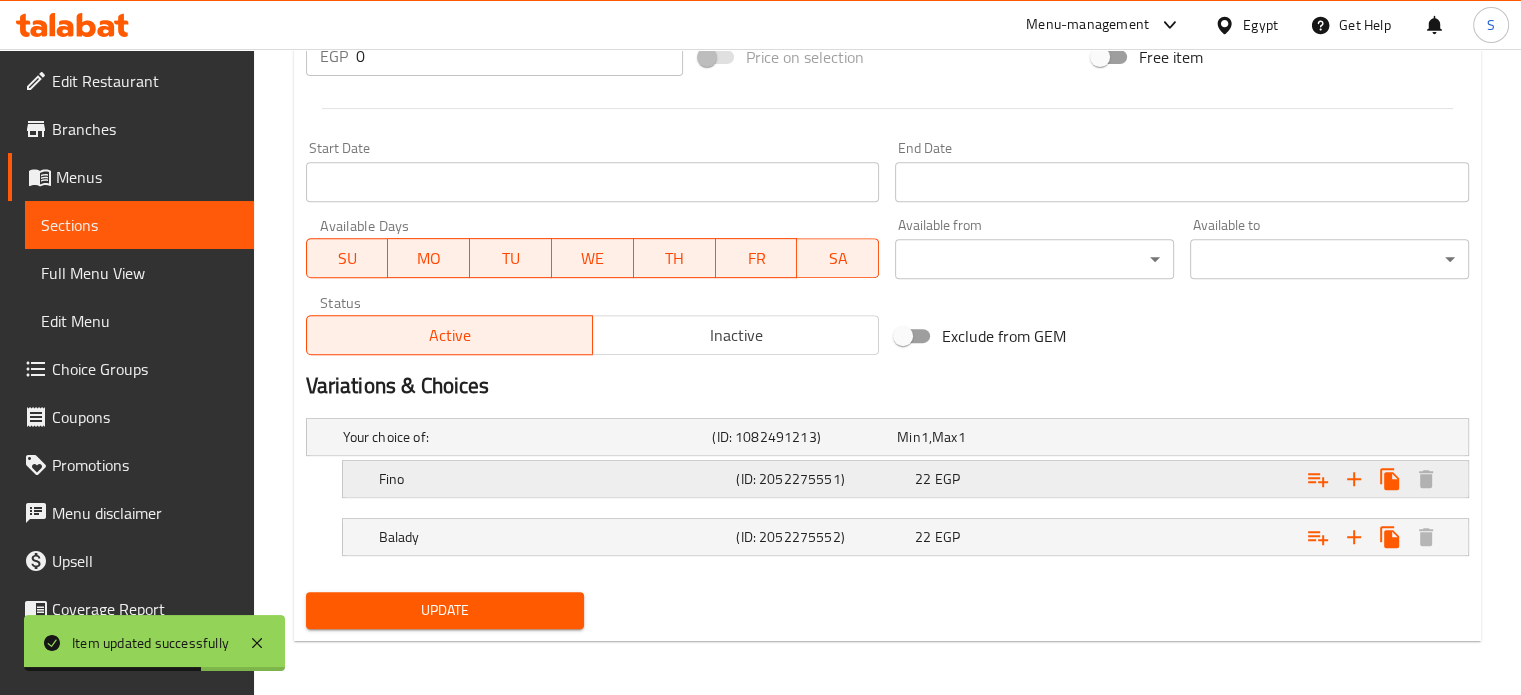 click on "22   EGP" at bounding box center [985, 437] 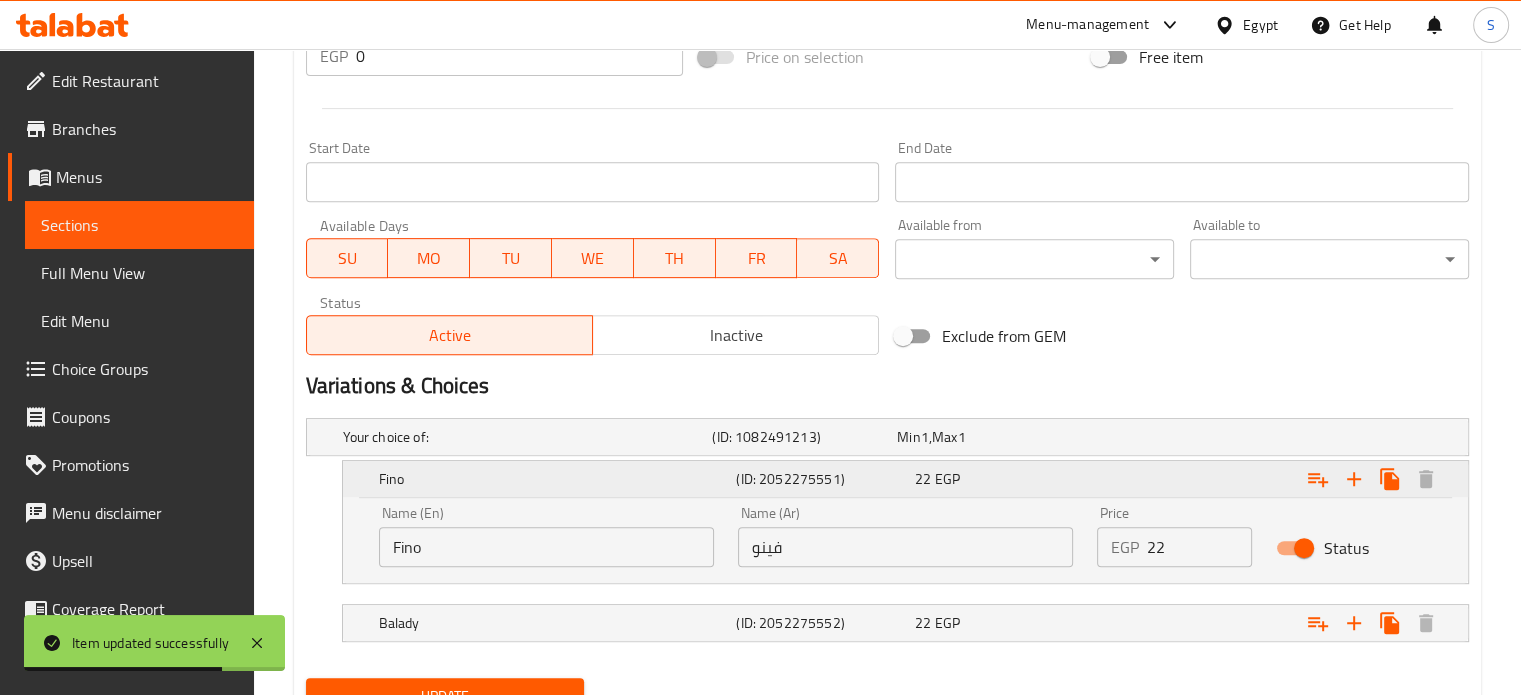 scroll, scrollTop: 876, scrollLeft: 0, axis: vertical 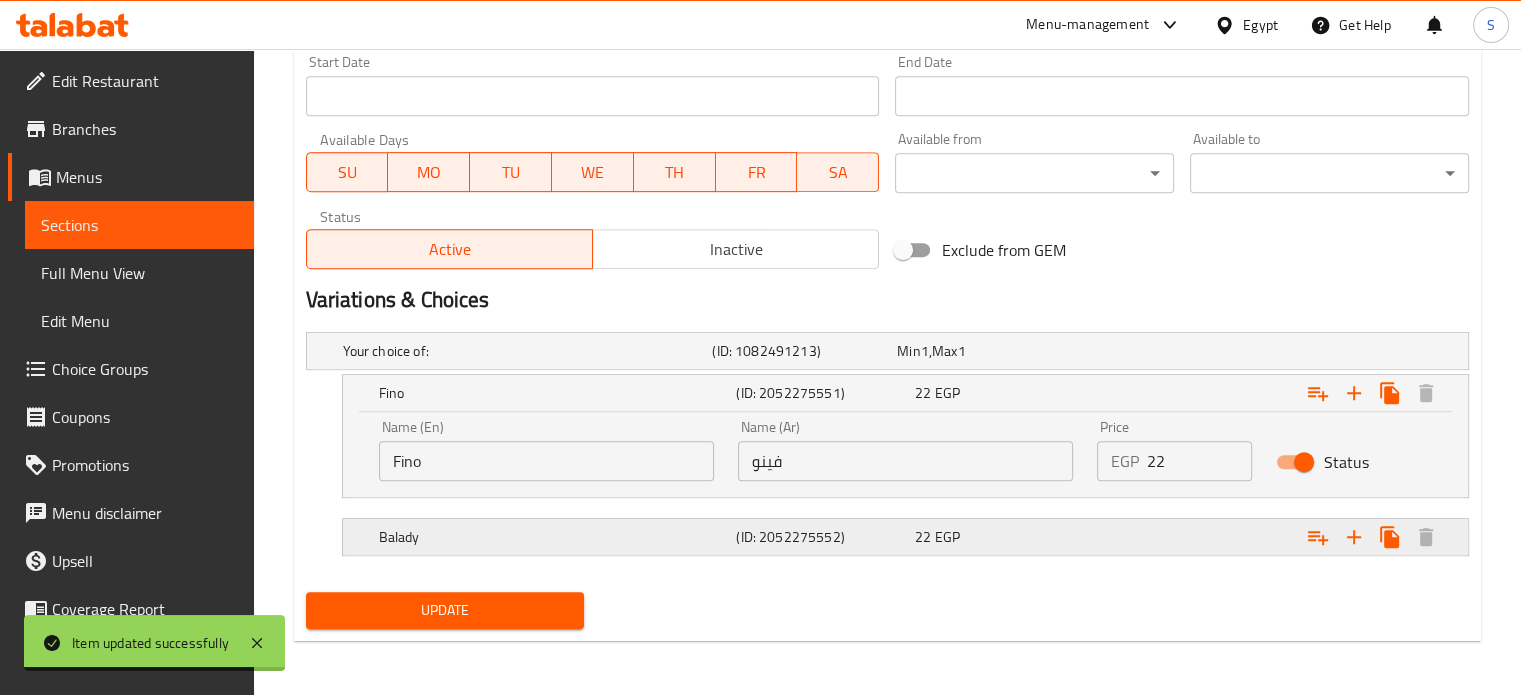 click at bounding box center (1263, 351) 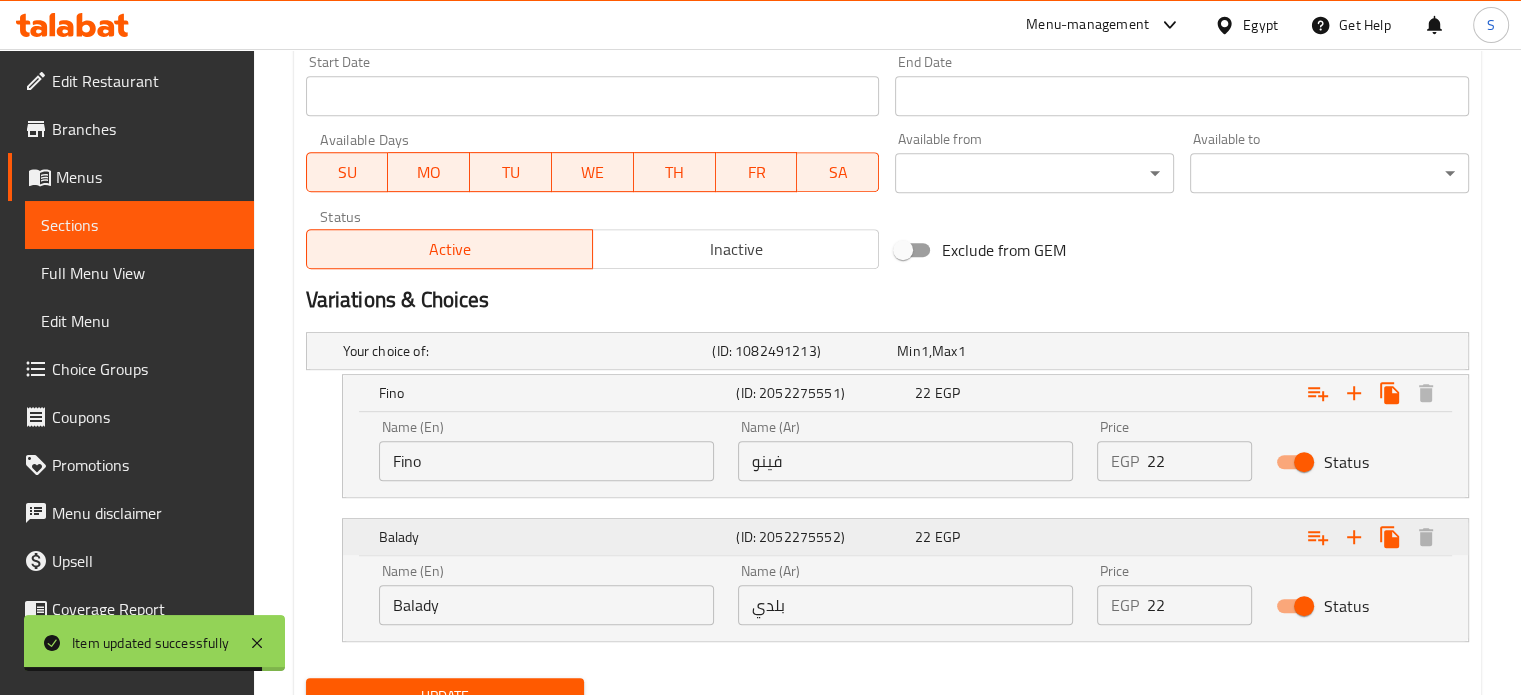 scroll, scrollTop: 962, scrollLeft: 0, axis: vertical 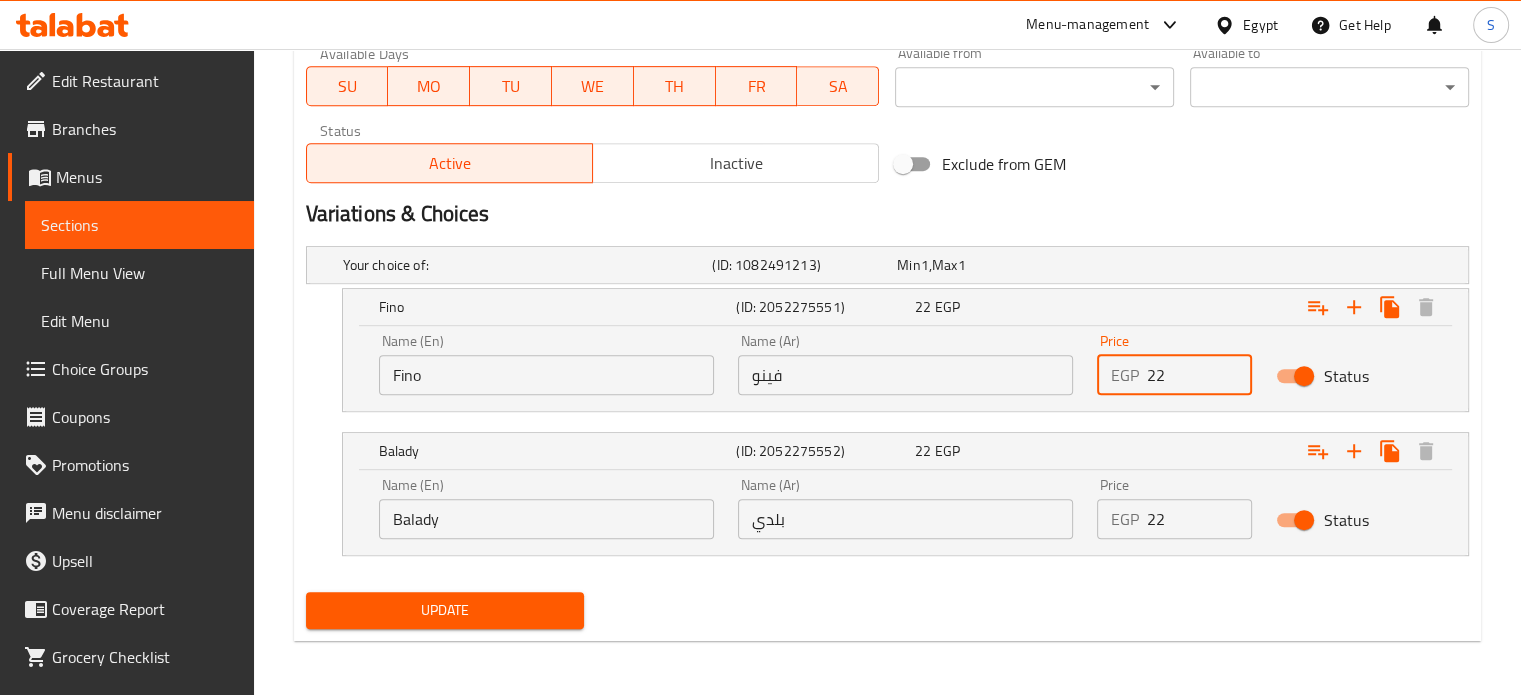 click on "22" at bounding box center (1200, 375) 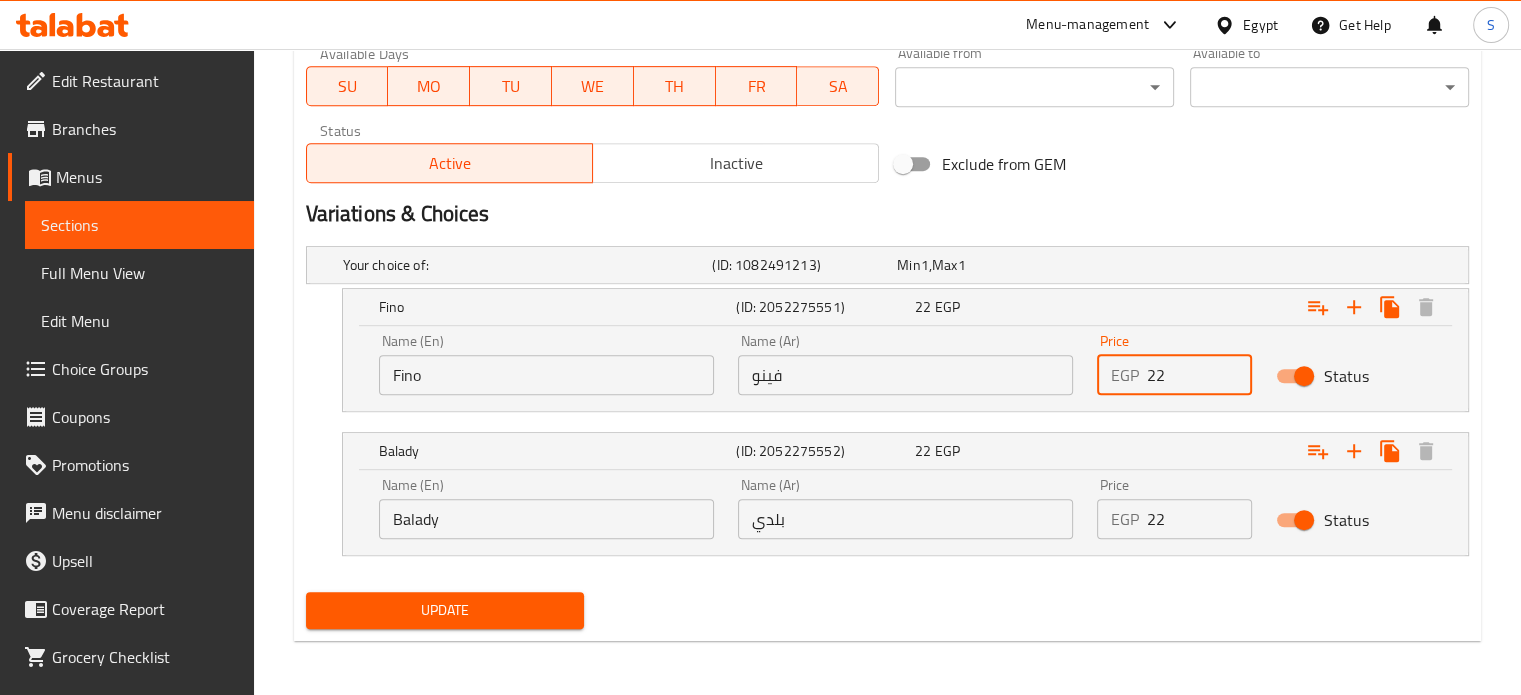 click on "22" at bounding box center (1200, 375) 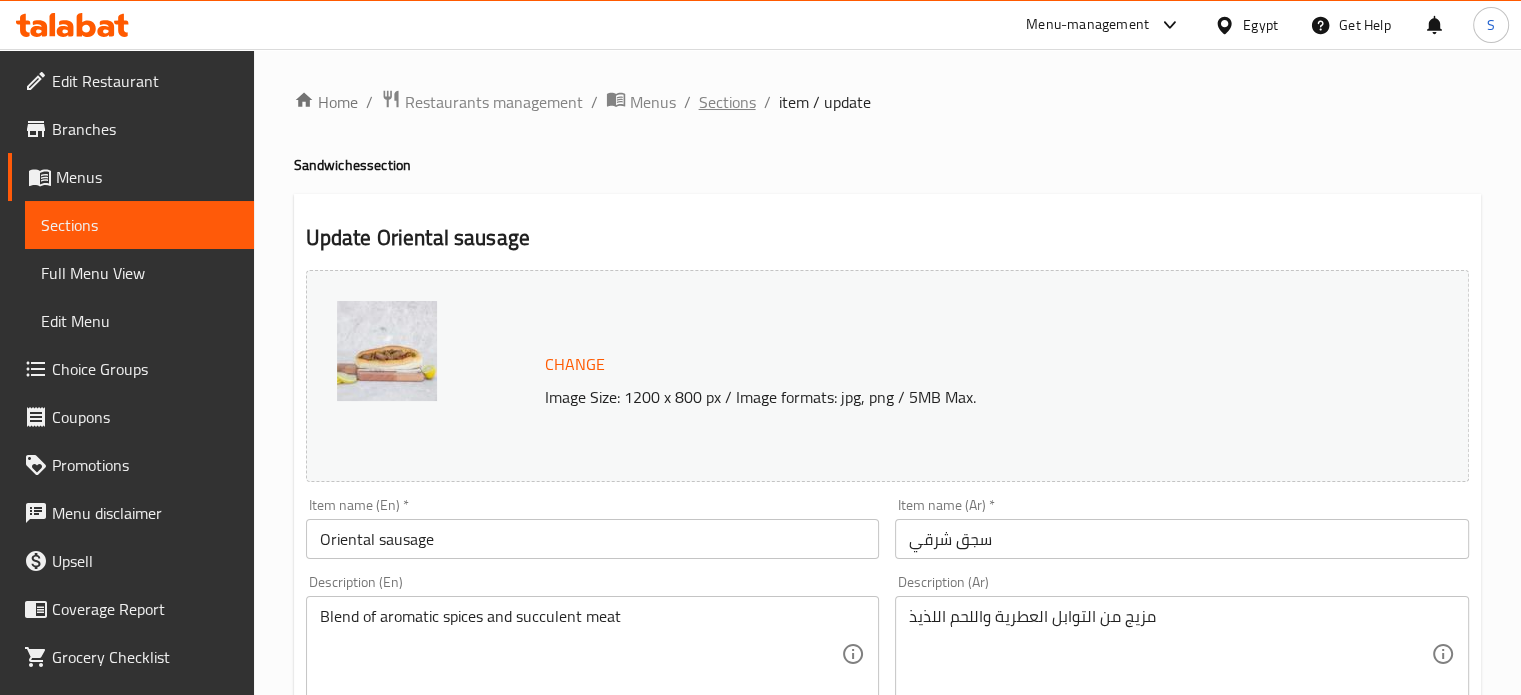 click on "Sections" at bounding box center [727, 102] 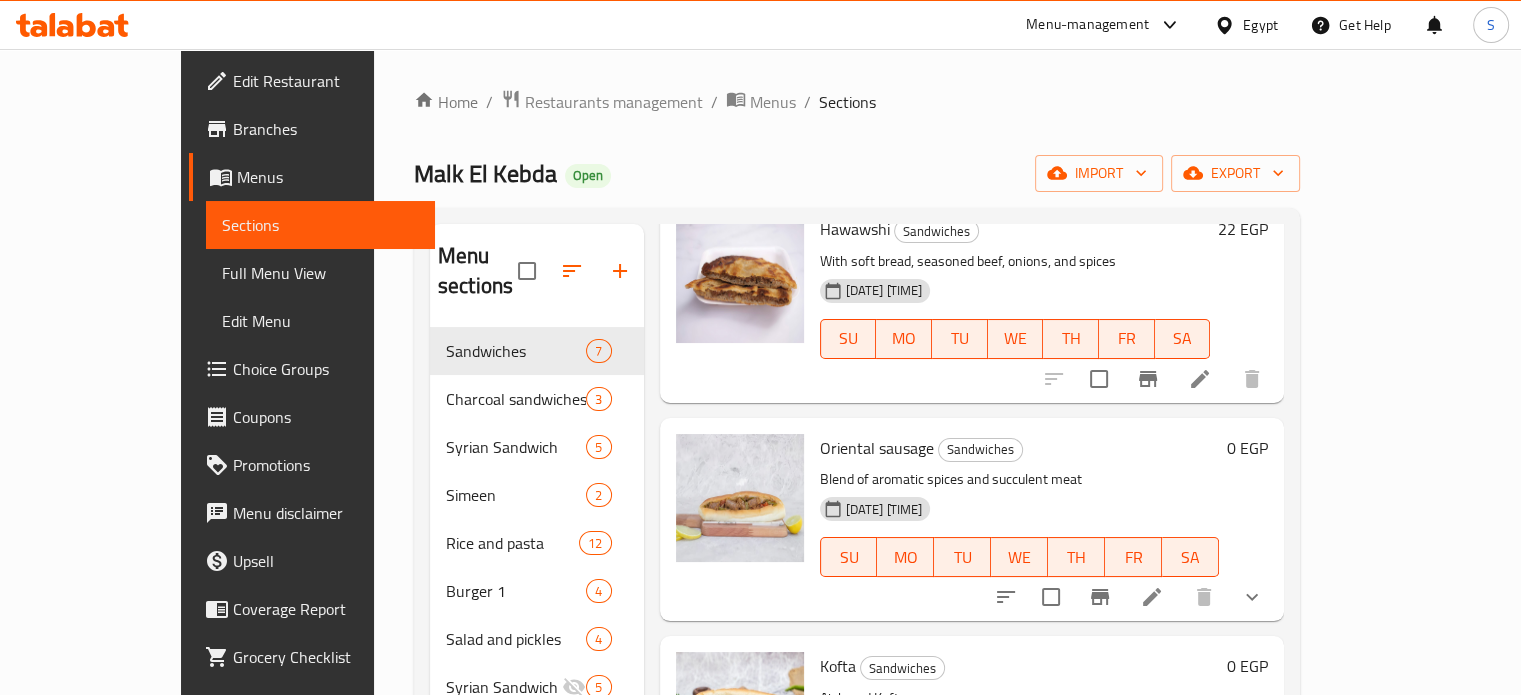 scroll, scrollTop: 884, scrollLeft: 0, axis: vertical 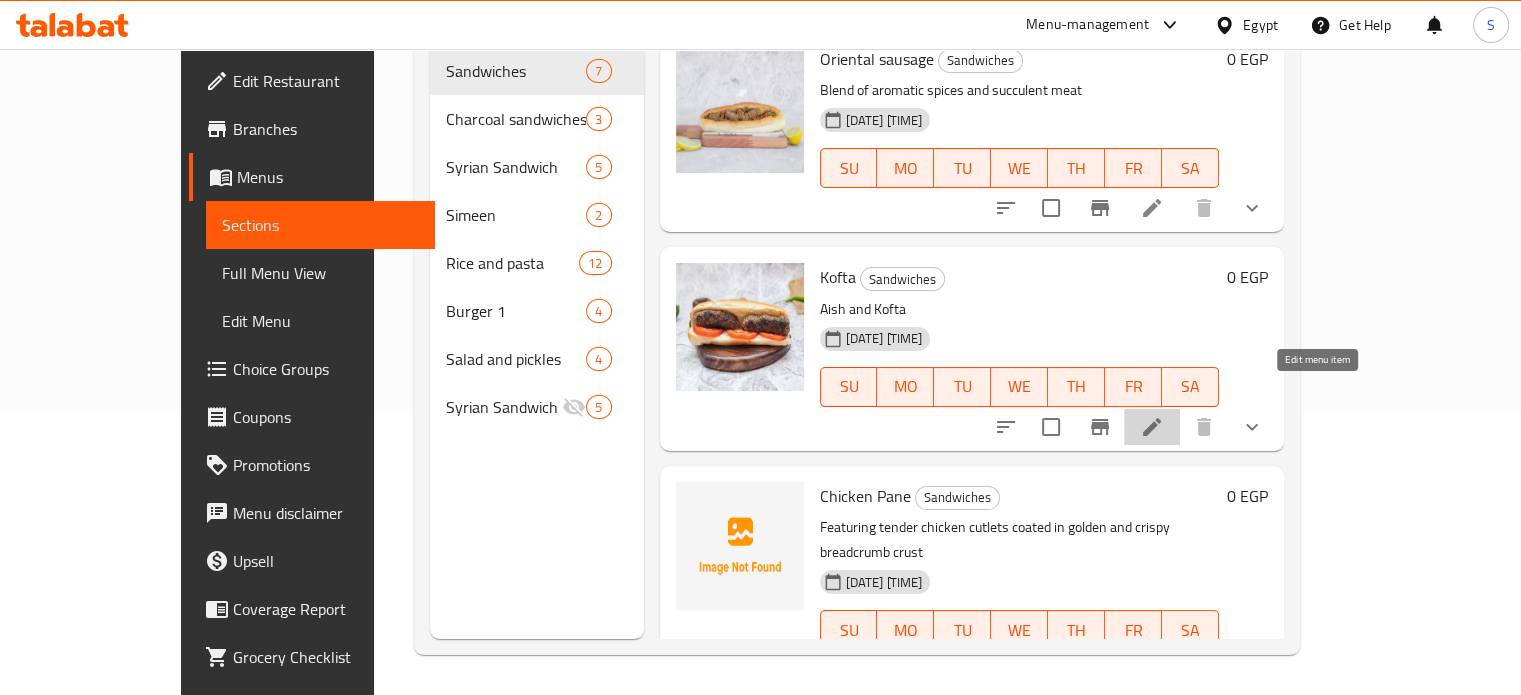 click 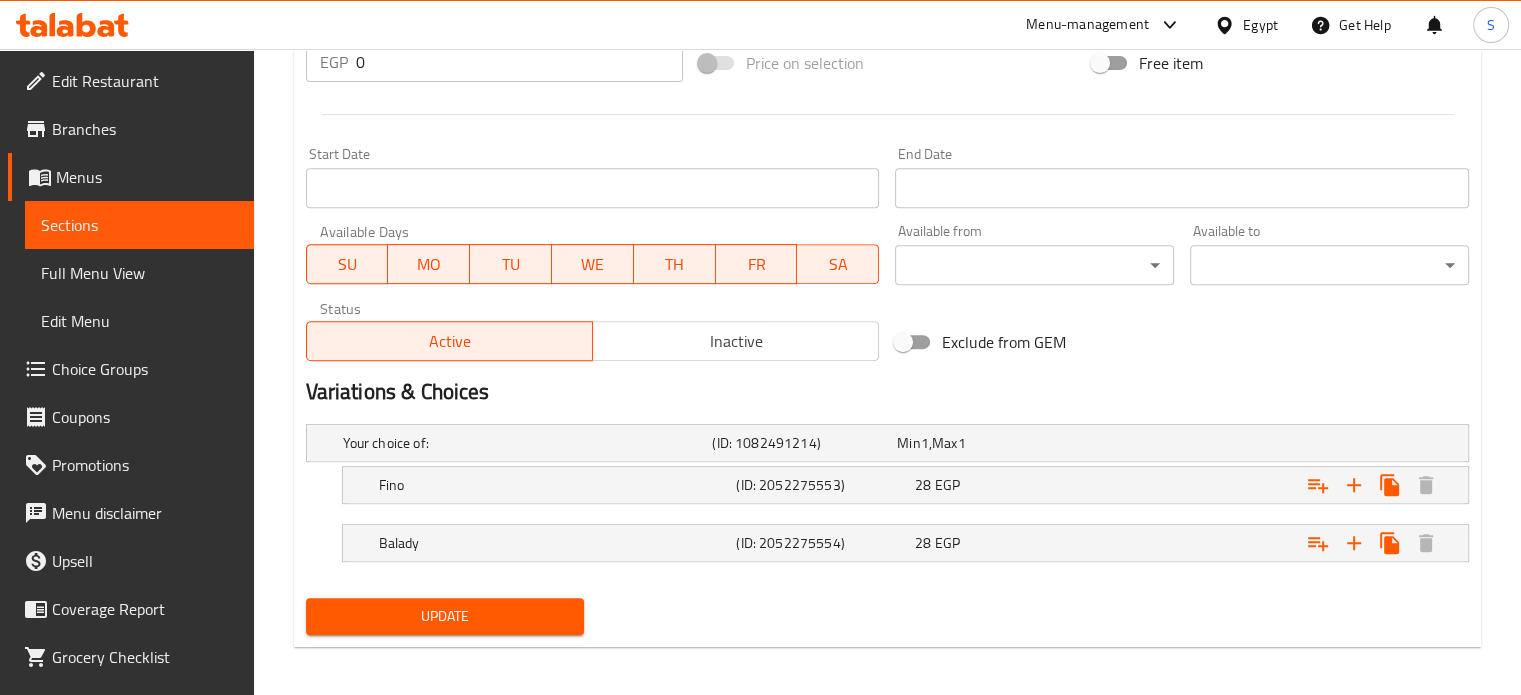 scroll, scrollTop: 790, scrollLeft: 0, axis: vertical 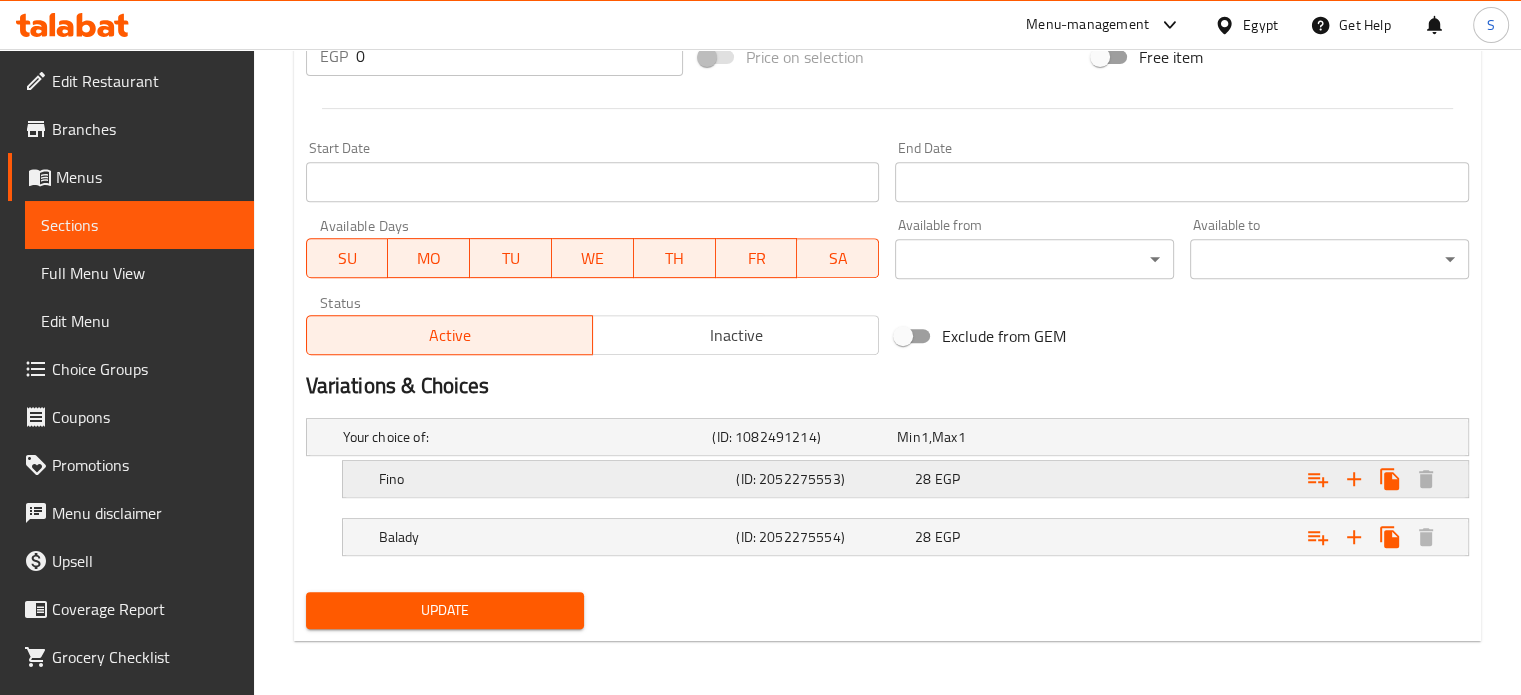 click at bounding box center [1263, 437] 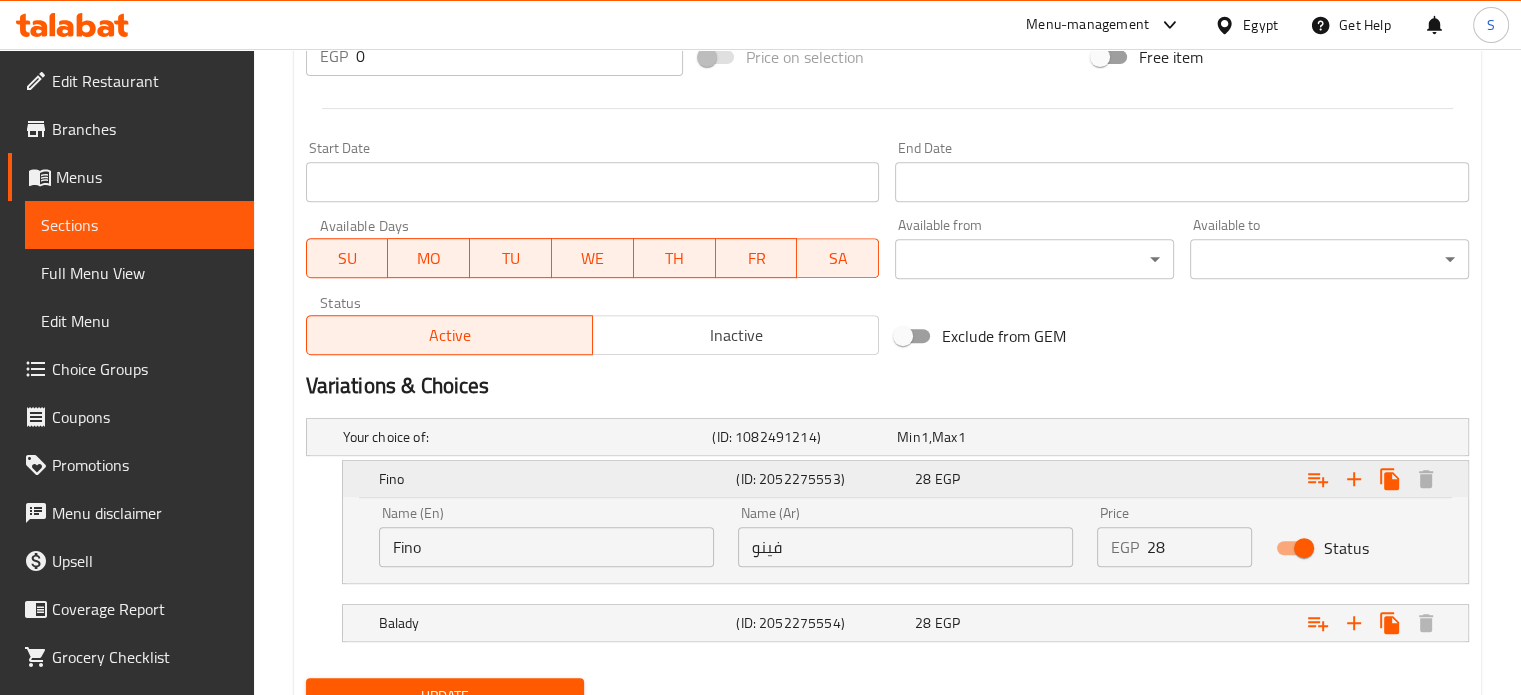 scroll, scrollTop: 876, scrollLeft: 0, axis: vertical 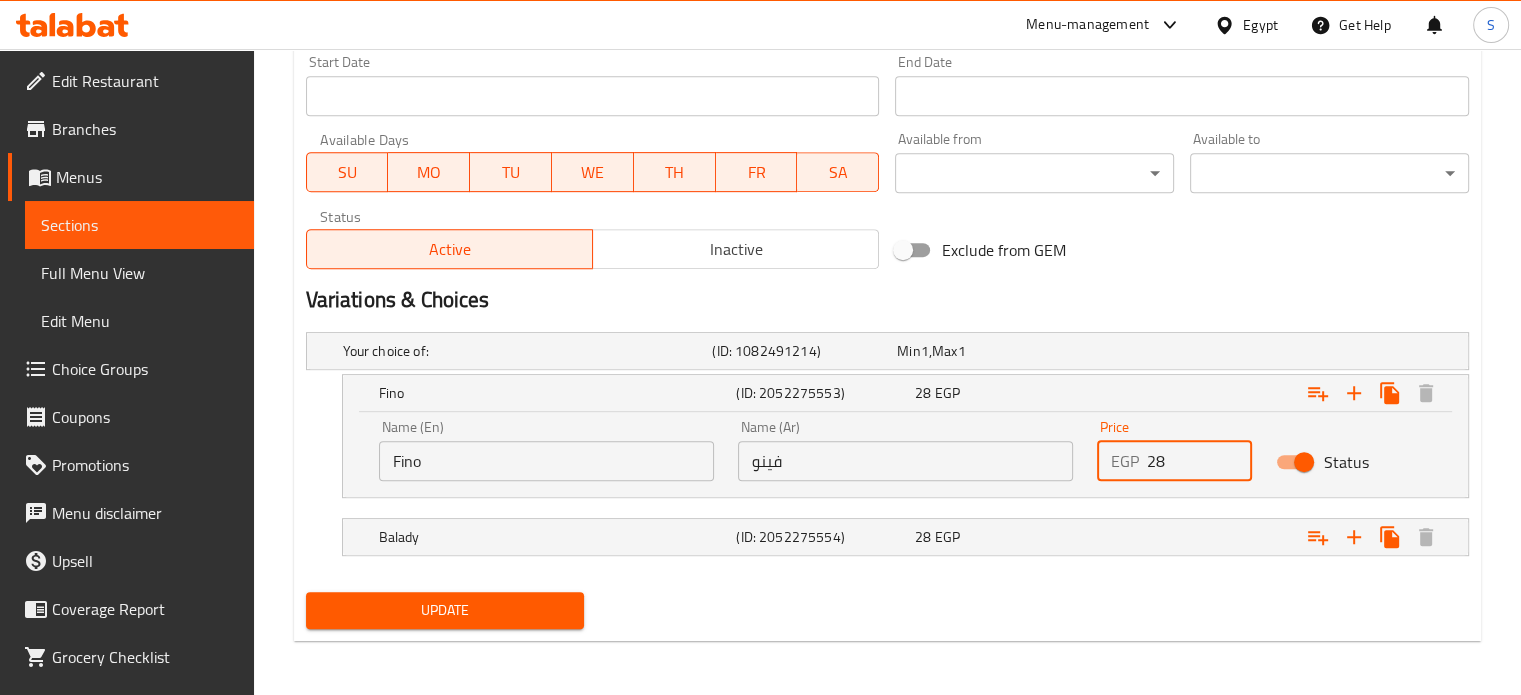 click on "28" at bounding box center (1200, 461) 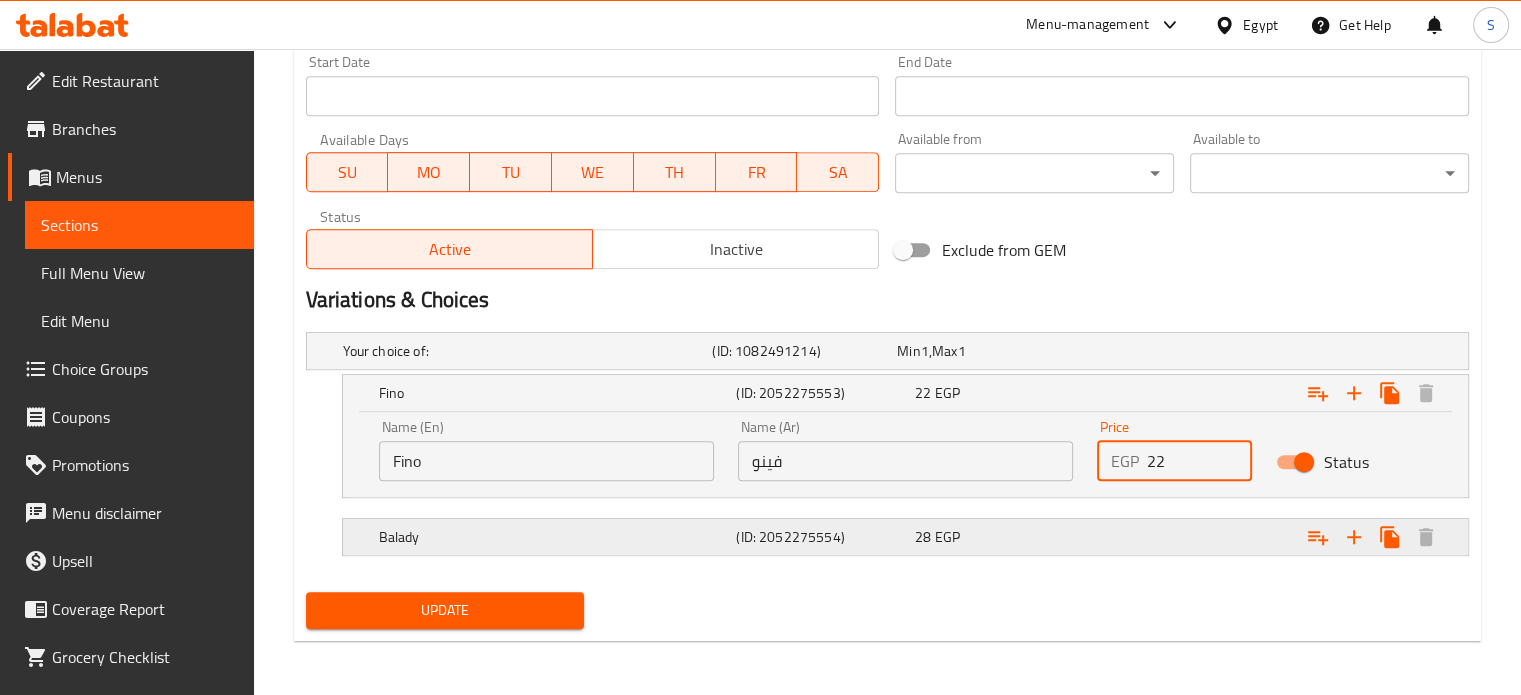type on "22" 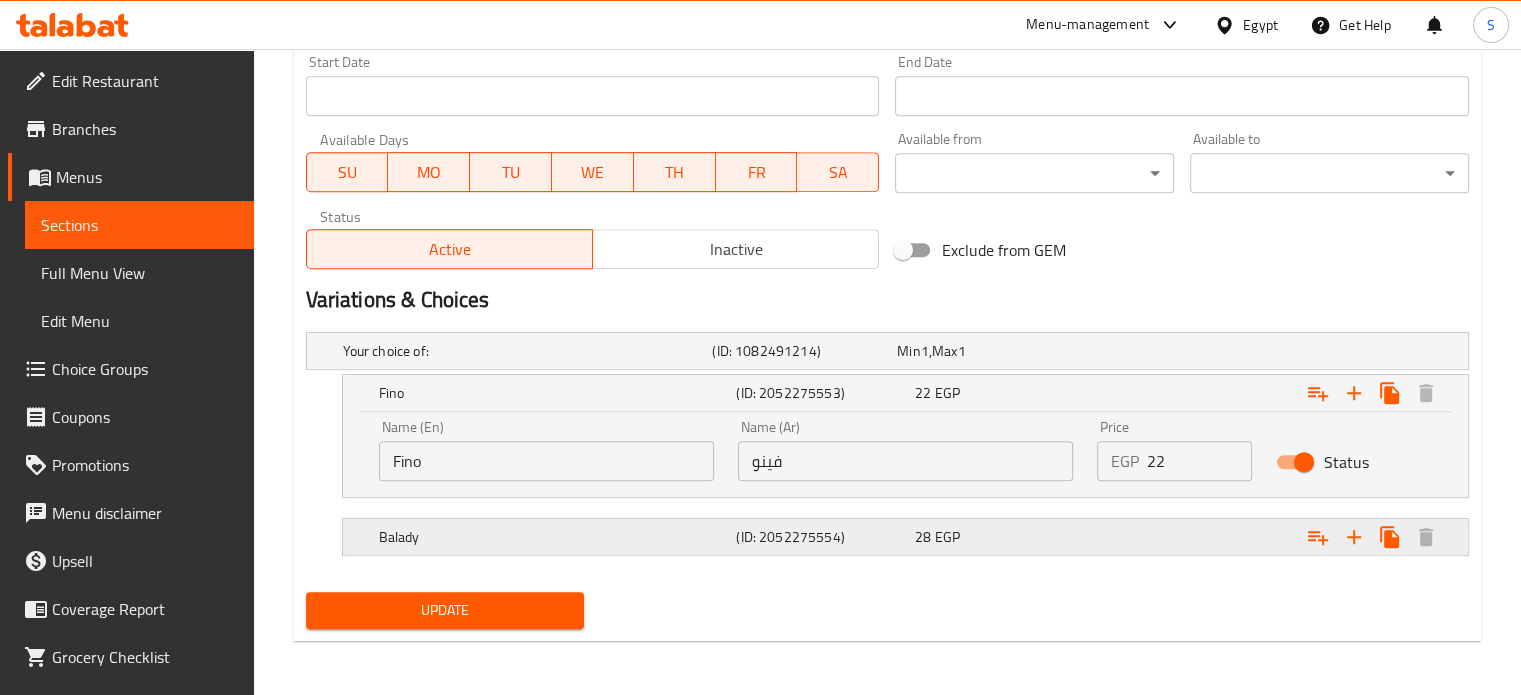 click at bounding box center (1263, 351) 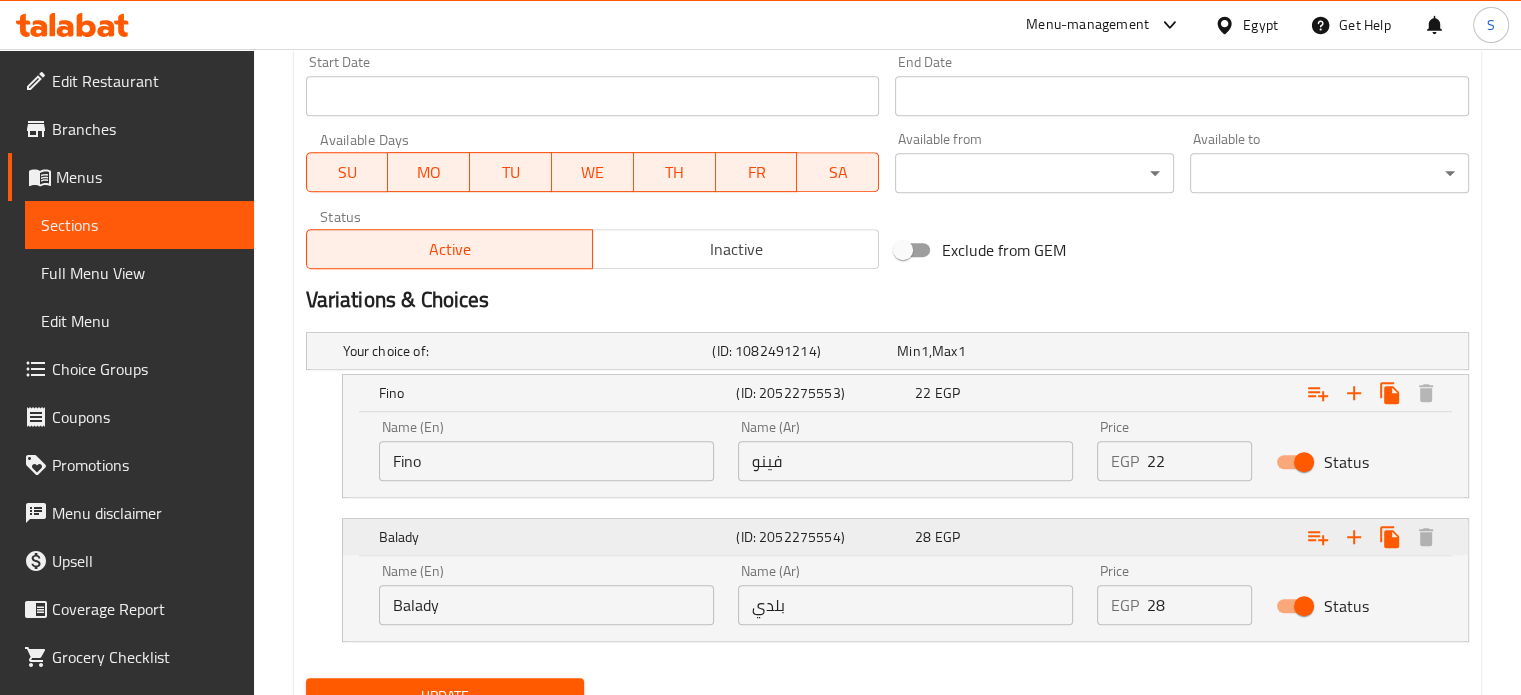 scroll, scrollTop: 962, scrollLeft: 0, axis: vertical 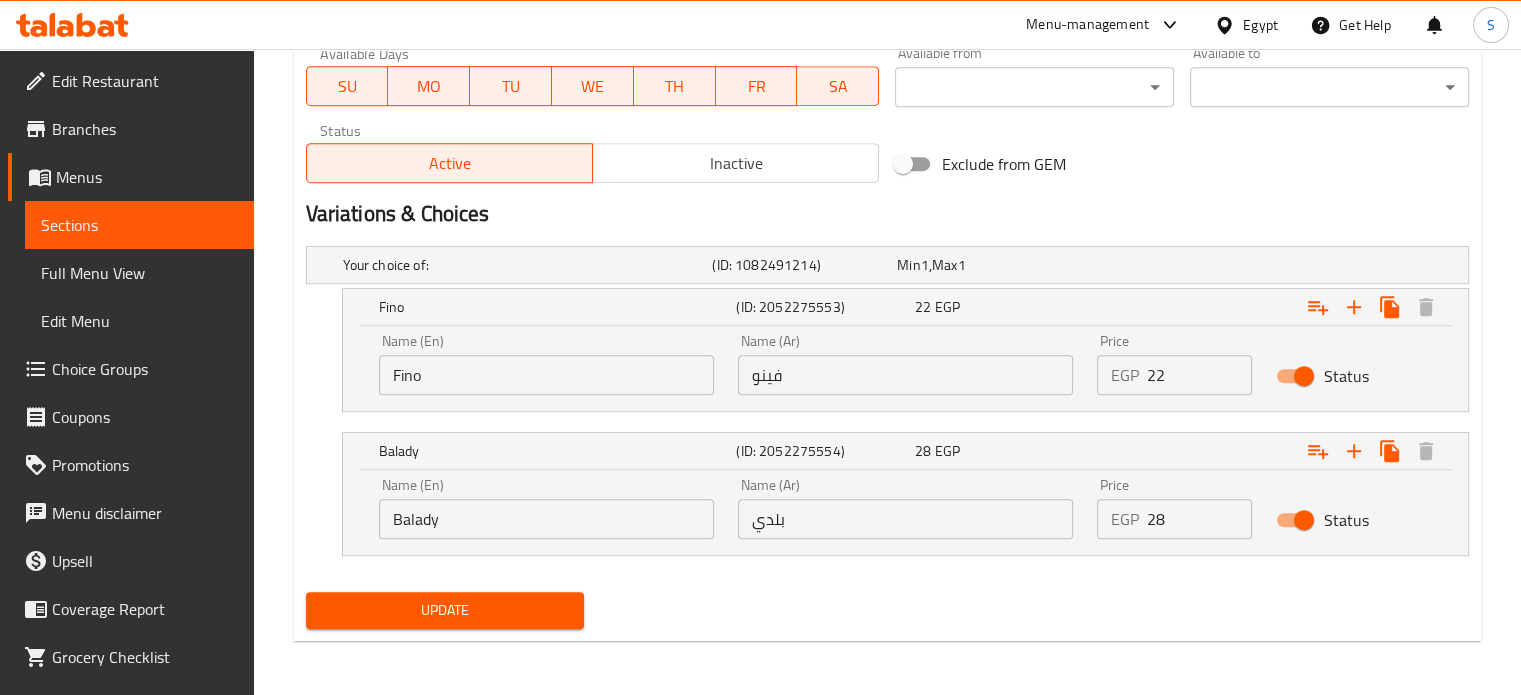 click on "28" at bounding box center (1200, 519) 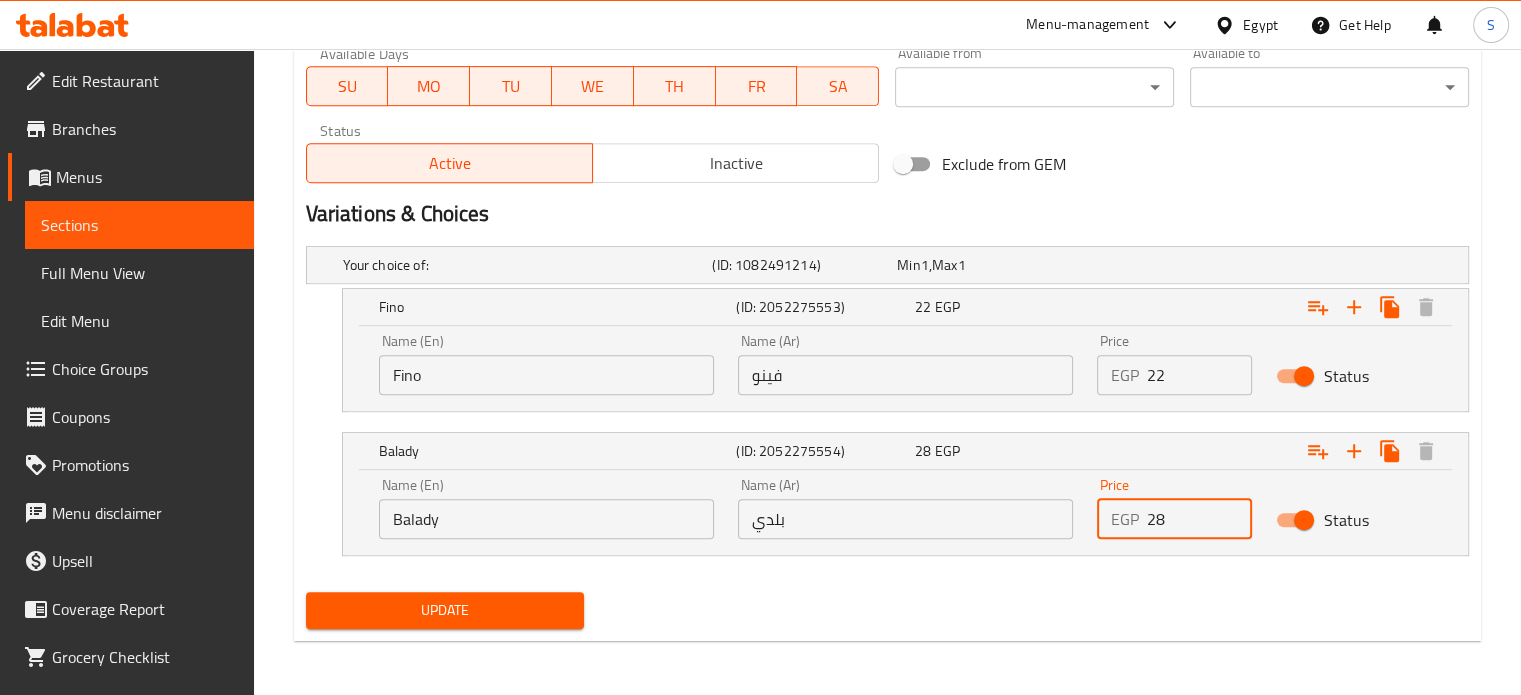 click on "28" at bounding box center [1200, 519] 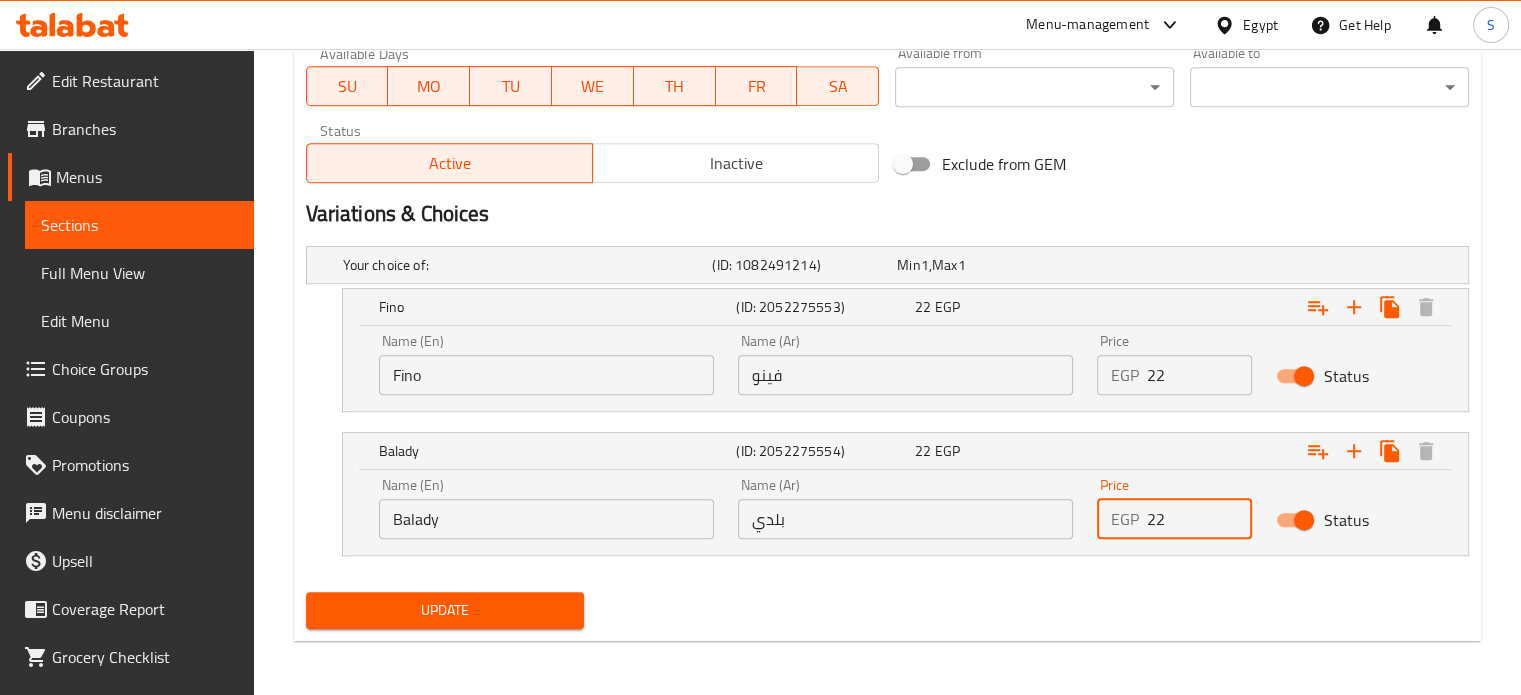 type on "22" 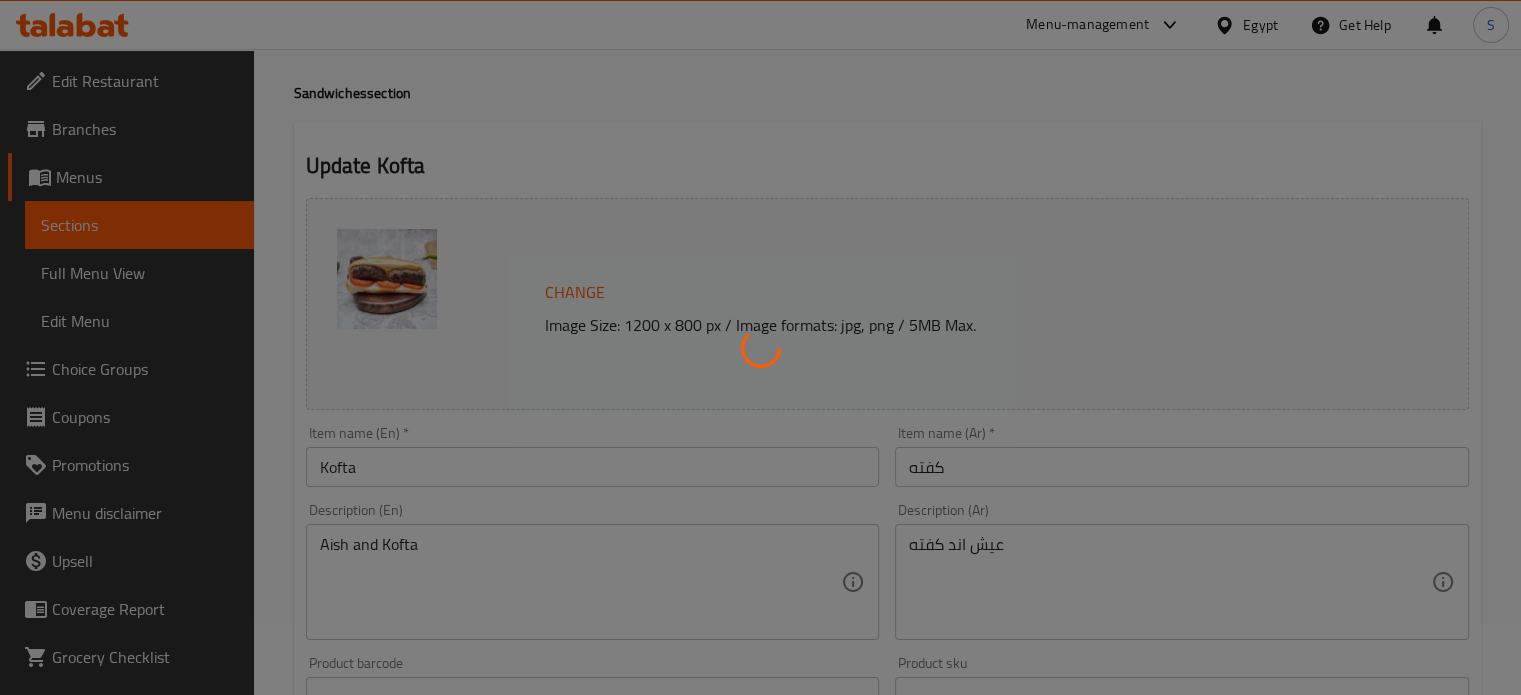scroll, scrollTop: 0, scrollLeft: 0, axis: both 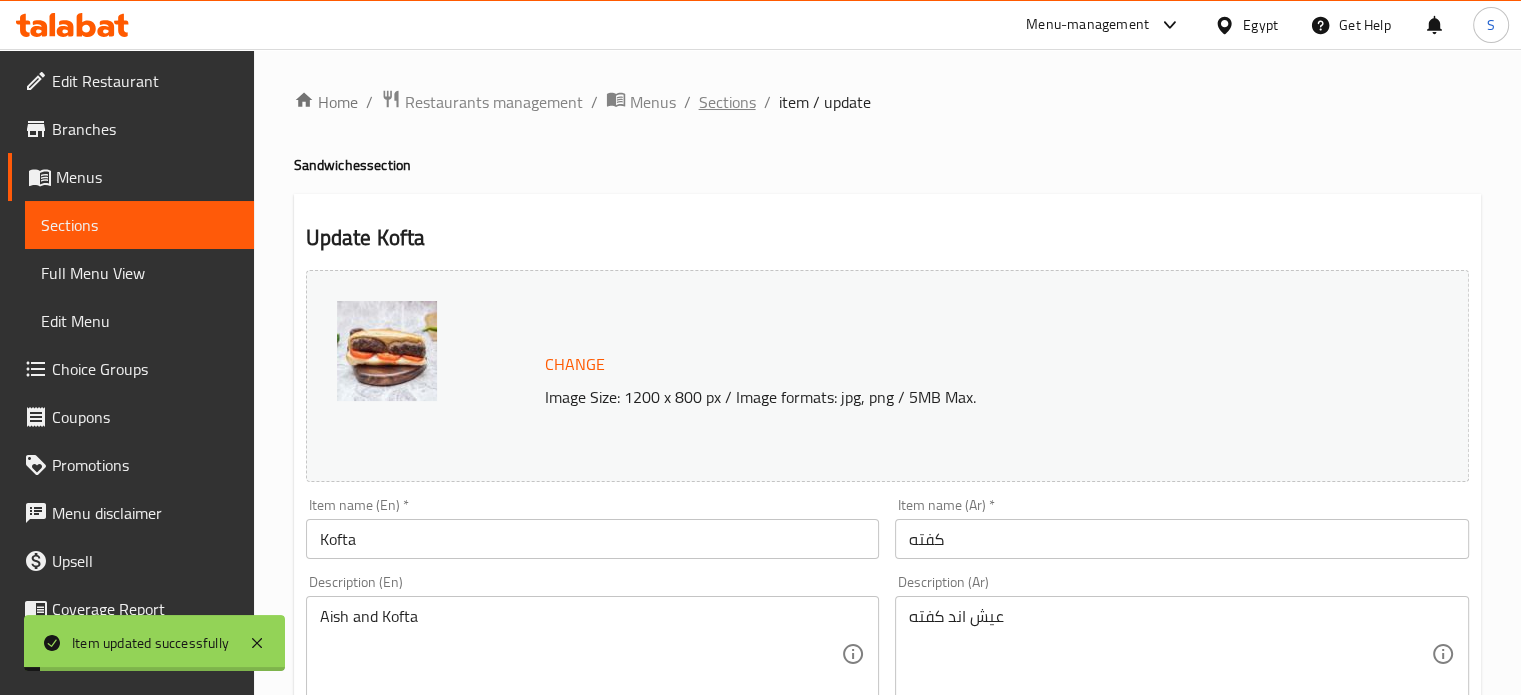 click on "Sections" at bounding box center [727, 102] 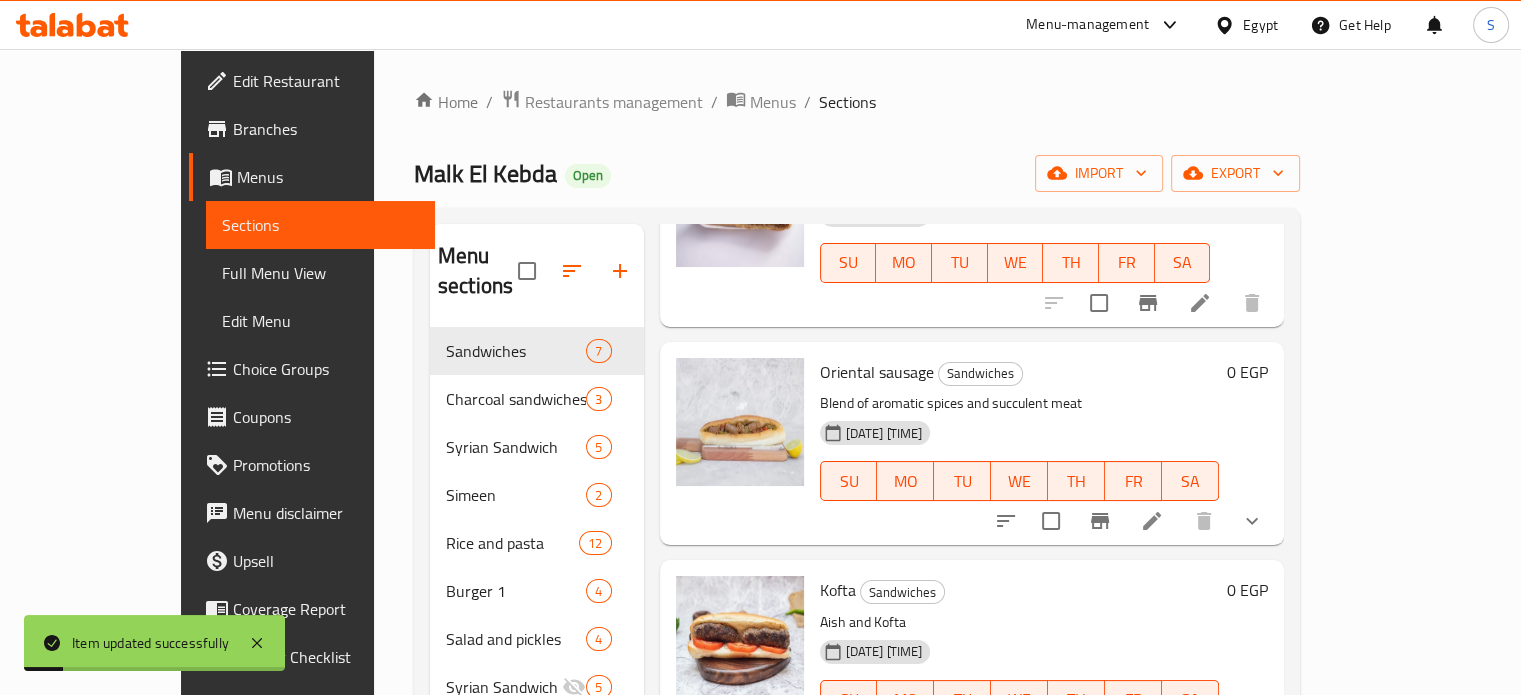 scroll, scrollTop: 884, scrollLeft: 0, axis: vertical 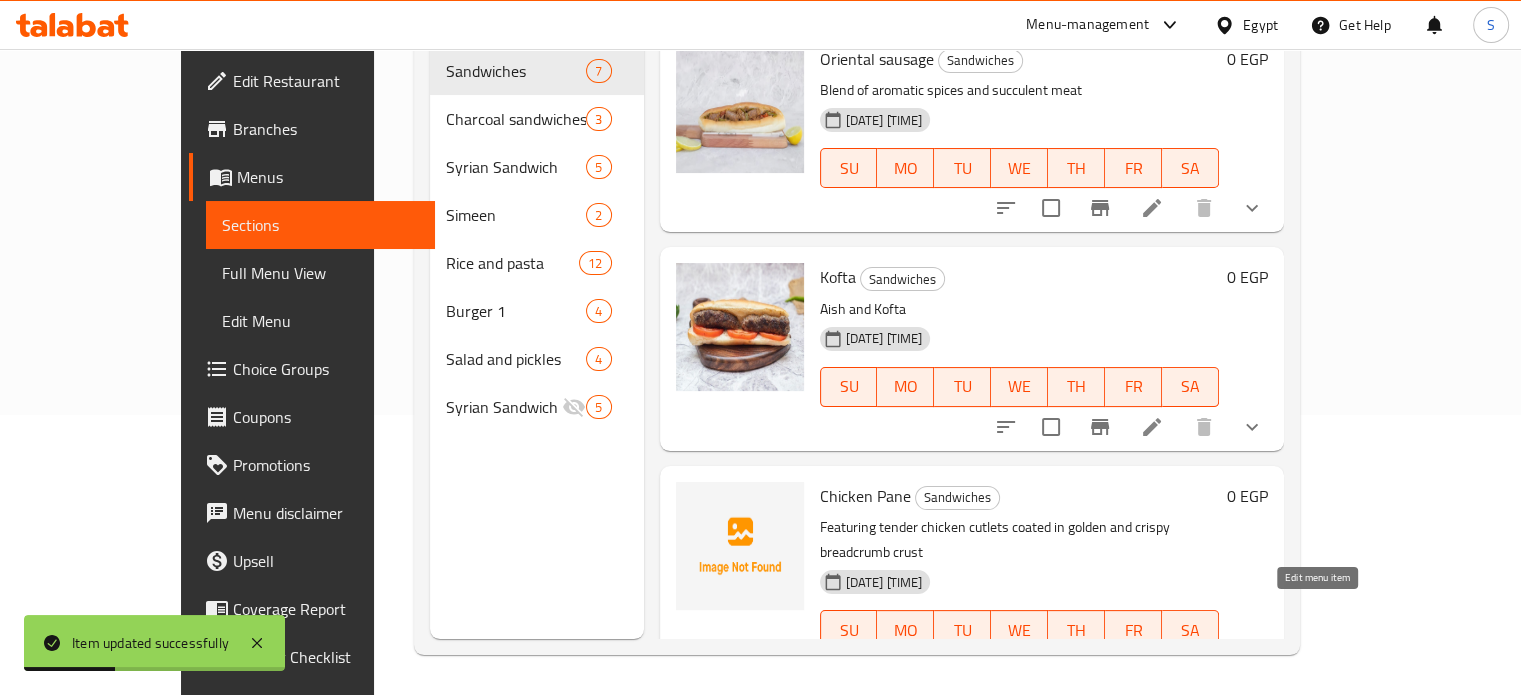 click 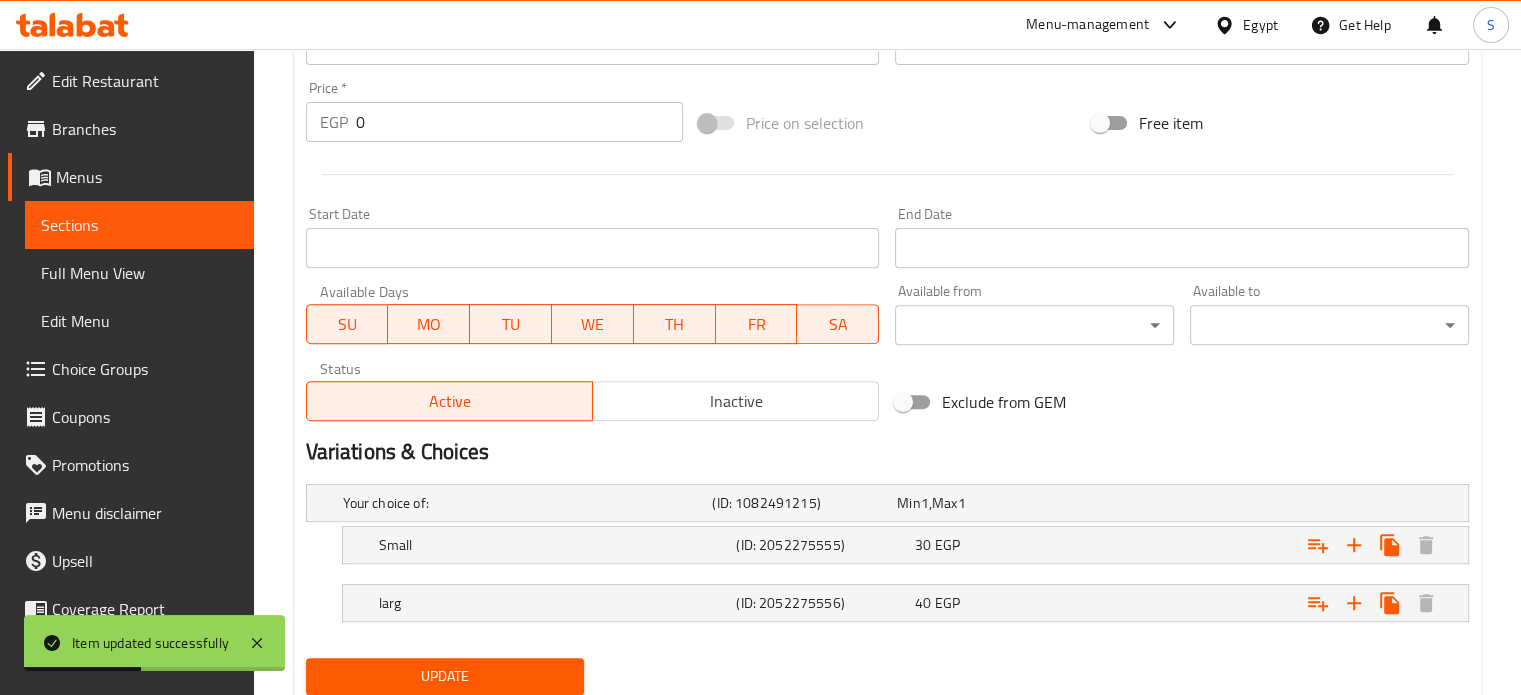 scroll, scrollTop: 761, scrollLeft: 0, axis: vertical 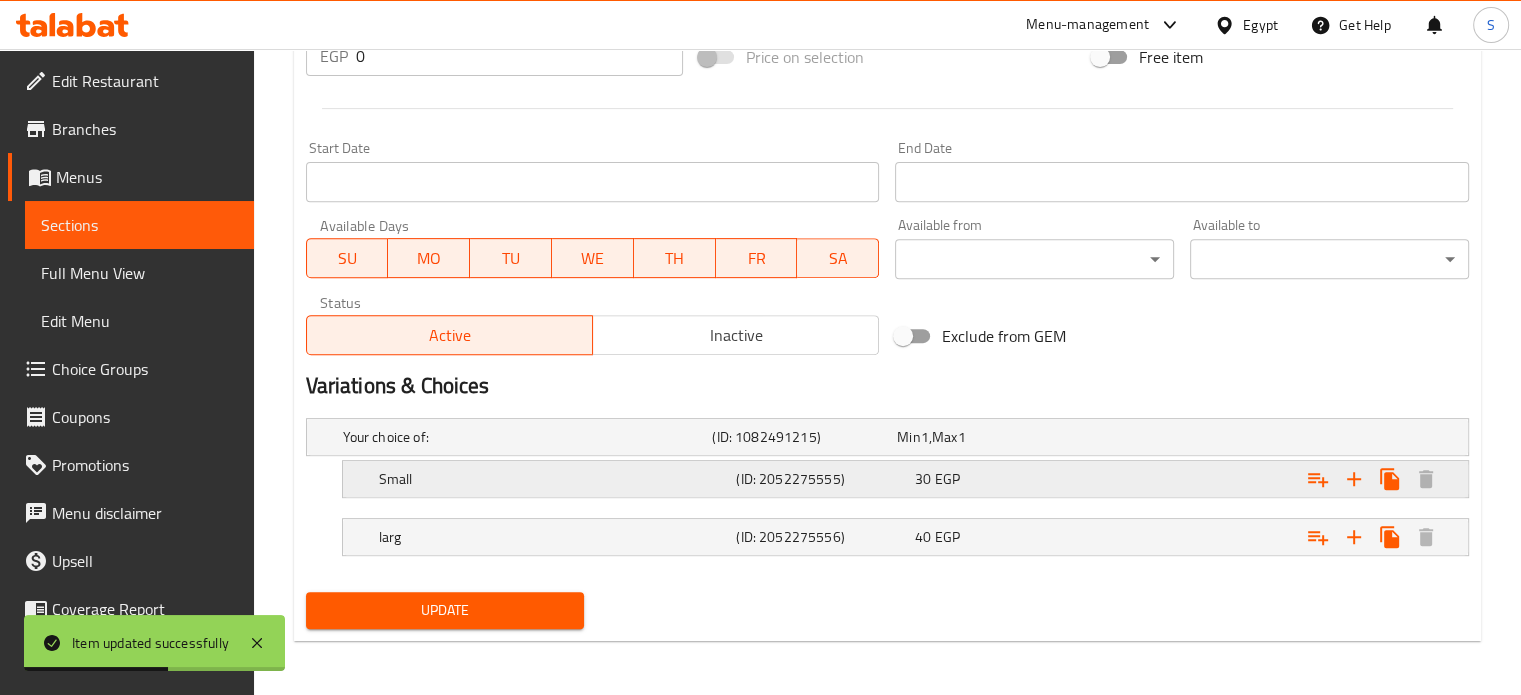 click at bounding box center [1263, 437] 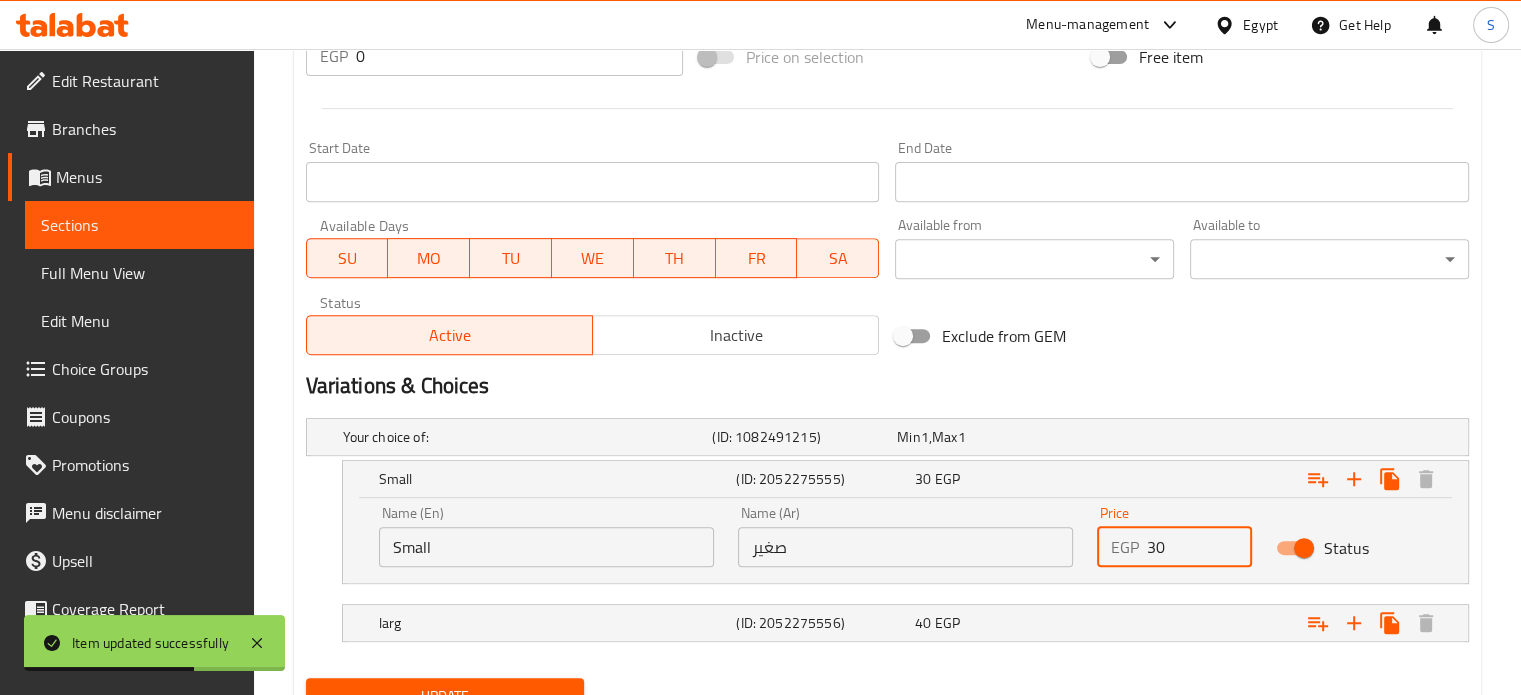 click on "30" at bounding box center [1200, 547] 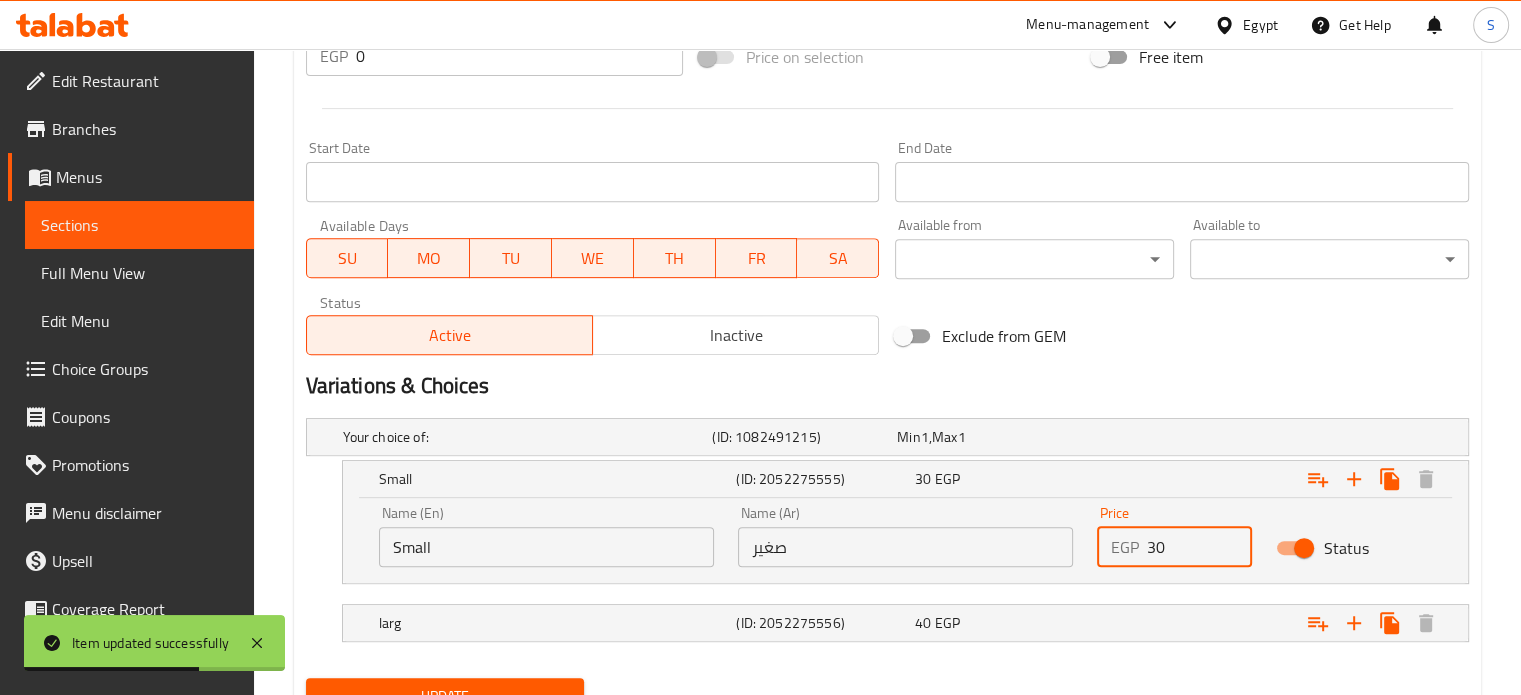 click on "30" at bounding box center [1200, 547] 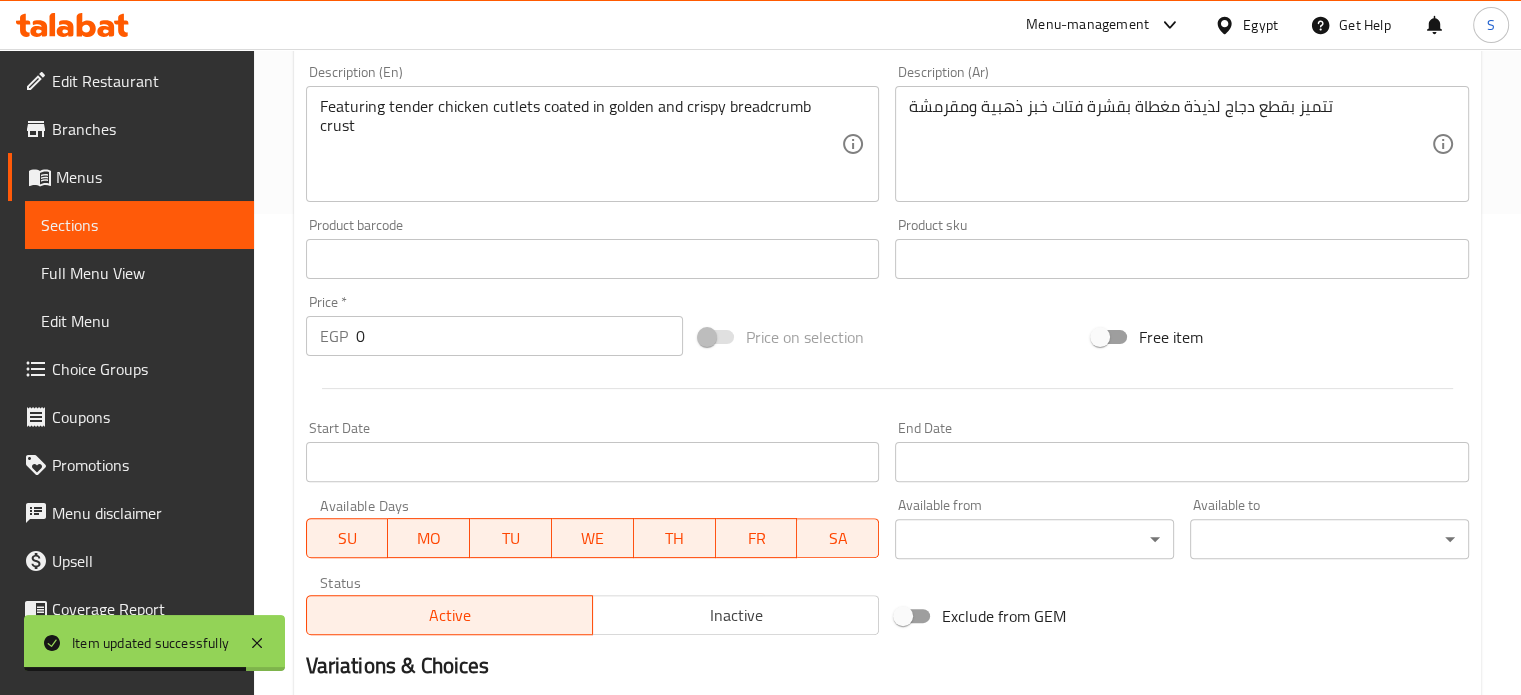 scroll, scrollTop: 848, scrollLeft: 0, axis: vertical 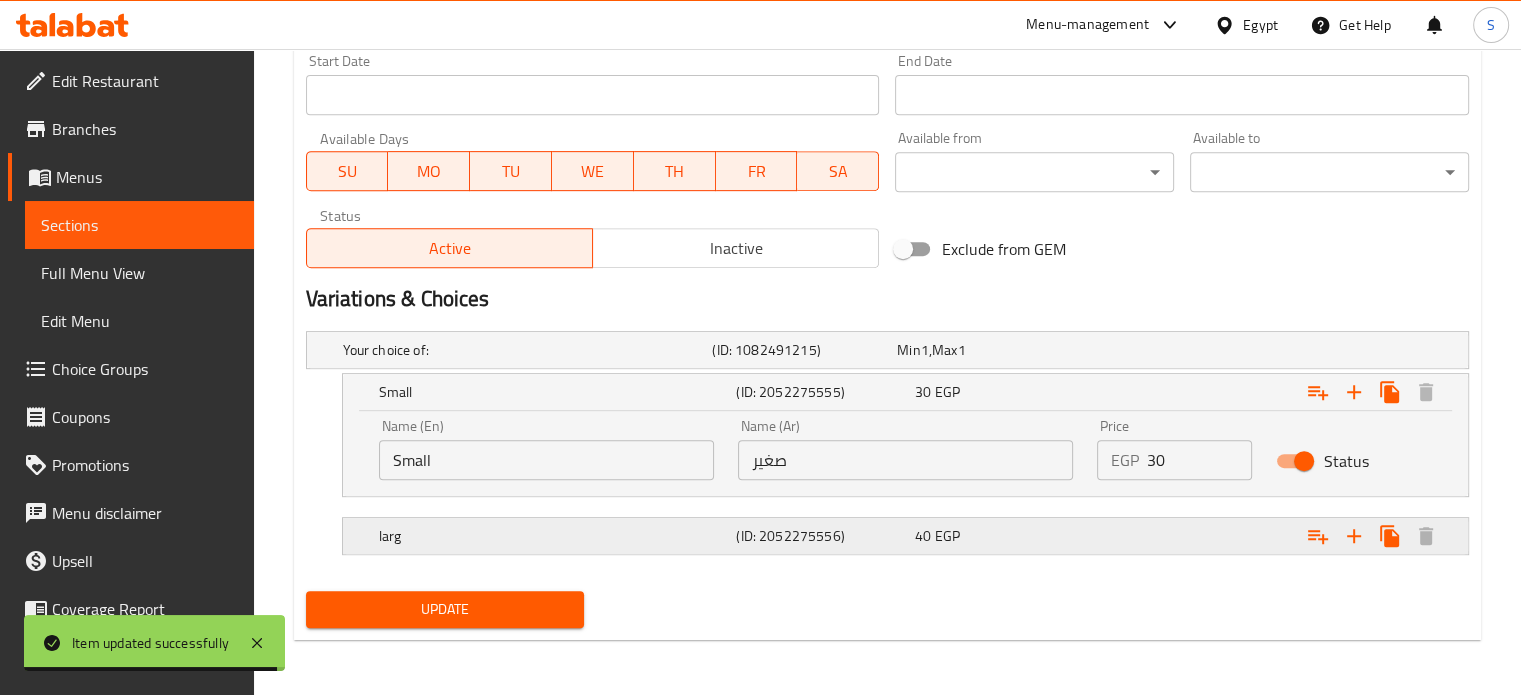 click on "40   EGP" at bounding box center (985, 350) 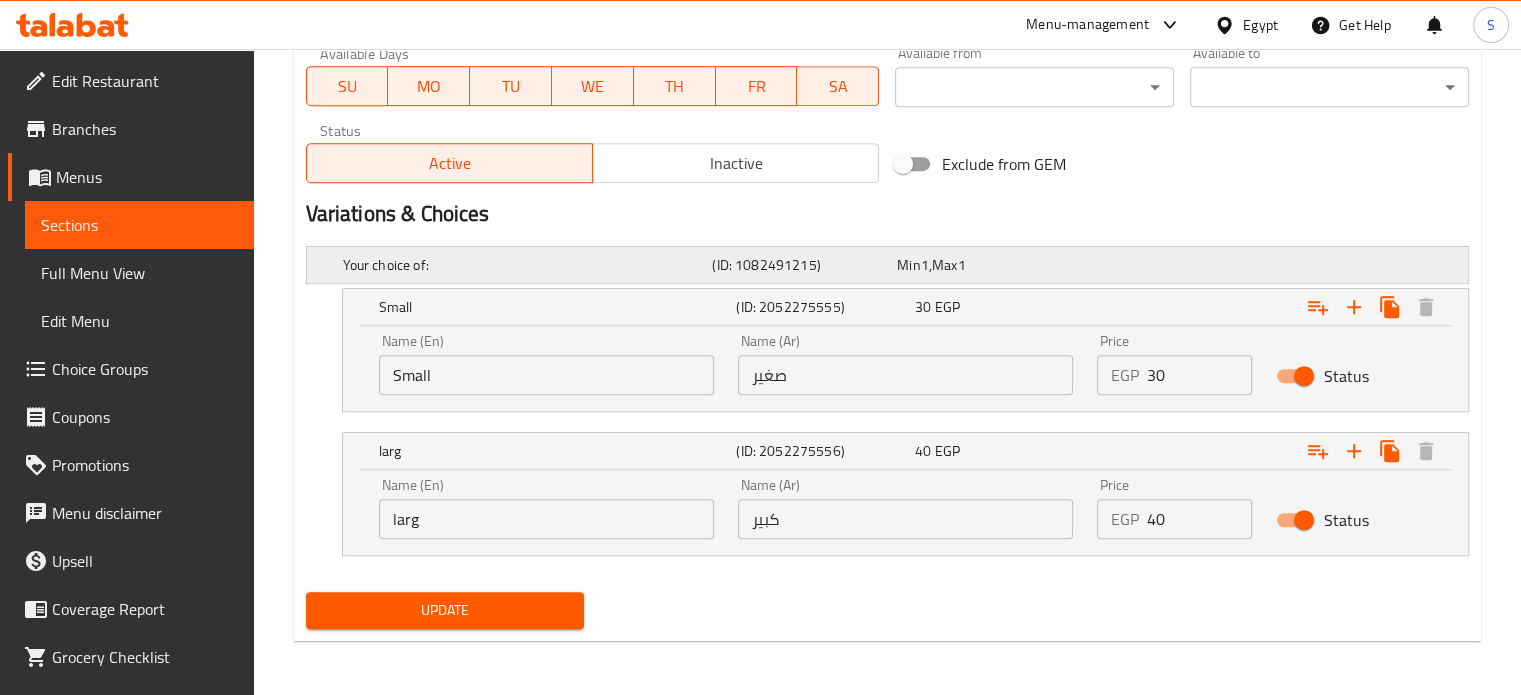 scroll, scrollTop: 0, scrollLeft: 0, axis: both 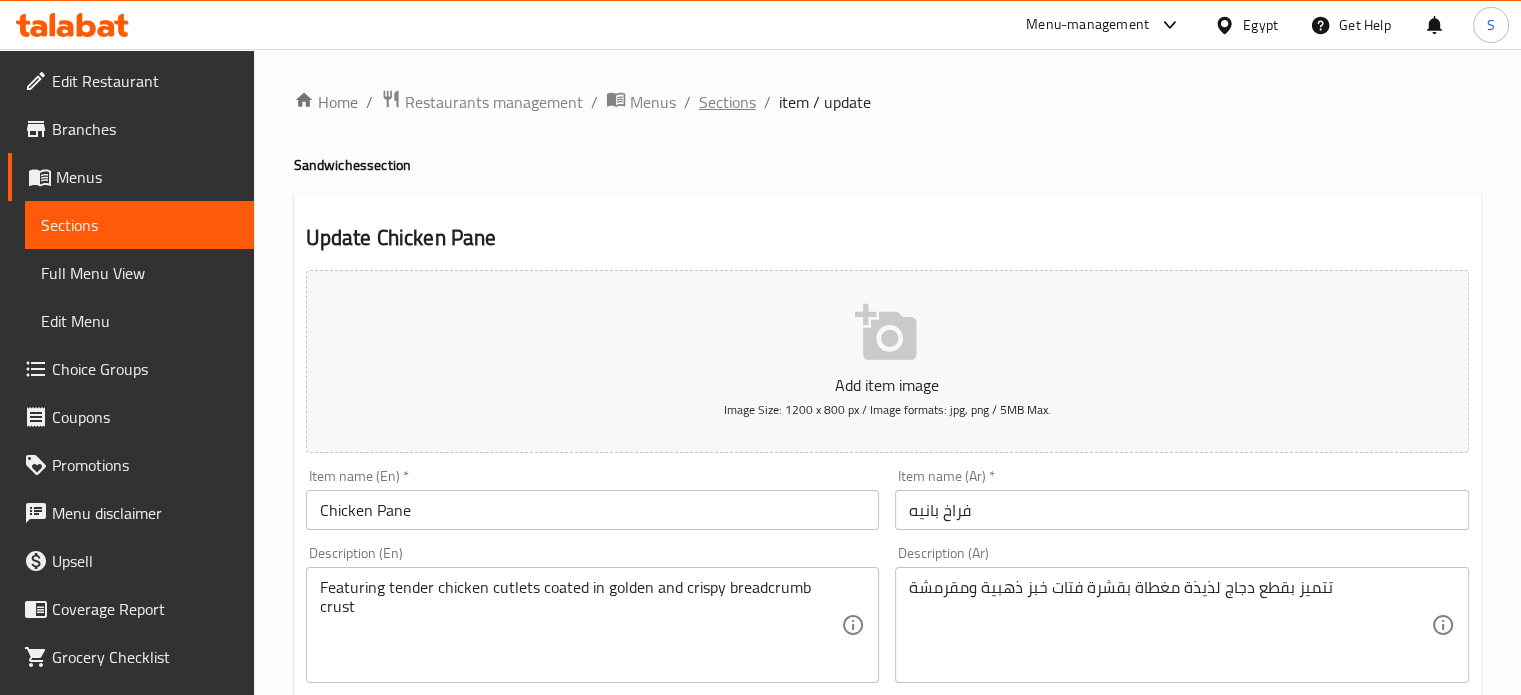 click on "Sections" at bounding box center (727, 102) 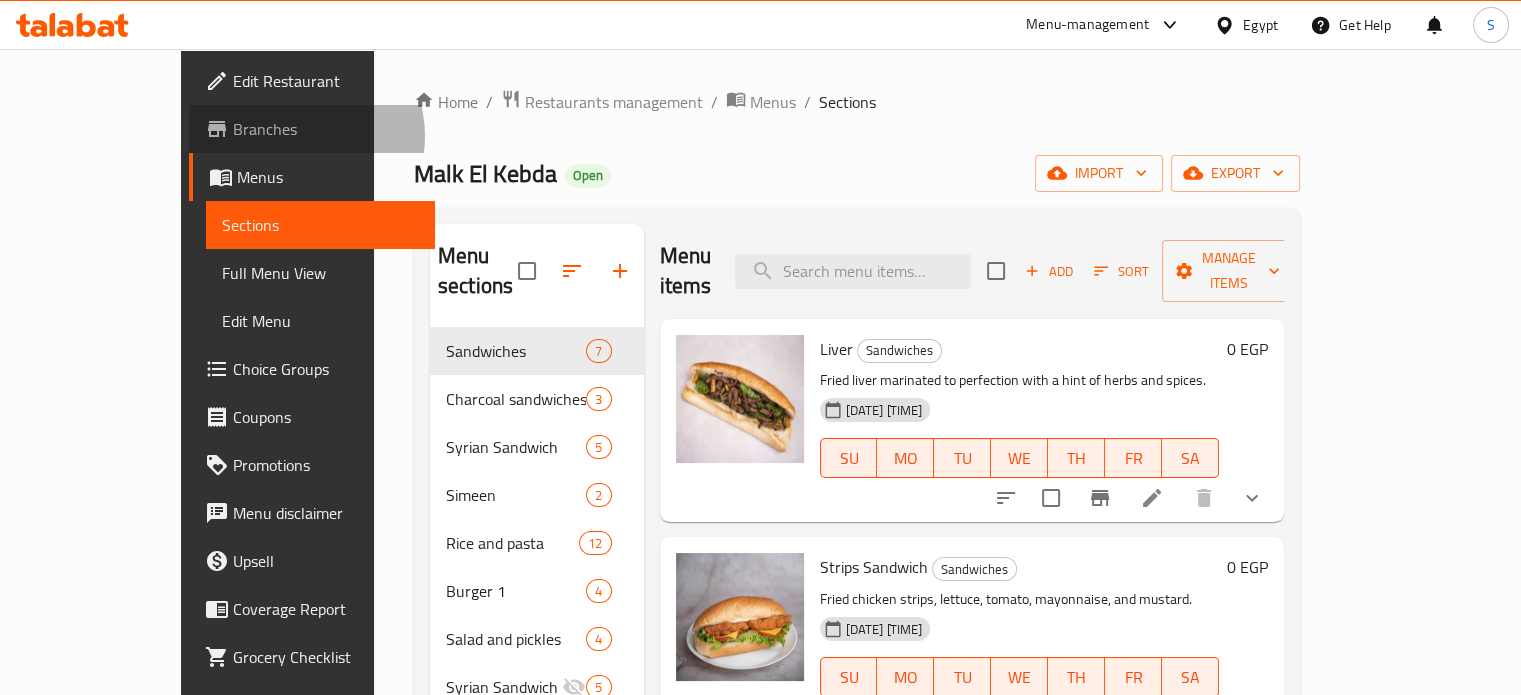 click on "Branches" at bounding box center (326, 129) 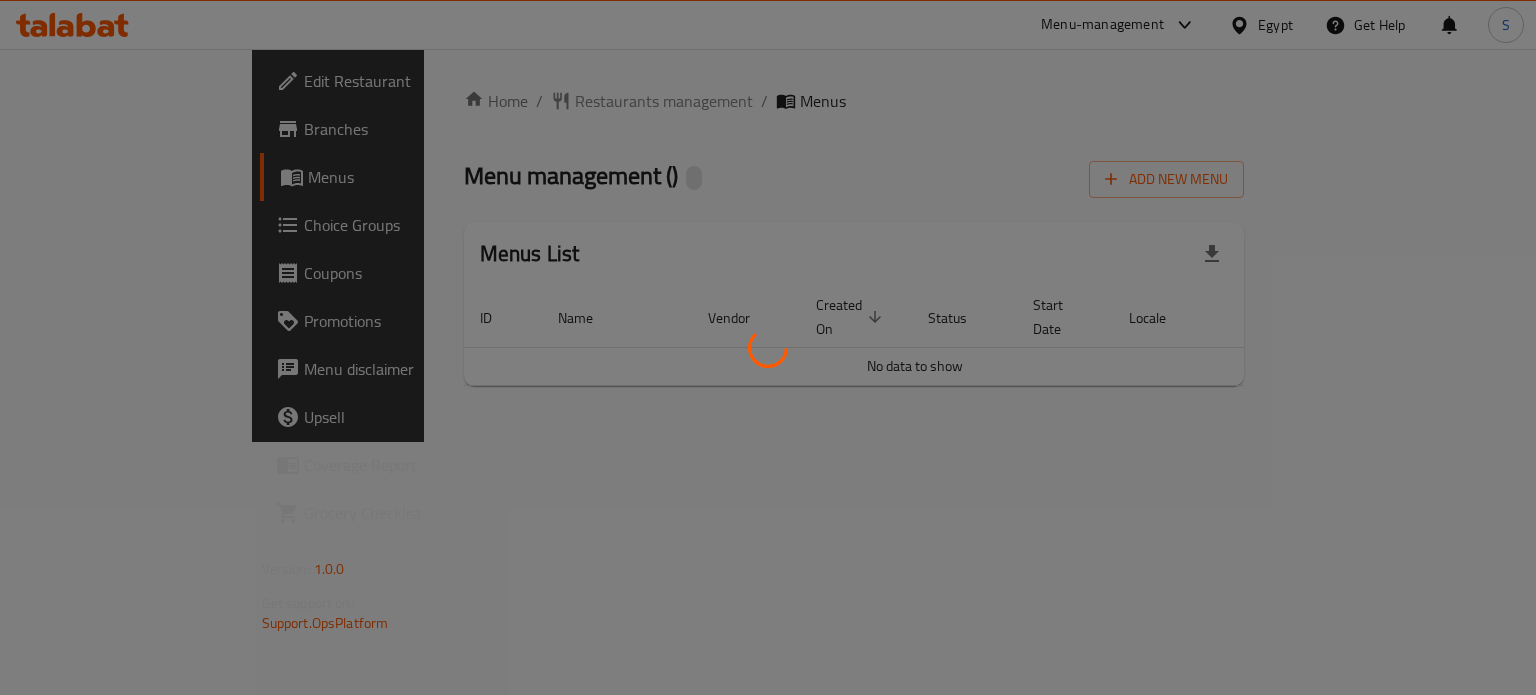 scroll, scrollTop: 0, scrollLeft: 0, axis: both 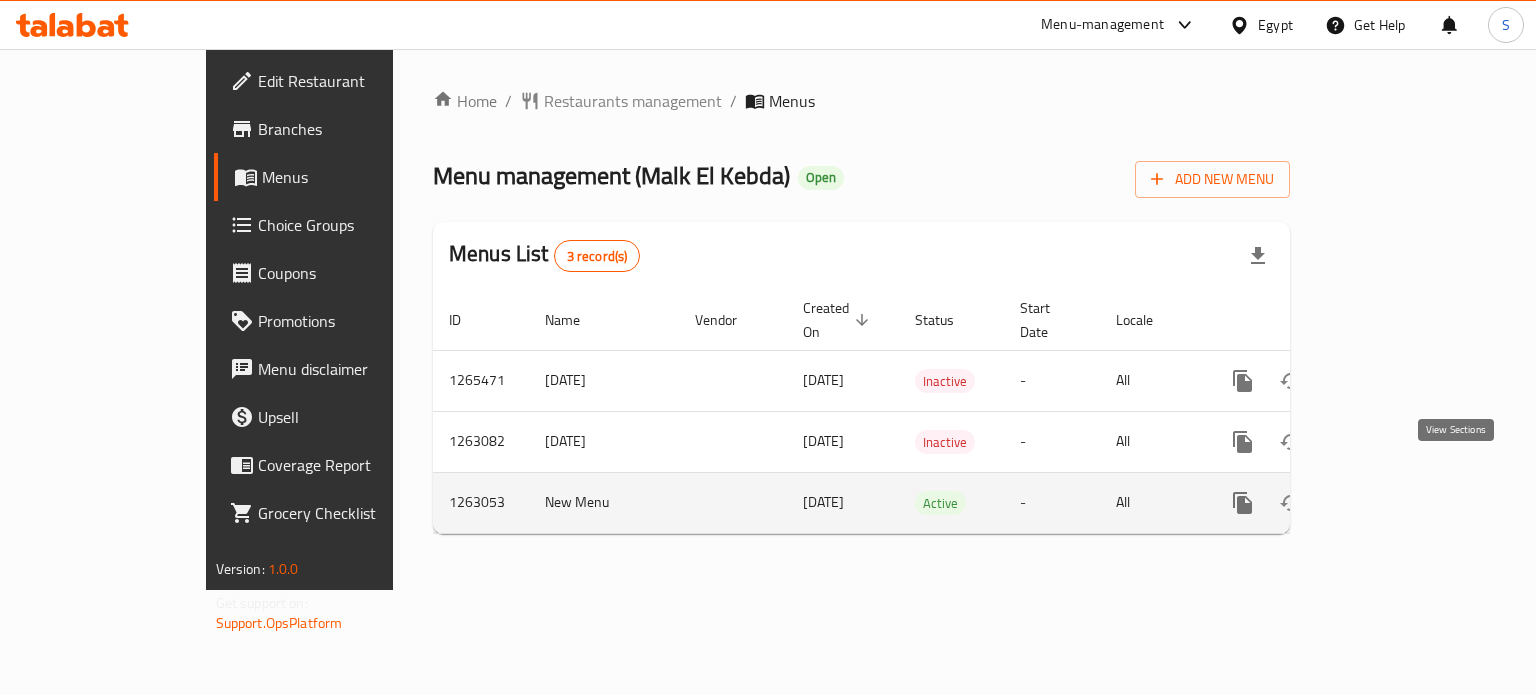 click 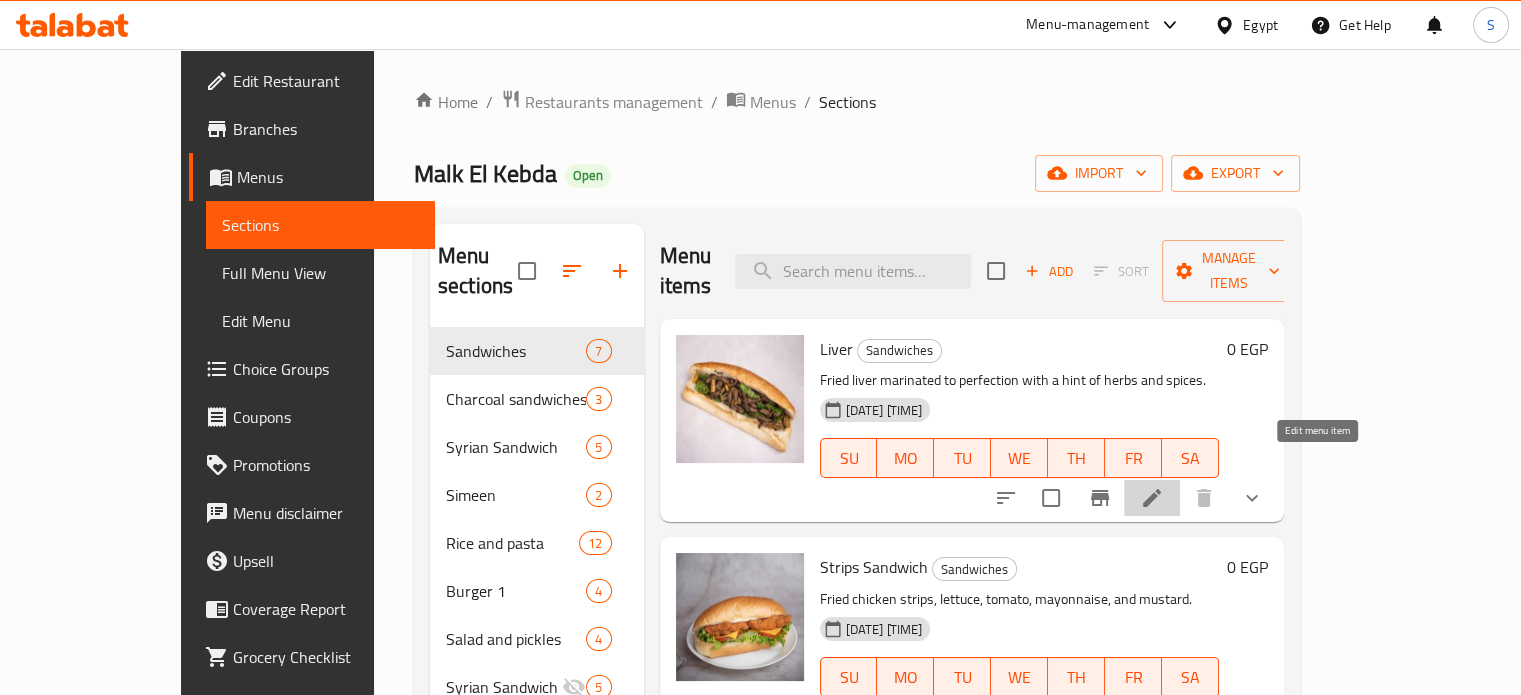 click 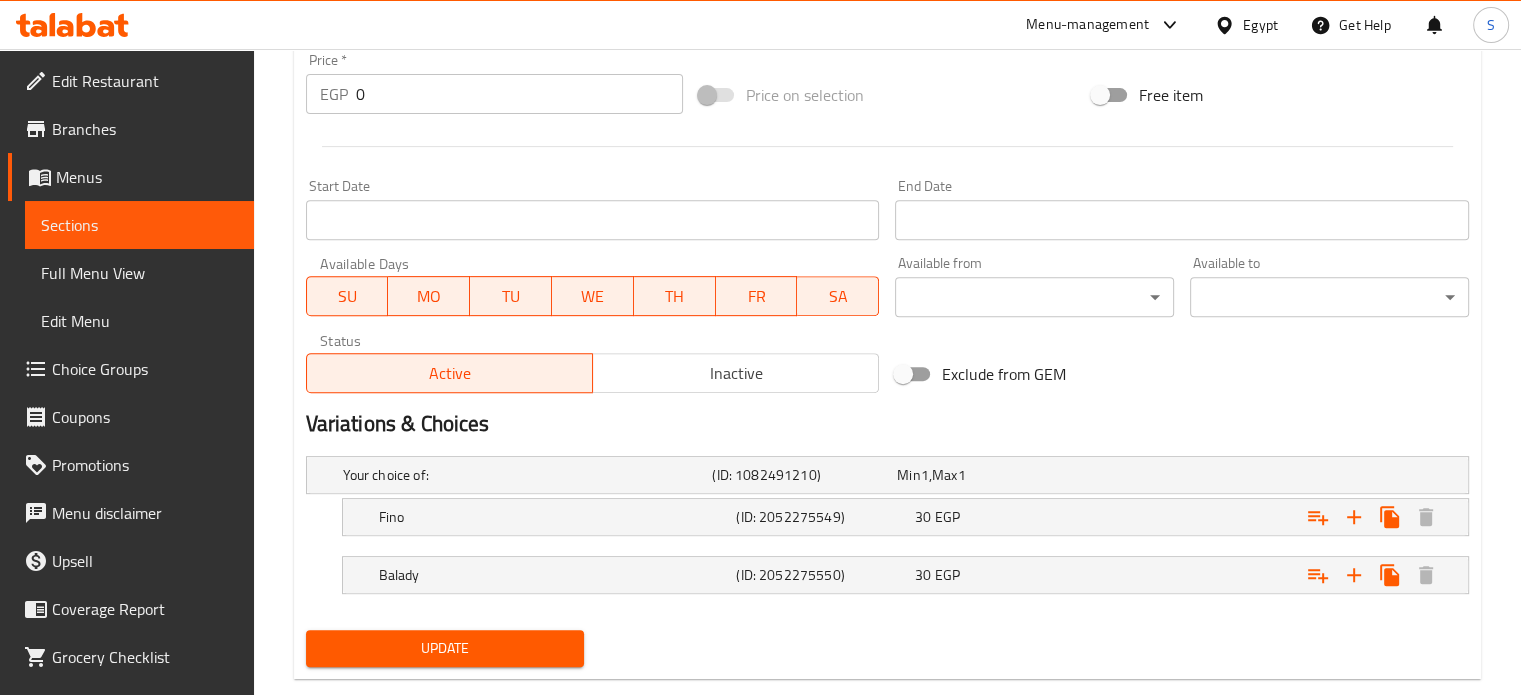 scroll, scrollTop: 790, scrollLeft: 0, axis: vertical 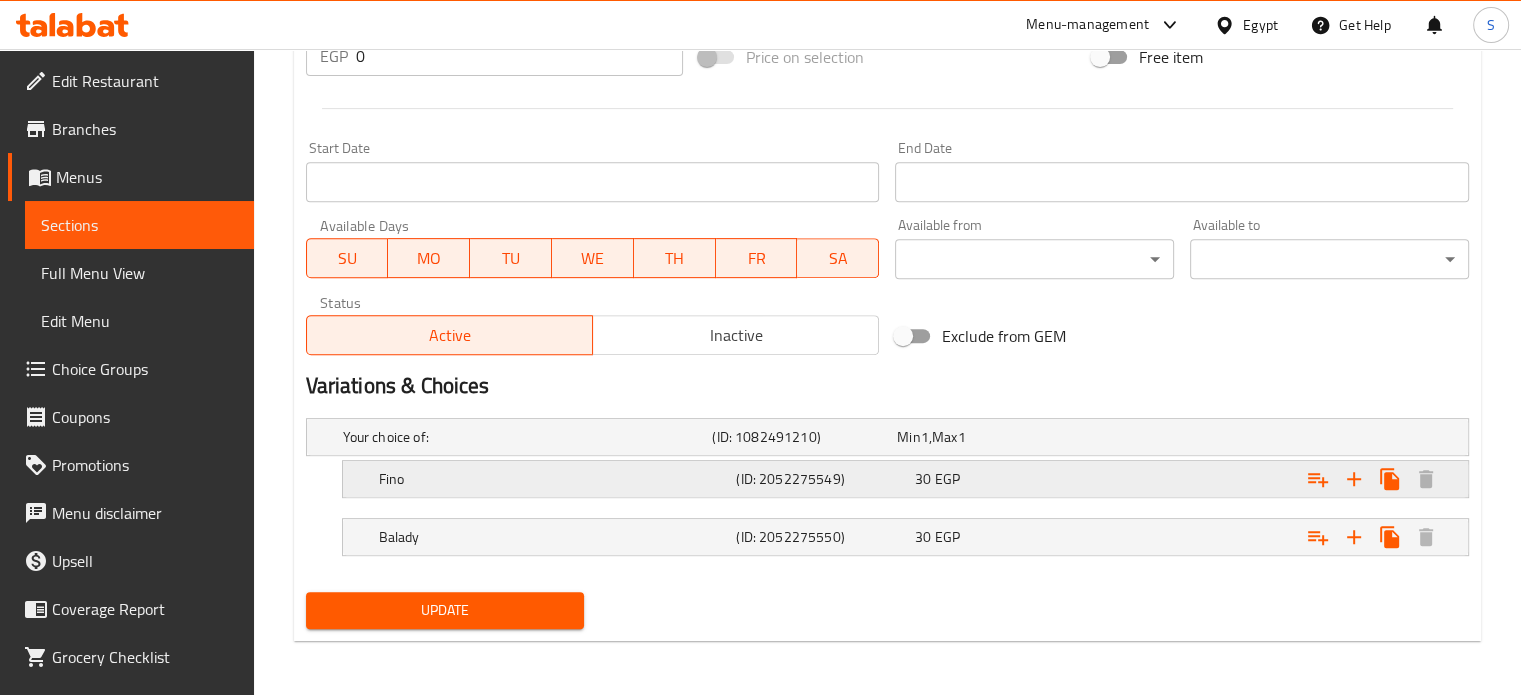 click on "[NUMBER] EGP" at bounding box center [985, 437] 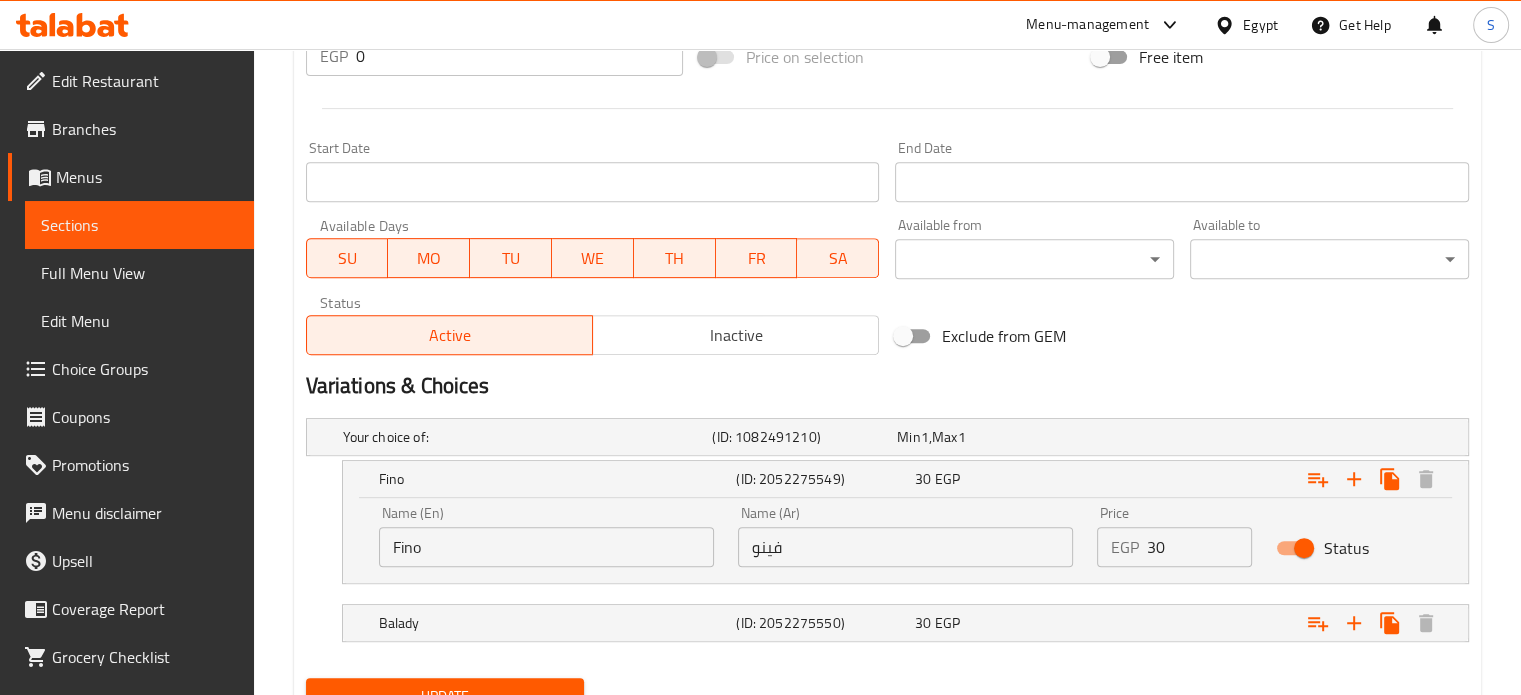 scroll, scrollTop: 876, scrollLeft: 0, axis: vertical 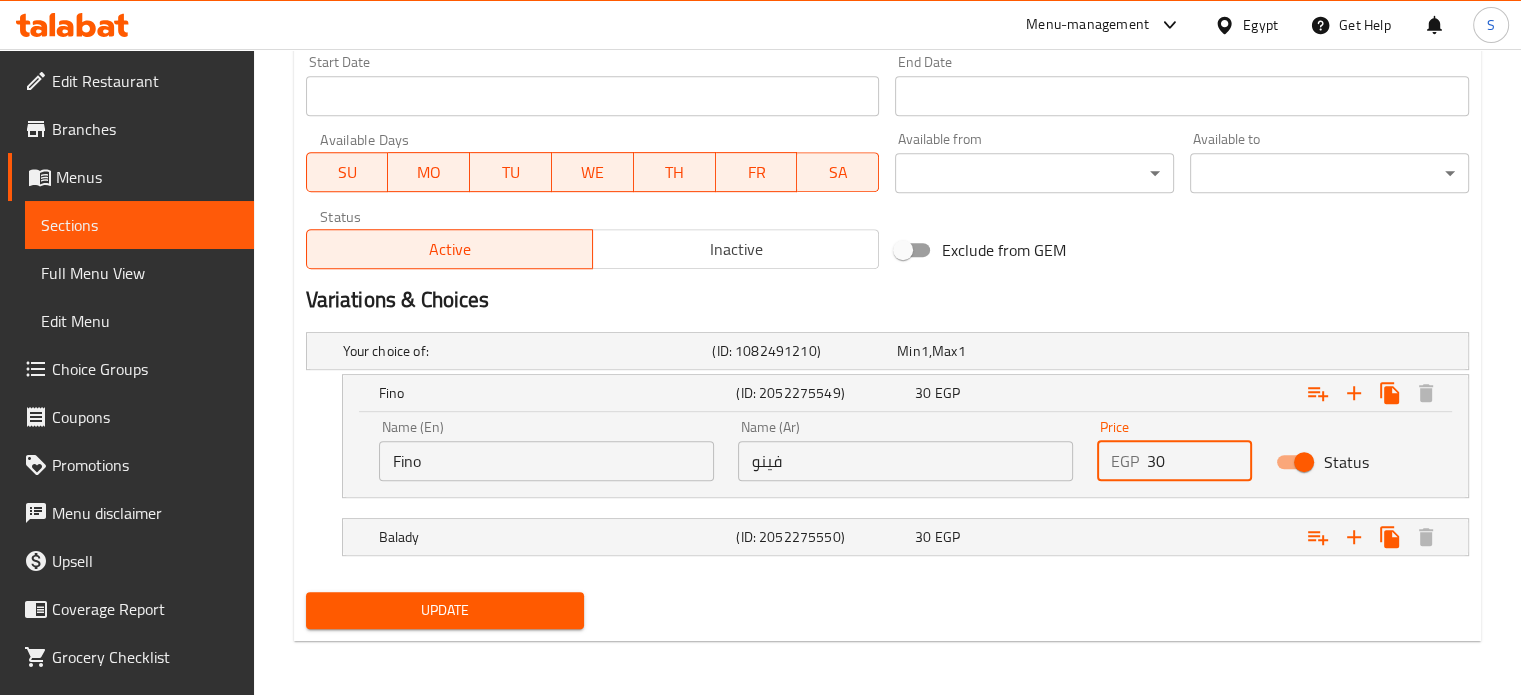 click on "30" at bounding box center (1200, 461) 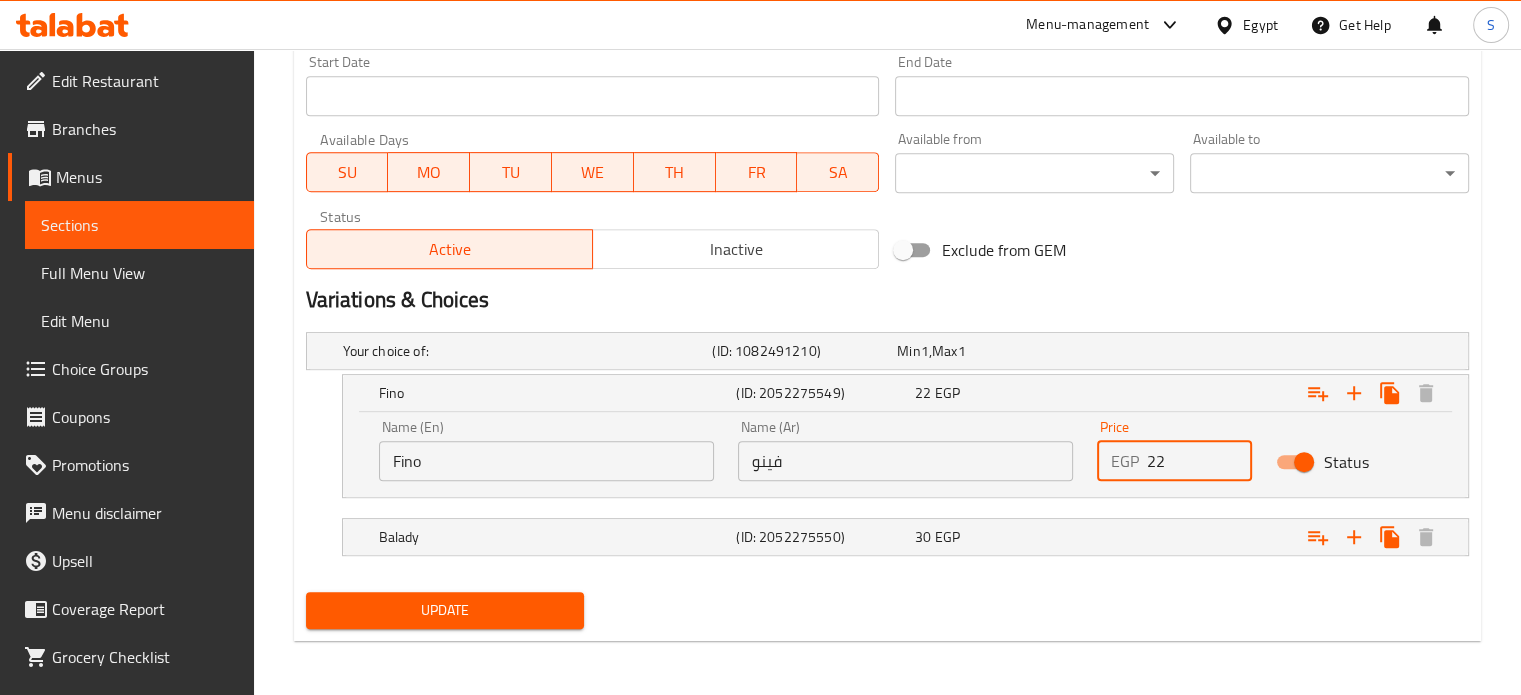 type on "22" 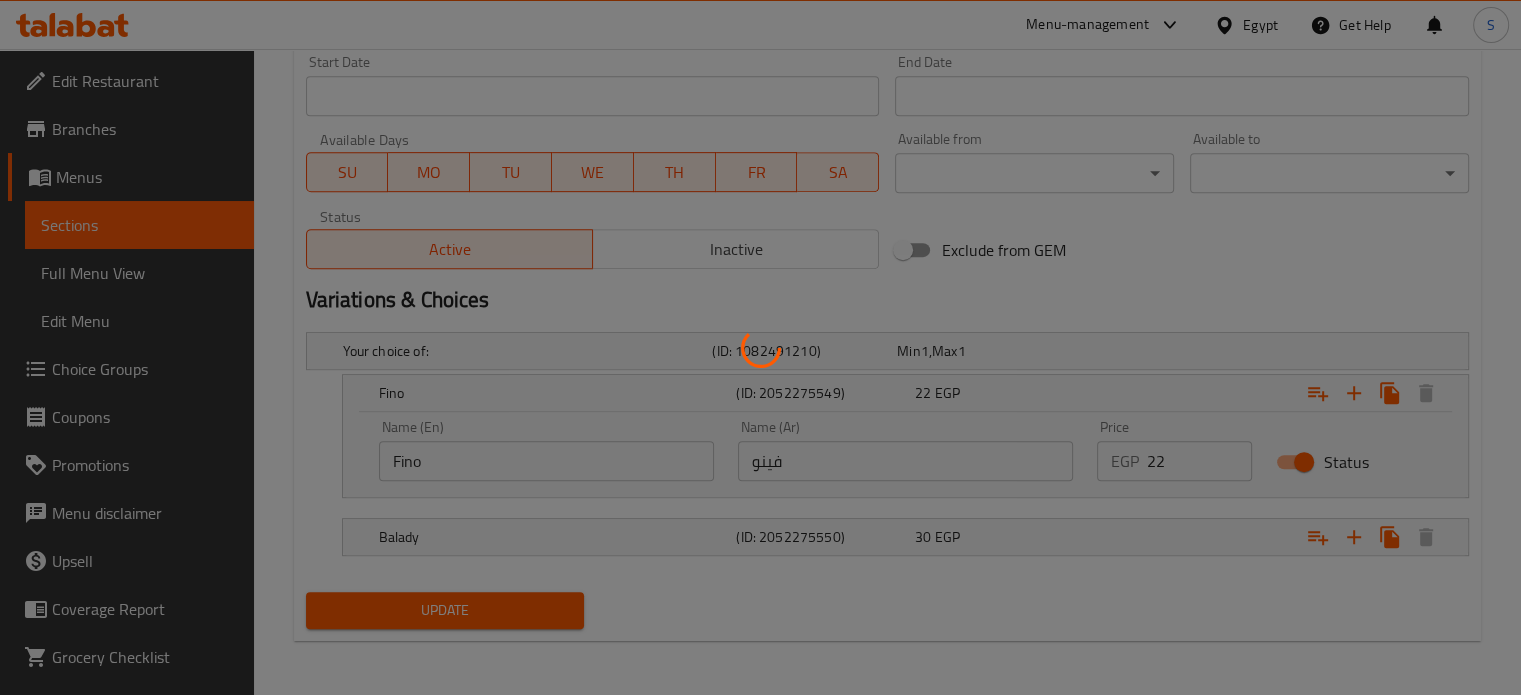 click at bounding box center (760, 347) 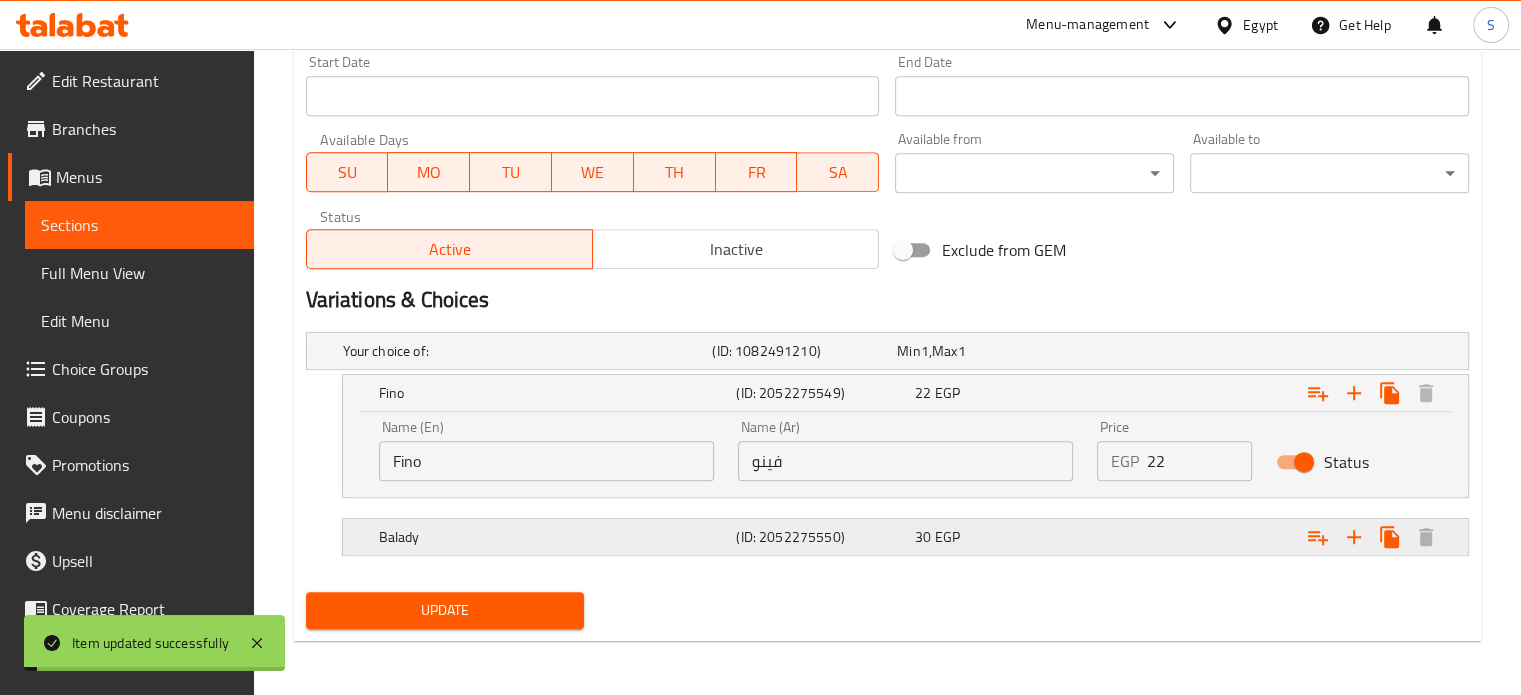 click at bounding box center [1263, 351] 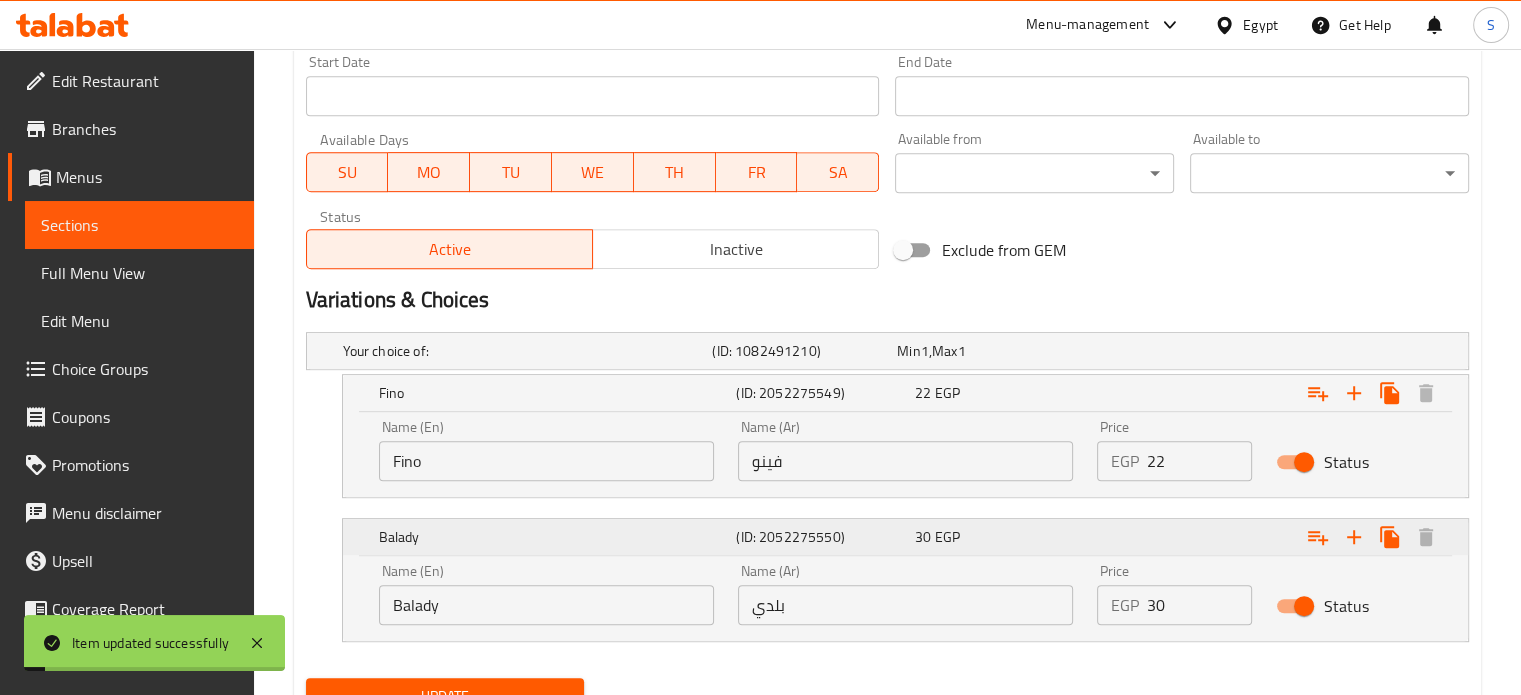 scroll, scrollTop: 962, scrollLeft: 0, axis: vertical 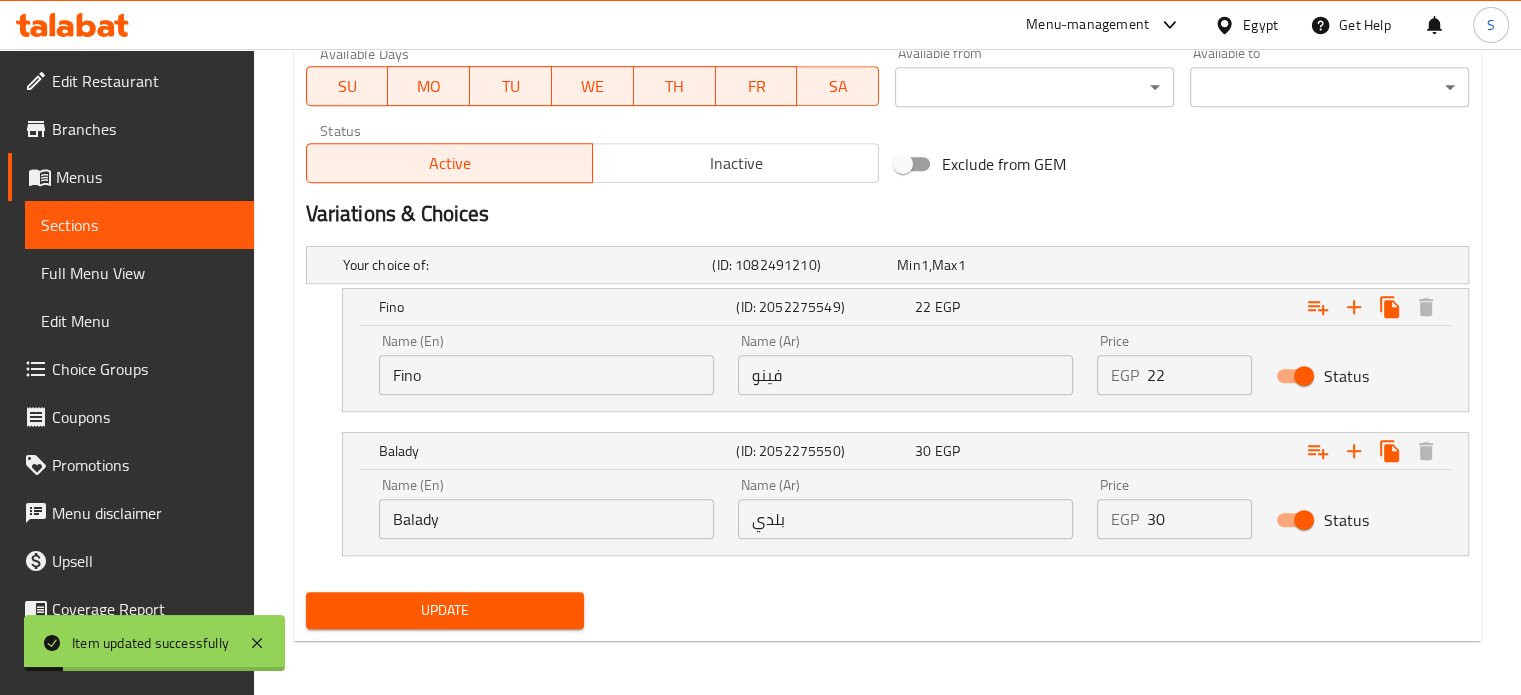 click on "30" at bounding box center [1200, 519] 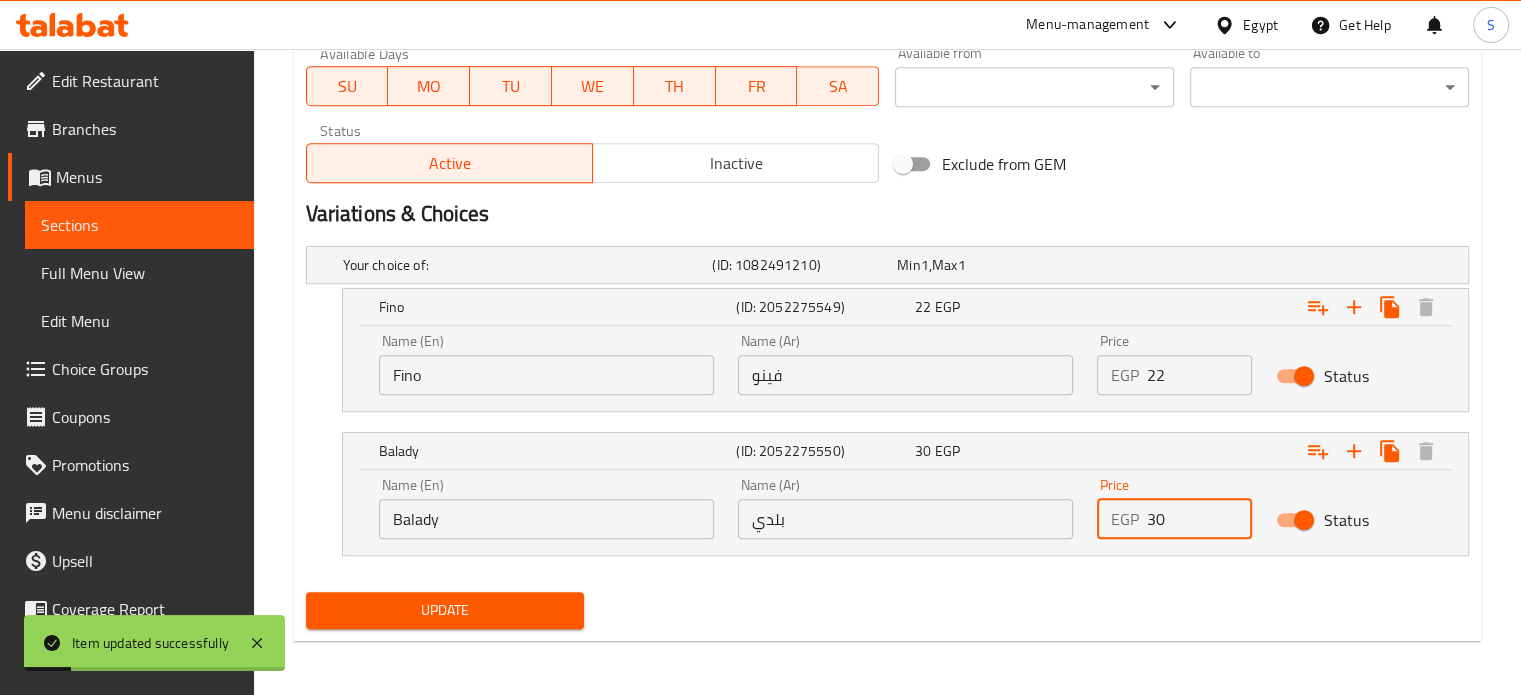 click on "30" at bounding box center [1200, 519] 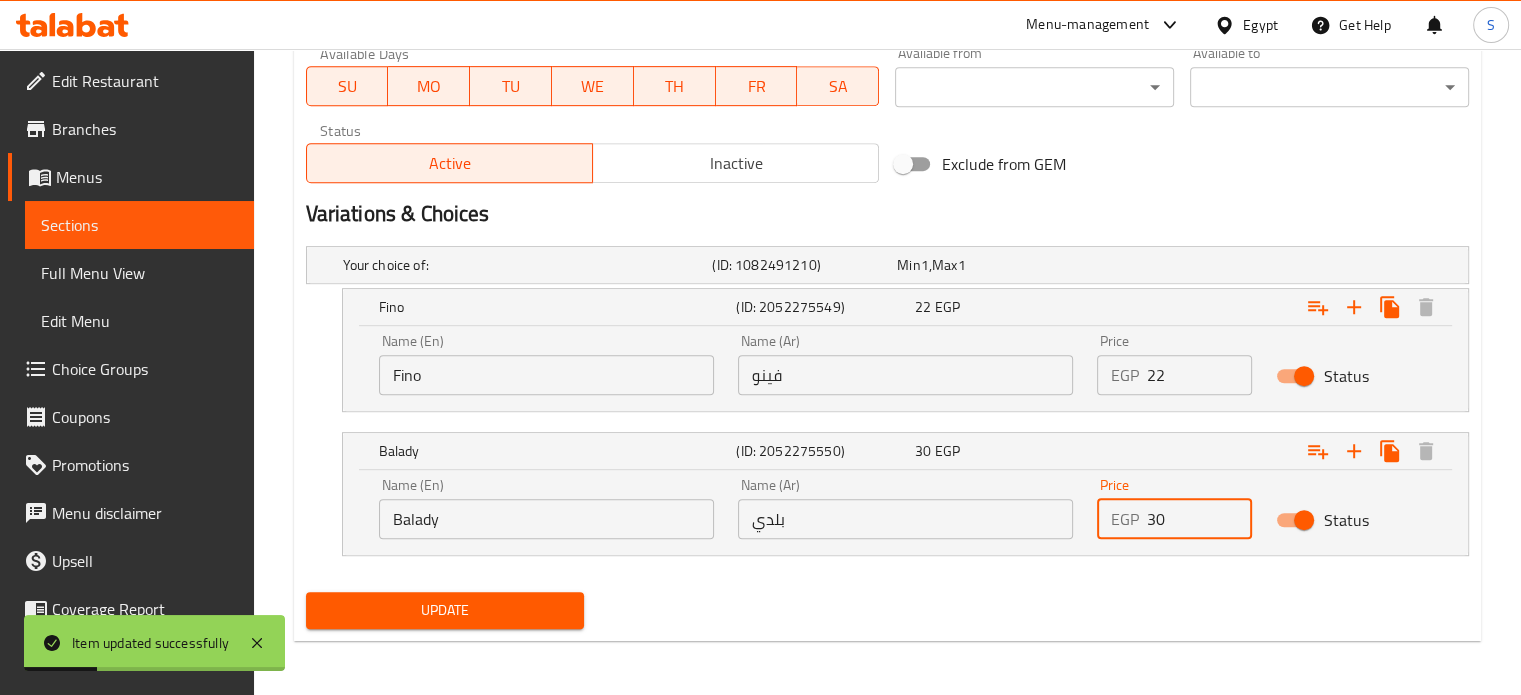 click on "30" at bounding box center [1200, 519] 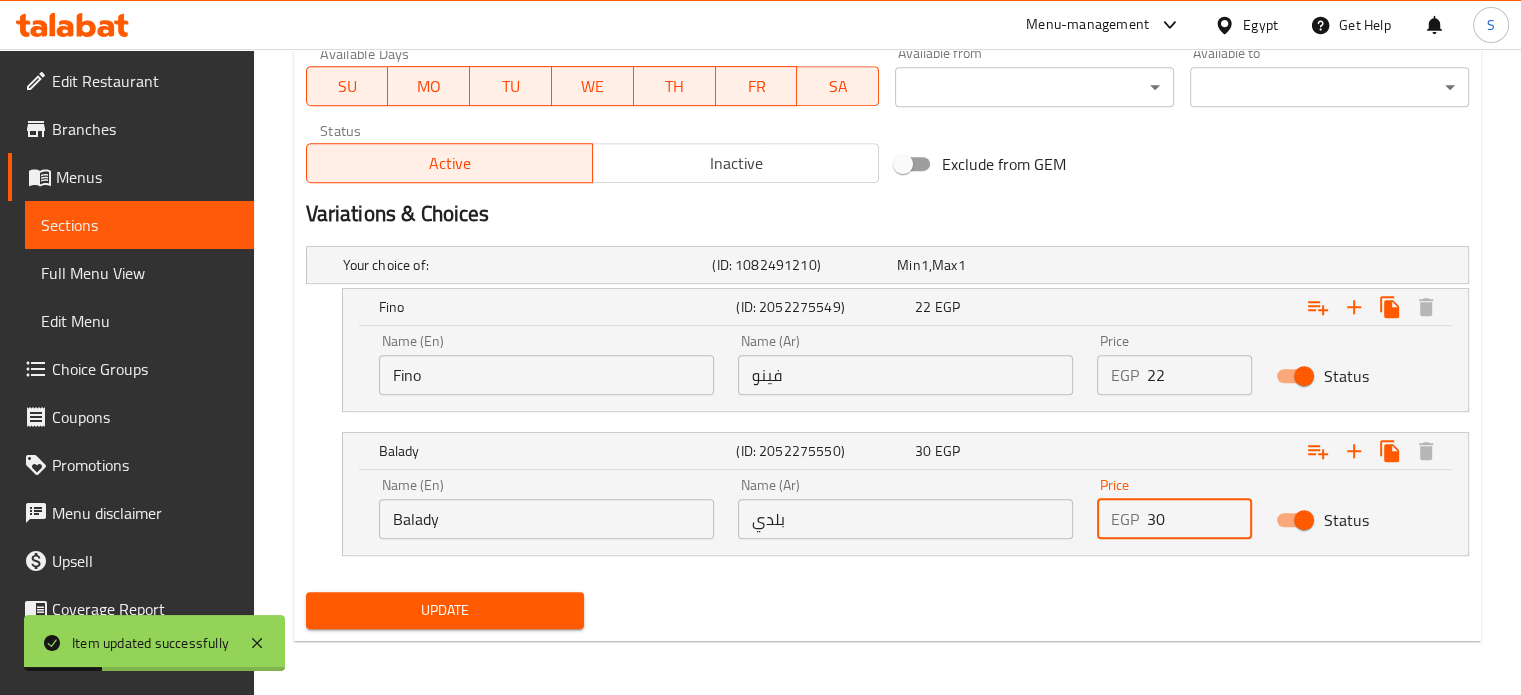 click on "30" at bounding box center (1200, 519) 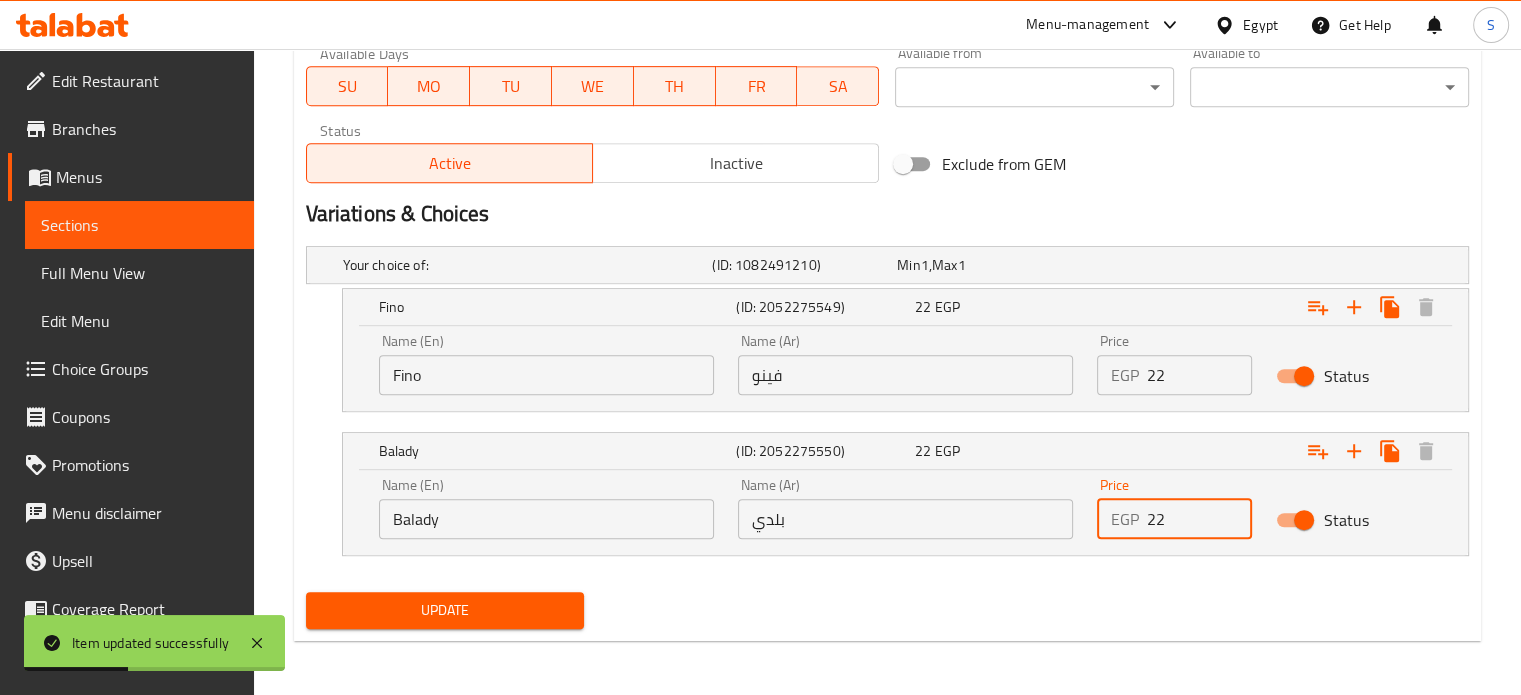 type on "22" 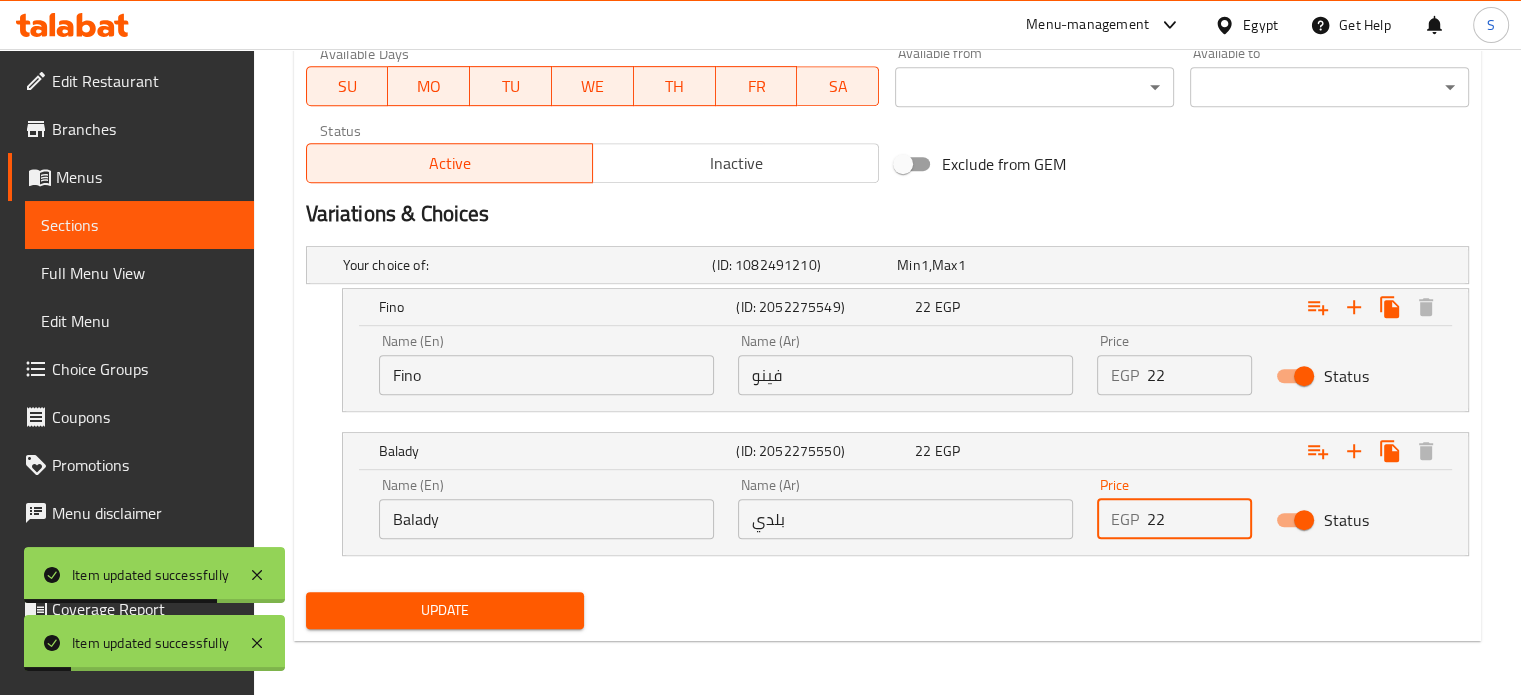 scroll, scrollTop: 0, scrollLeft: 0, axis: both 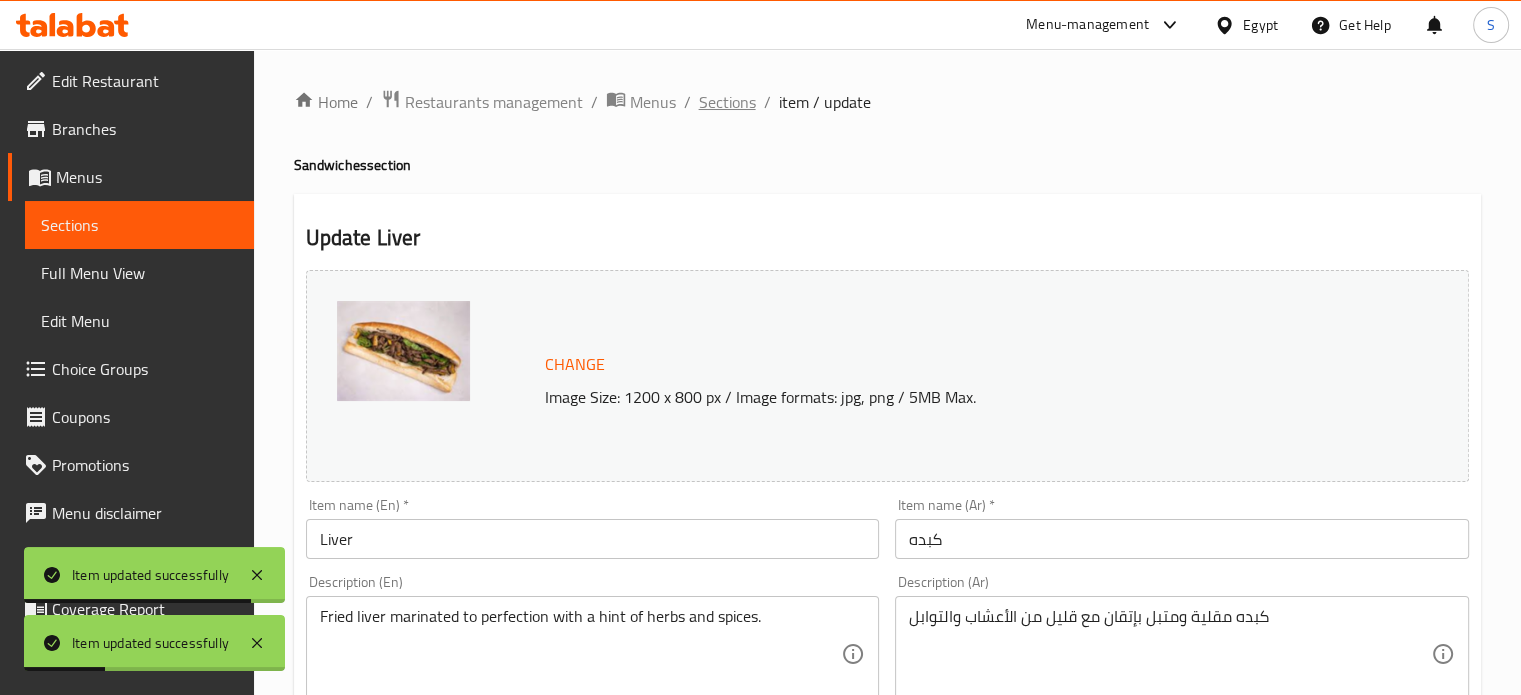 click on "Sections" at bounding box center [727, 102] 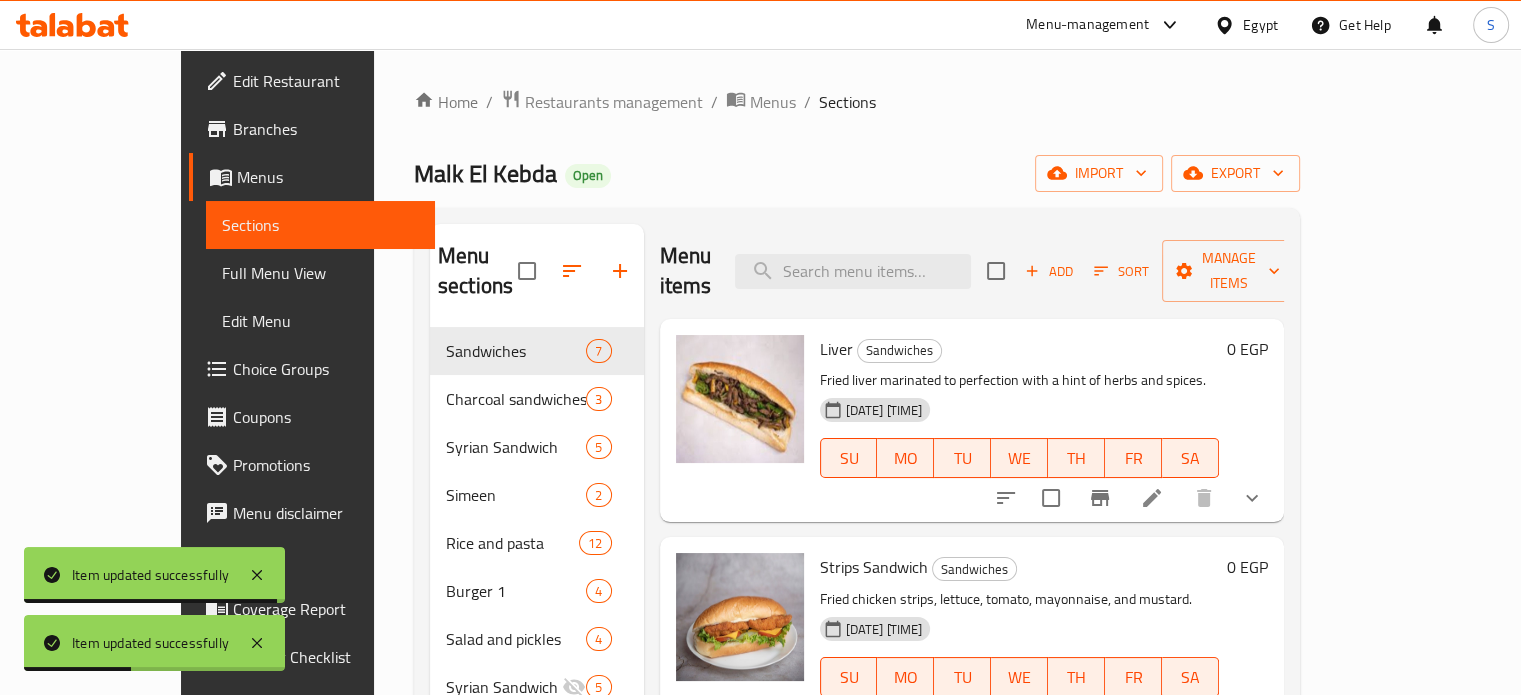 scroll, scrollTop: 264, scrollLeft: 0, axis: vertical 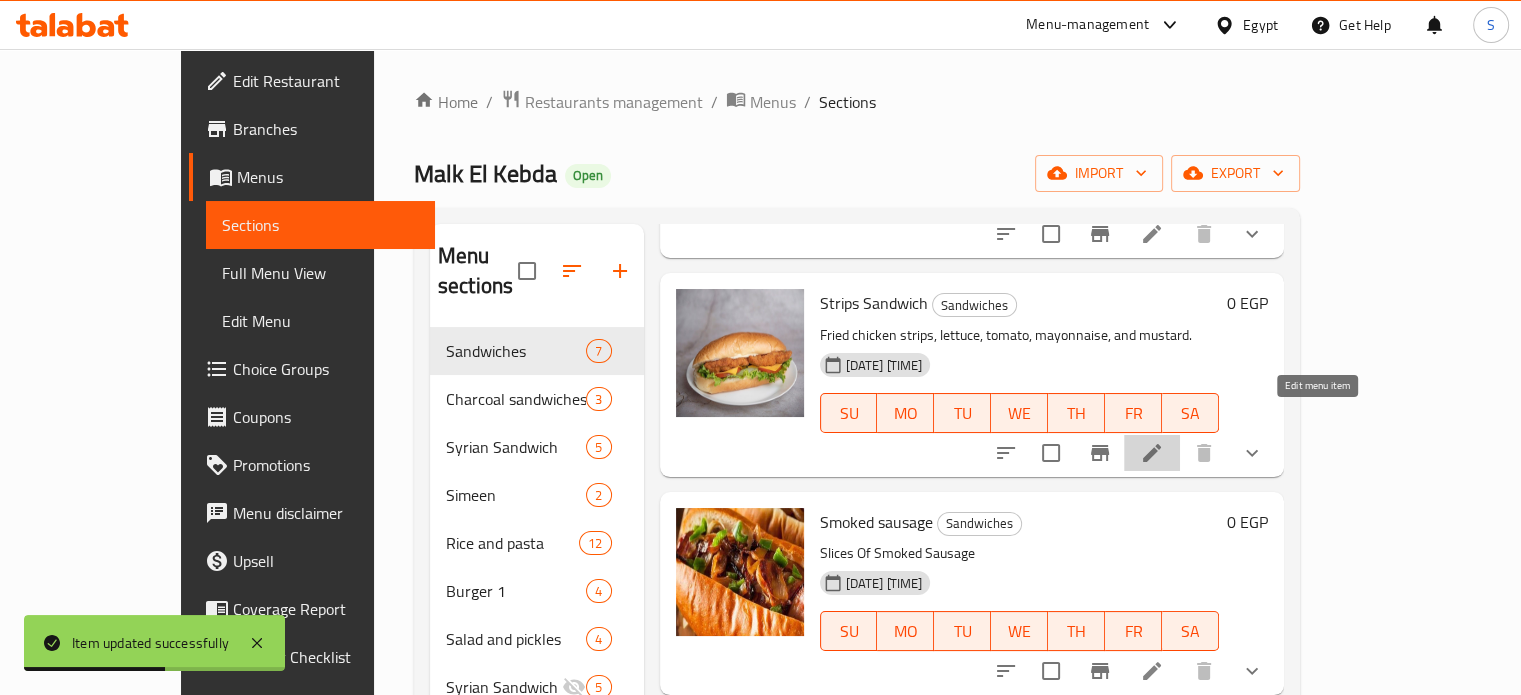 click 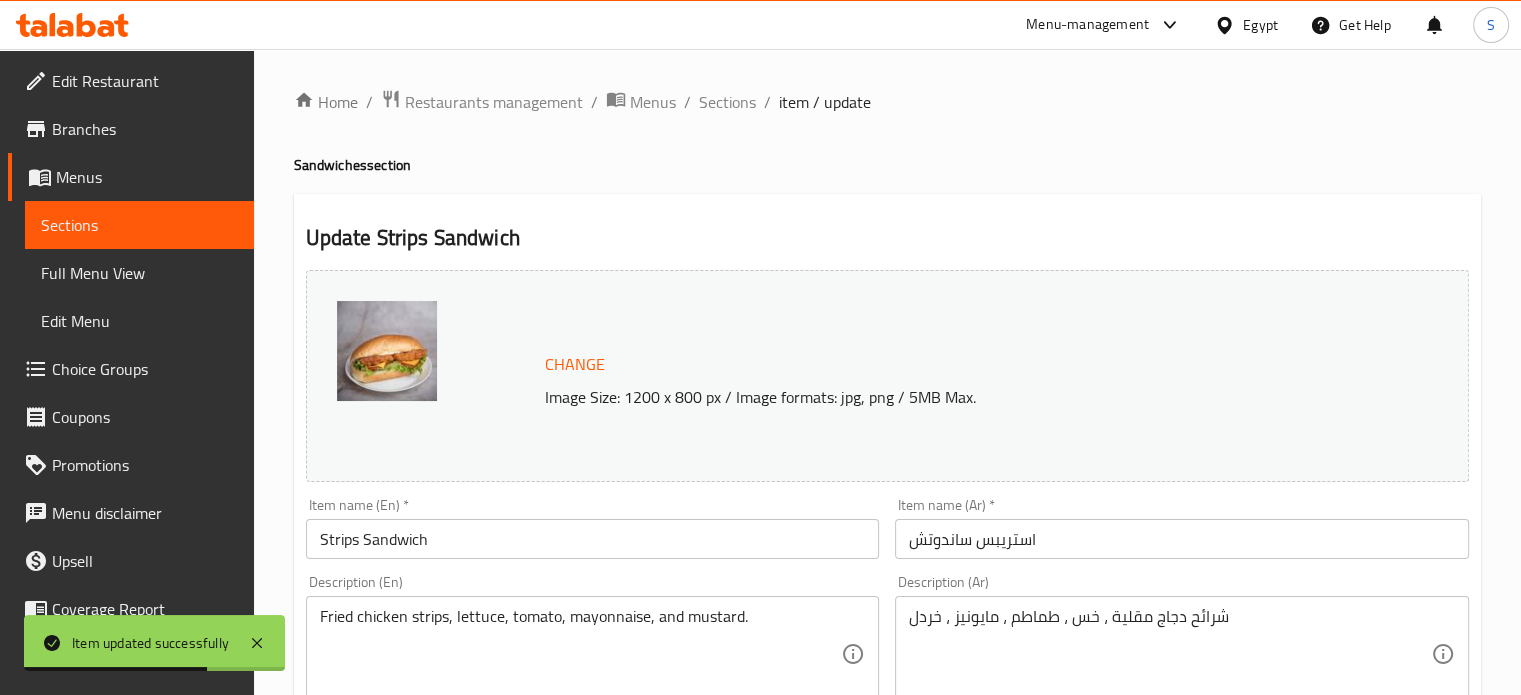 scroll, scrollTop: 790, scrollLeft: 0, axis: vertical 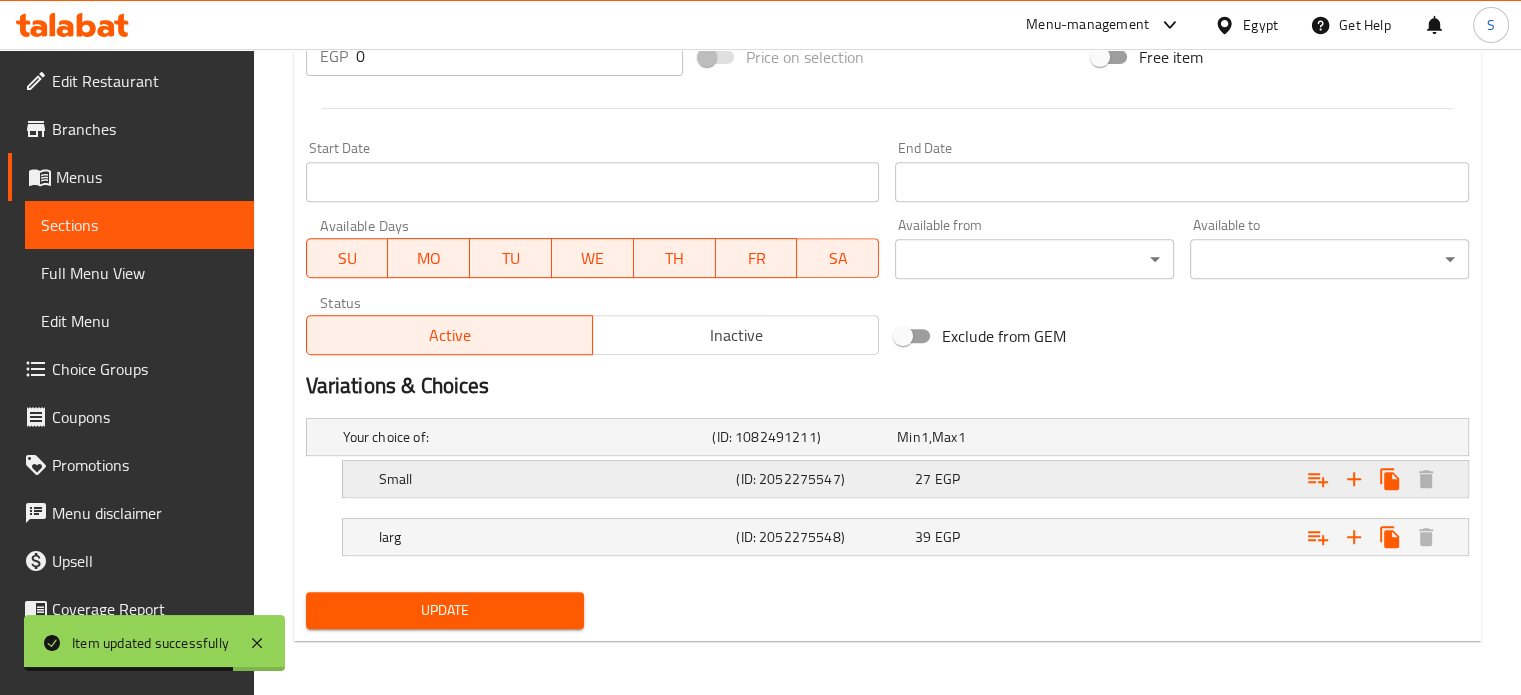 click on "[NUMBER] EGP" at bounding box center [985, 437] 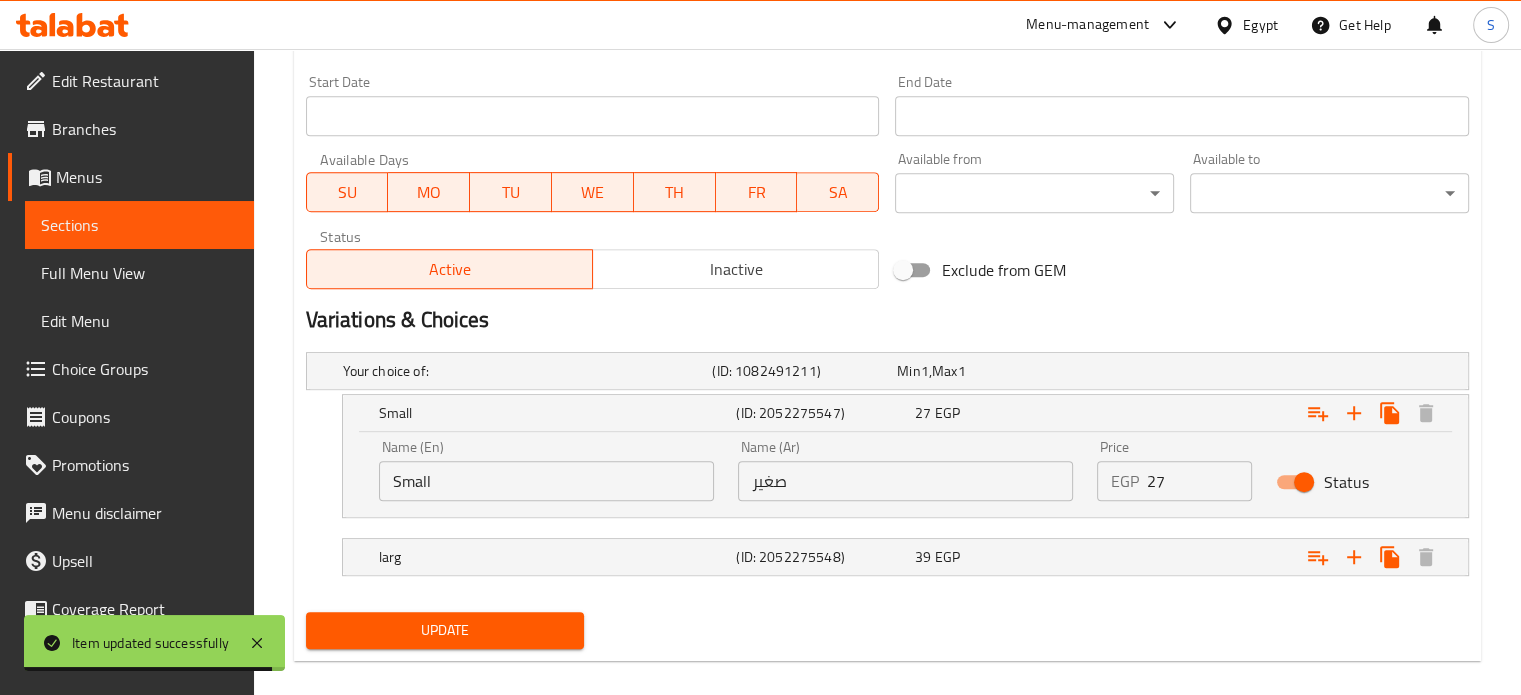 scroll, scrollTop: 876, scrollLeft: 0, axis: vertical 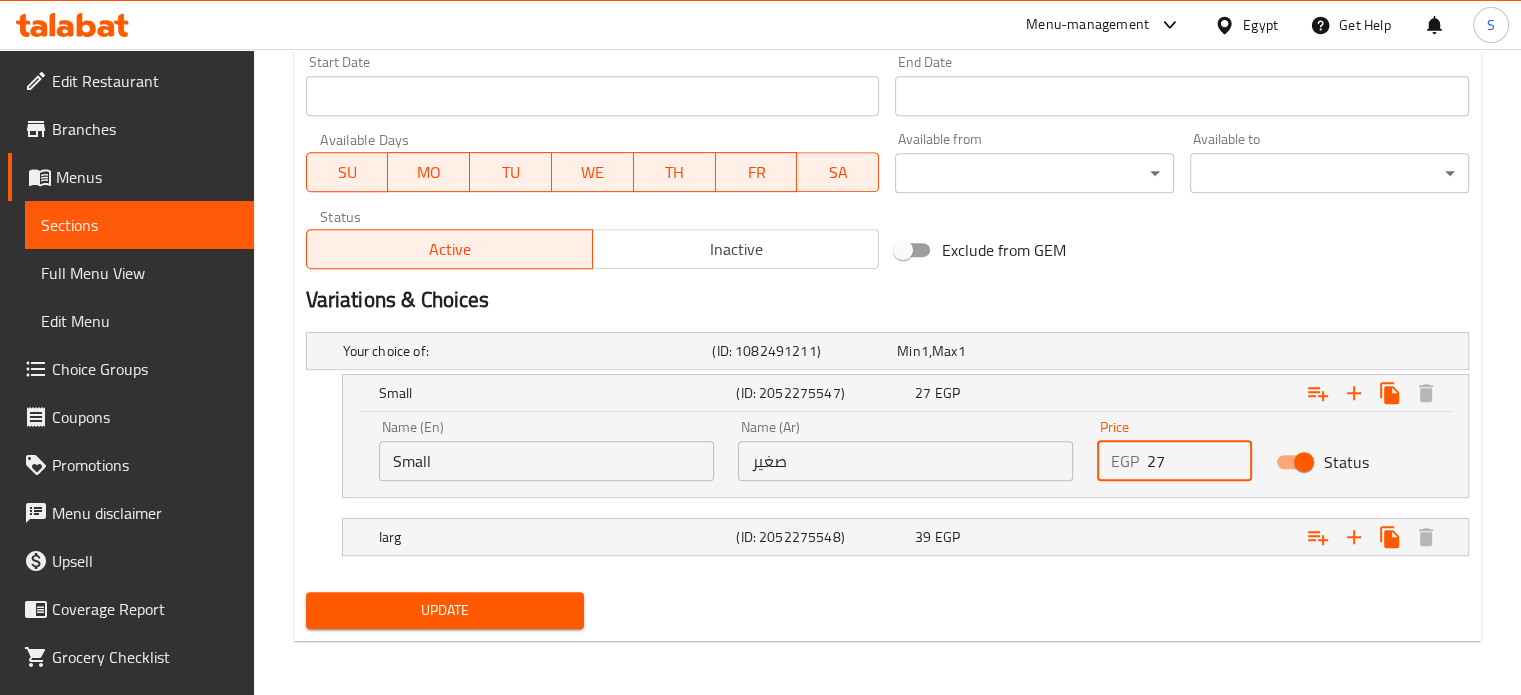 click on "27" at bounding box center [1200, 461] 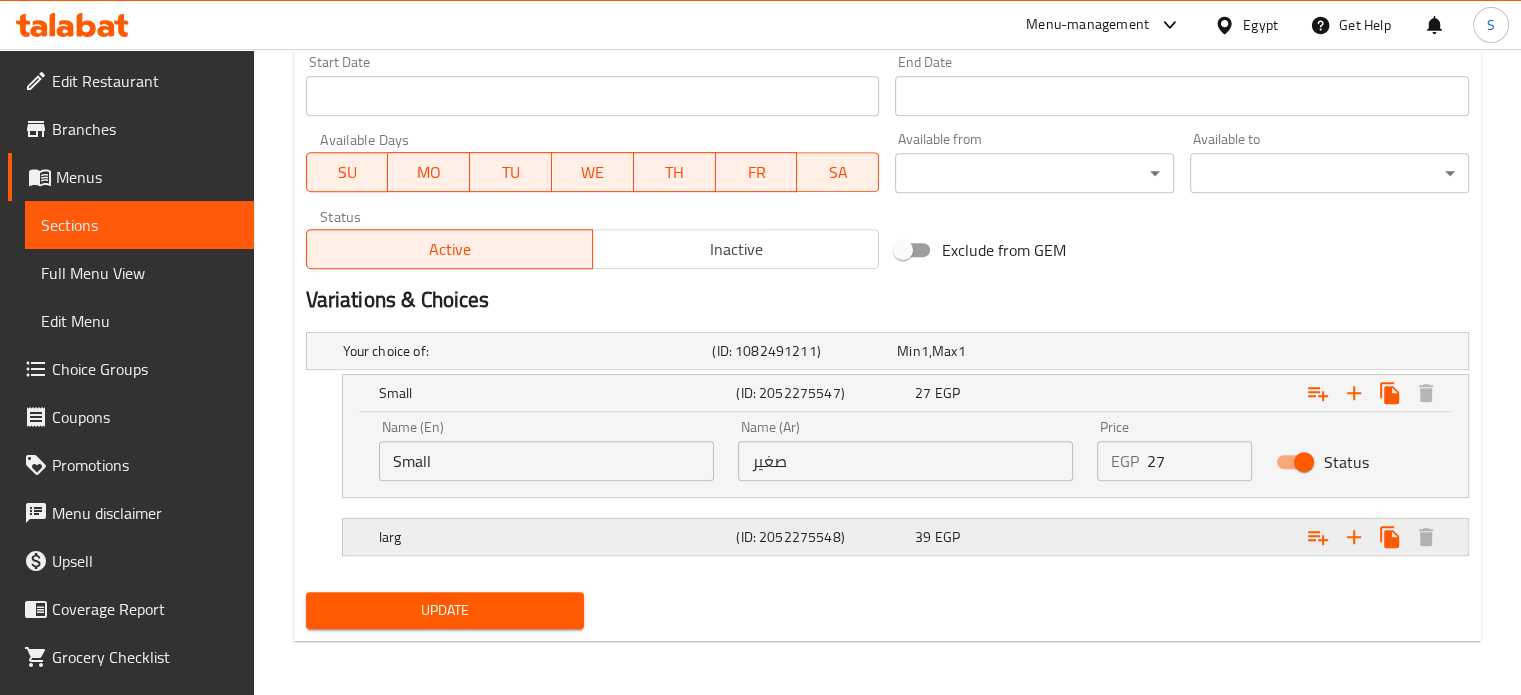 click at bounding box center [1263, 351] 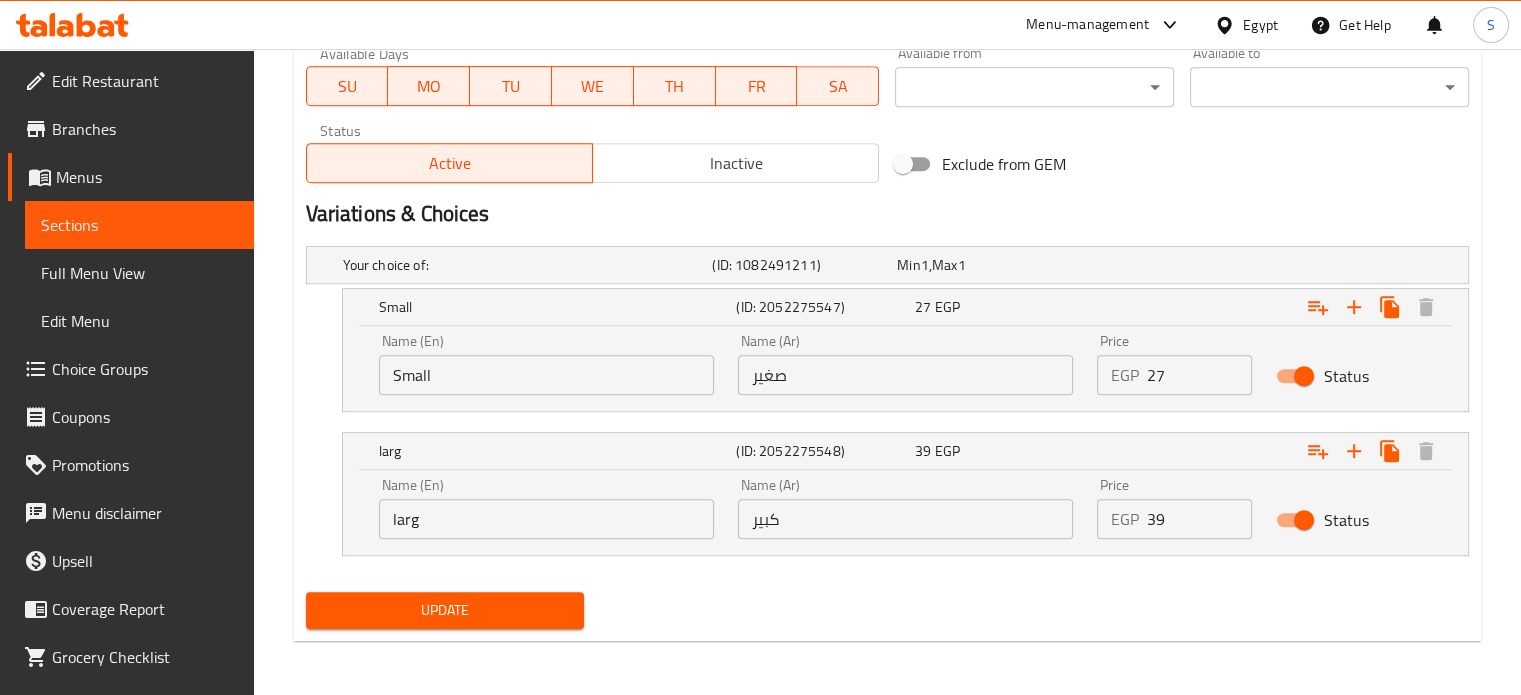 scroll, scrollTop: 0, scrollLeft: 0, axis: both 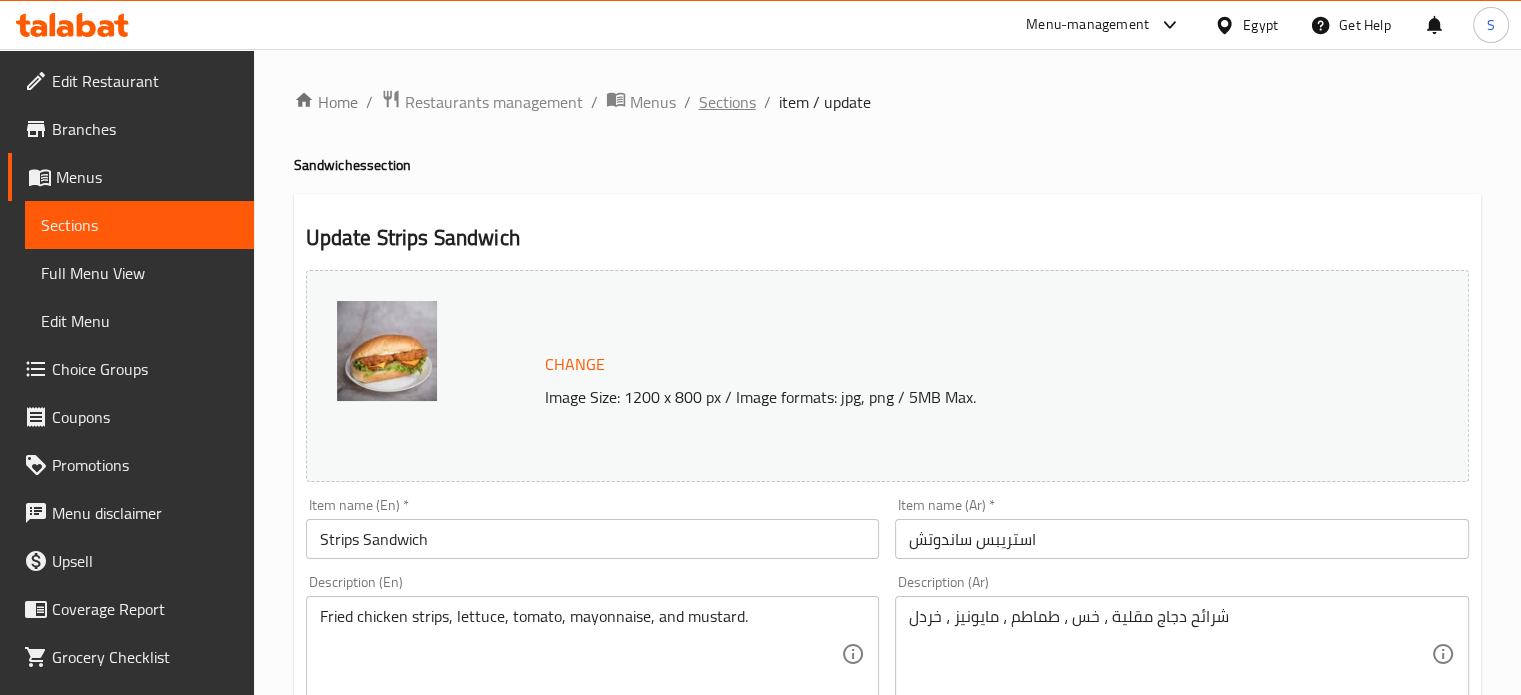 click on "Sections" at bounding box center (727, 102) 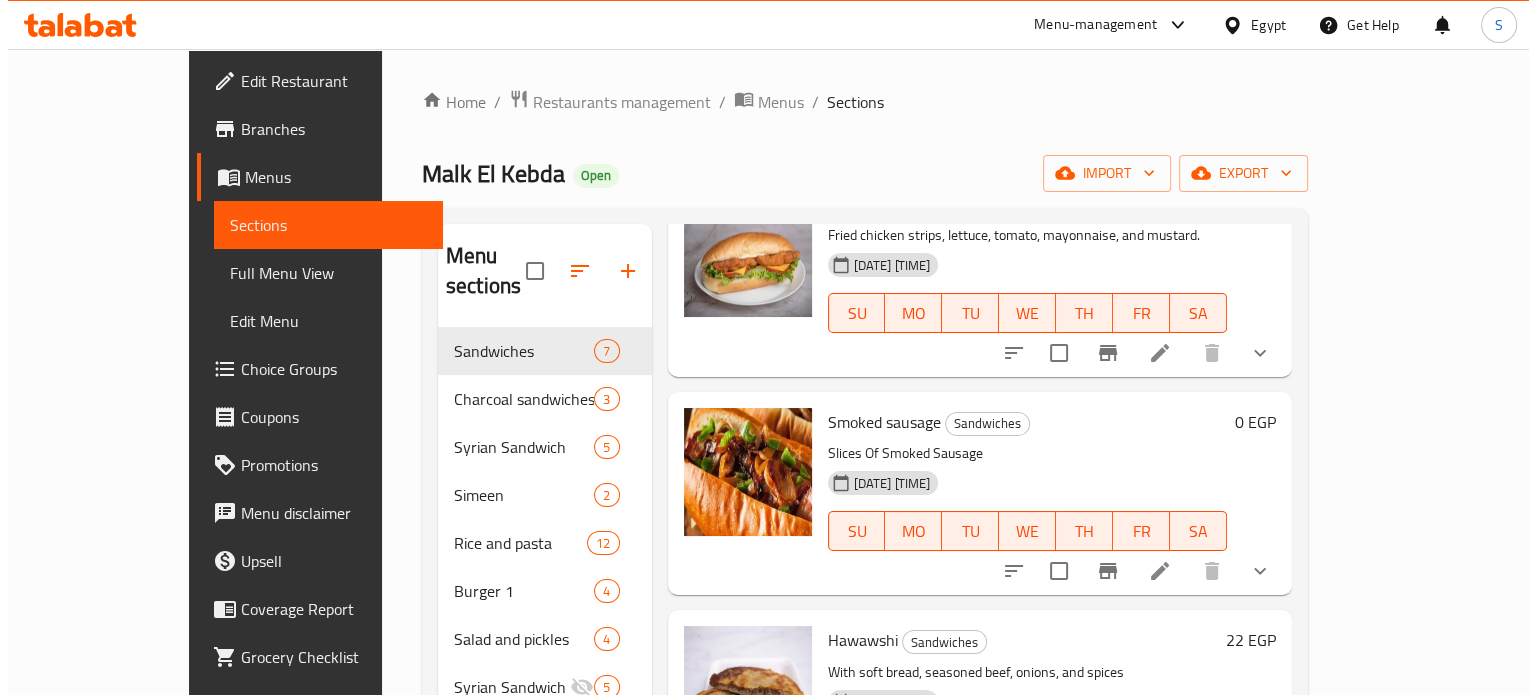 scroll, scrollTop: 372, scrollLeft: 0, axis: vertical 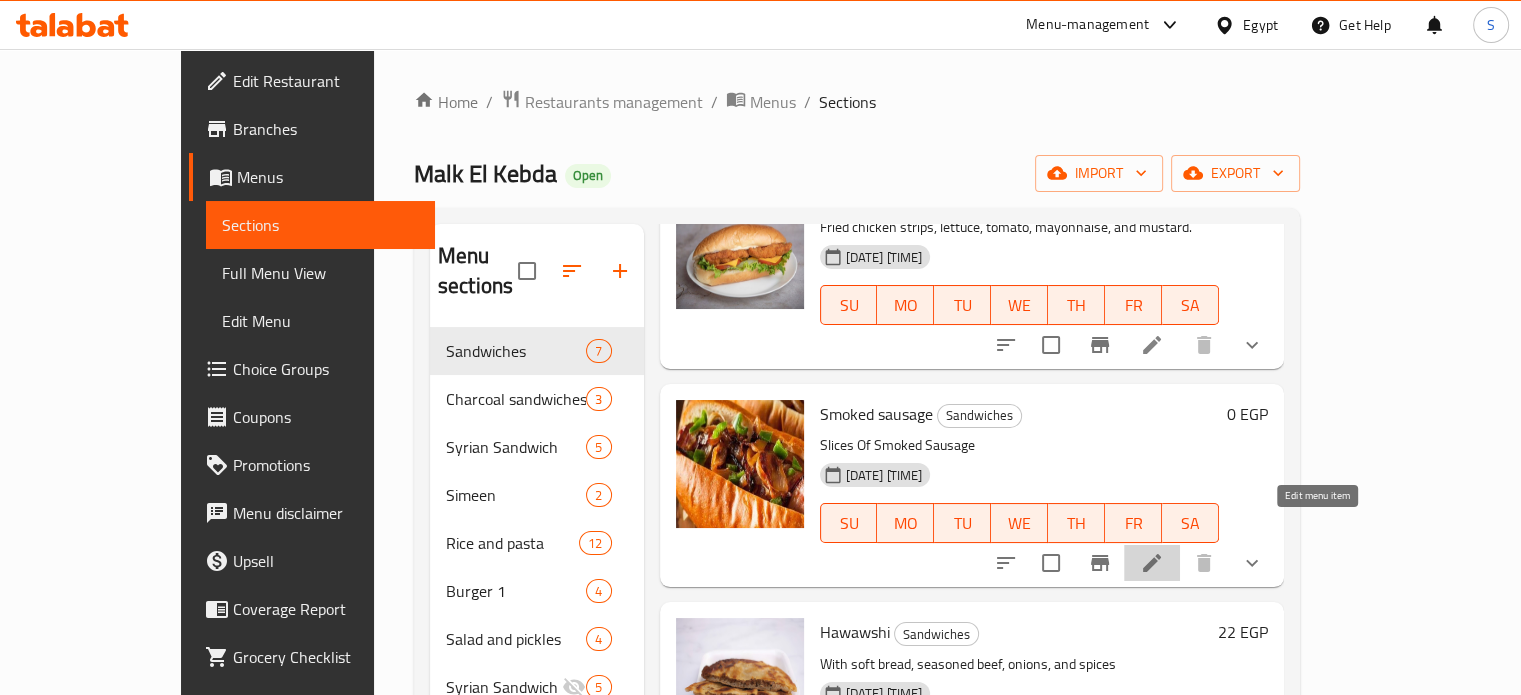 click 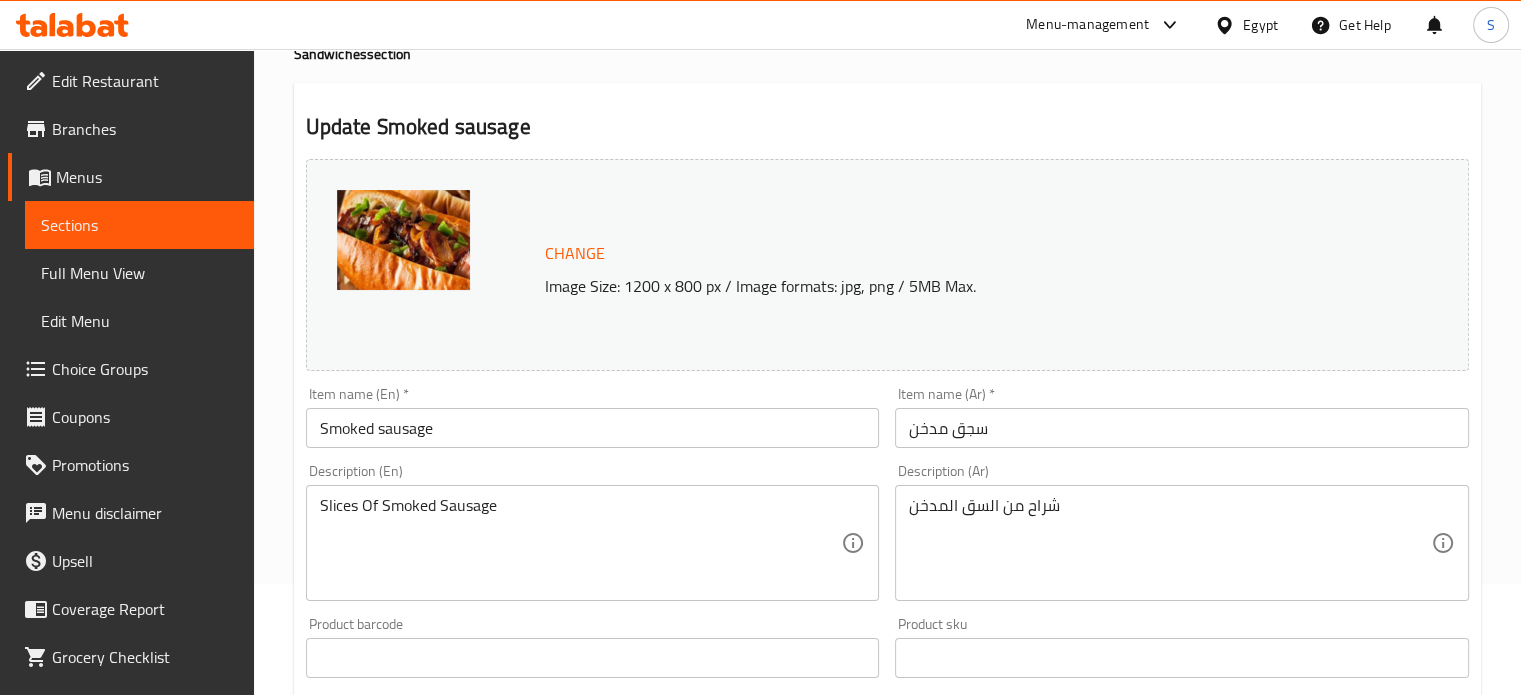 scroll, scrollTop: 0, scrollLeft: 0, axis: both 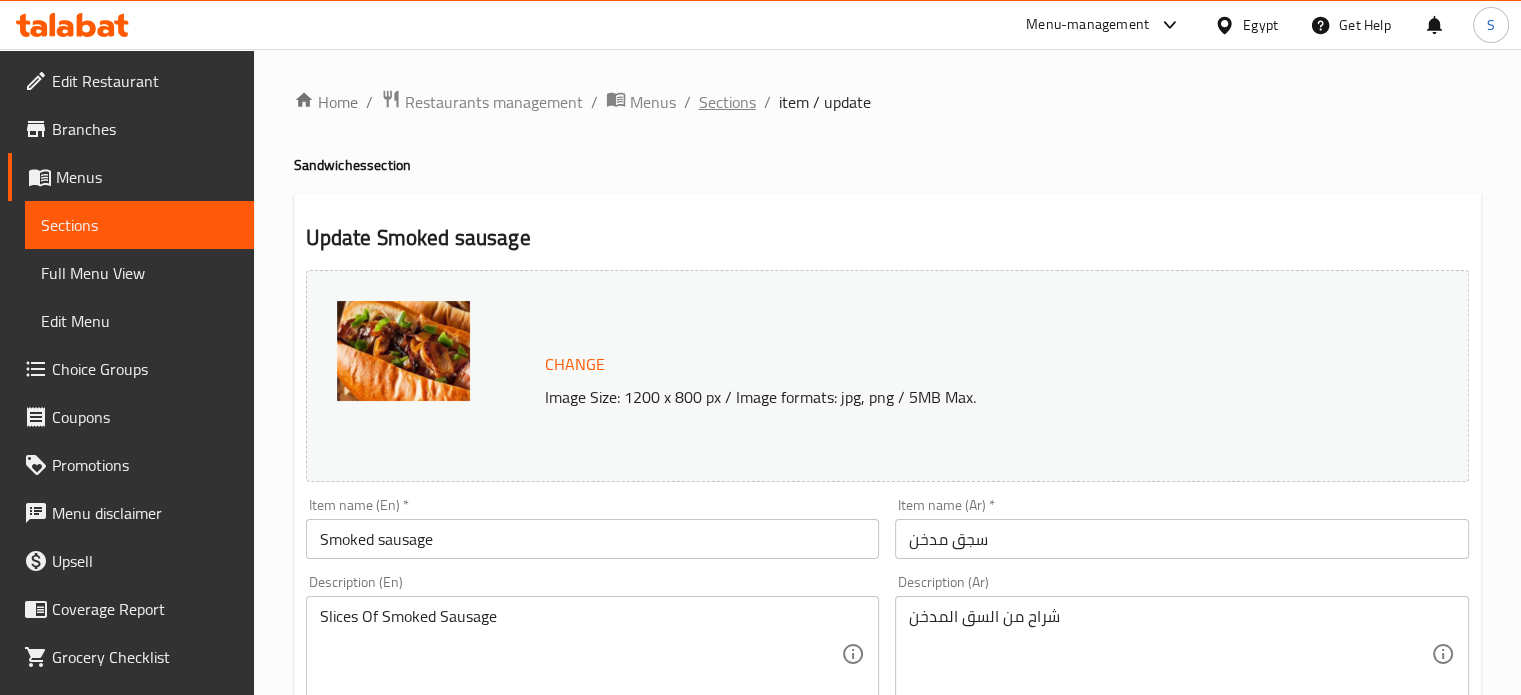 click on "Sections" at bounding box center (727, 102) 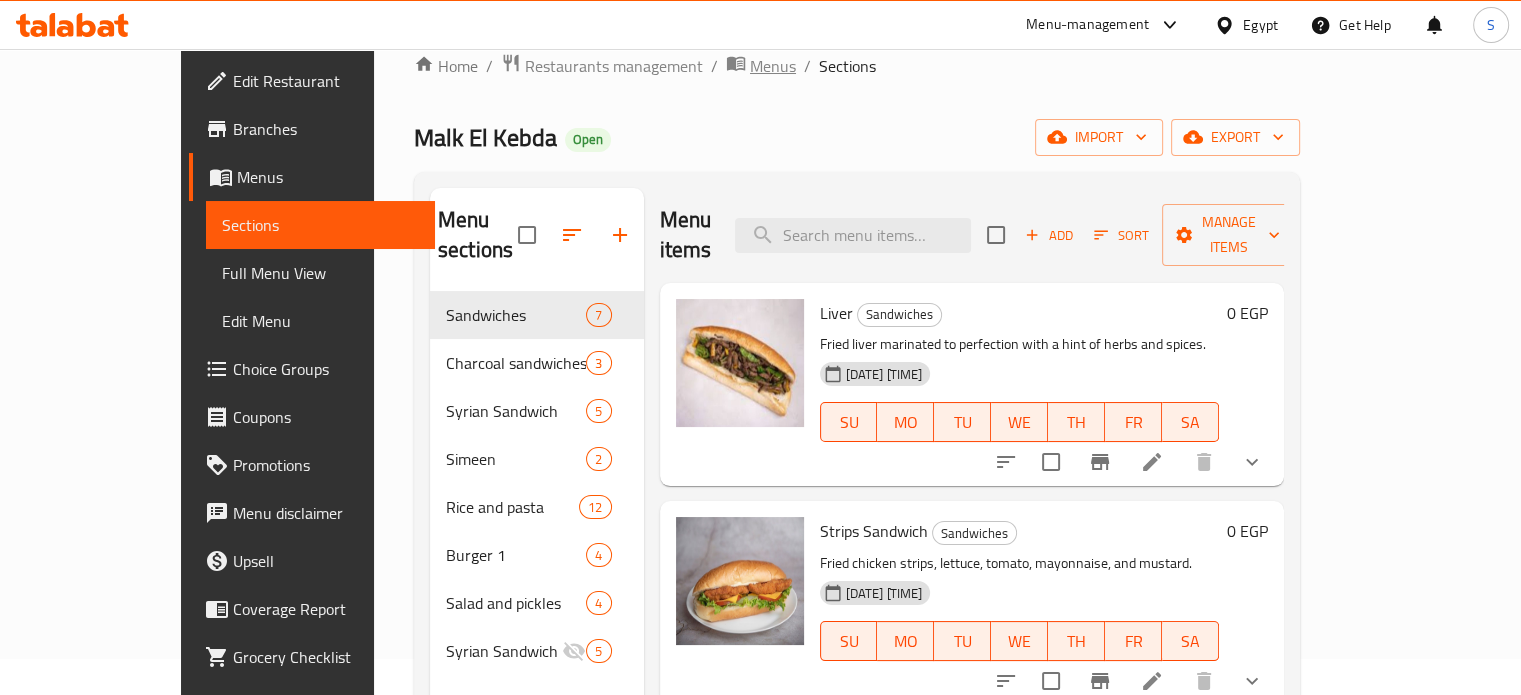 scroll, scrollTop: 0, scrollLeft: 0, axis: both 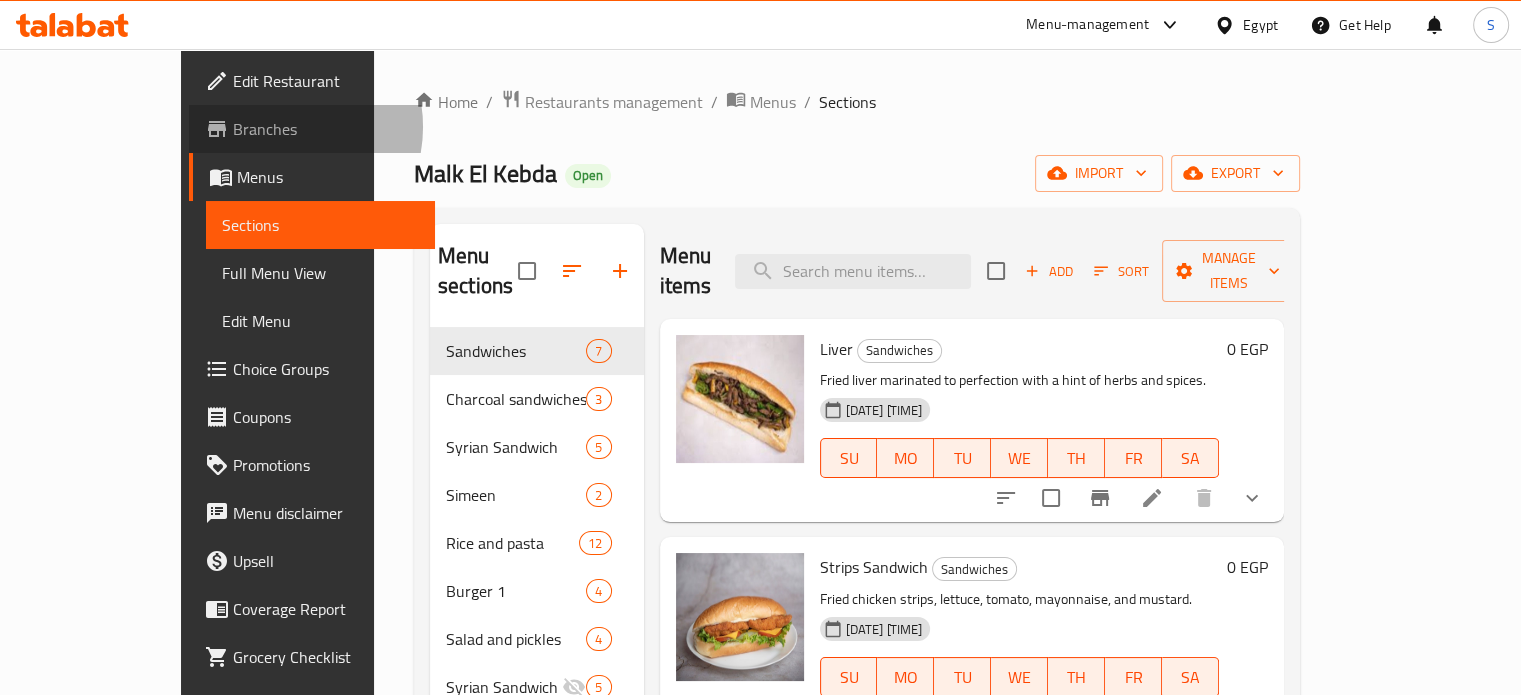 click on "Branches" at bounding box center [326, 129] 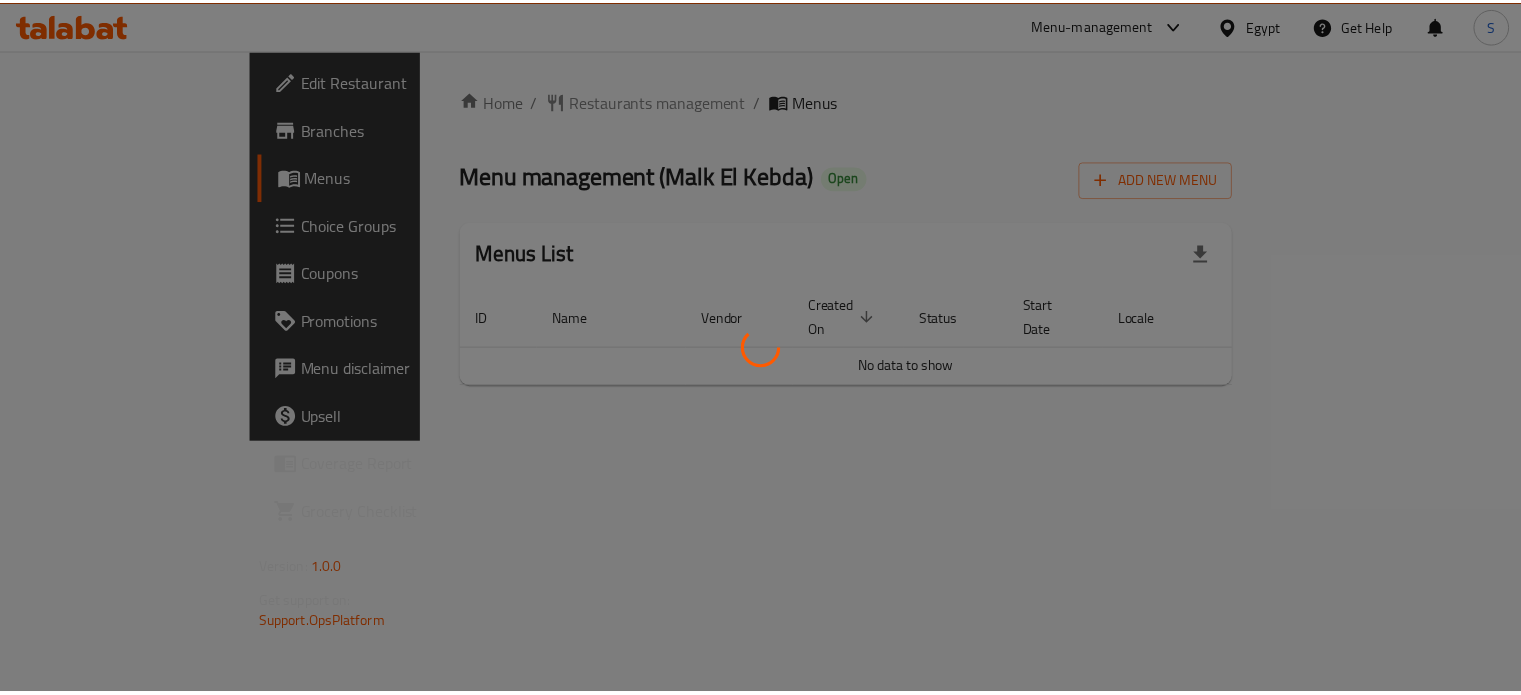 scroll, scrollTop: 0, scrollLeft: 0, axis: both 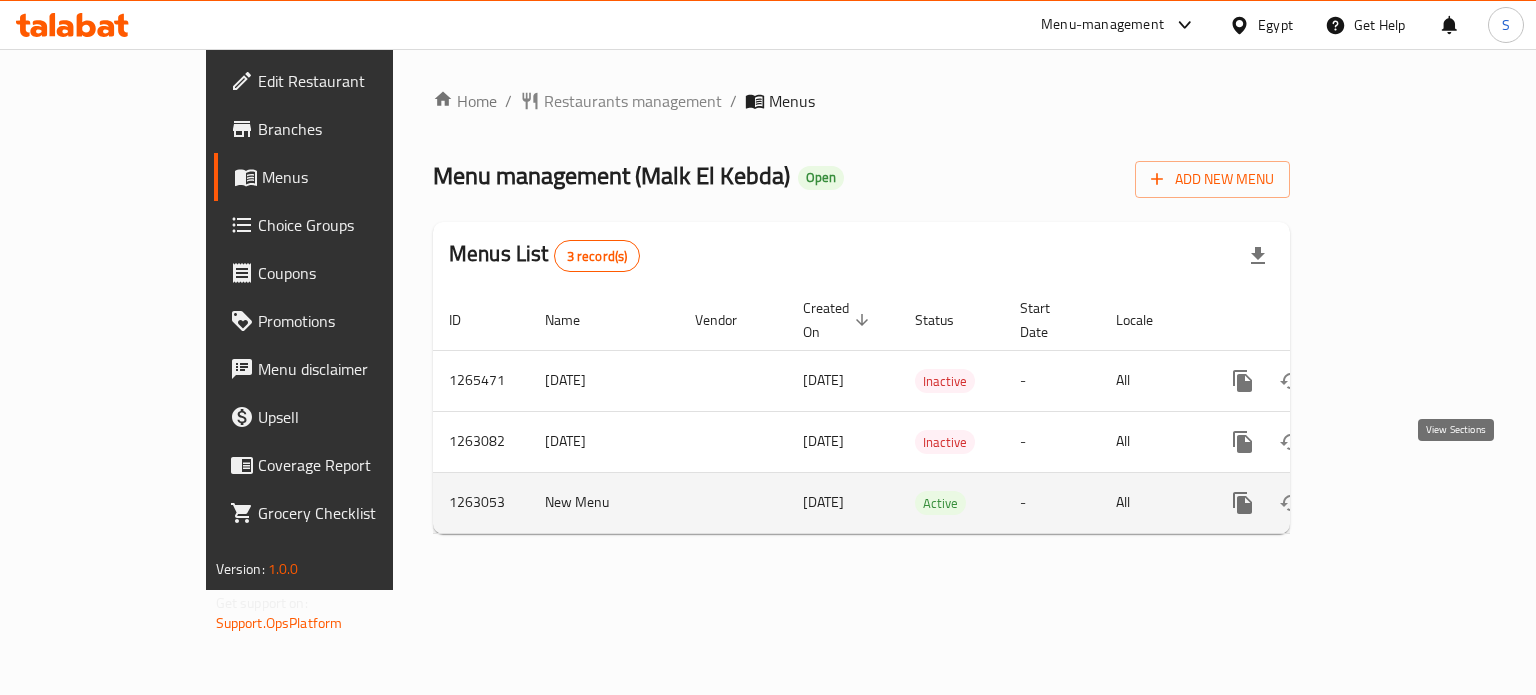 click 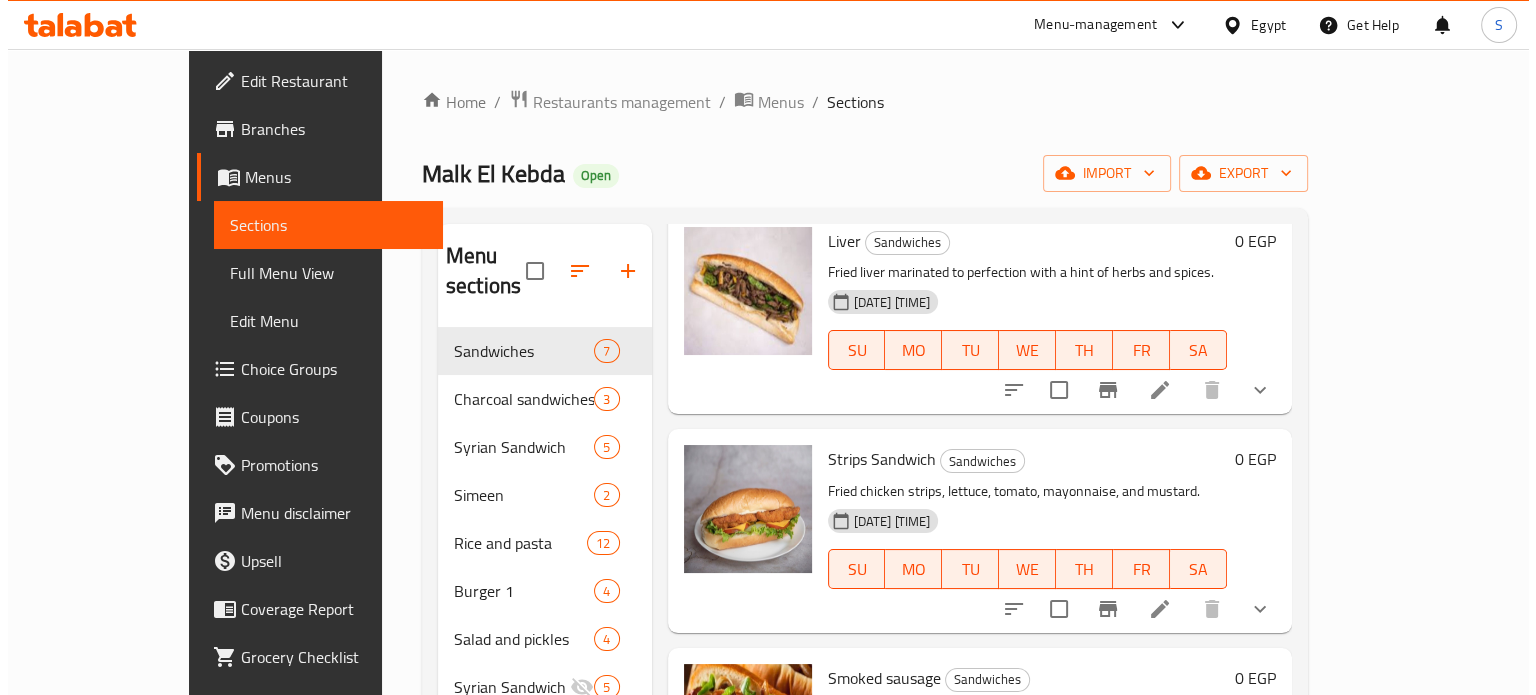 scroll, scrollTop: 0, scrollLeft: 0, axis: both 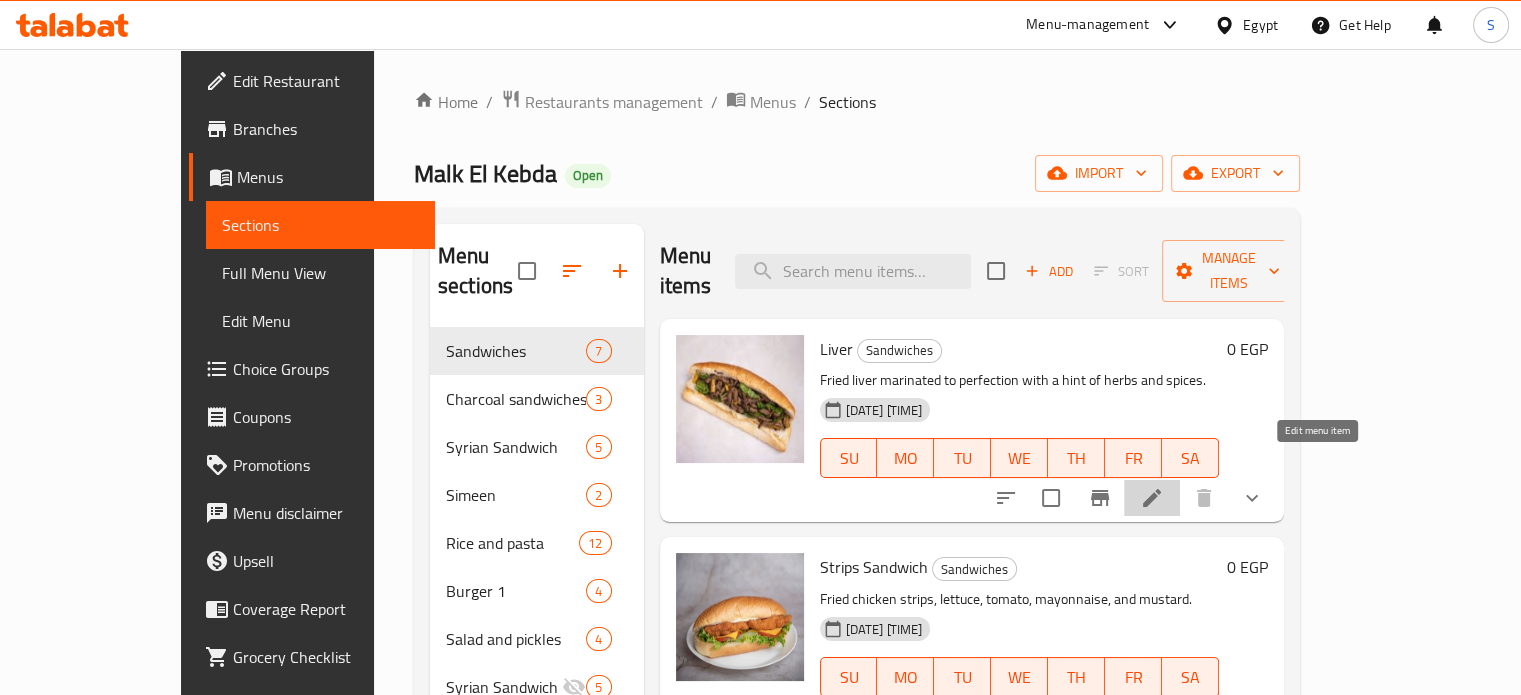 click 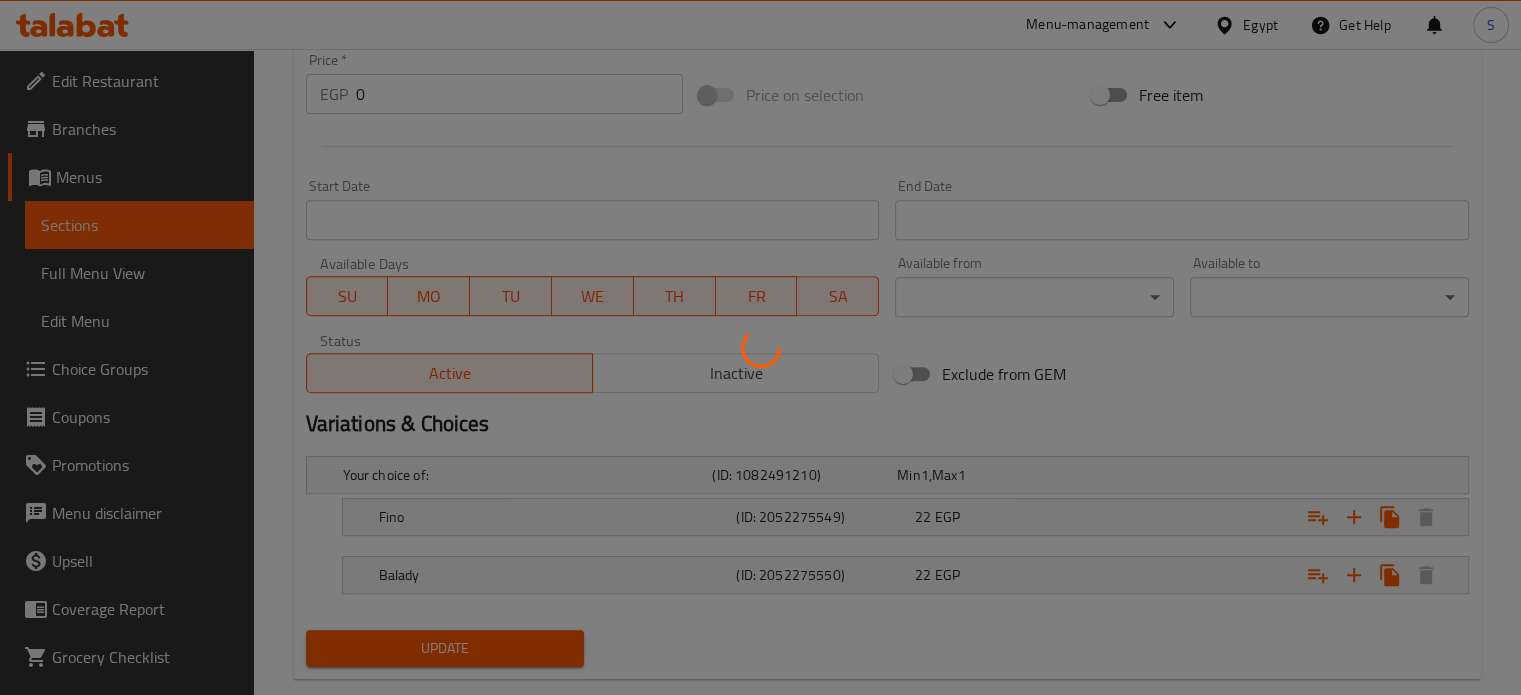 scroll, scrollTop: 790, scrollLeft: 0, axis: vertical 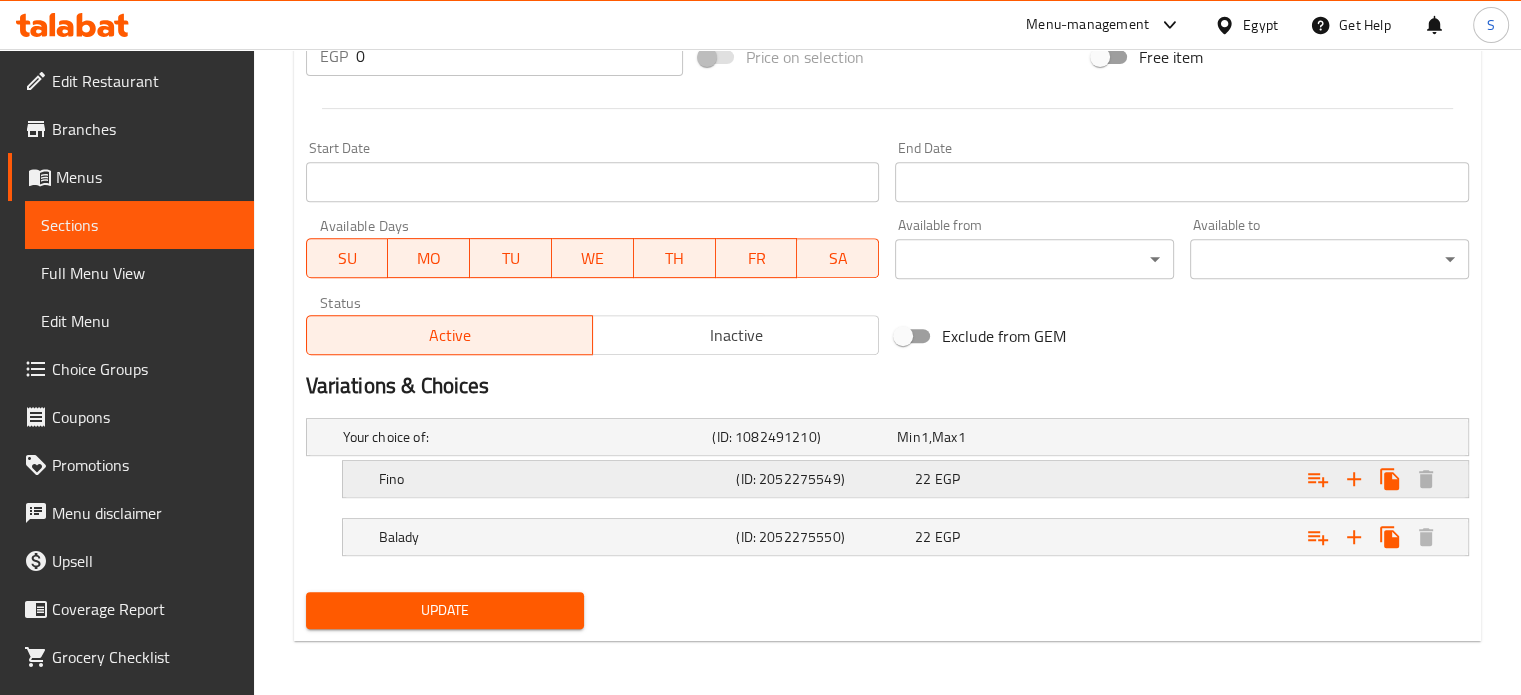click on "22   EGP" at bounding box center [985, 437] 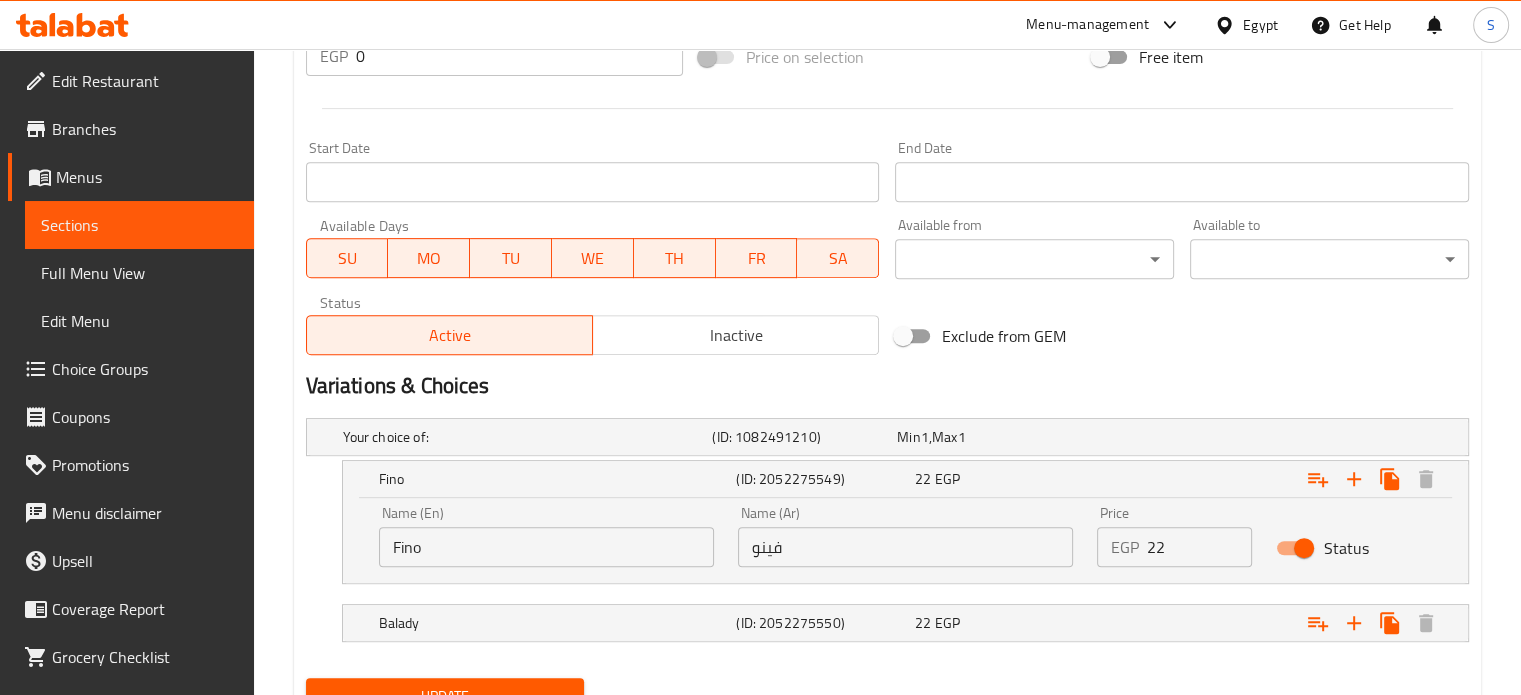 click on "22" at bounding box center (1200, 547) 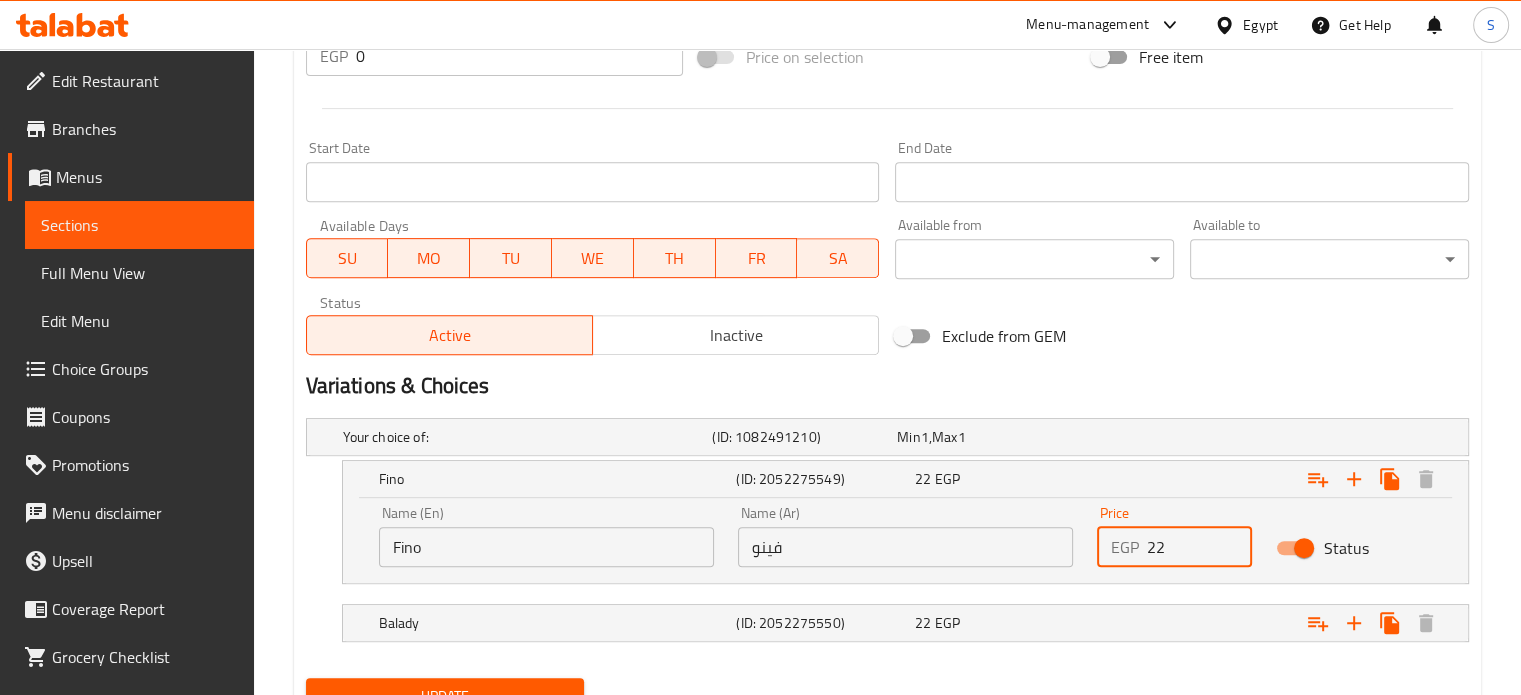 click on "22" at bounding box center (1200, 547) 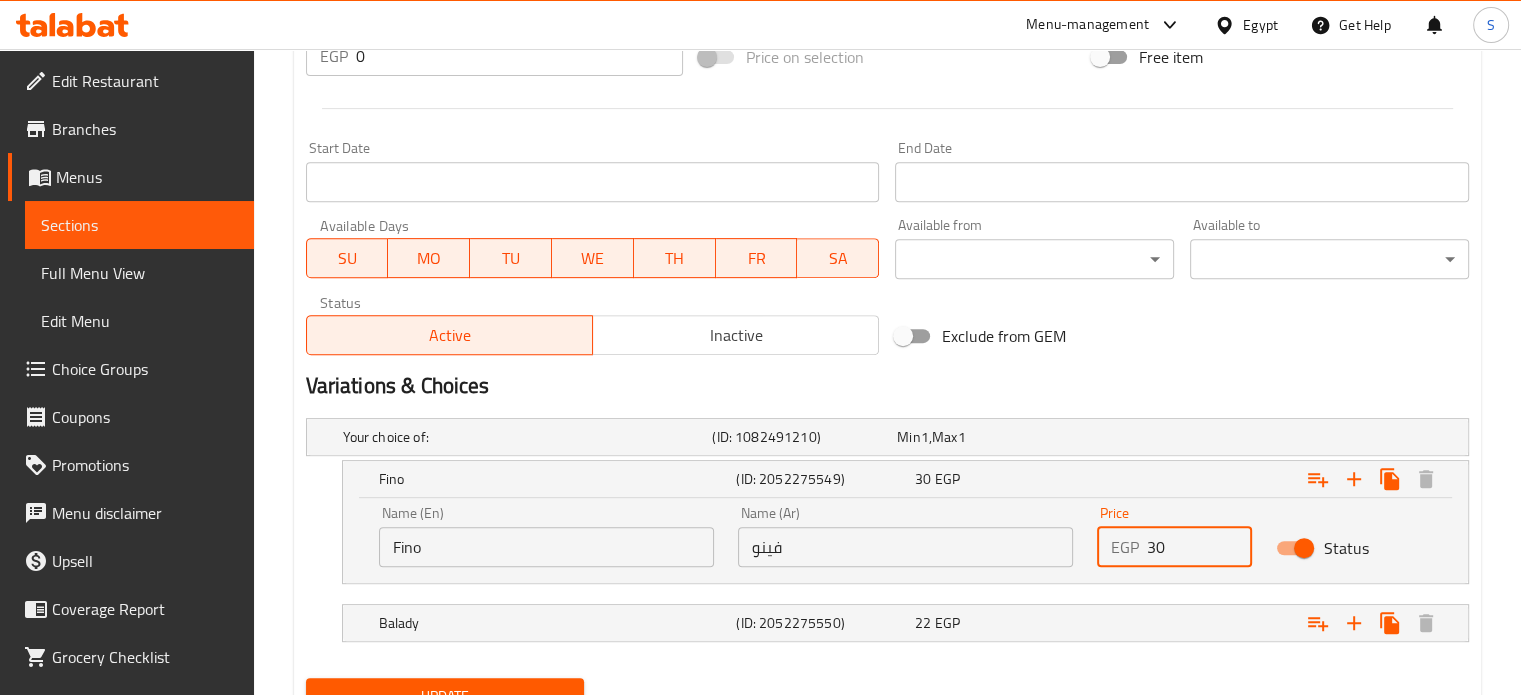 scroll, scrollTop: 876, scrollLeft: 0, axis: vertical 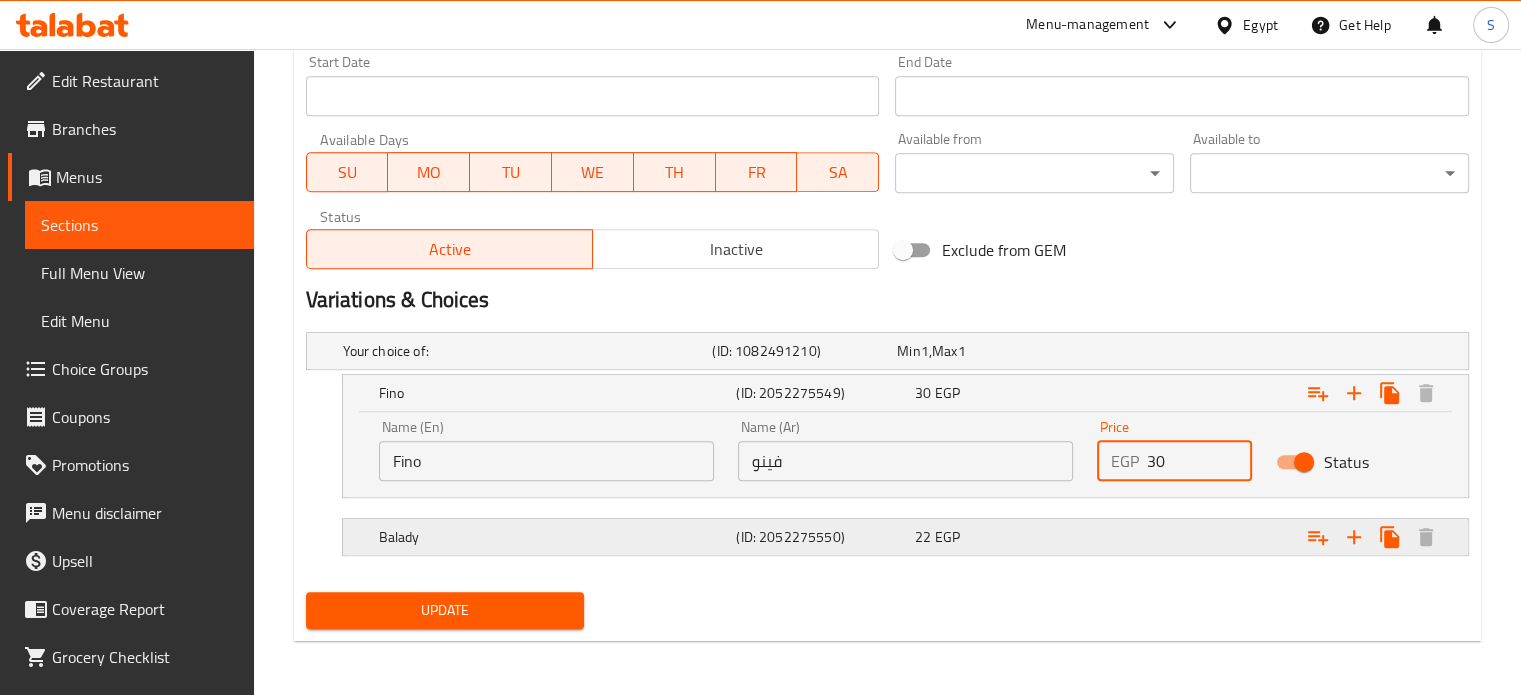 type on "30" 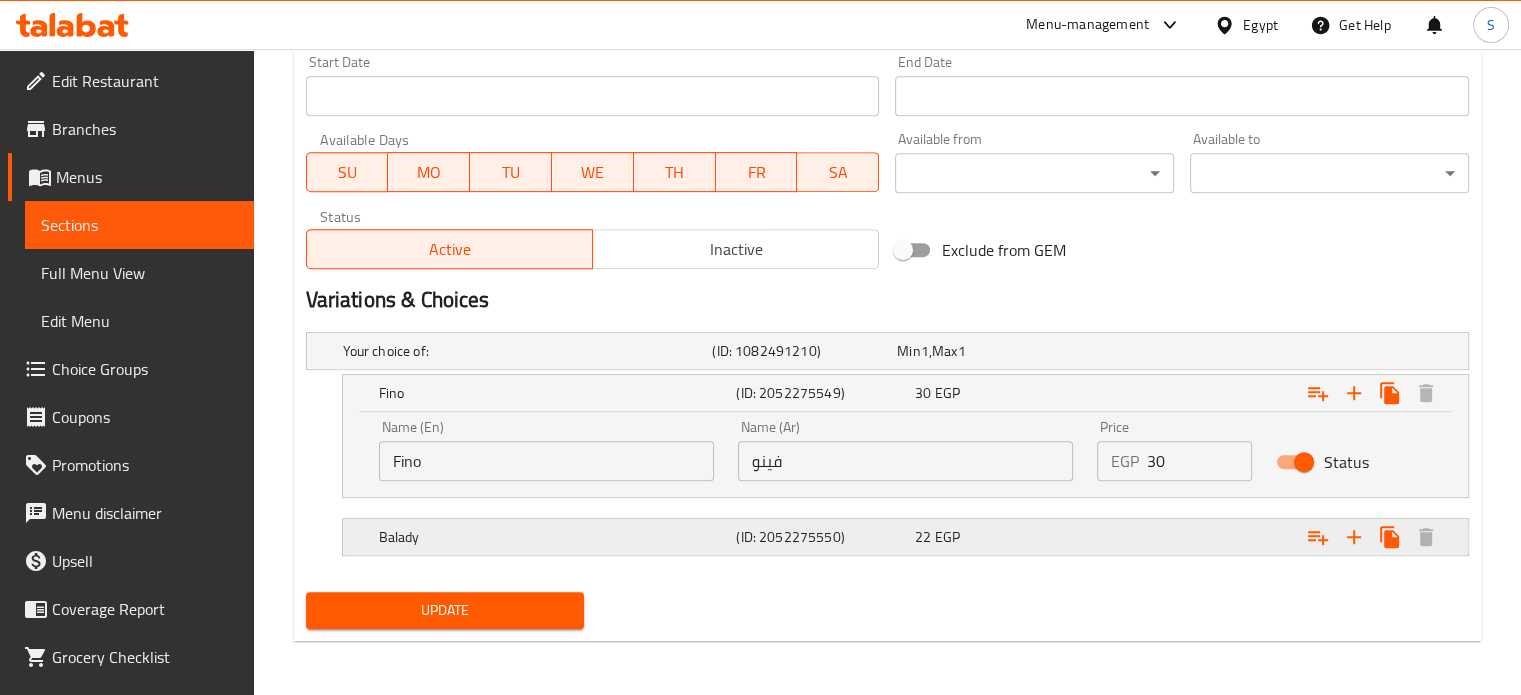click at bounding box center [1263, 351] 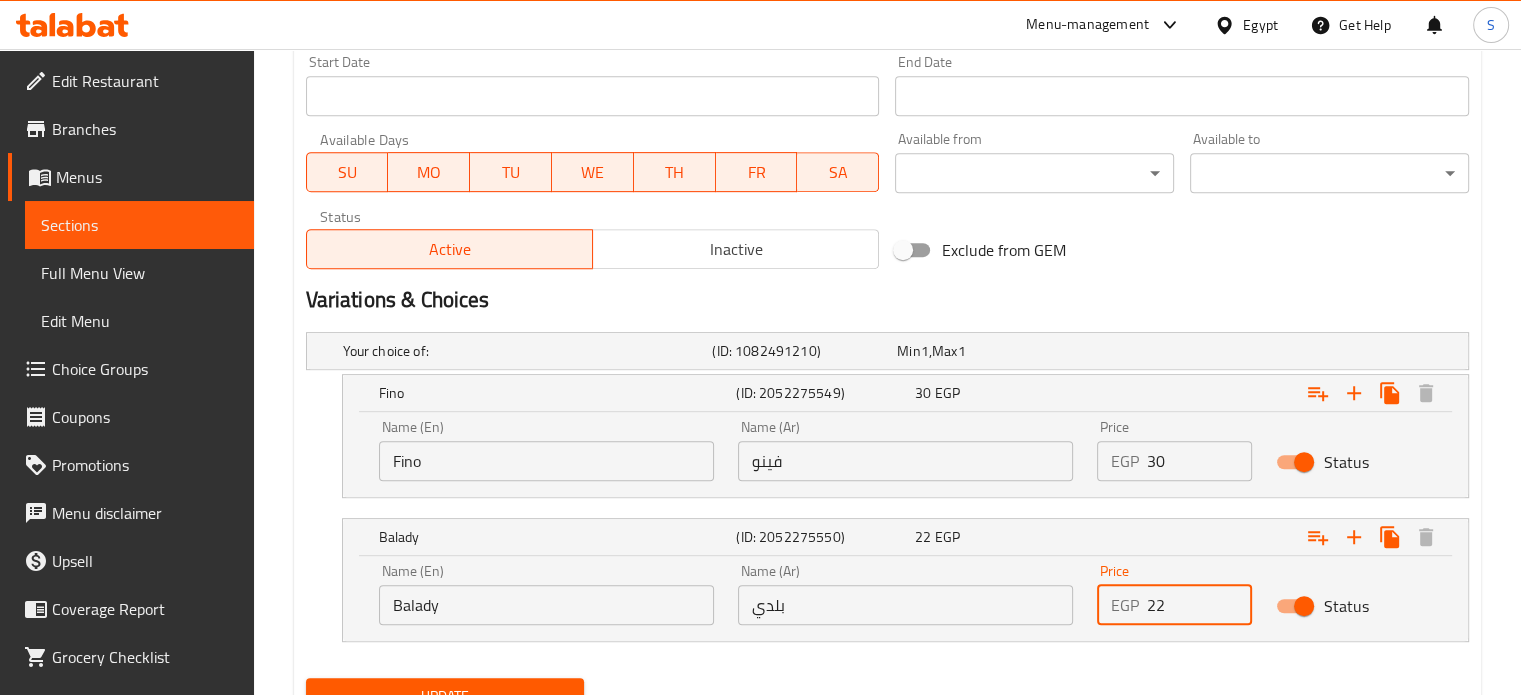 click on "22" at bounding box center [1200, 605] 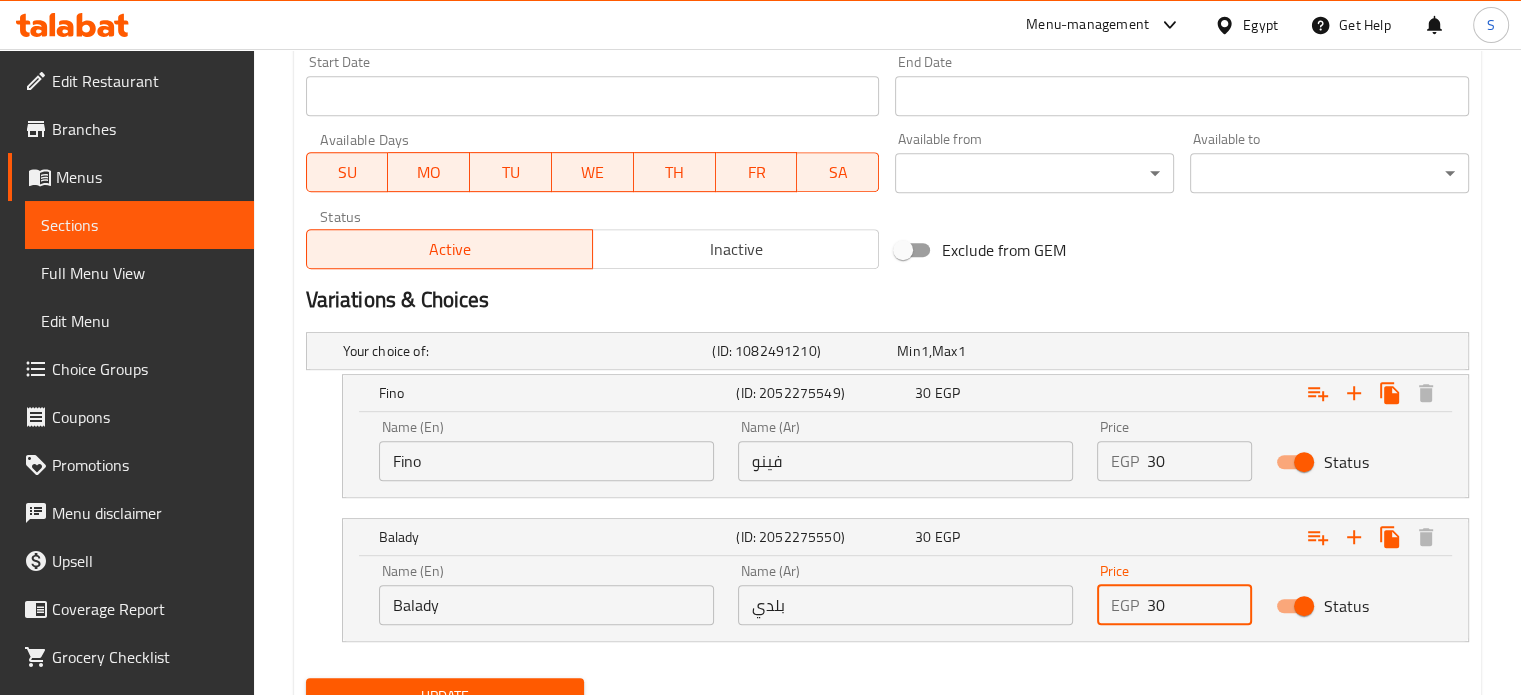 type on "30" 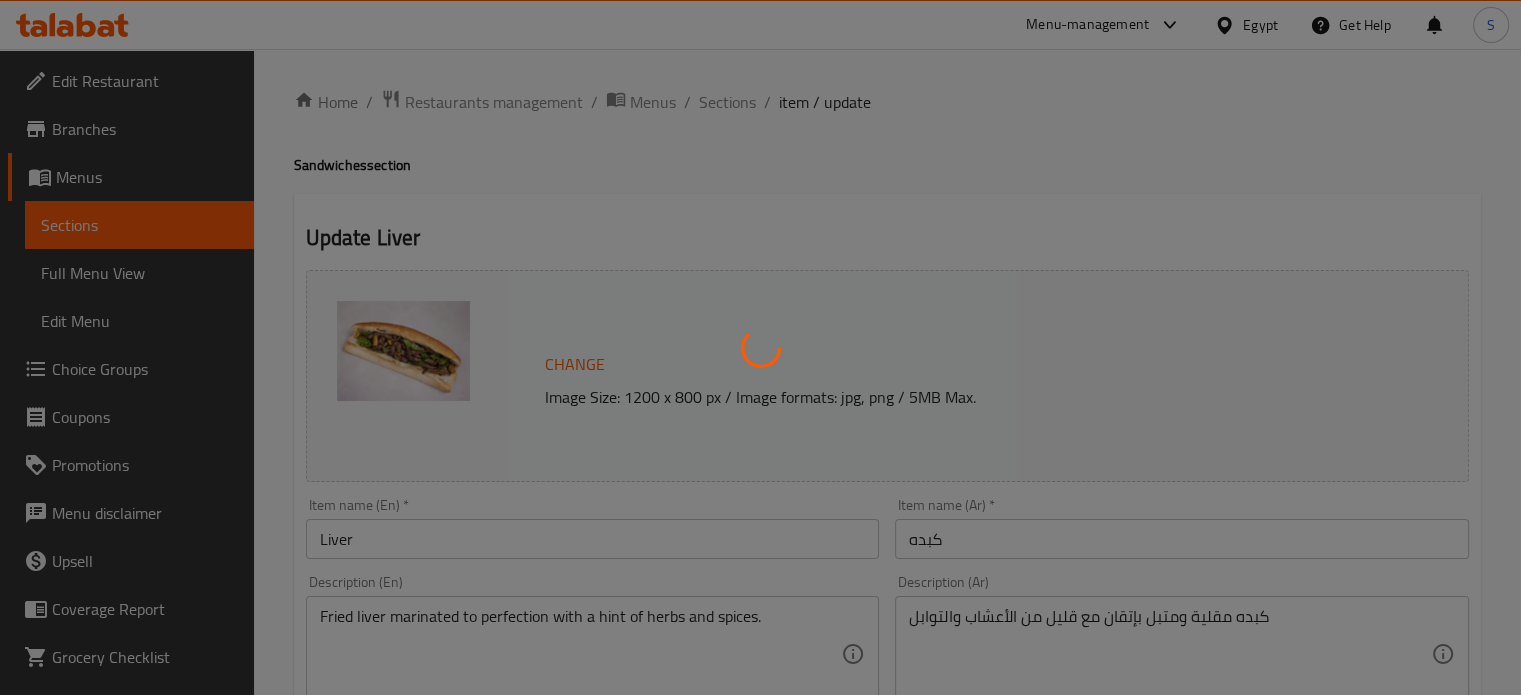 scroll, scrollTop: 0, scrollLeft: 0, axis: both 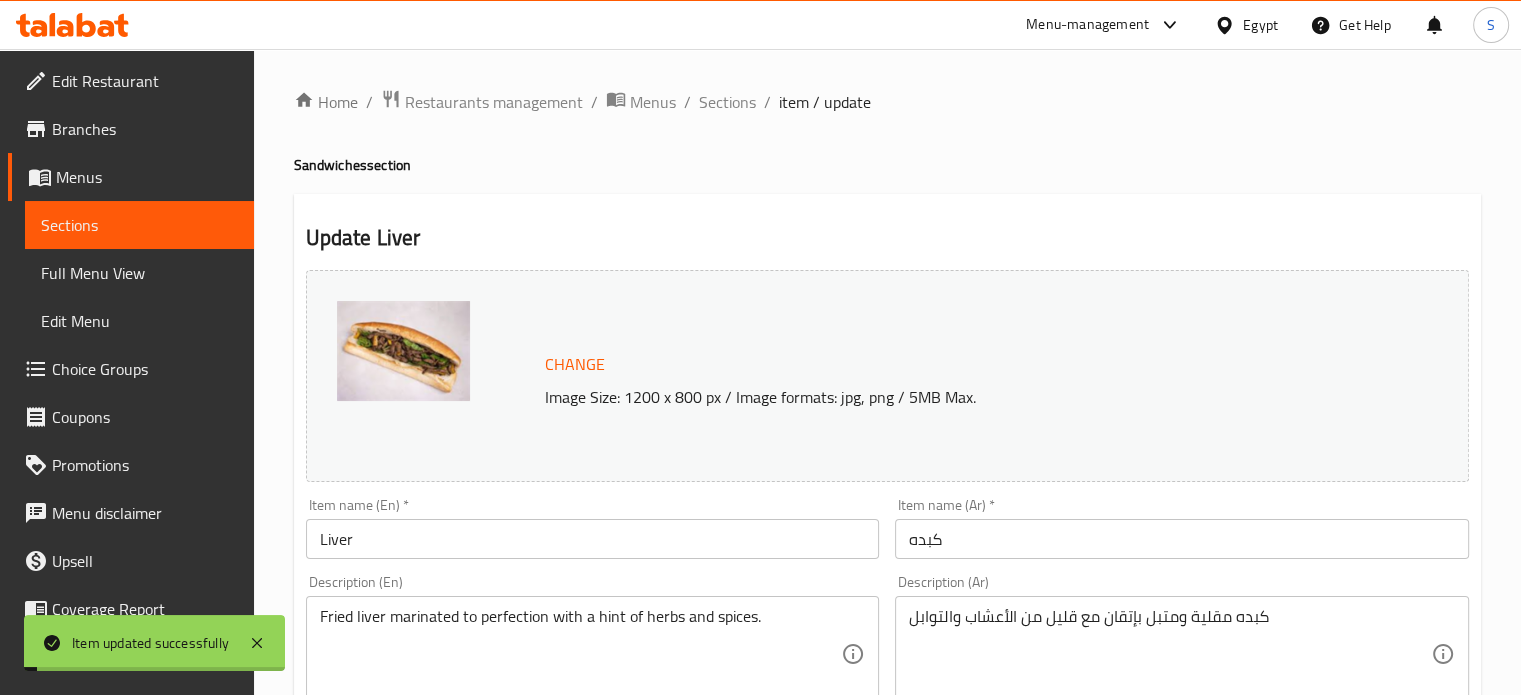 click on "Sections" at bounding box center [727, 102] 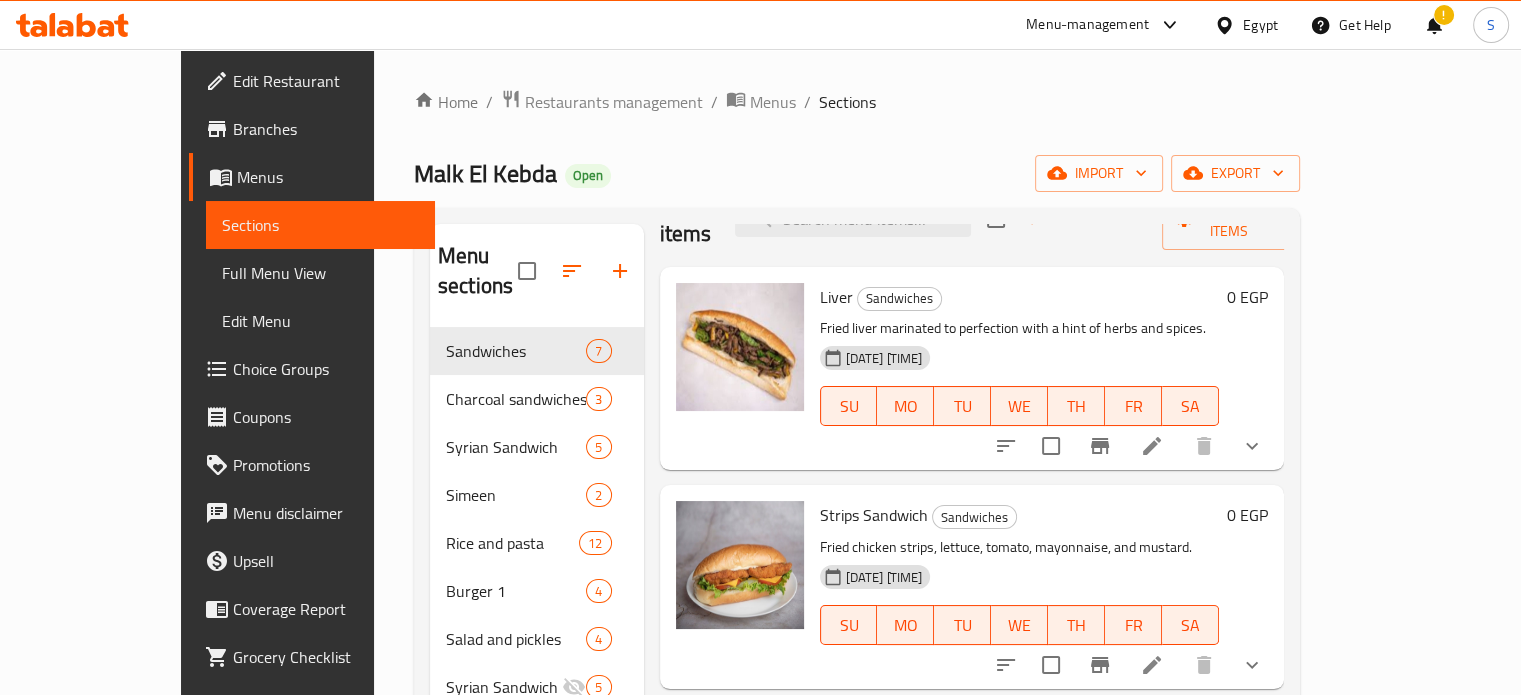 scroll, scrollTop: 0, scrollLeft: 0, axis: both 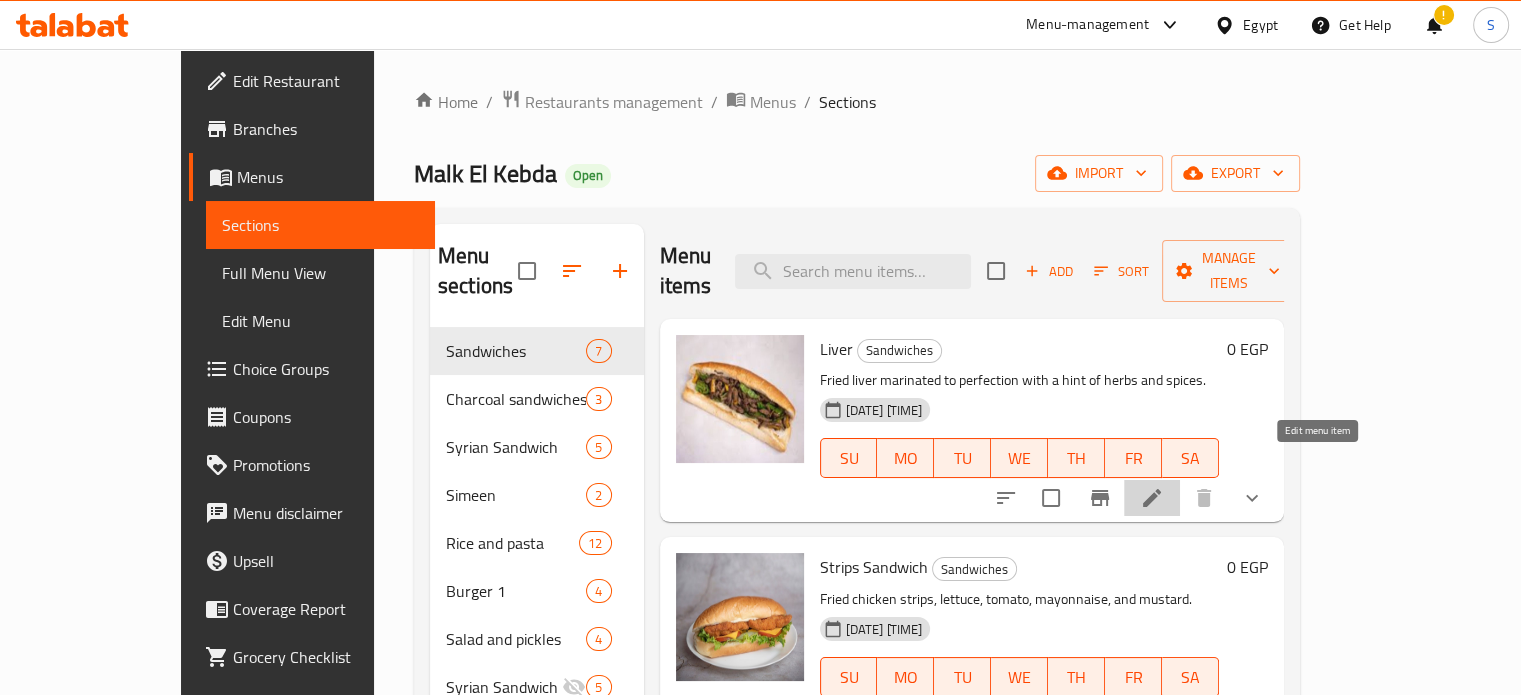 click 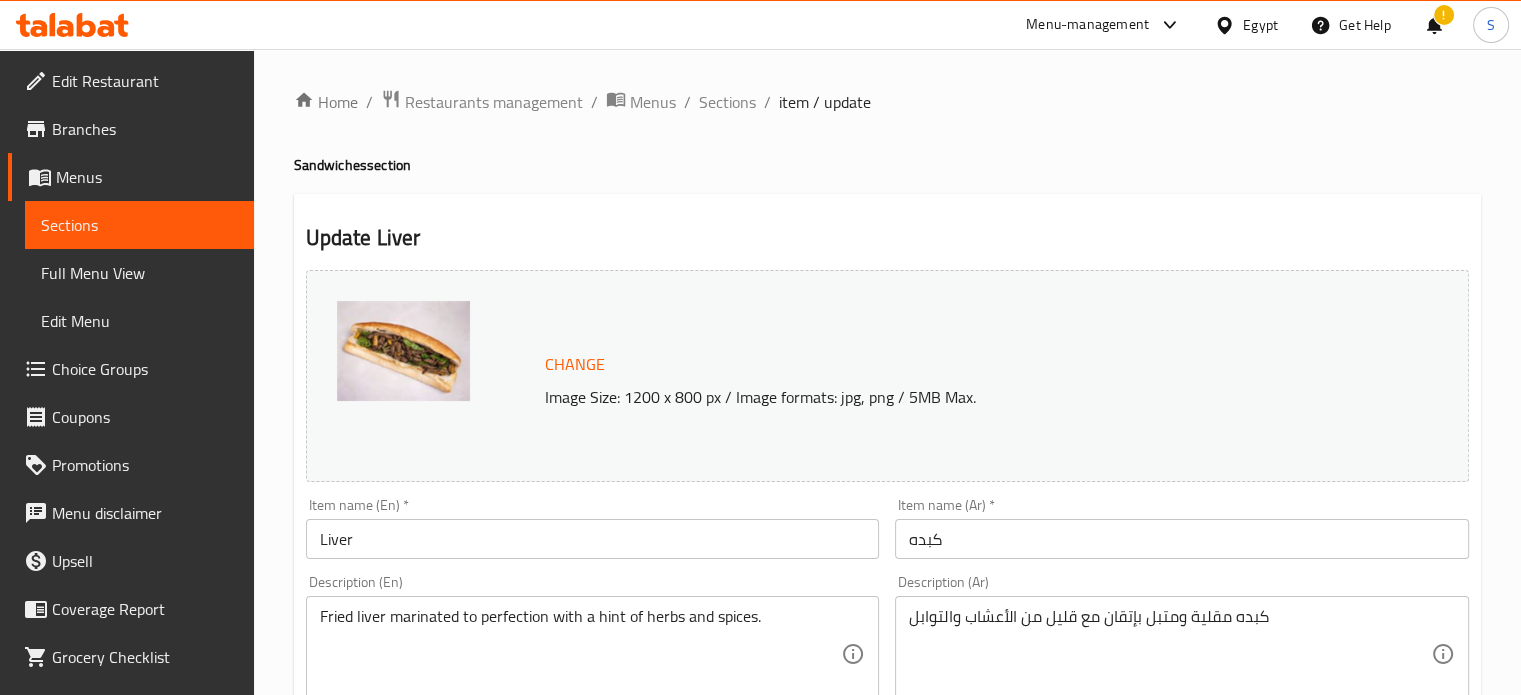 scroll, scrollTop: 790, scrollLeft: 0, axis: vertical 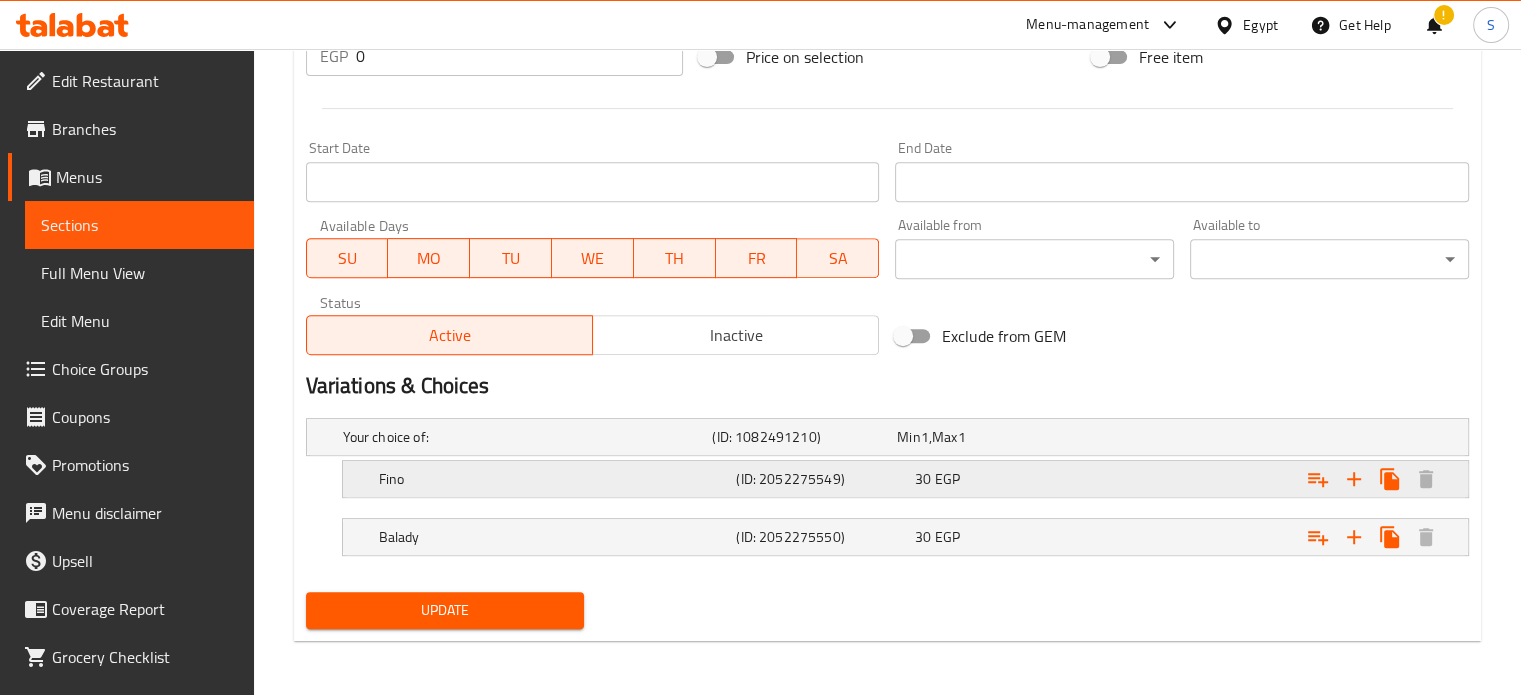 click at bounding box center [1263, 437] 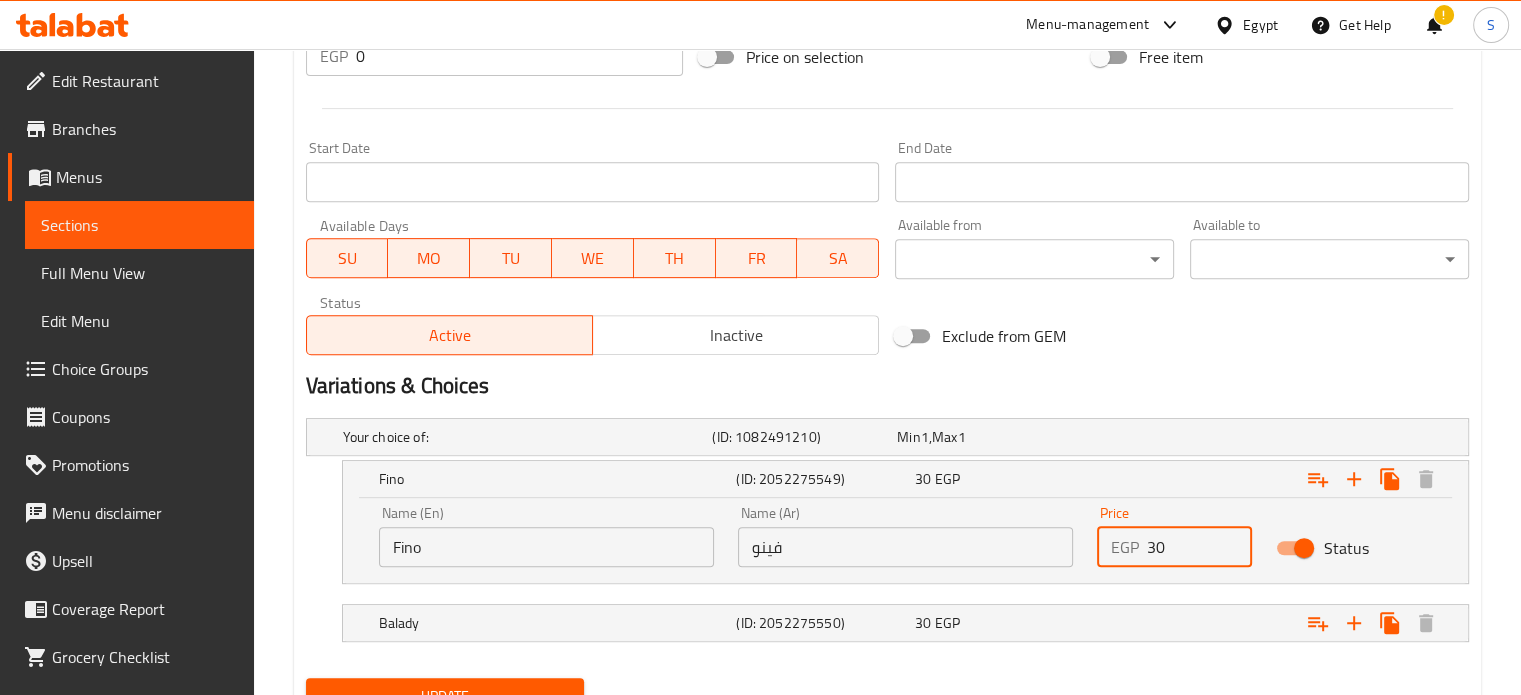 click on "30" at bounding box center (1200, 547) 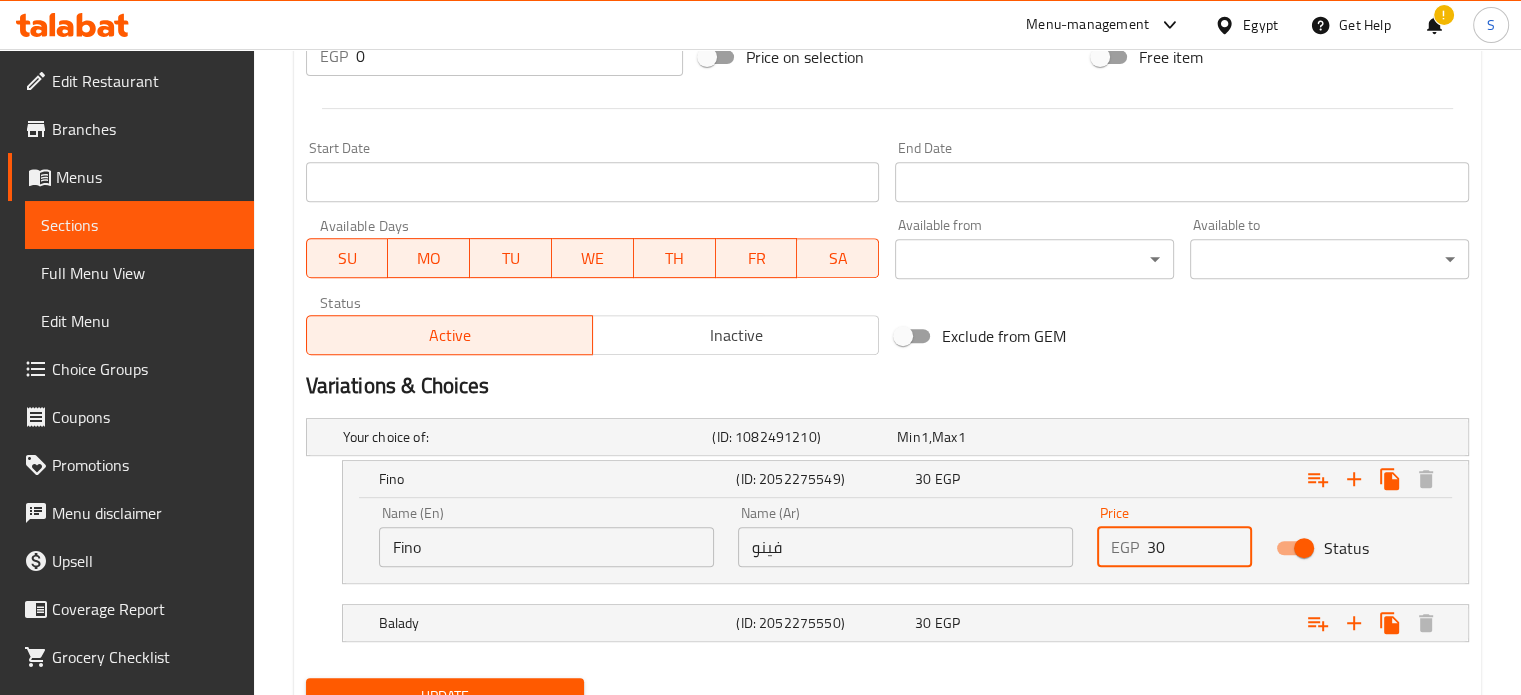 click on "30" at bounding box center [1200, 547] 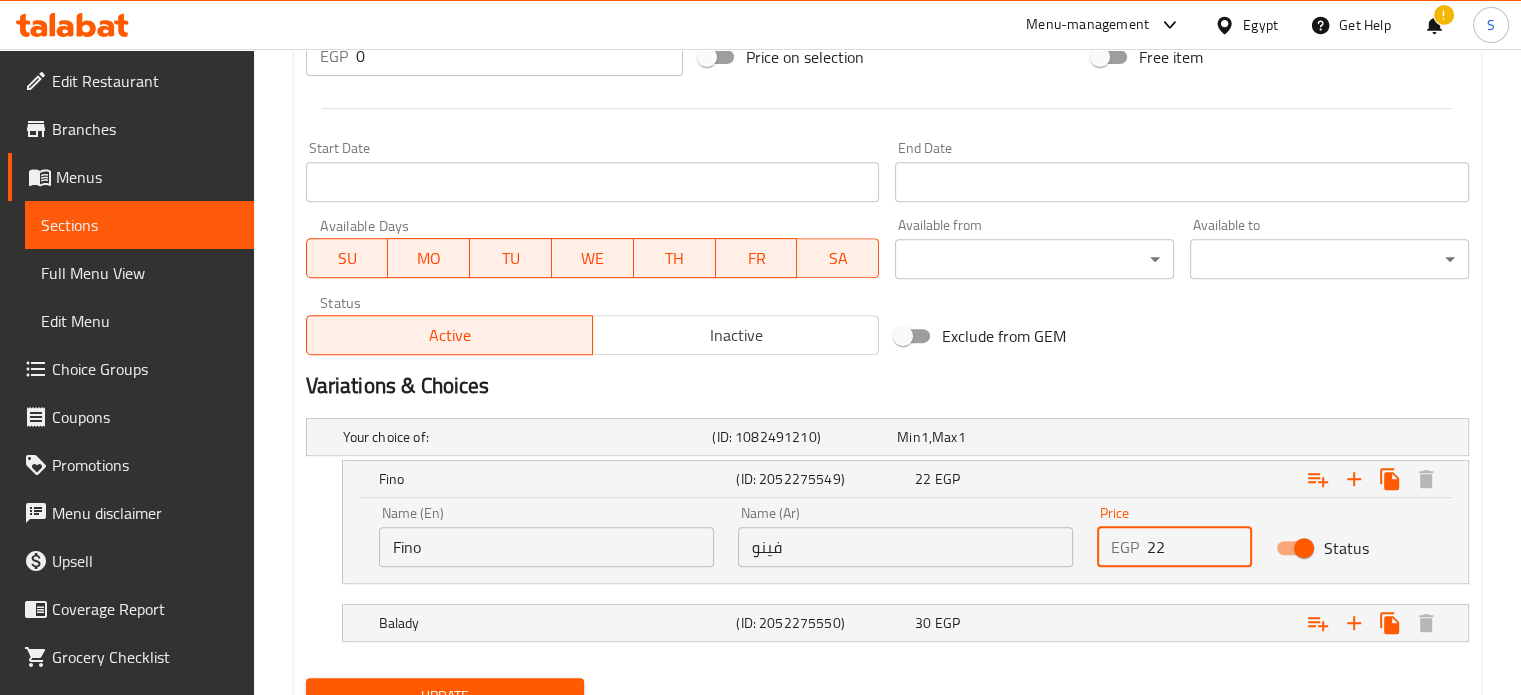 type on "22" 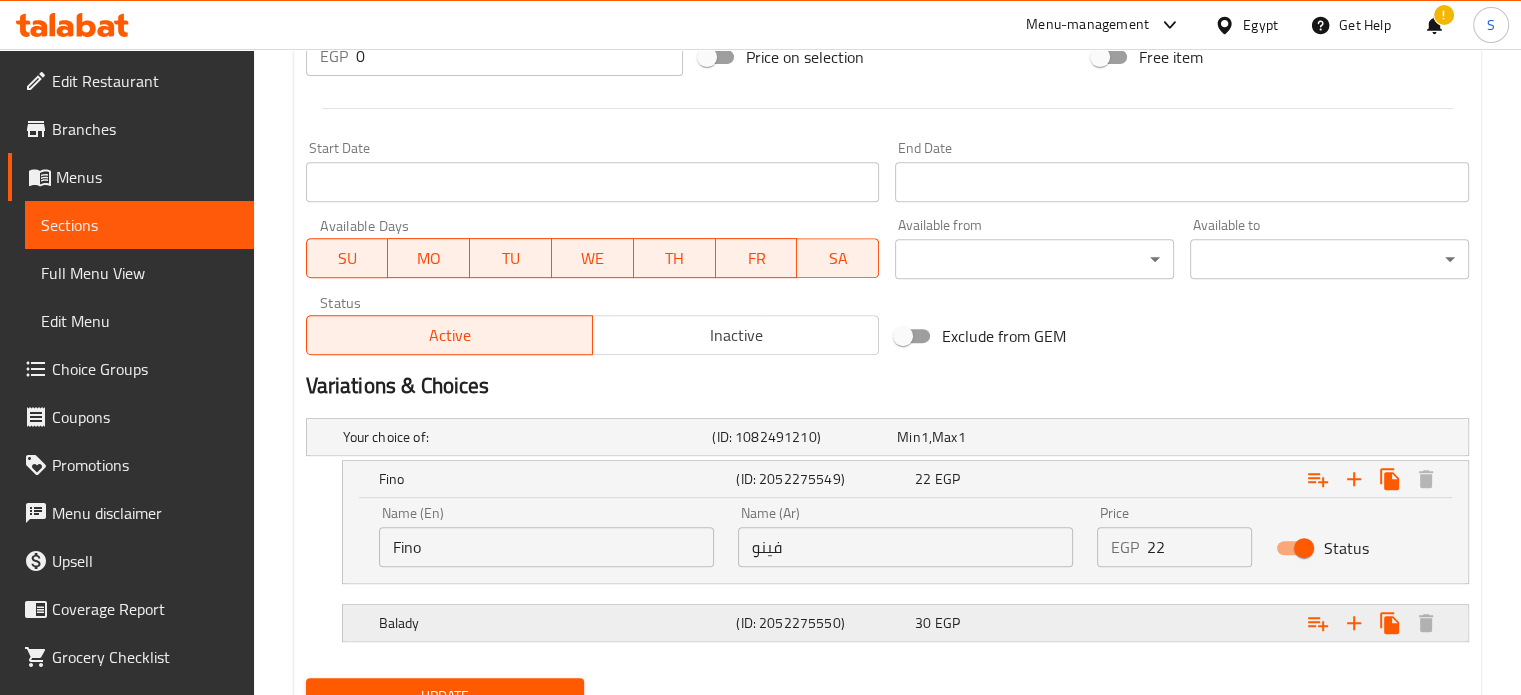 drag, startPoint x: 1151, startPoint y: 595, endPoint x: 1144, endPoint y: 627, distance: 32.75668 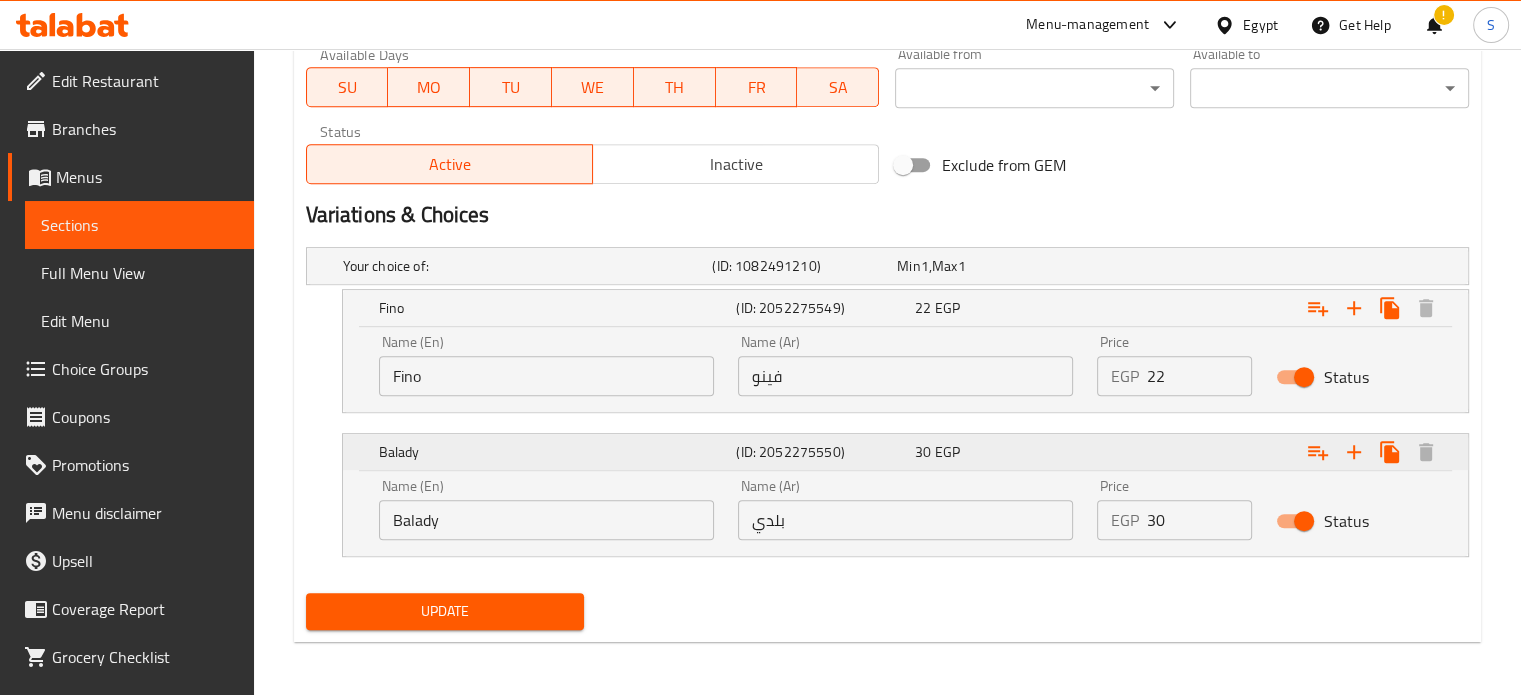 scroll, scrollTop: 962, scrollLeft: 0, axis: vertical 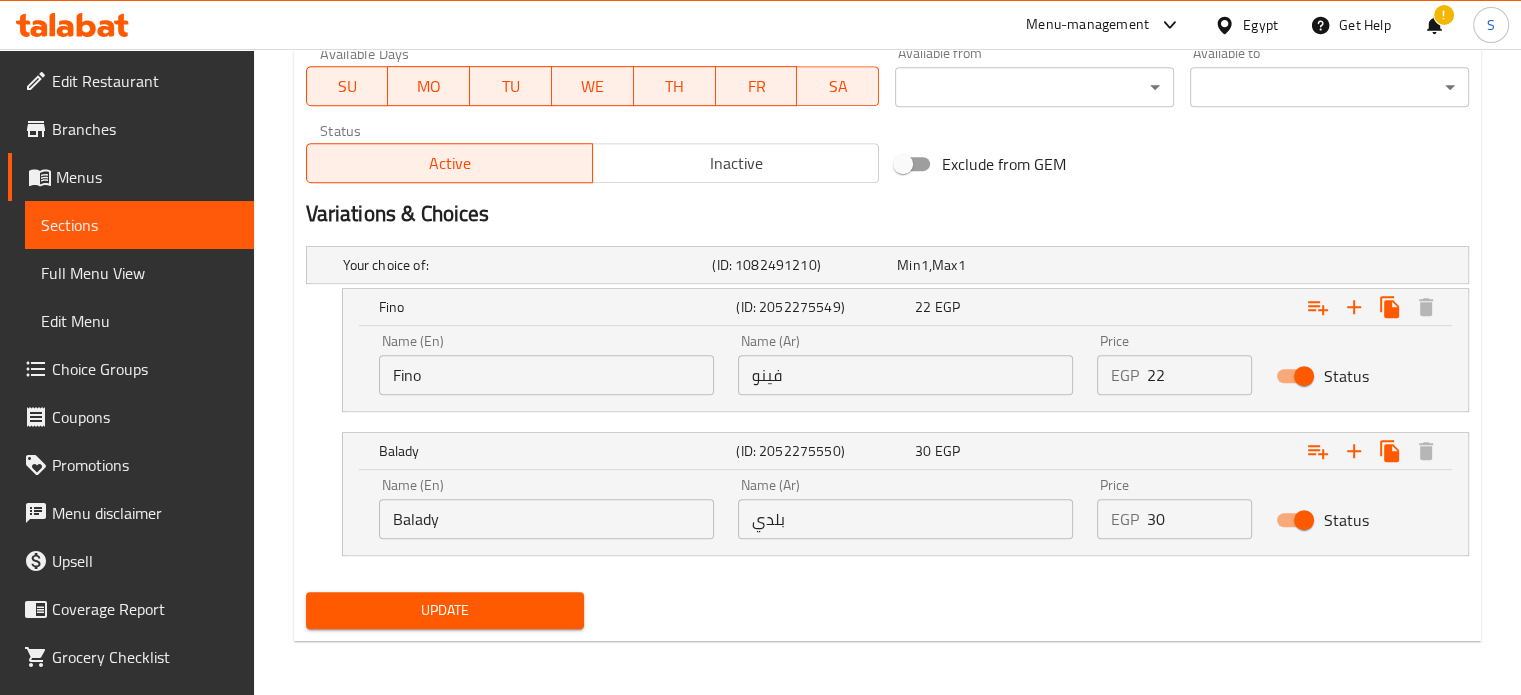 click on "30" at bounding box center [1200, 519] 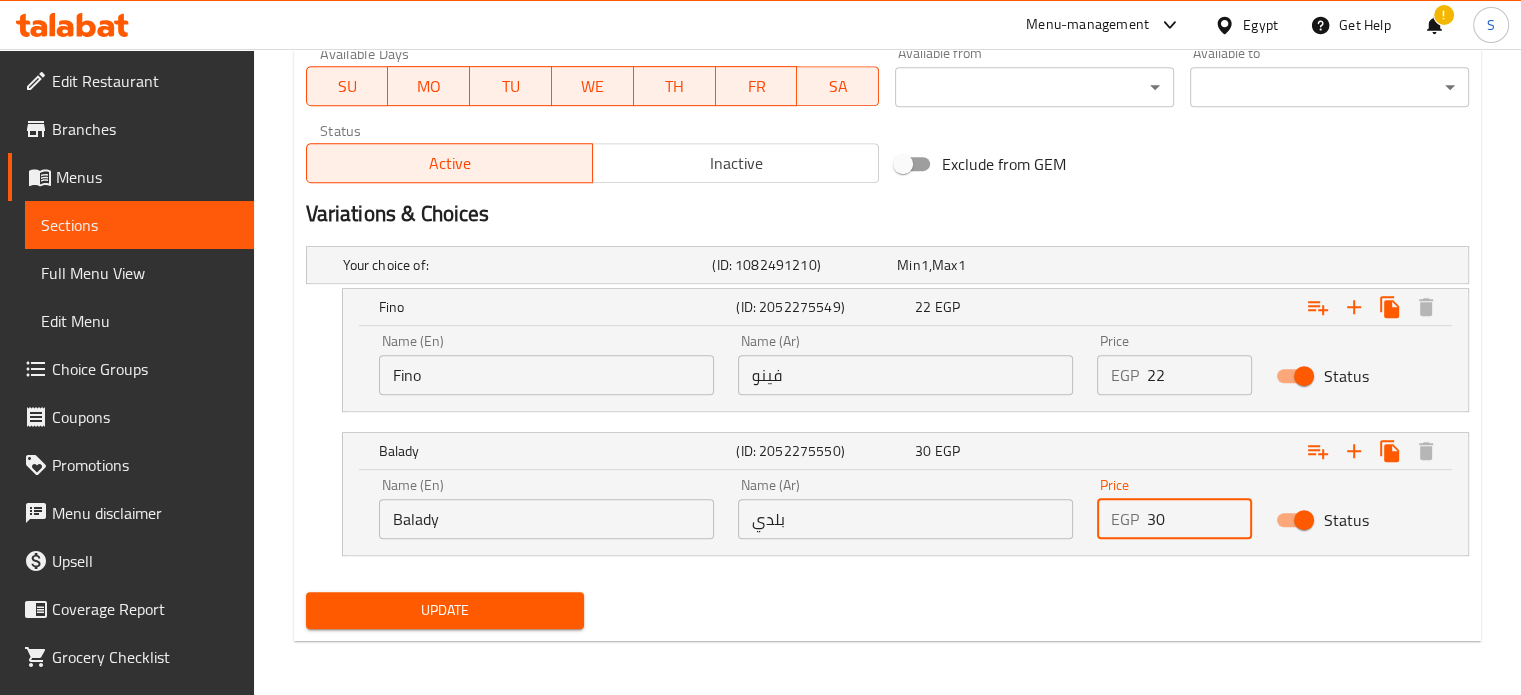 click on "30" at bounding box center (1200, 519) 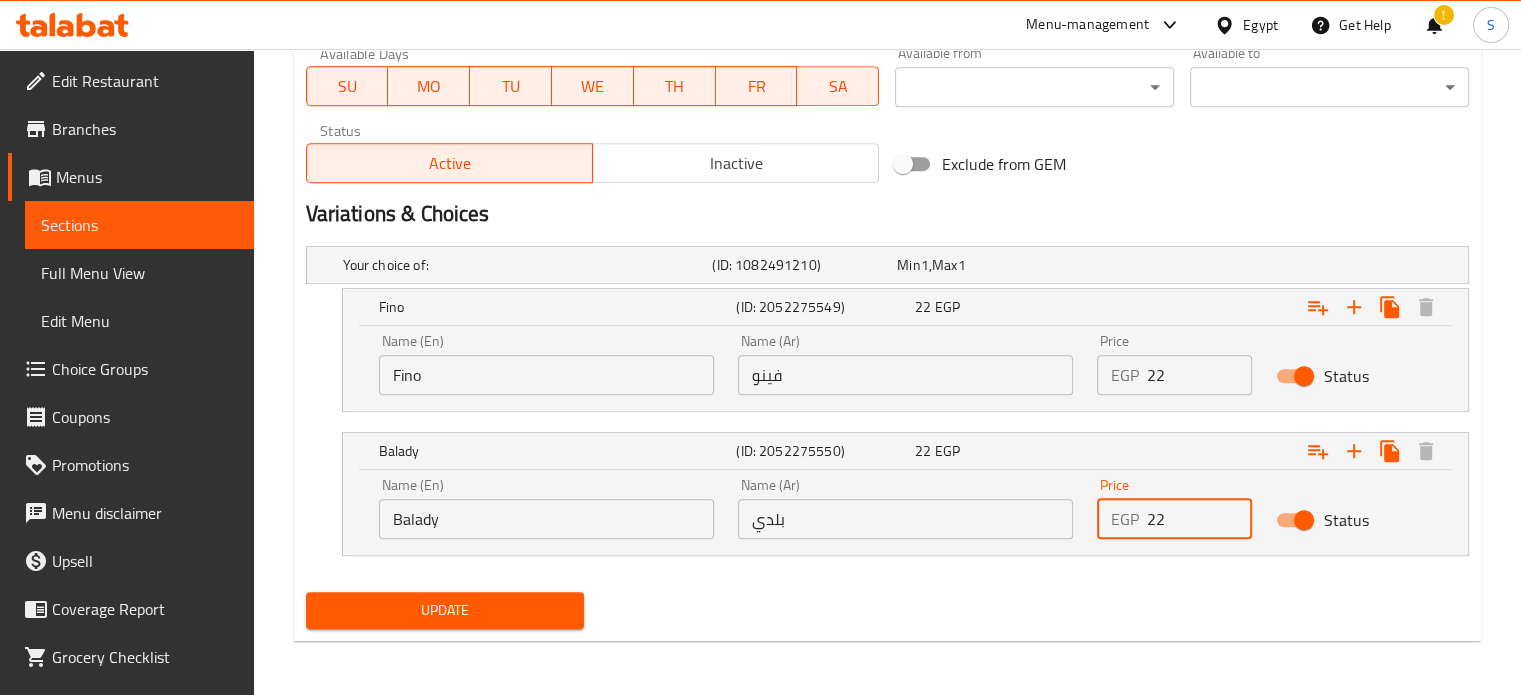 type on "22" 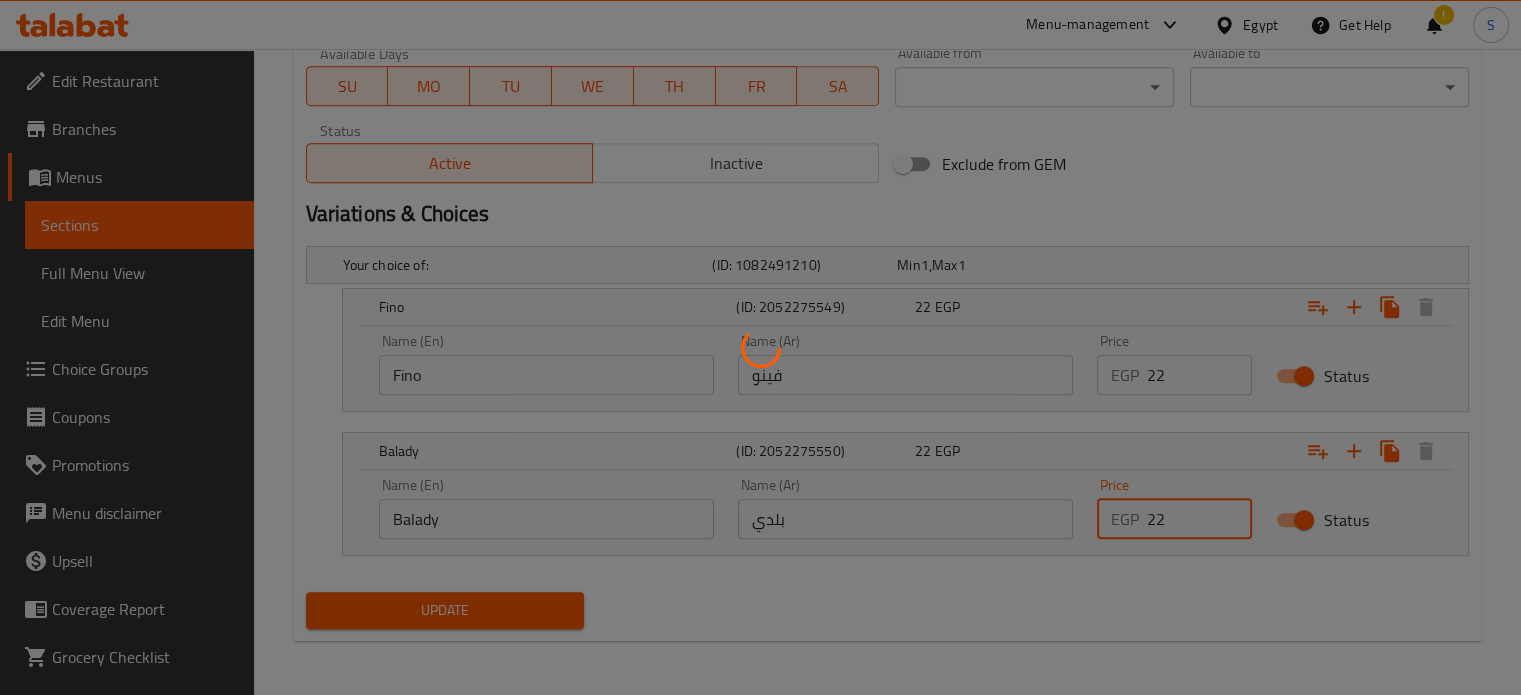 scroll, scrollTop: 0, scrollLeft: 0, axis: both 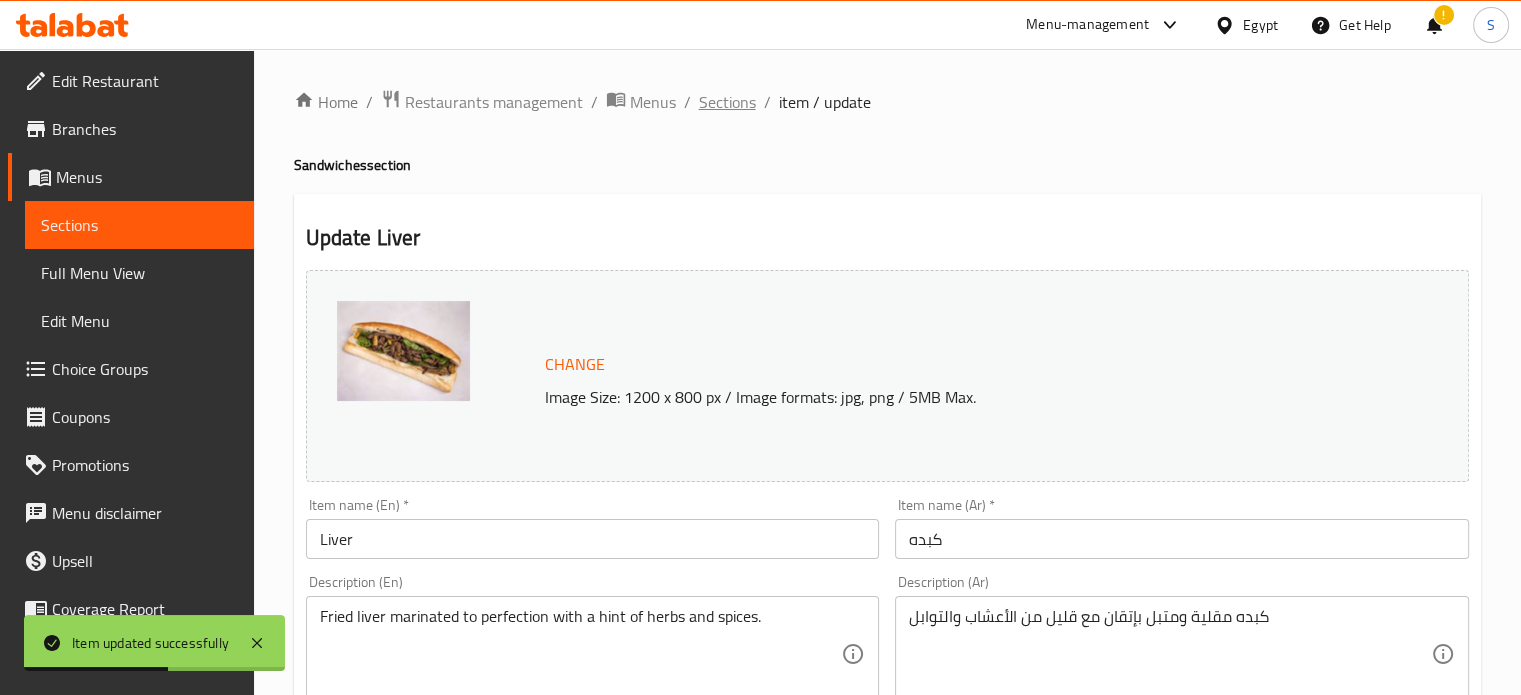 click on "Sections" at bounding box center [727, 102] 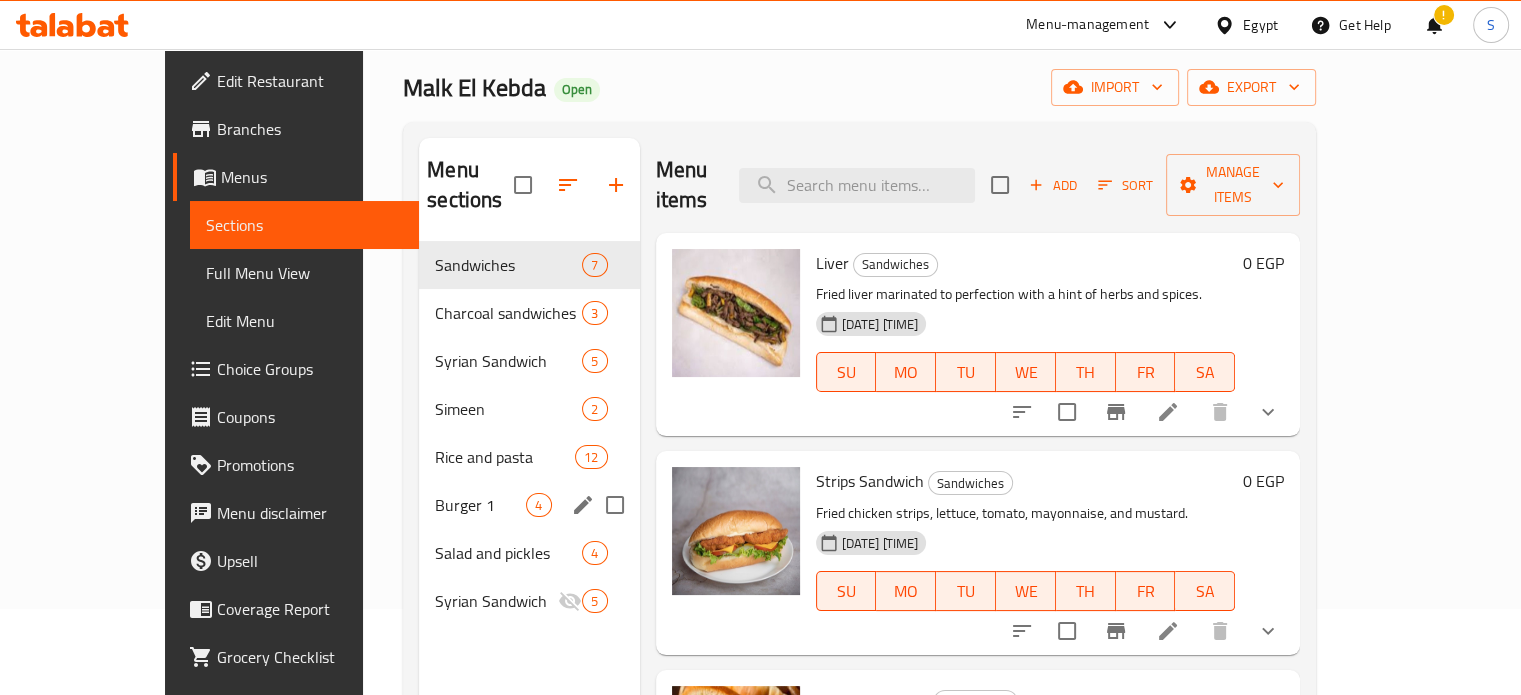 scroll, scrollTop: 0, scrollLeft: 0, axis: both 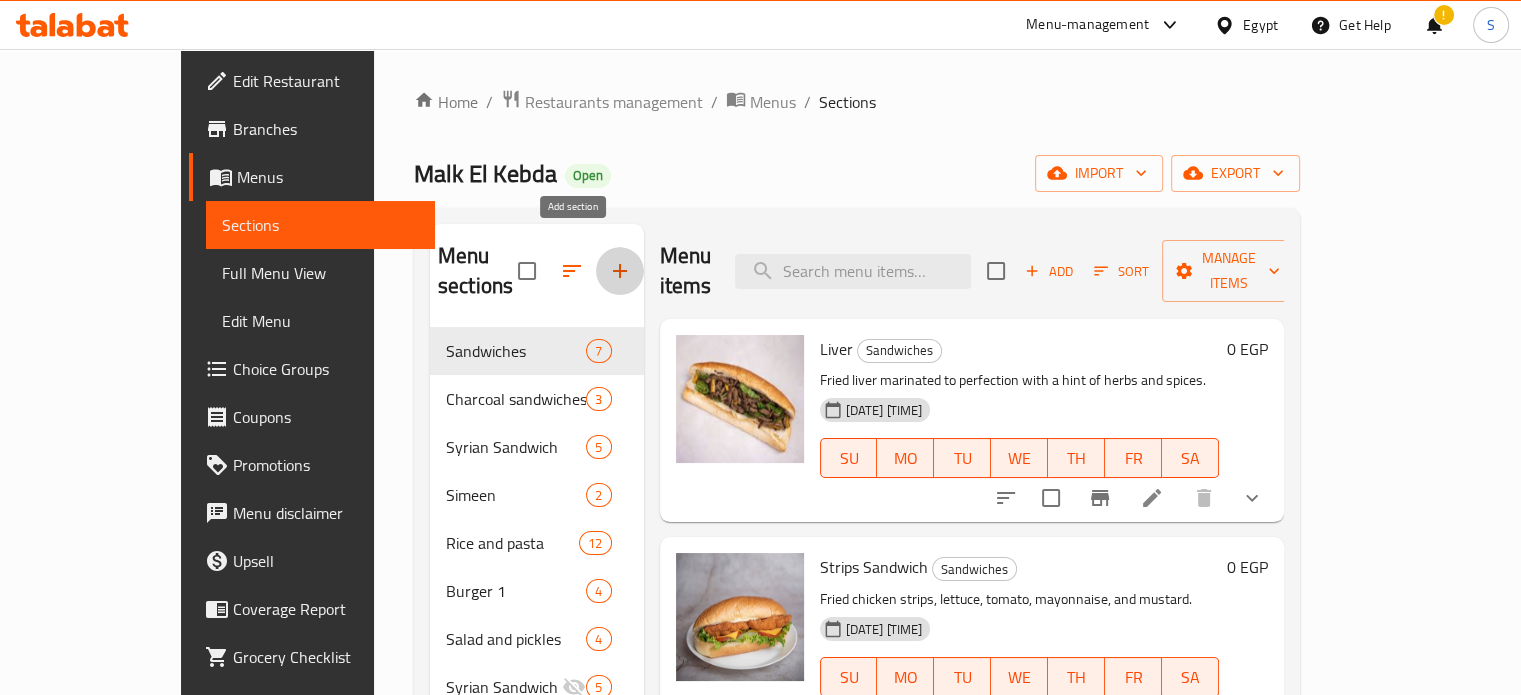 click 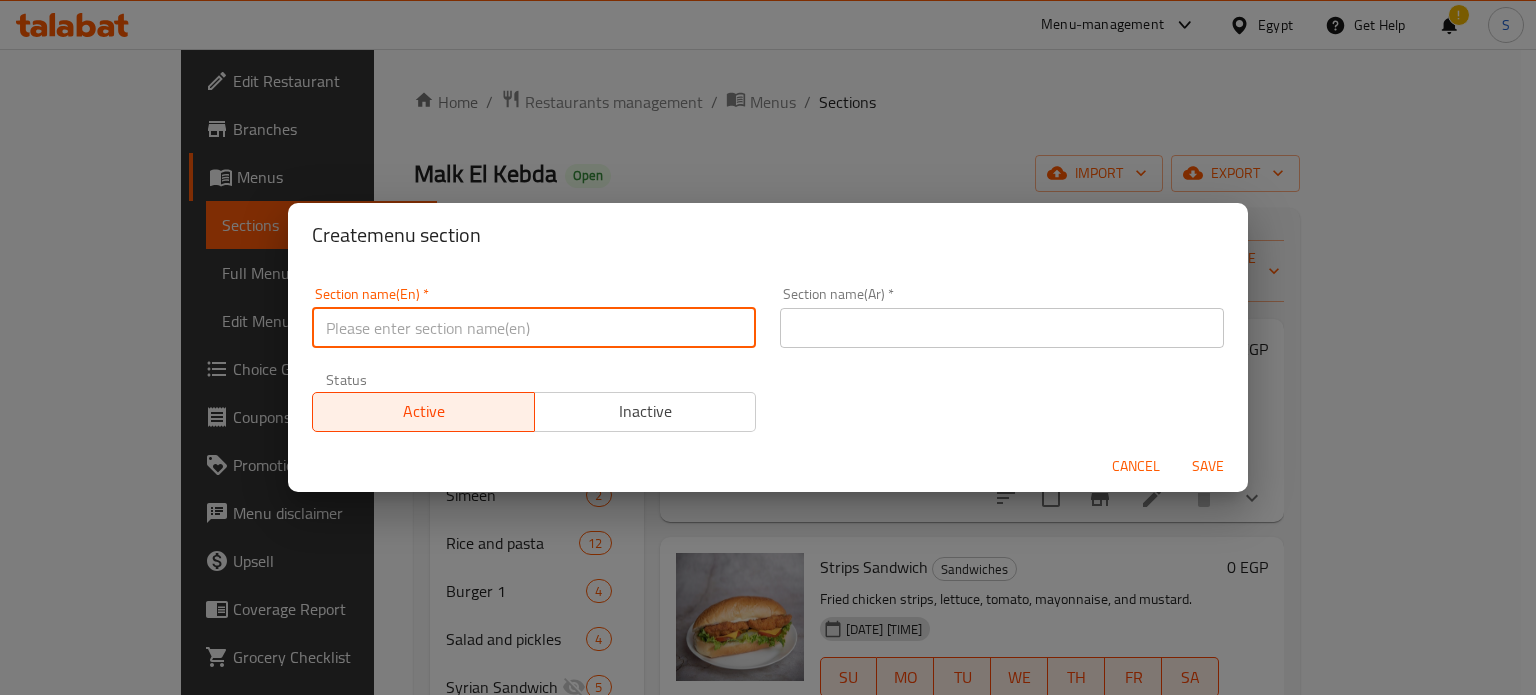 click at bounding box center (534, 328) 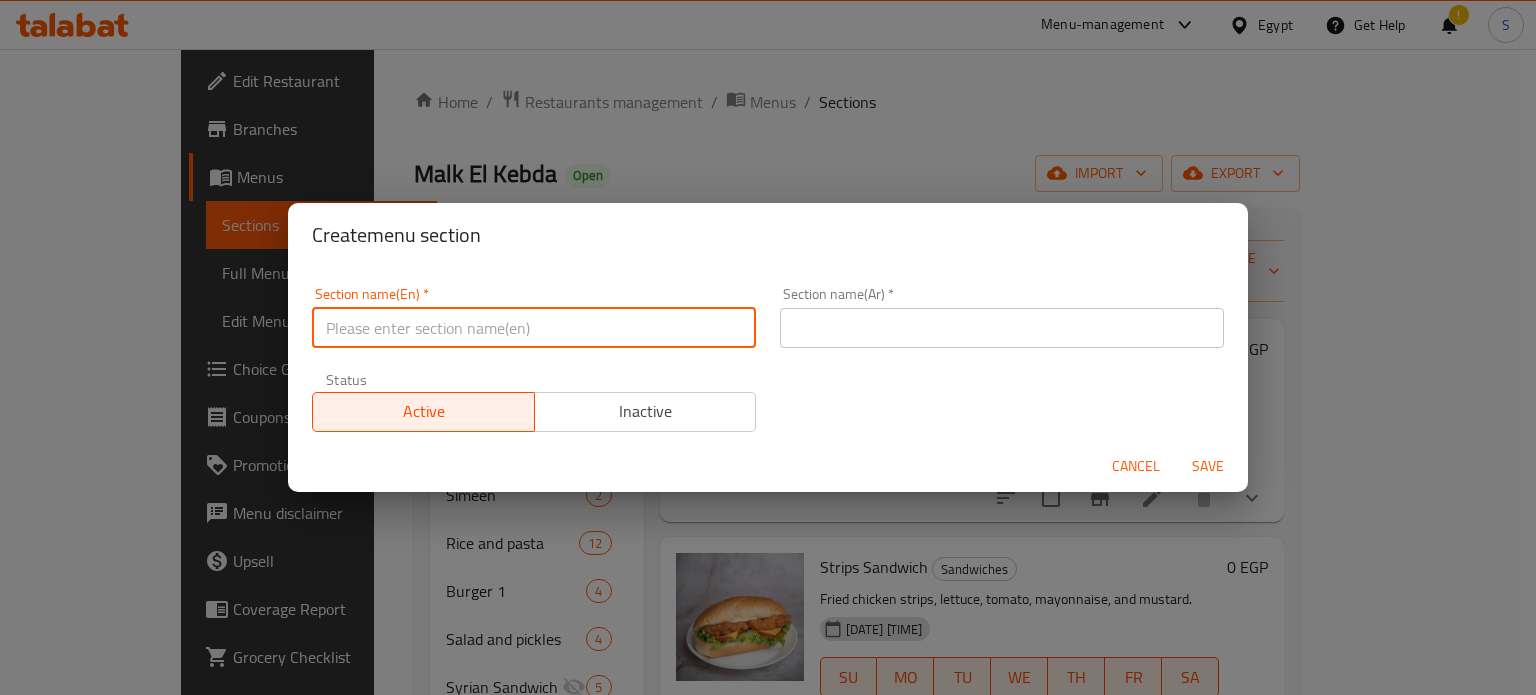 type on "س" 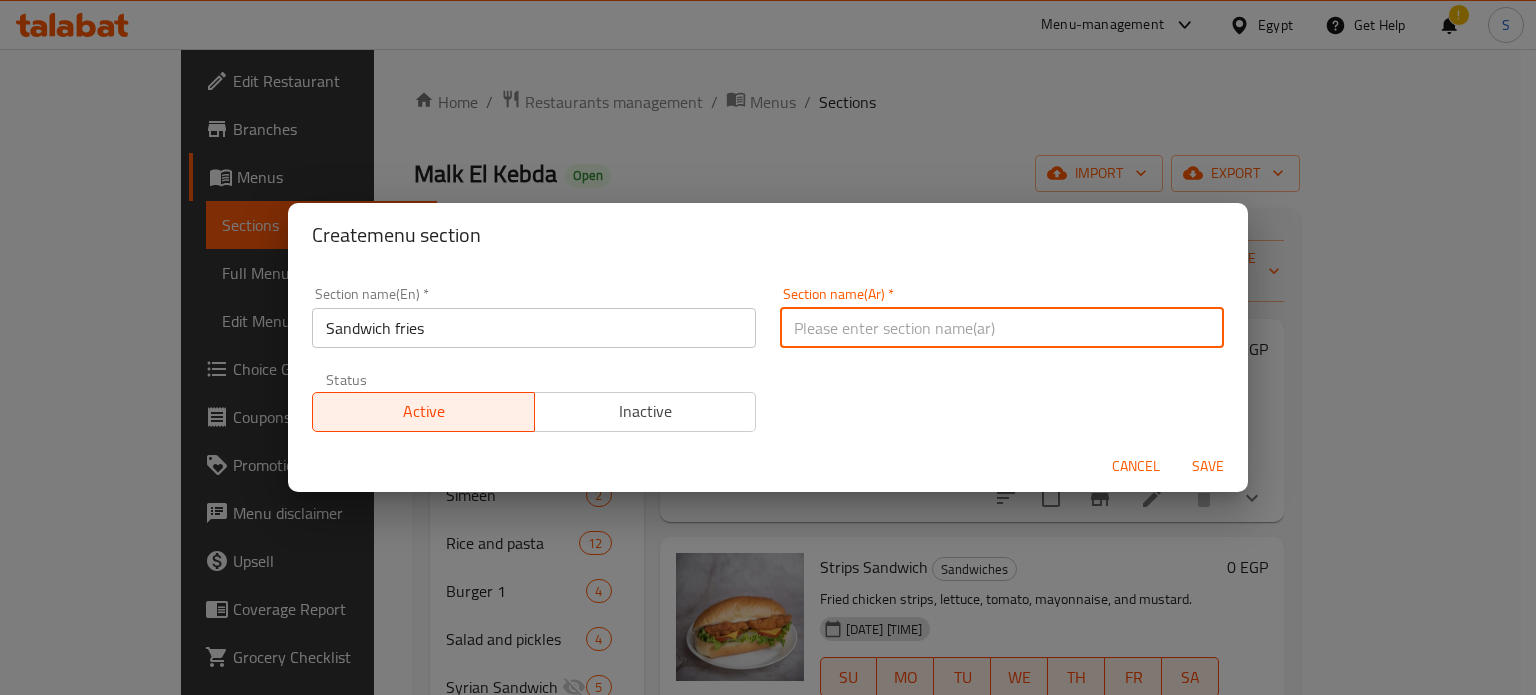 click at bounding box center (1002, 328) 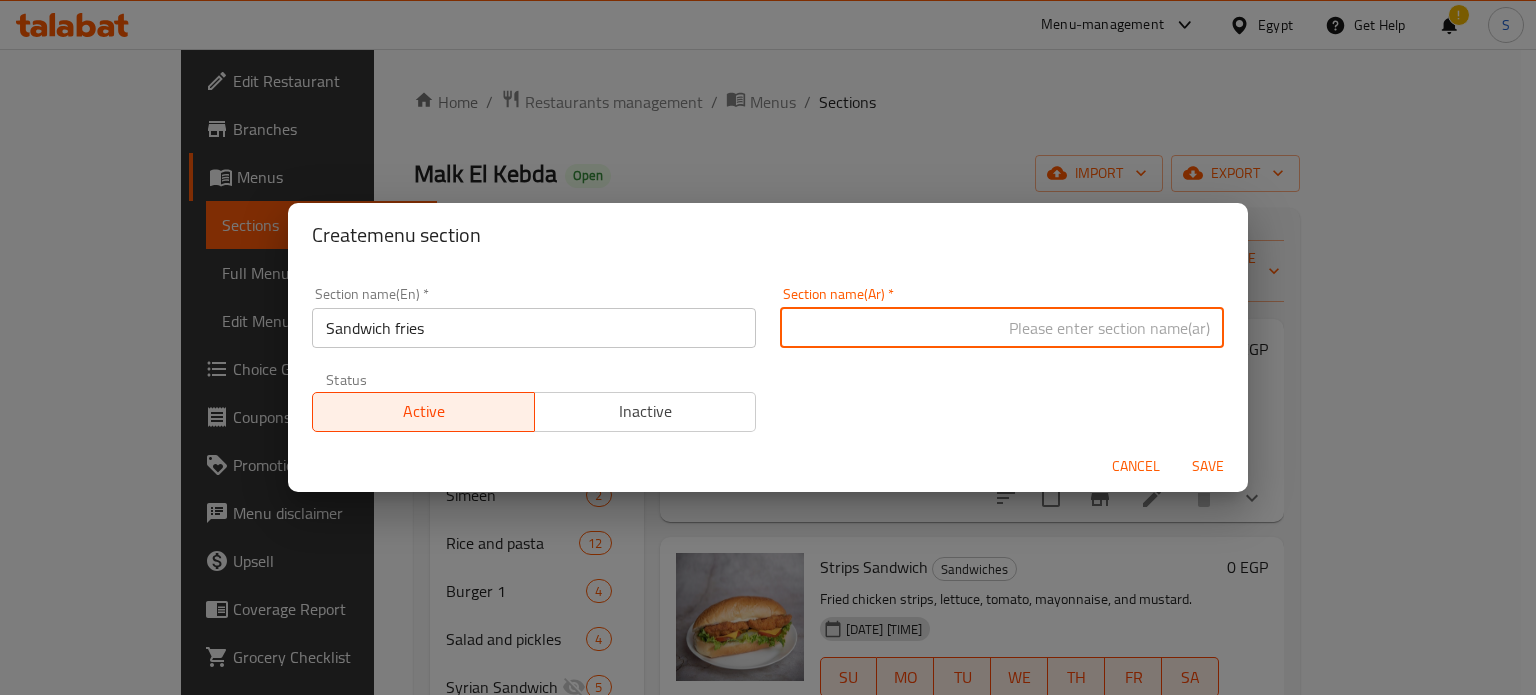 click on "Sandwich fries" at bounding box center (534, 328) 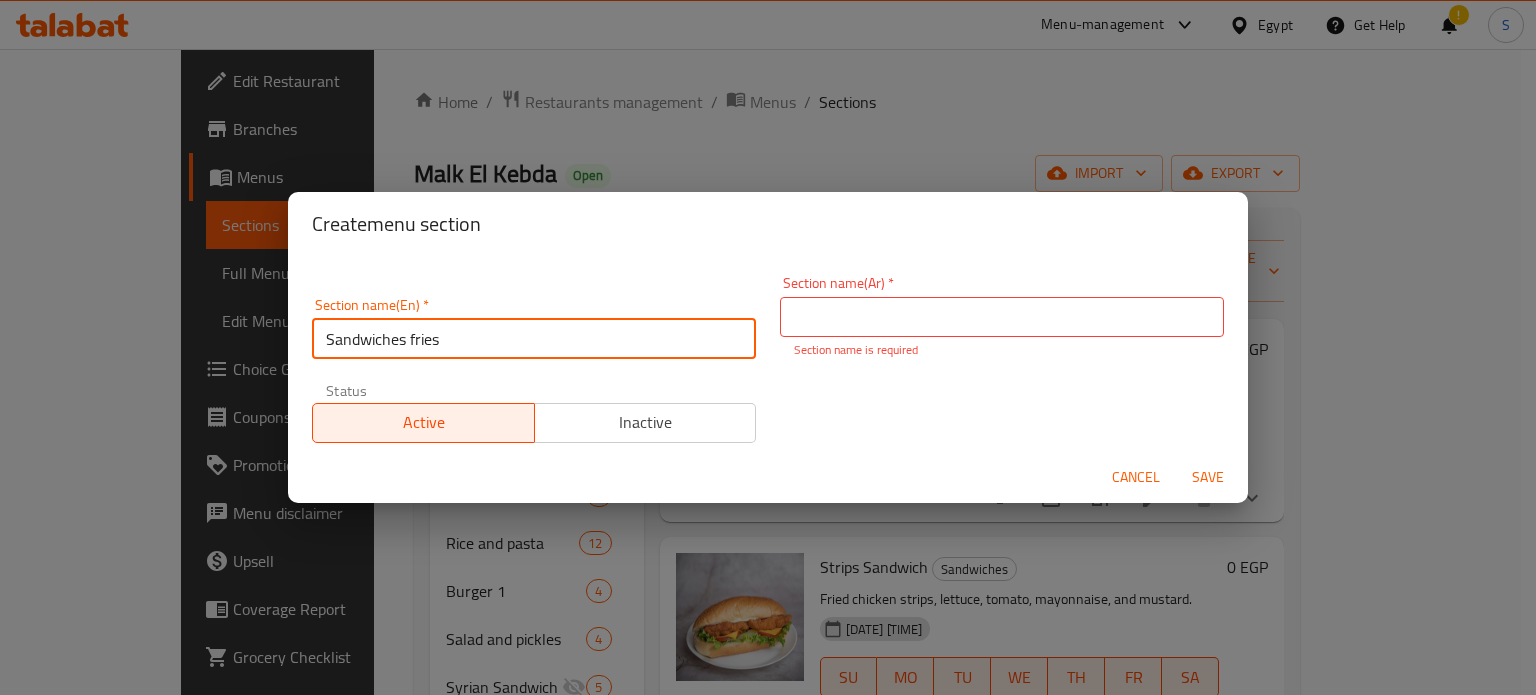 type on "Sandwiches fries" 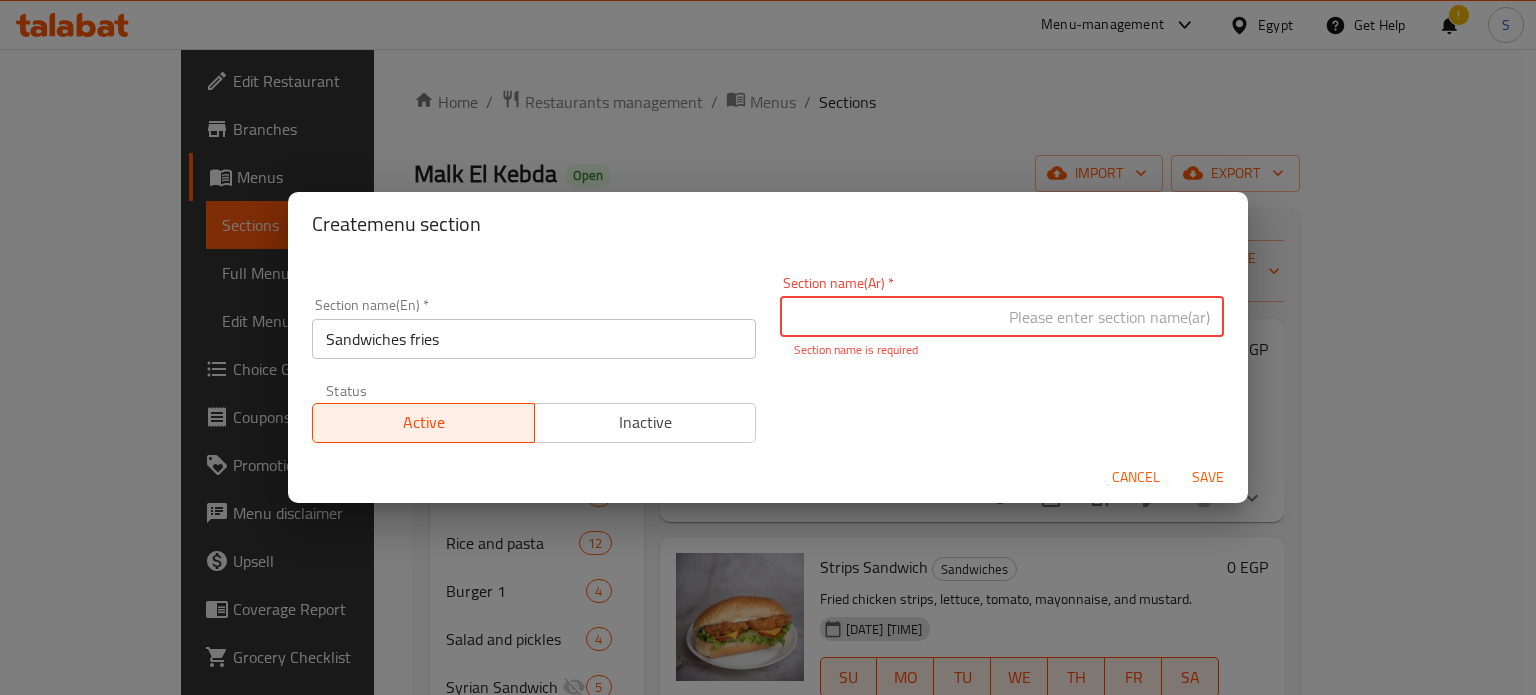click at bounding box center [1002, 317] 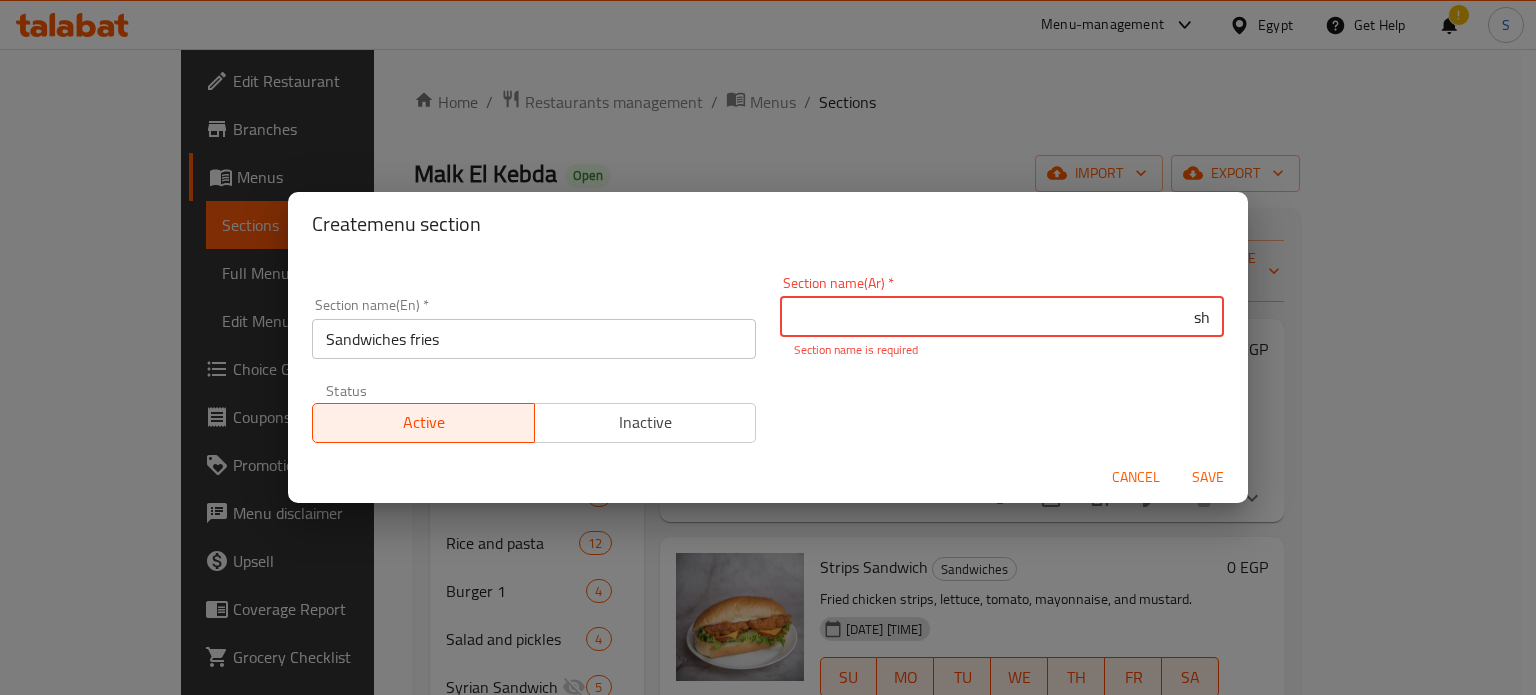 type on "s" 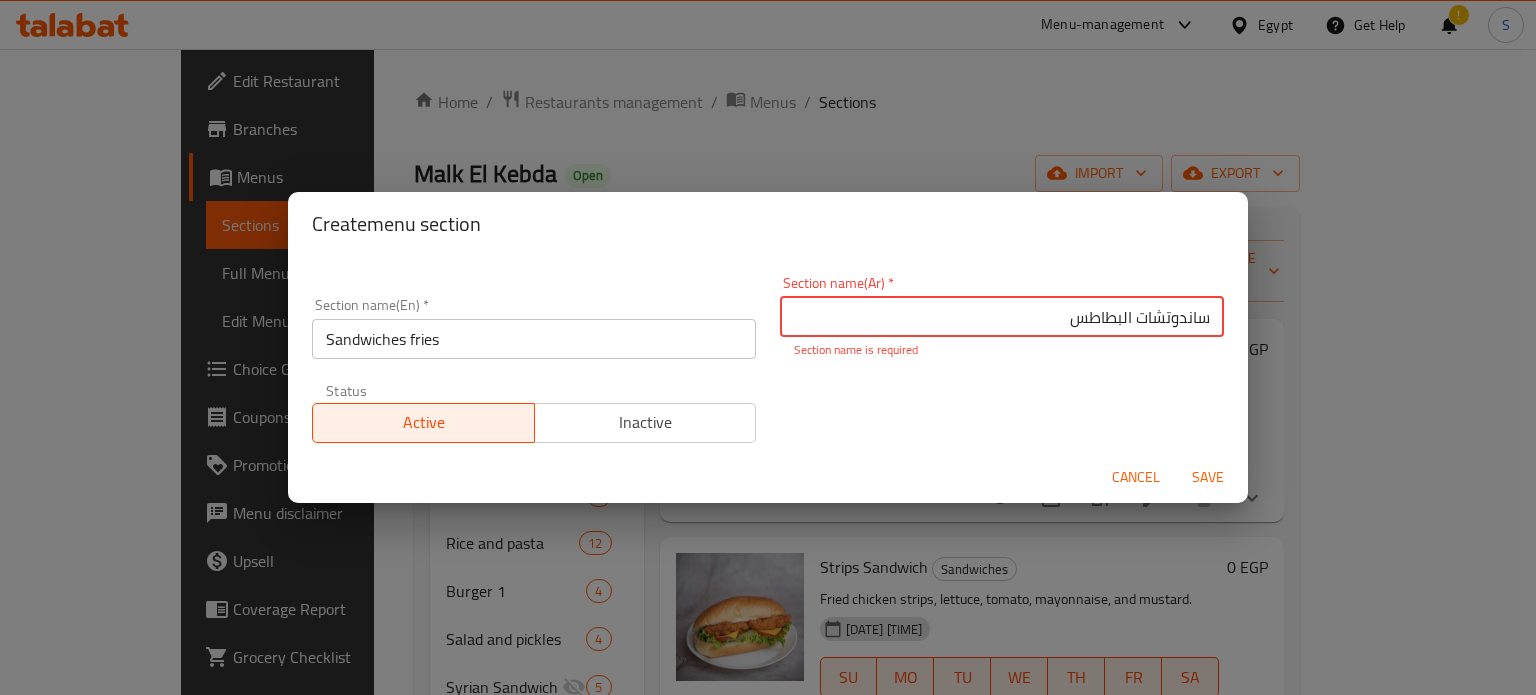 type on "ساندوتشات البطاطس" 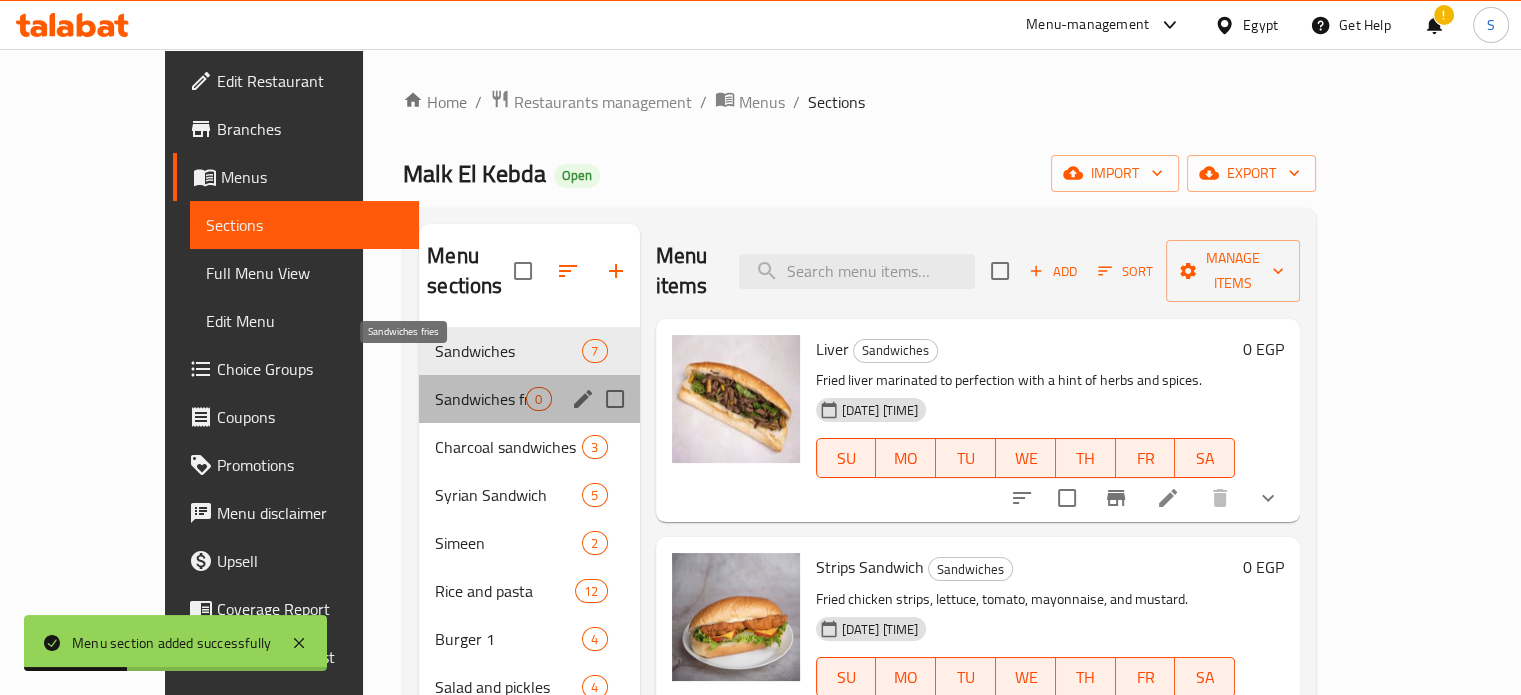 click on "Sandwiches fries" at bounding box center [480, 399] 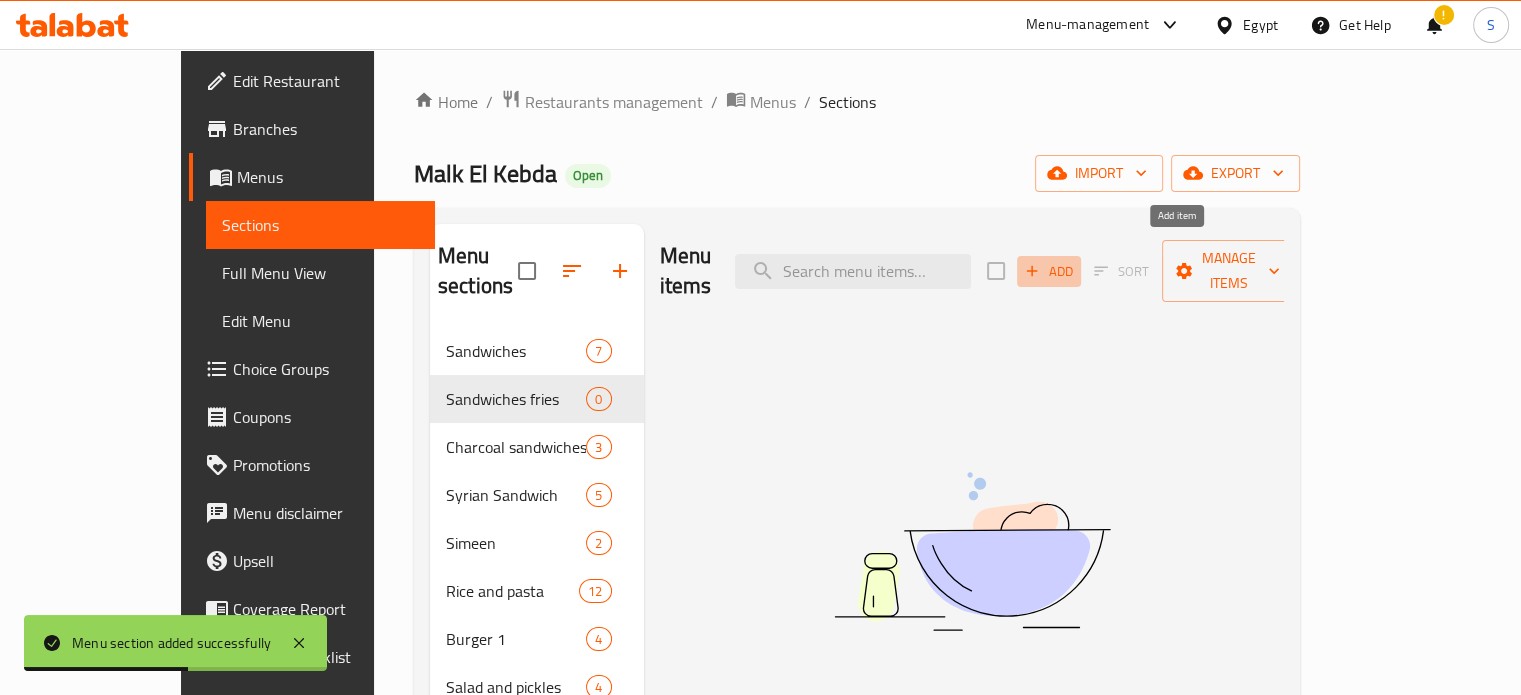 click on "Add" at bounding box center [1049, 271] 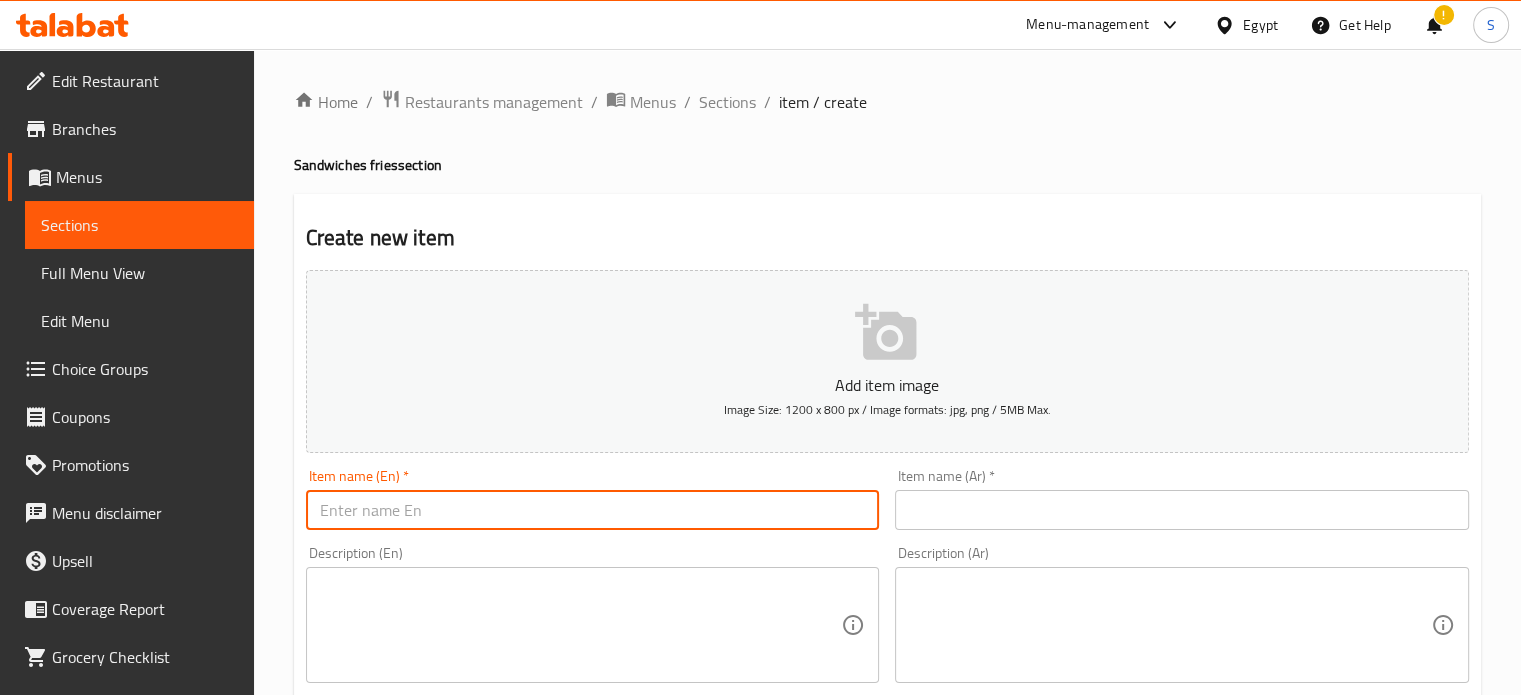 click at bounding box center (593, 510) 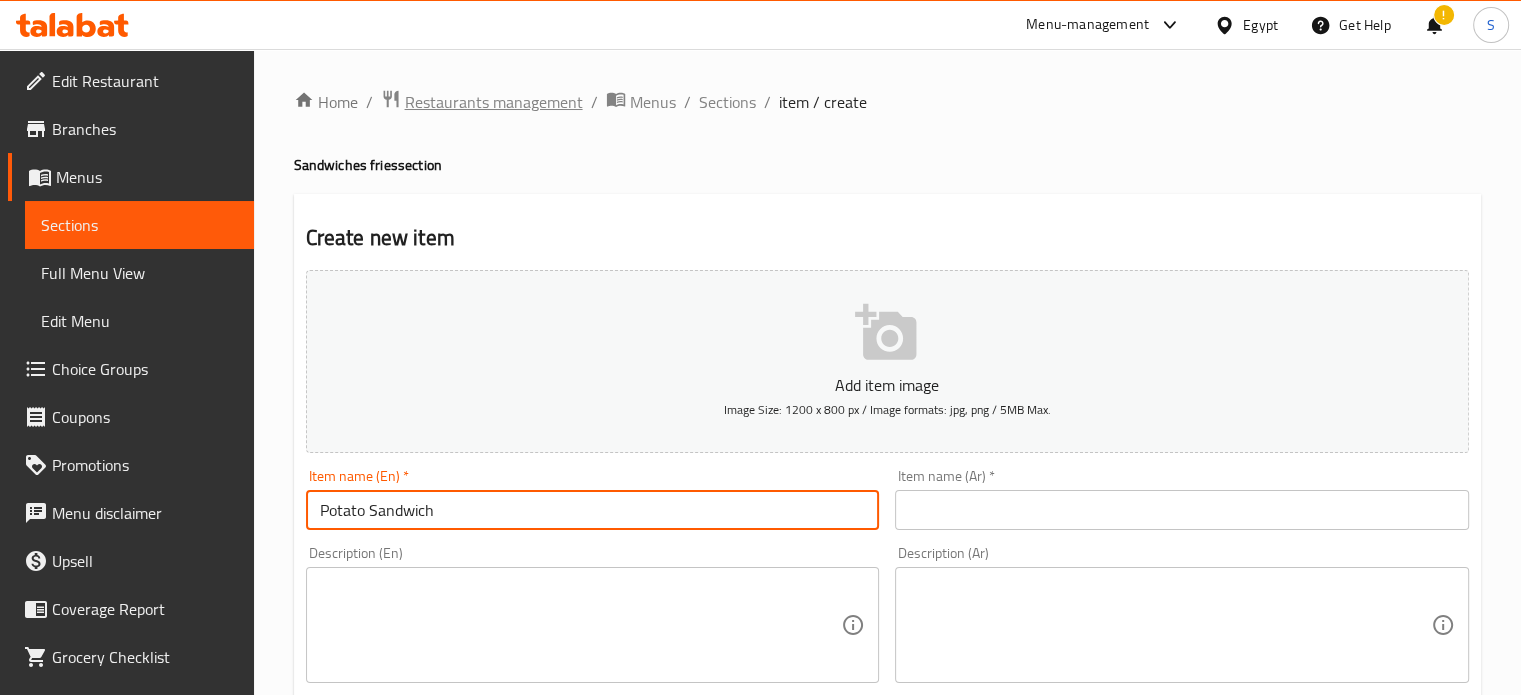 type on "Potato Sandwich" 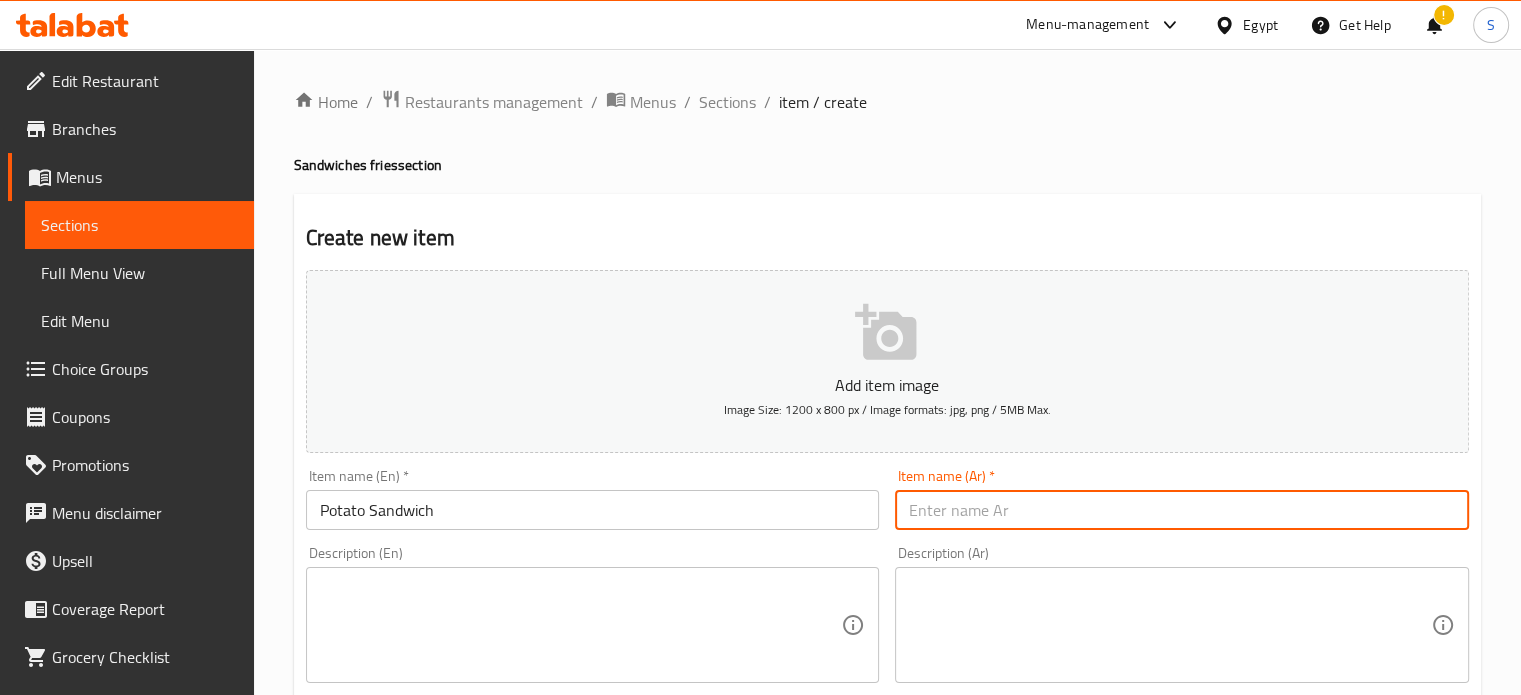 click at bounding box center (1182, 510) 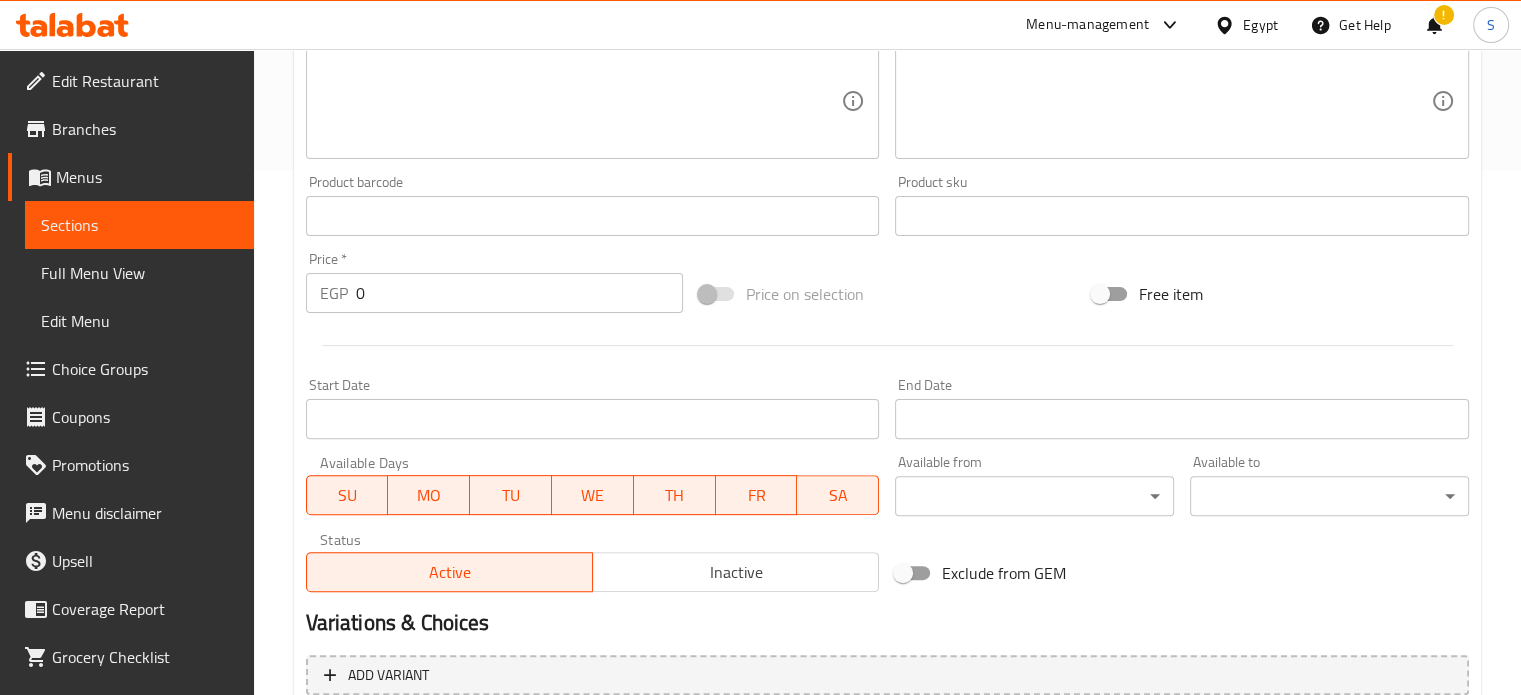 scroll, scrollTop: 717, scrollLeft: 0, axis: vertical 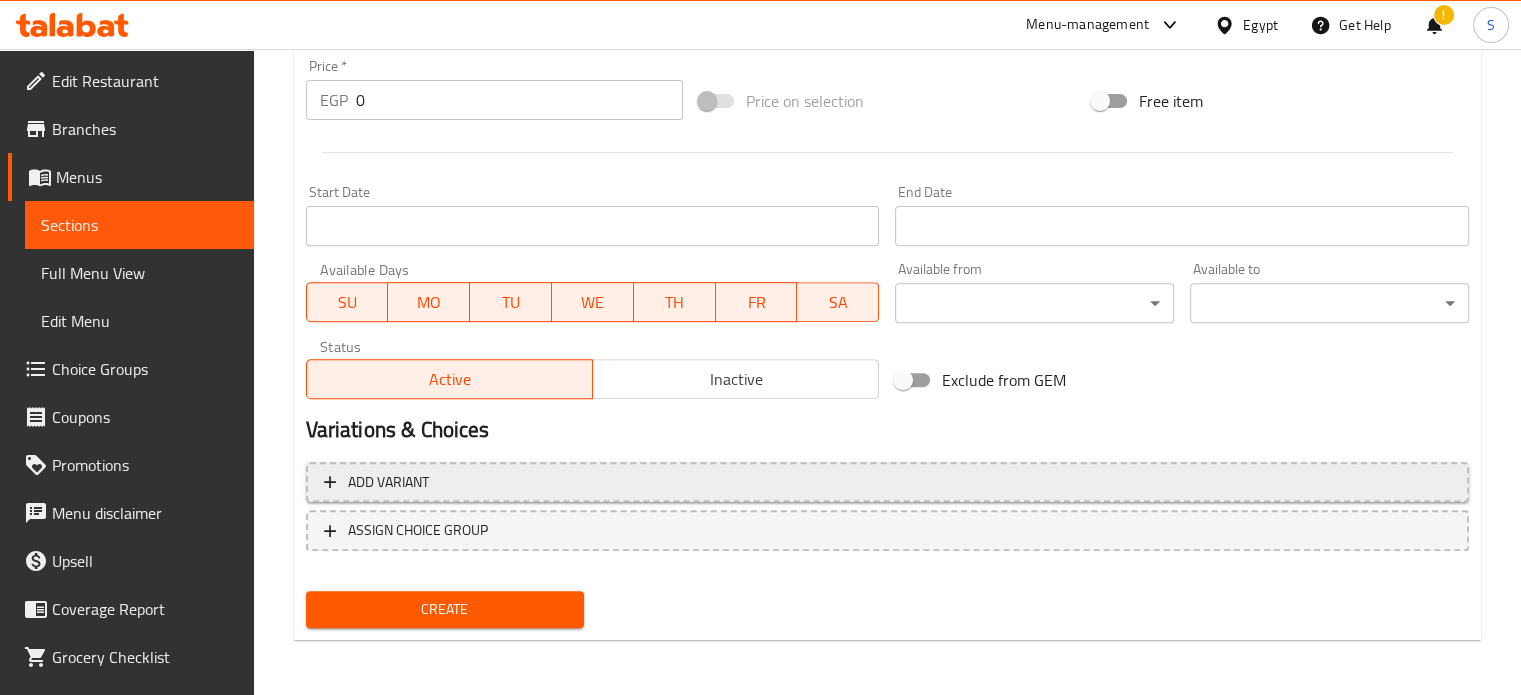 type on "ساندوتش بطاطس" 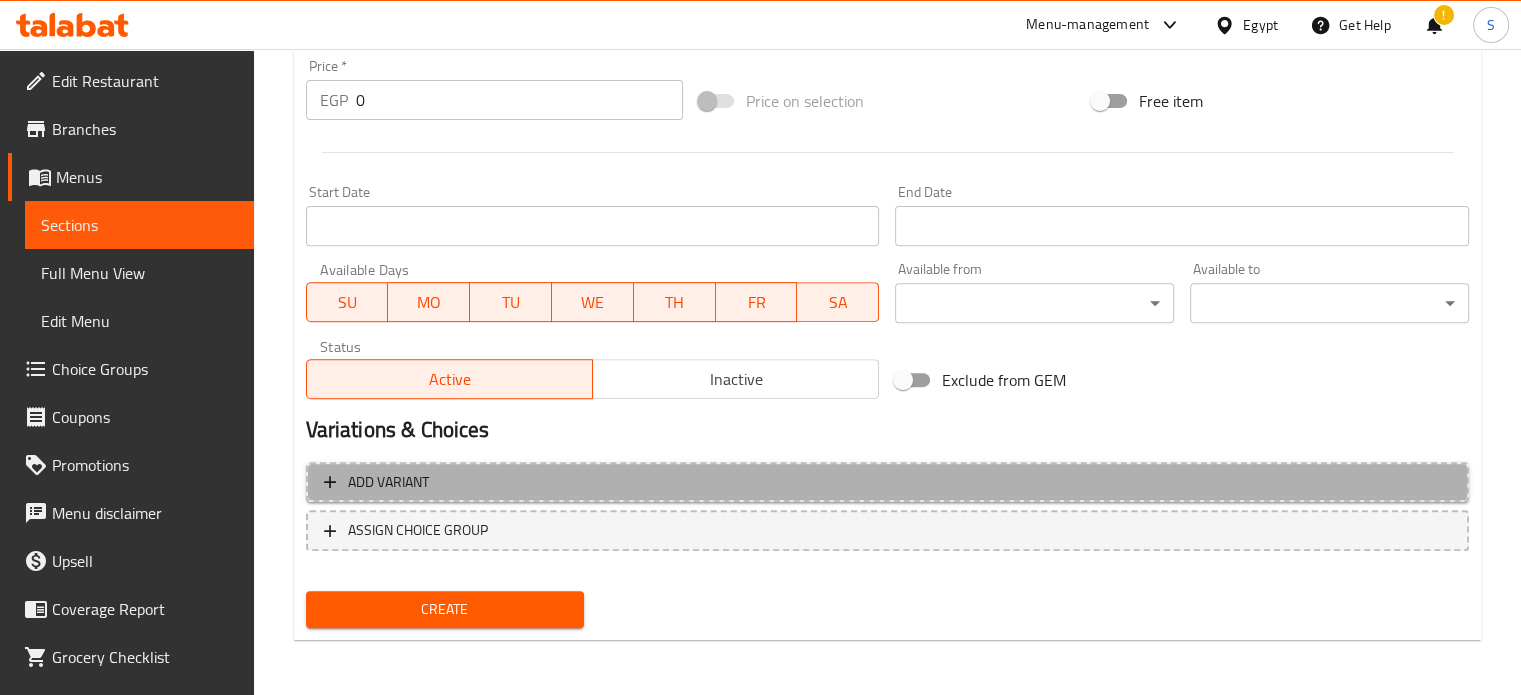 click on "Add variant" at bounding box center (887, 482) 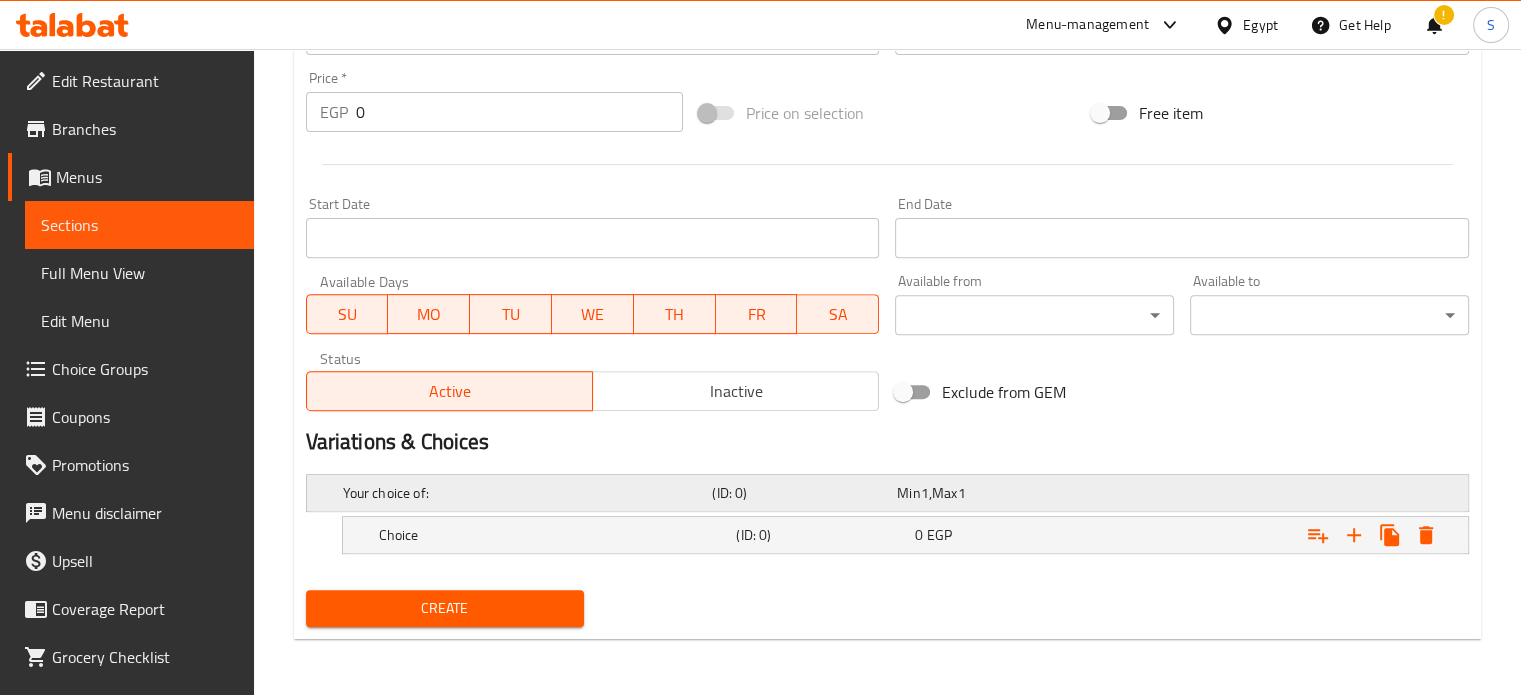 scroll, scrollTop: 704, scrollLeft: 0, axis: vertical 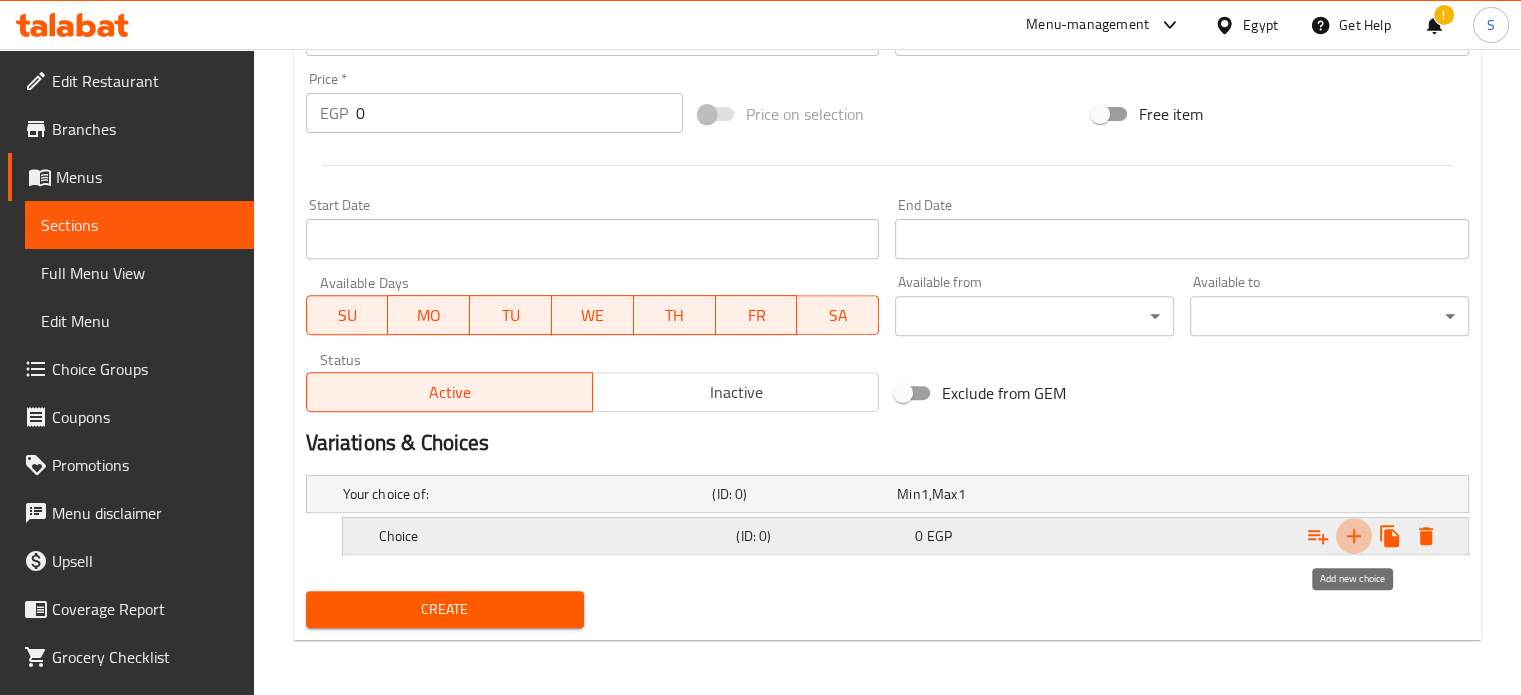 click 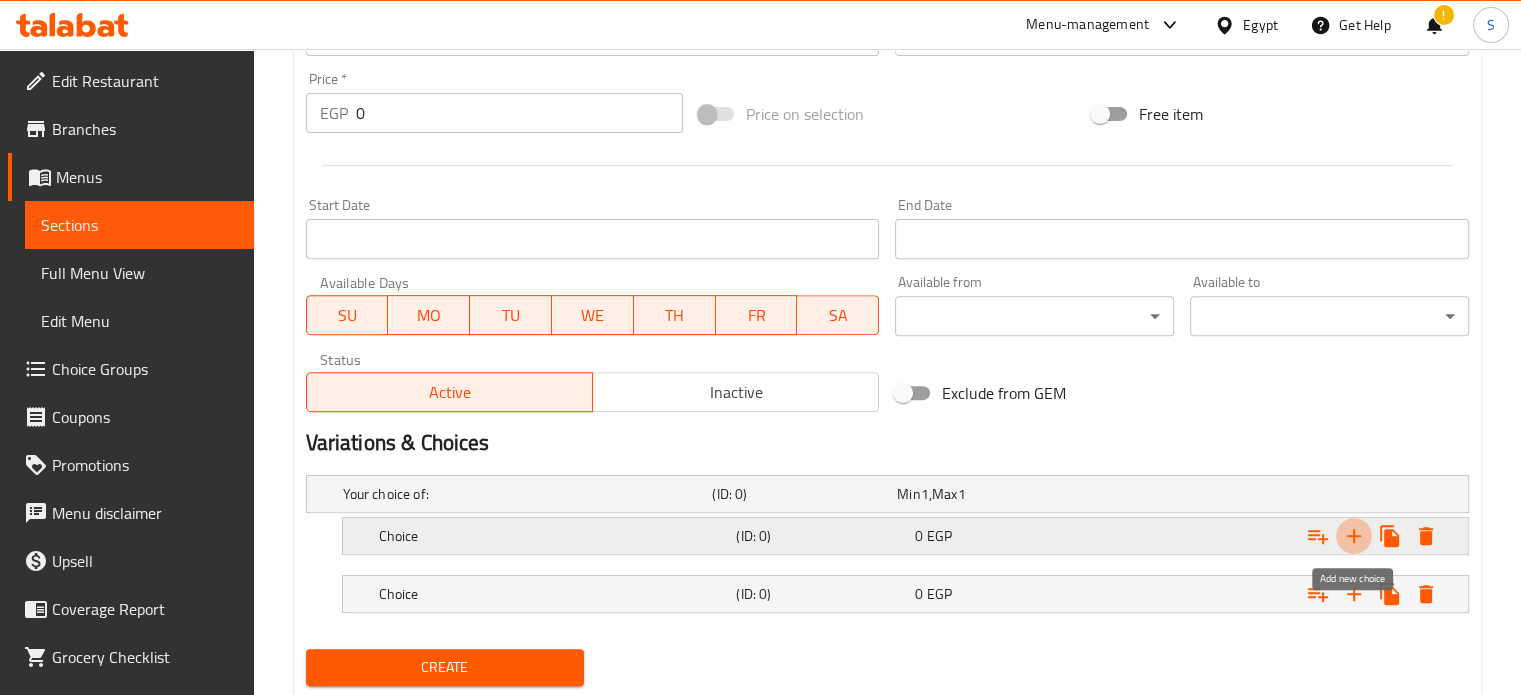 click 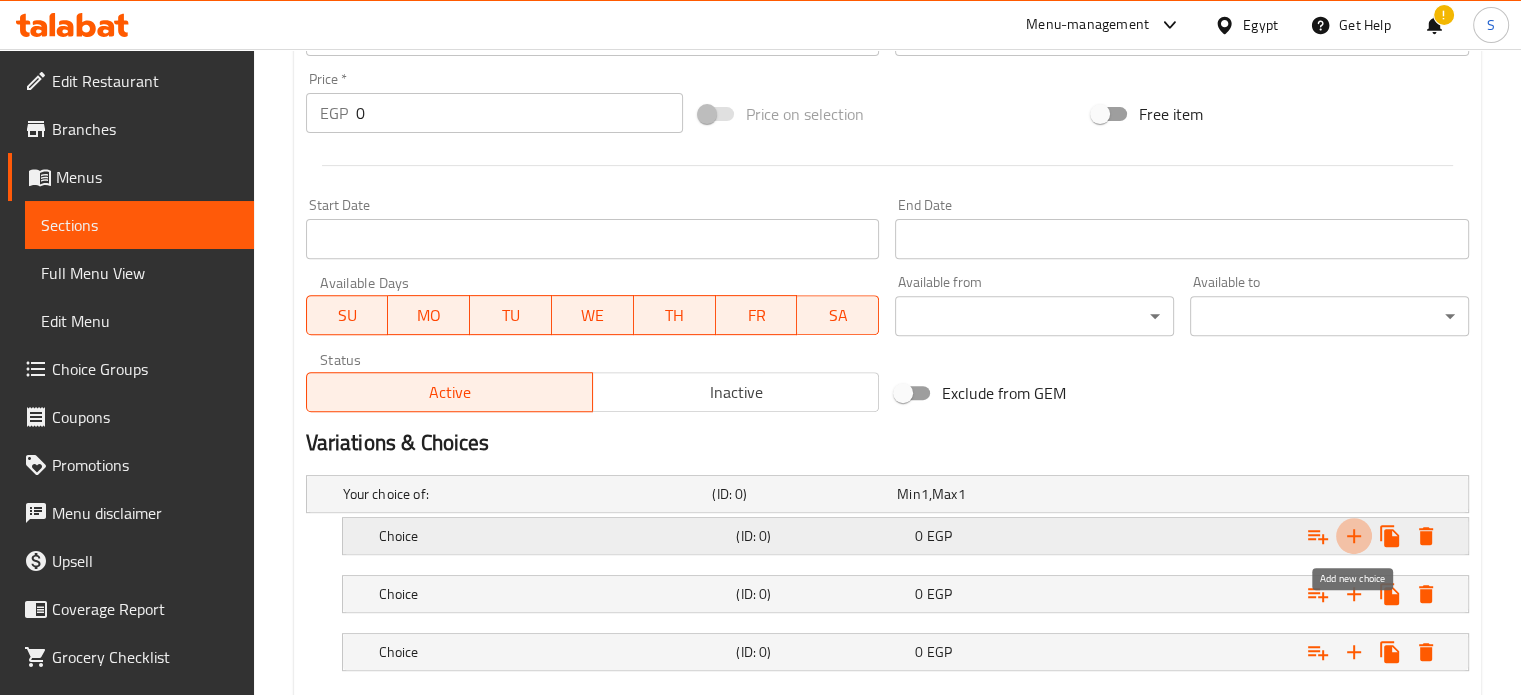click 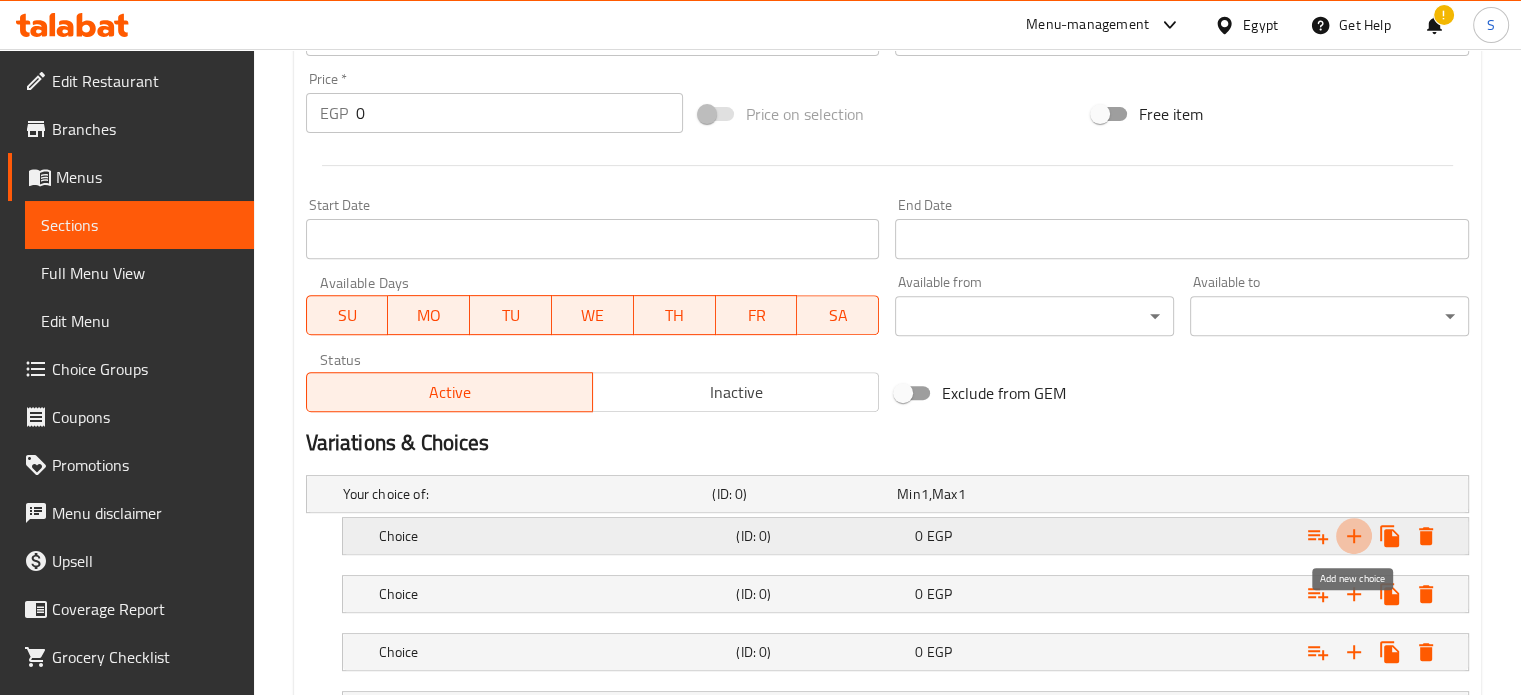 click 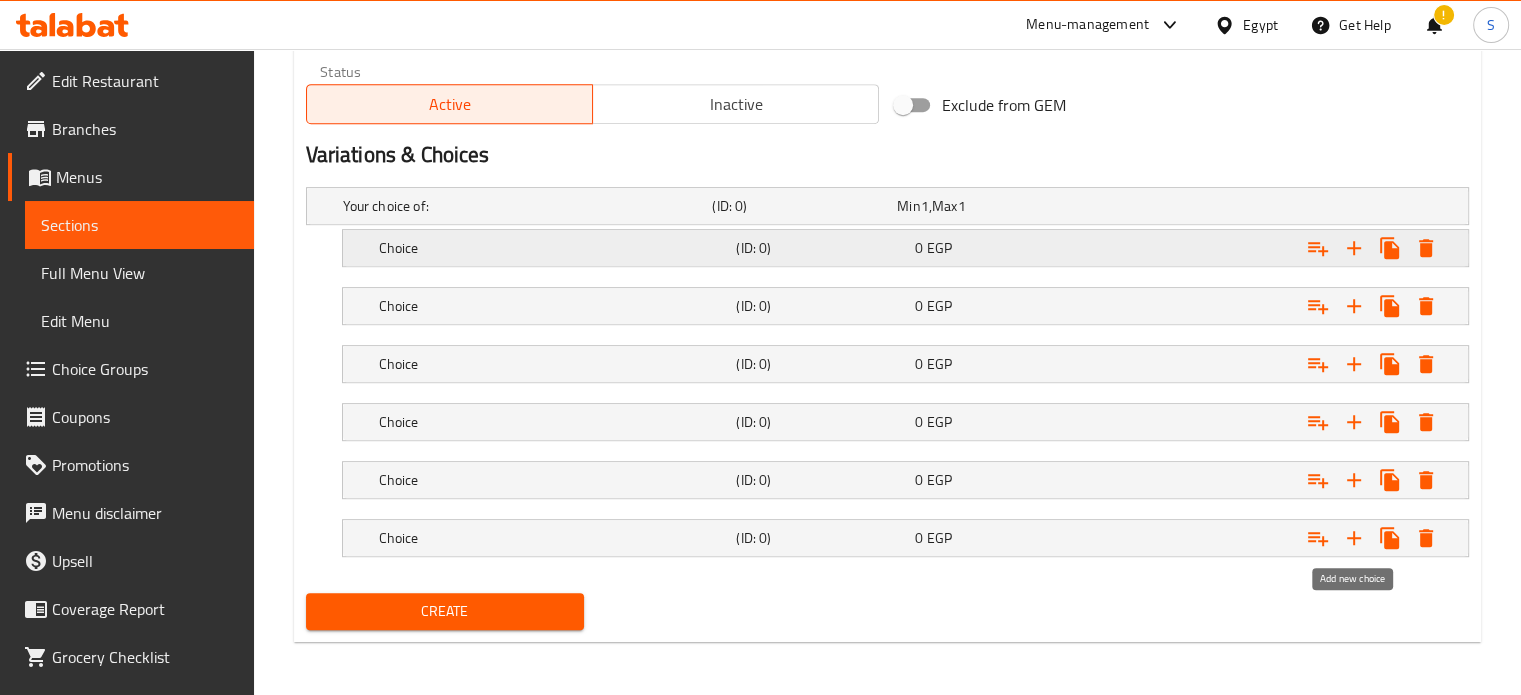 scroll, scrollTop: 992, scrollLeft: 0, axis: vertical 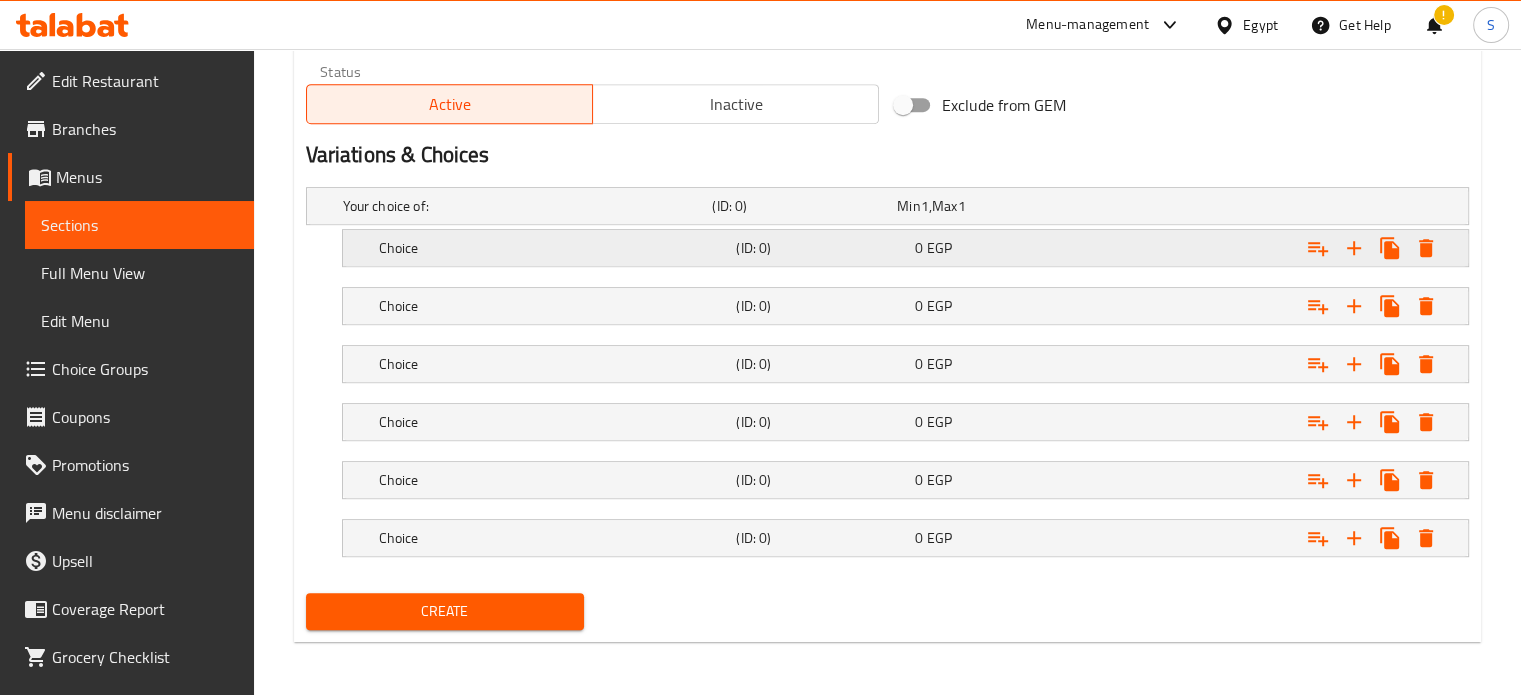 click on "0   EGP" at bounding box center (985, 206) 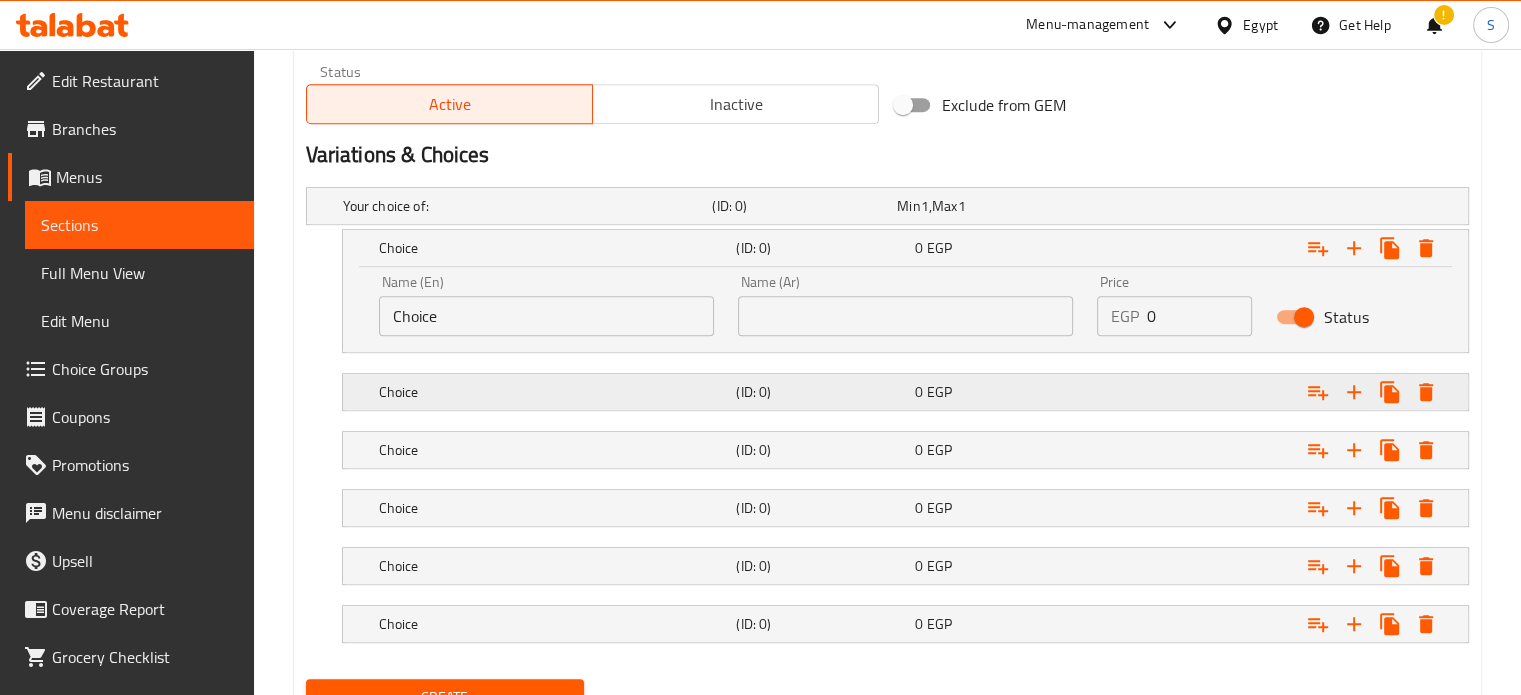 click on "Choice (ID: 0) 0   EGP" at bounding box center [893, 206] 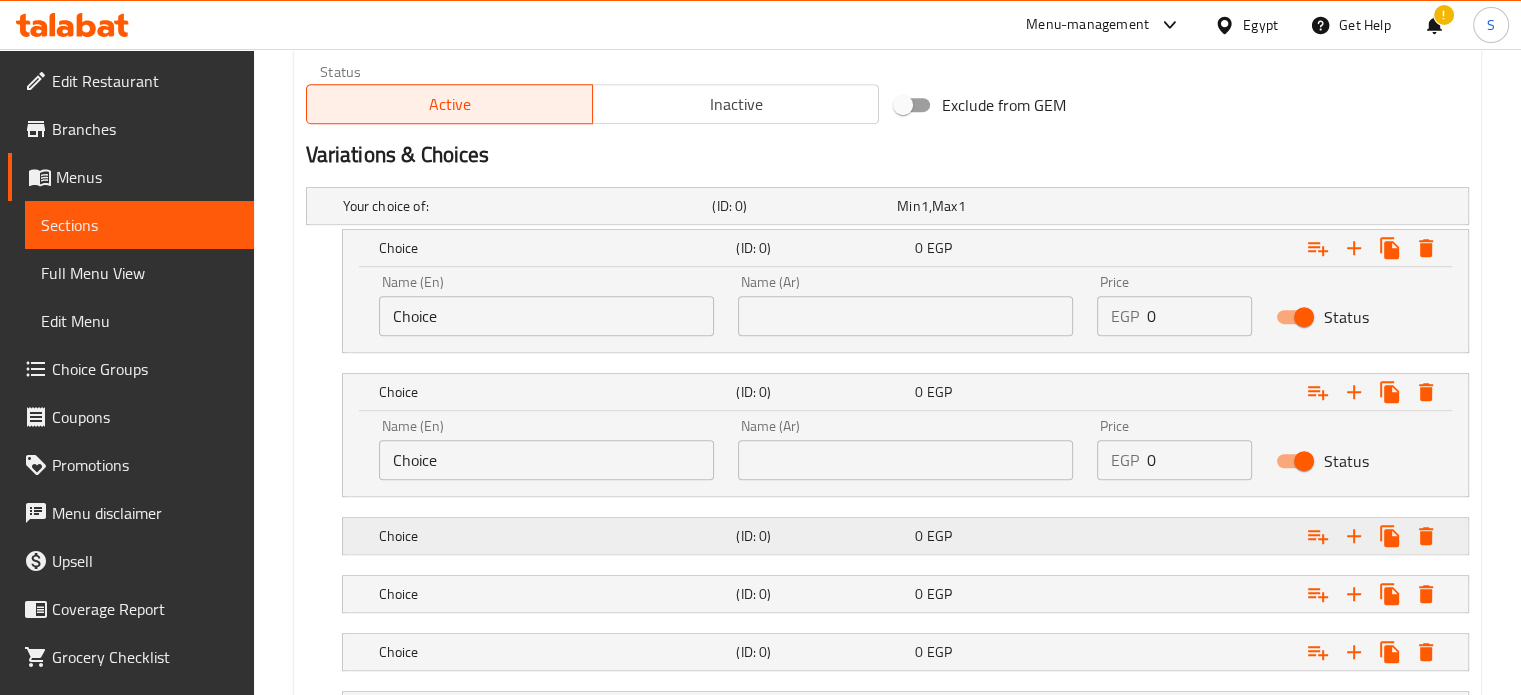click on "EGP" at bounding box center (925, 206) 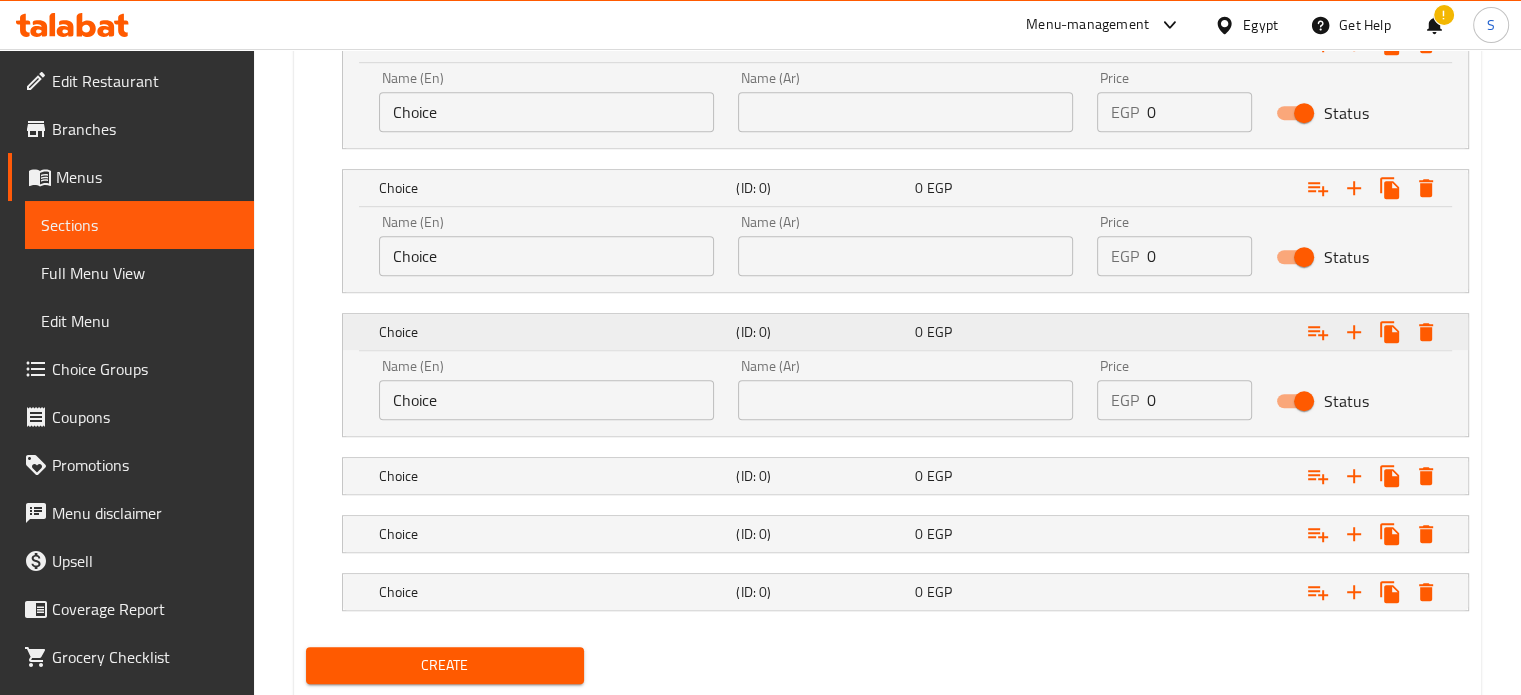 scroll, scrollTop: 1250, scrollLeft: 0, axis: vertical 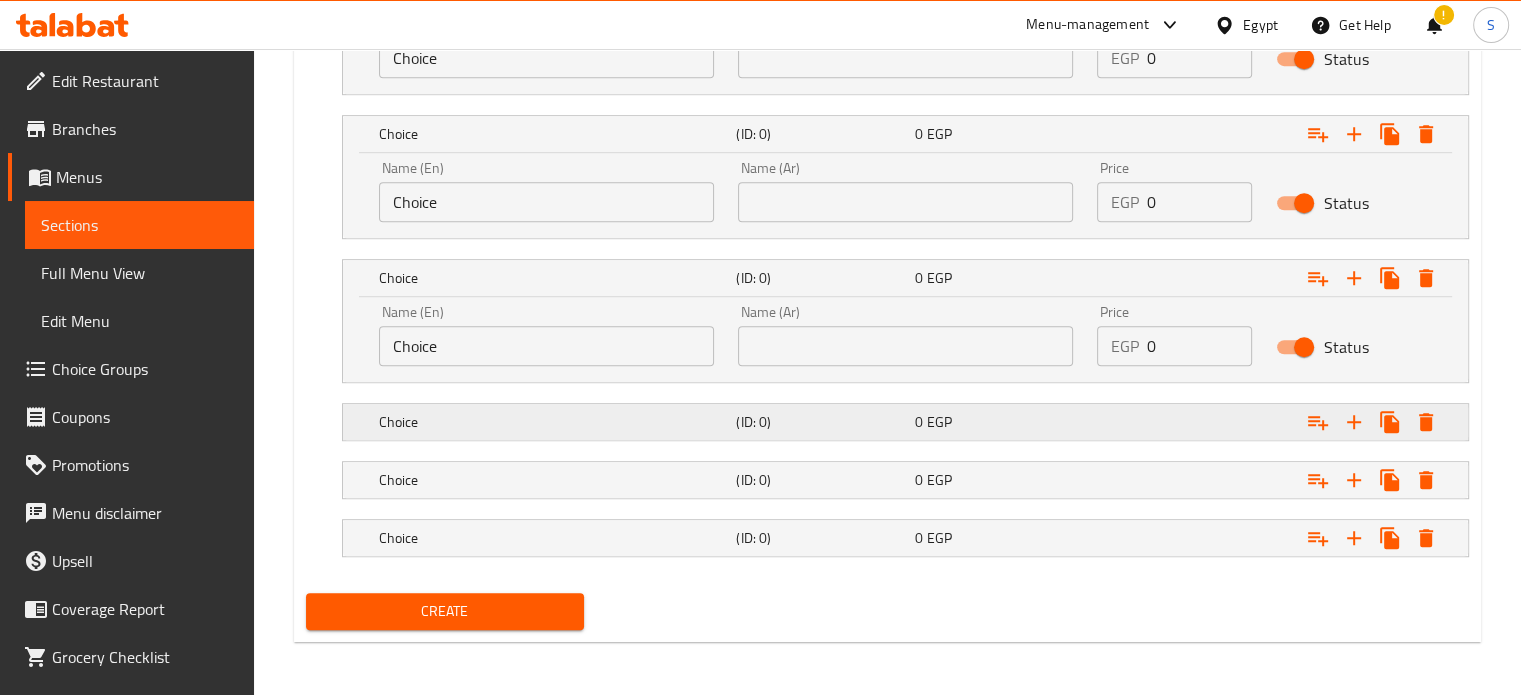 click on "(ID: 0)" at bounding box center (800, -52) 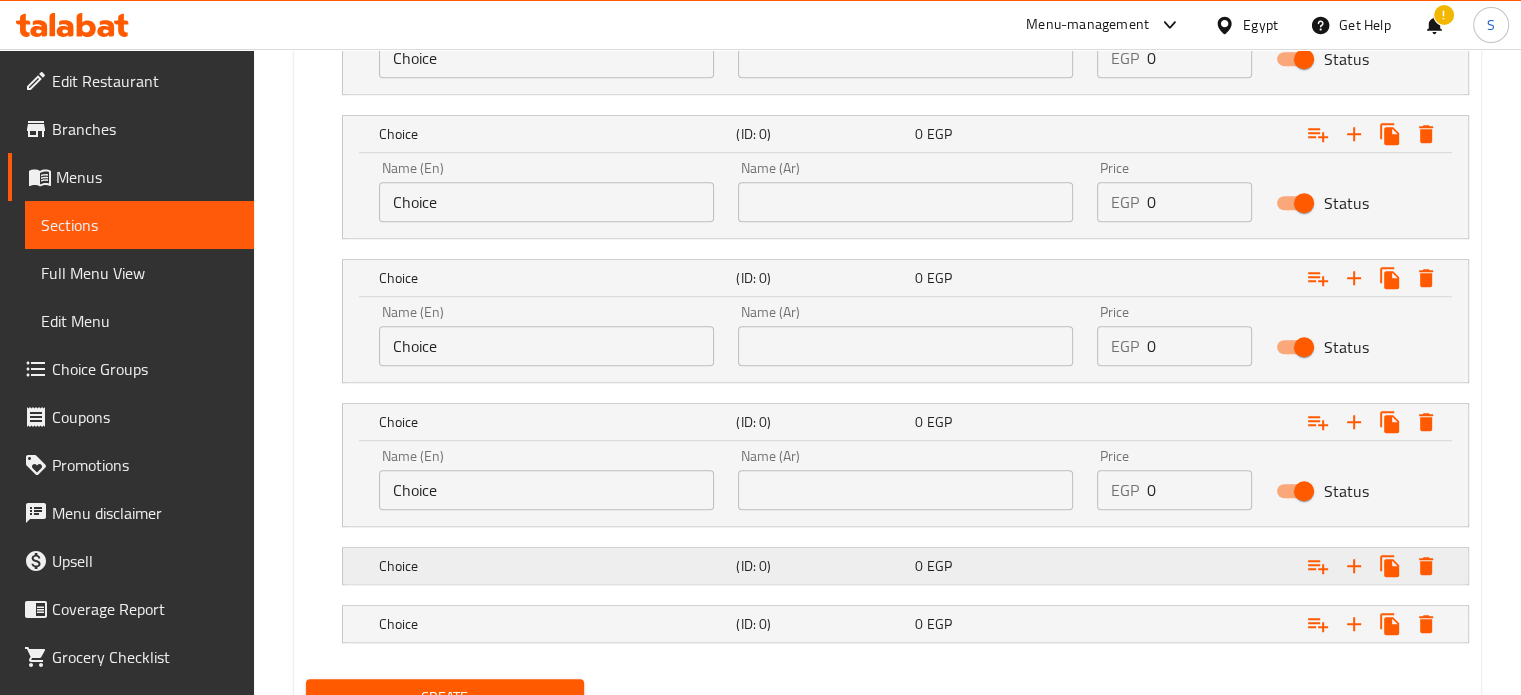 click on "(ID: 0)" at bounding box center [800, -52] 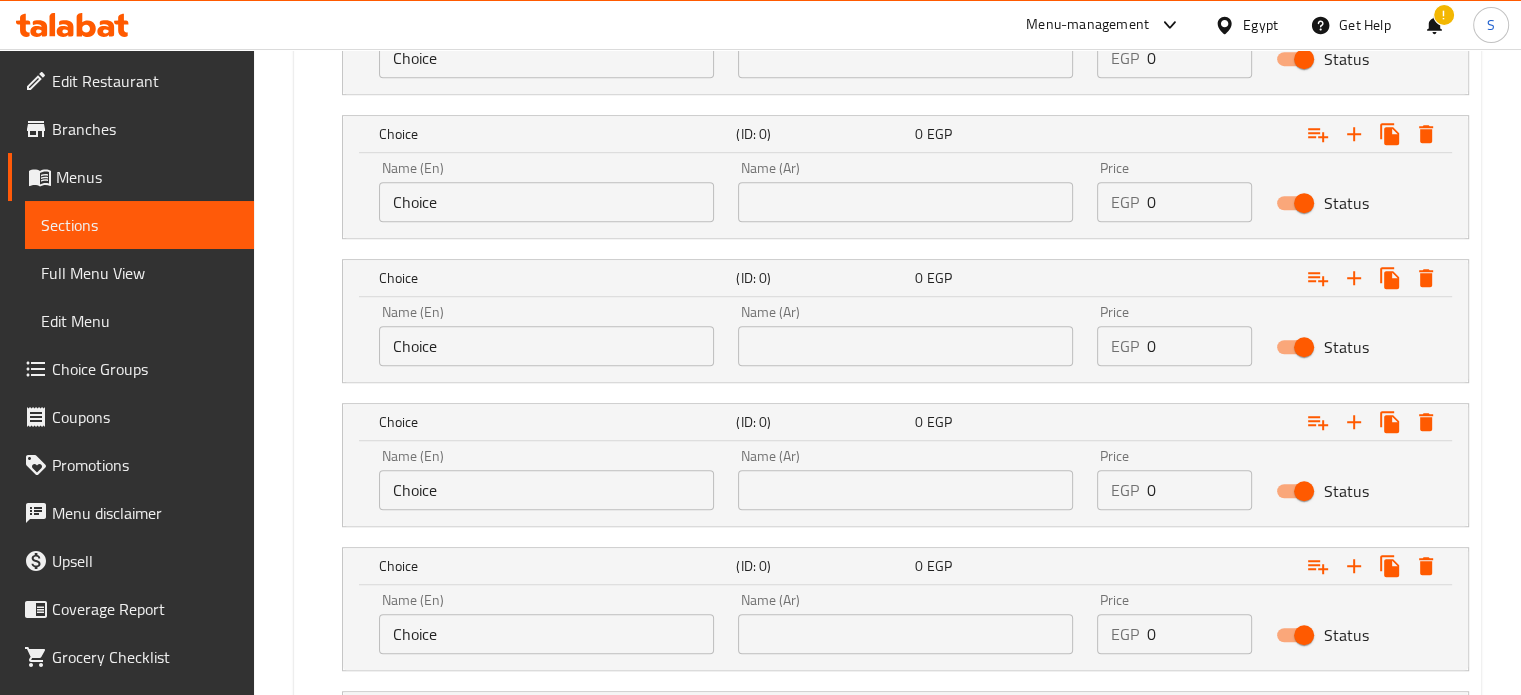 scroll, scrollTop: 1422, scrollLeft: 0, axis: vertical 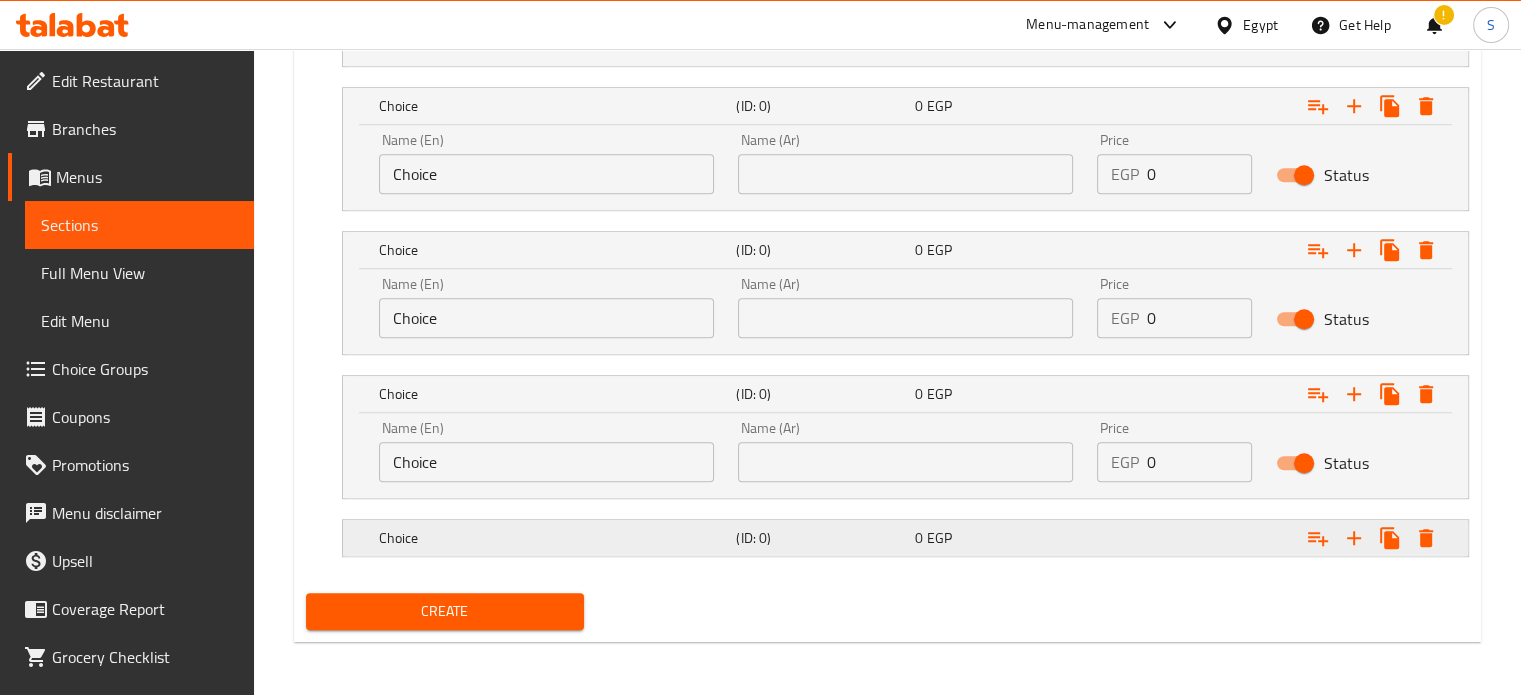 click on "(ID: 0)" at bounding box center [800, -224] 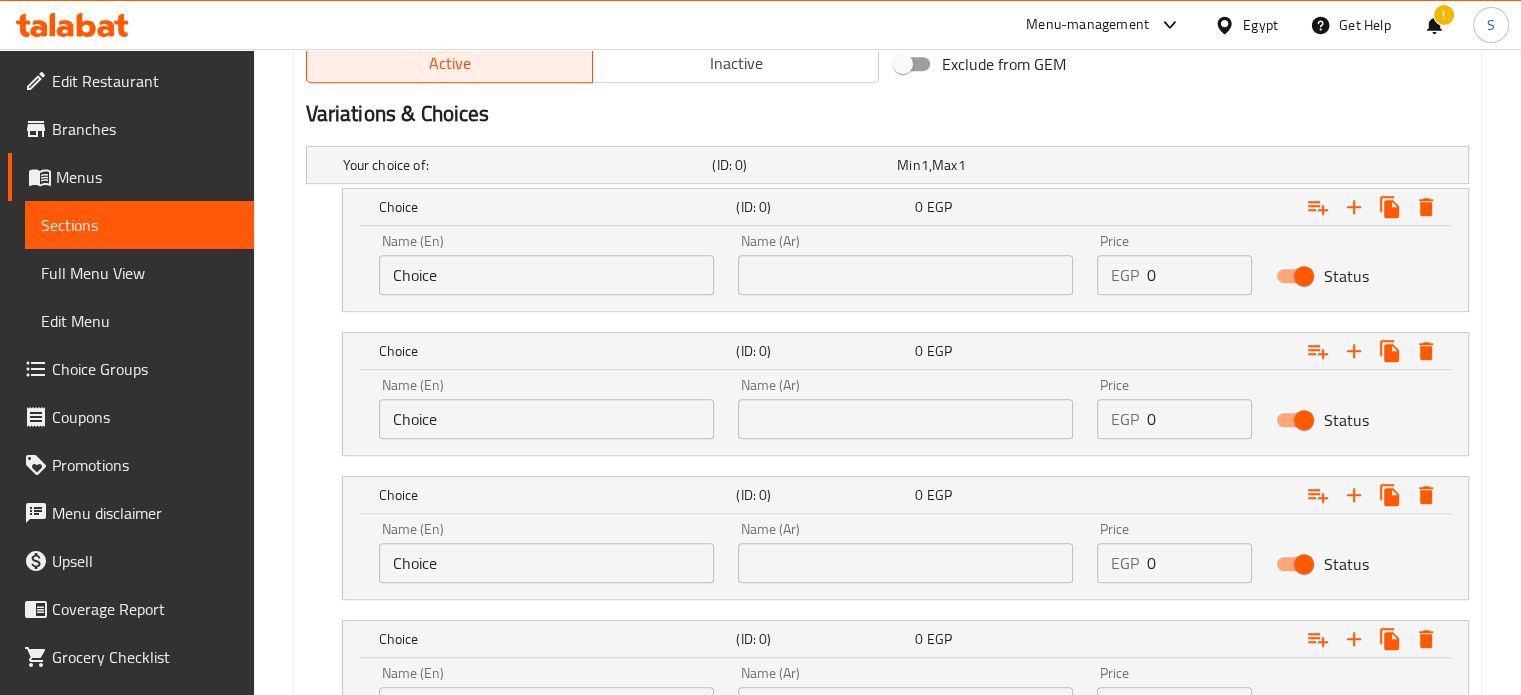 scroll, scrollTop: 1024, scrollLeft: 0, axis: vertical 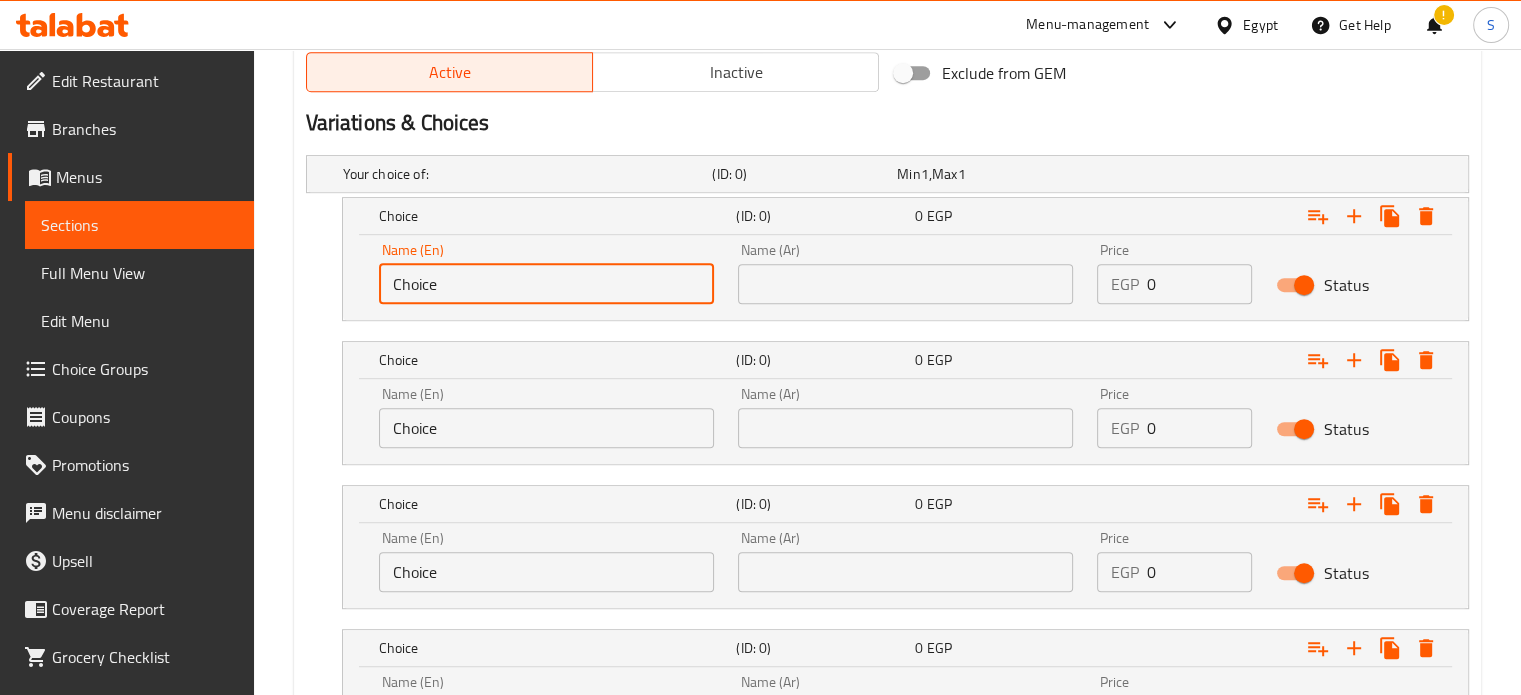 click on "Choice" at bounding box center (546, 284) 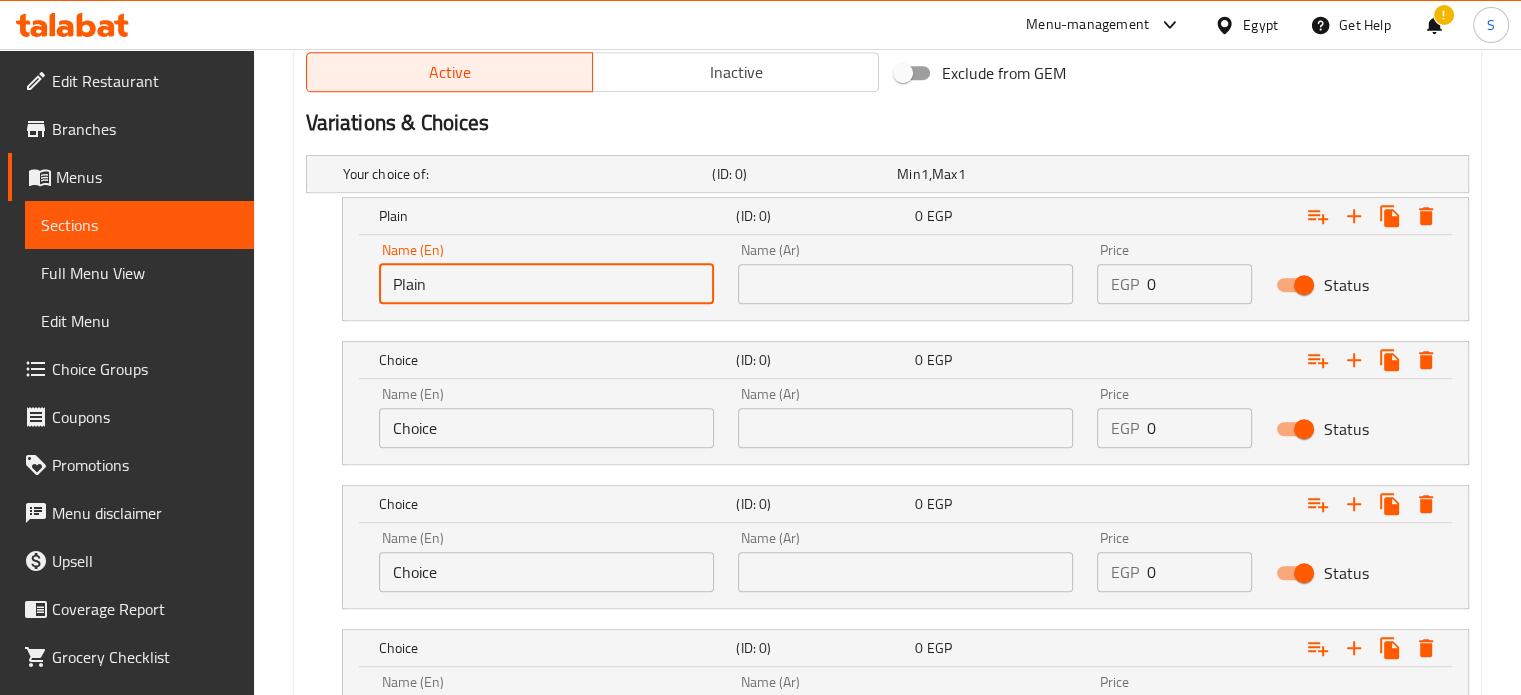 type on "Plain" 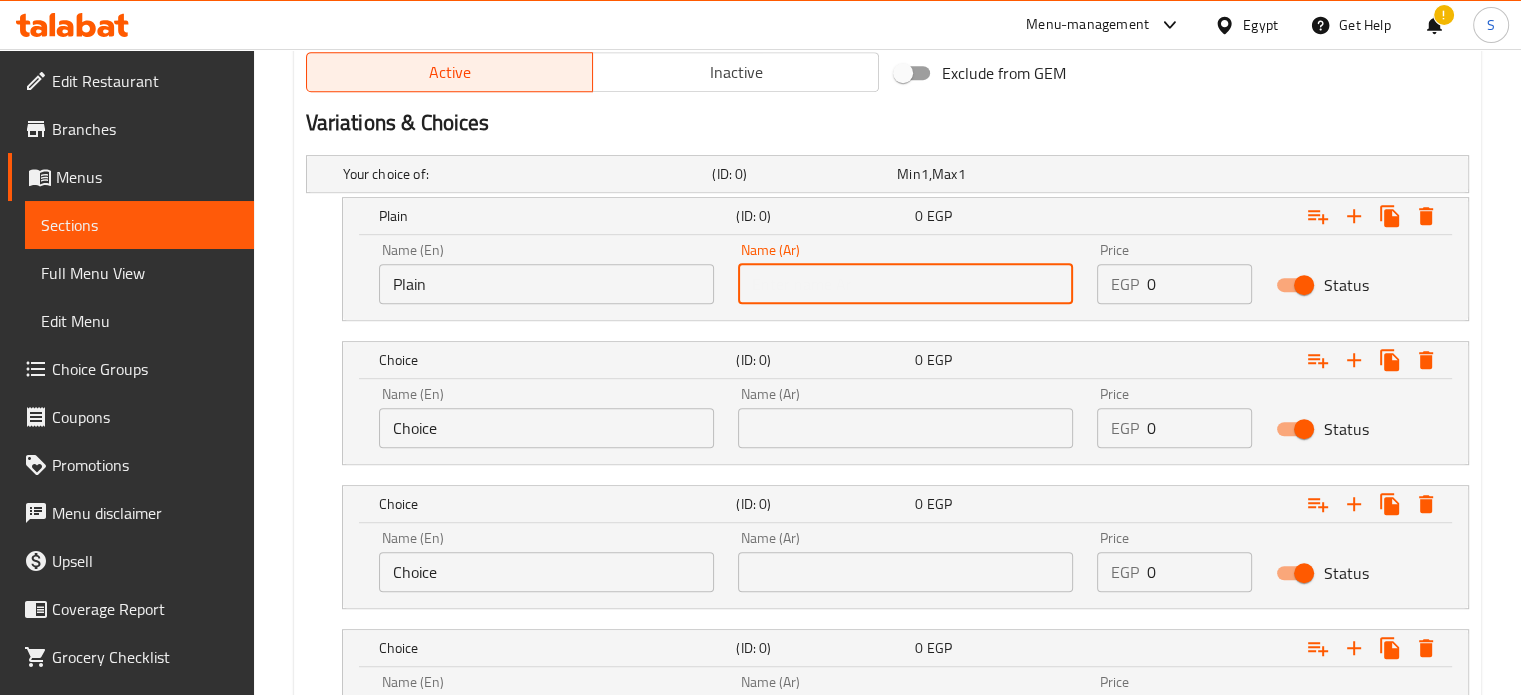 click at bounding box center (905, 284) 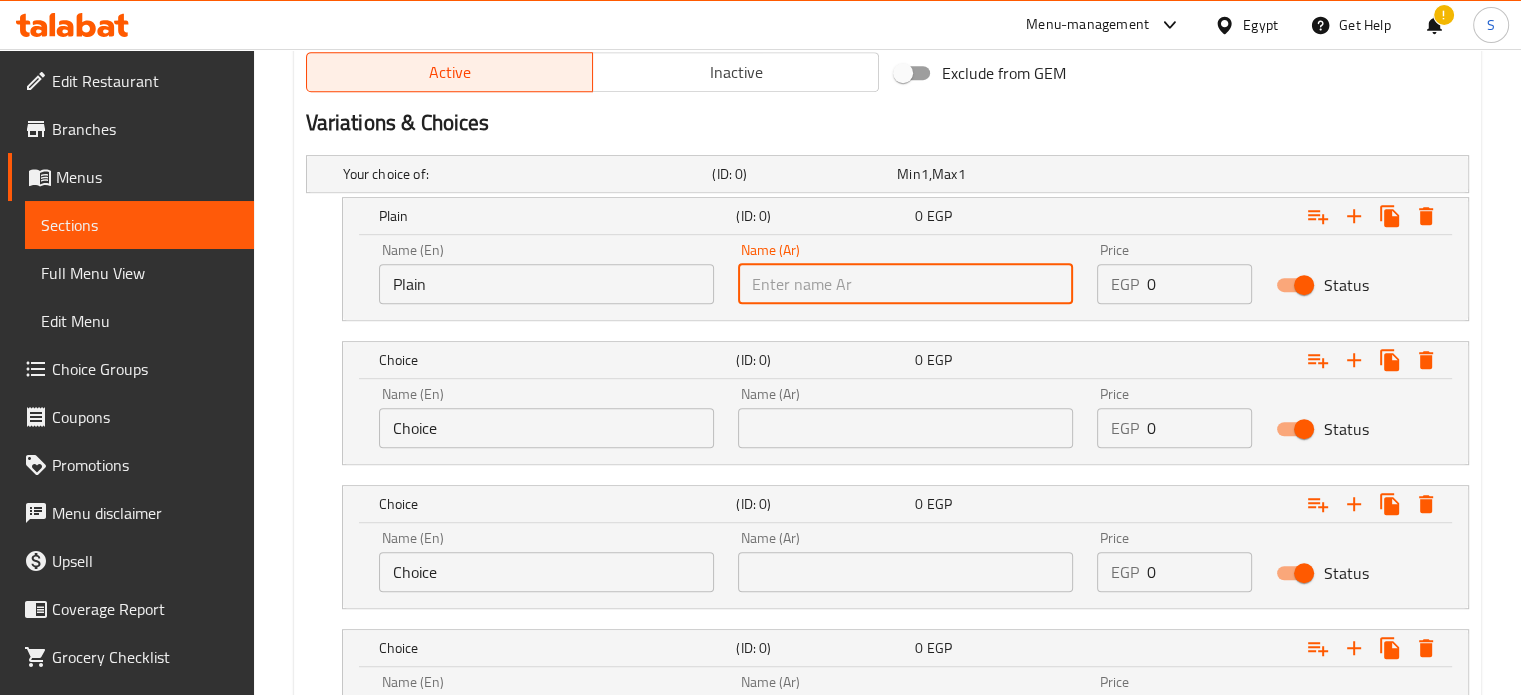paste on "ساده" 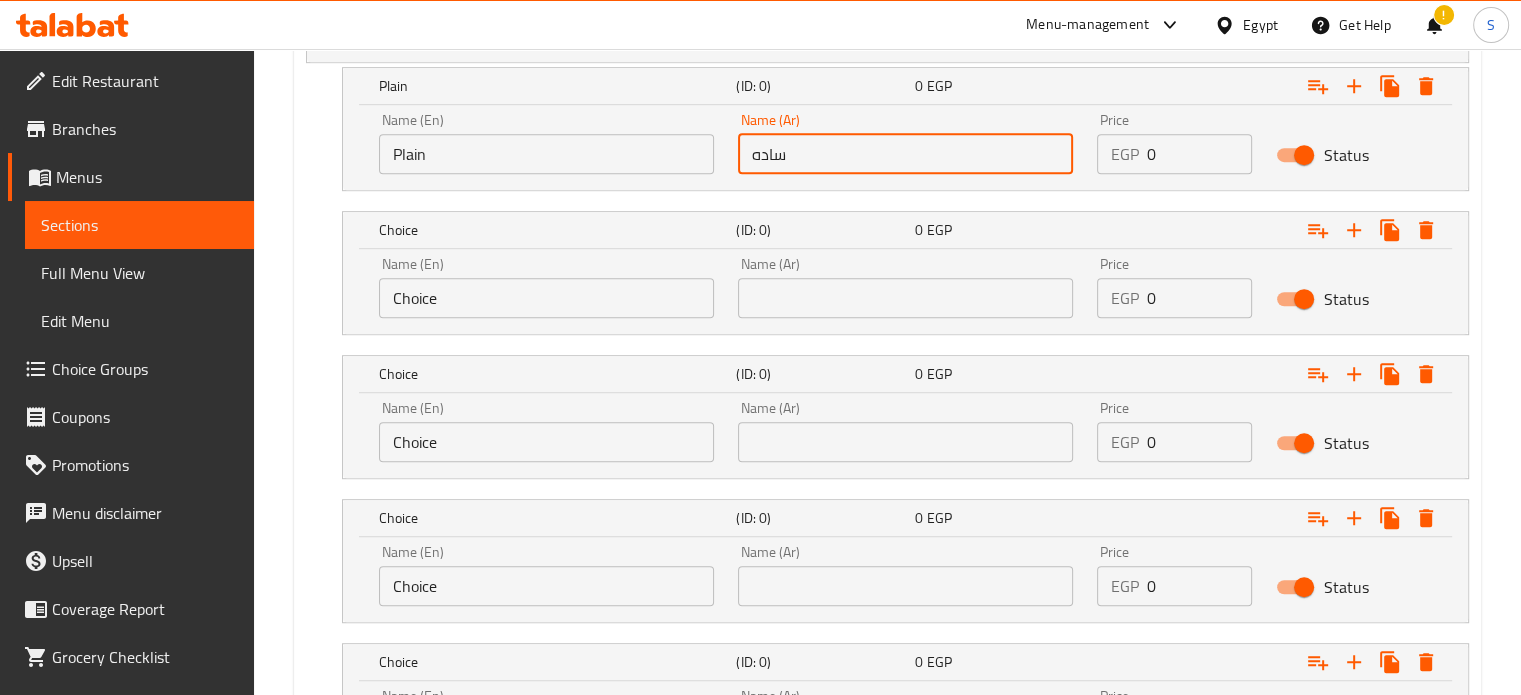 scroll, scrollTop: 1188, scrollLeft: 0, axis: vertical 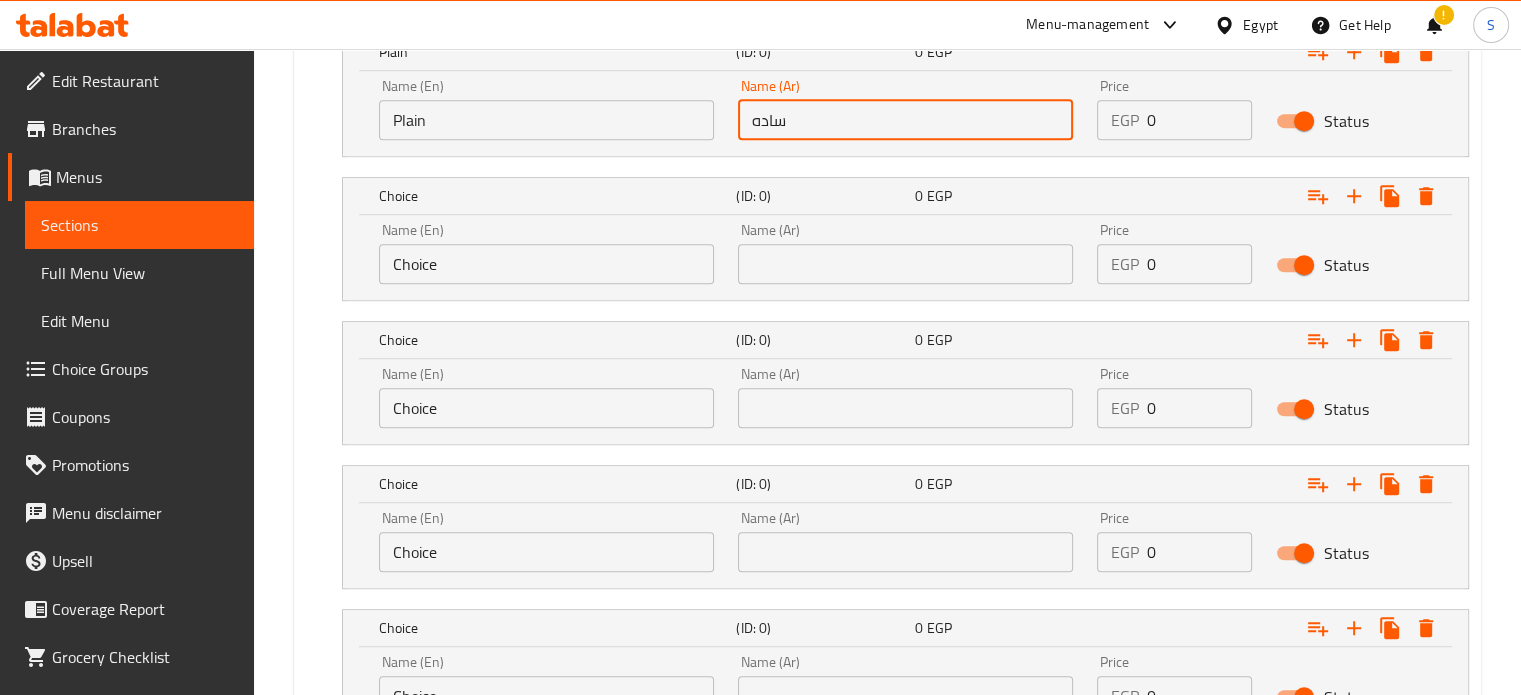 type on "ساده" 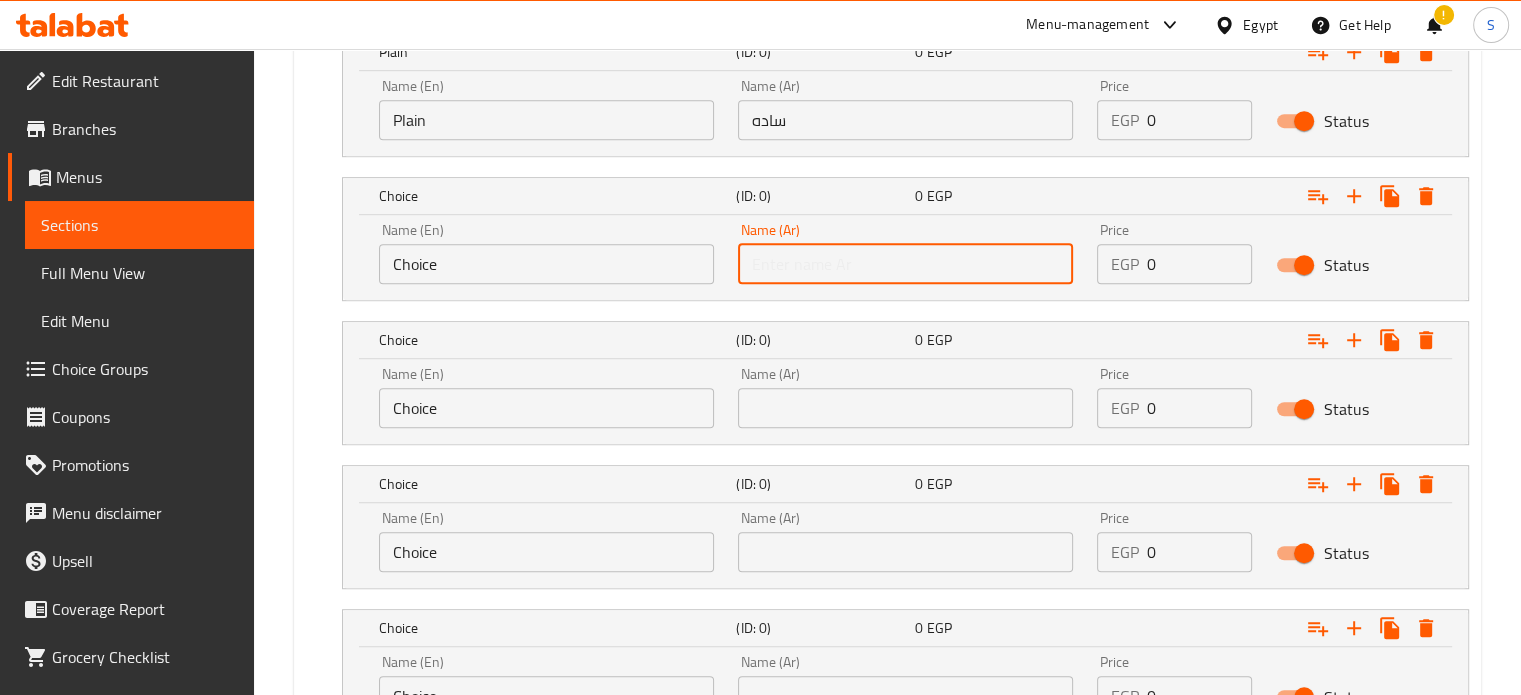 click at bounding box center (905, 264) 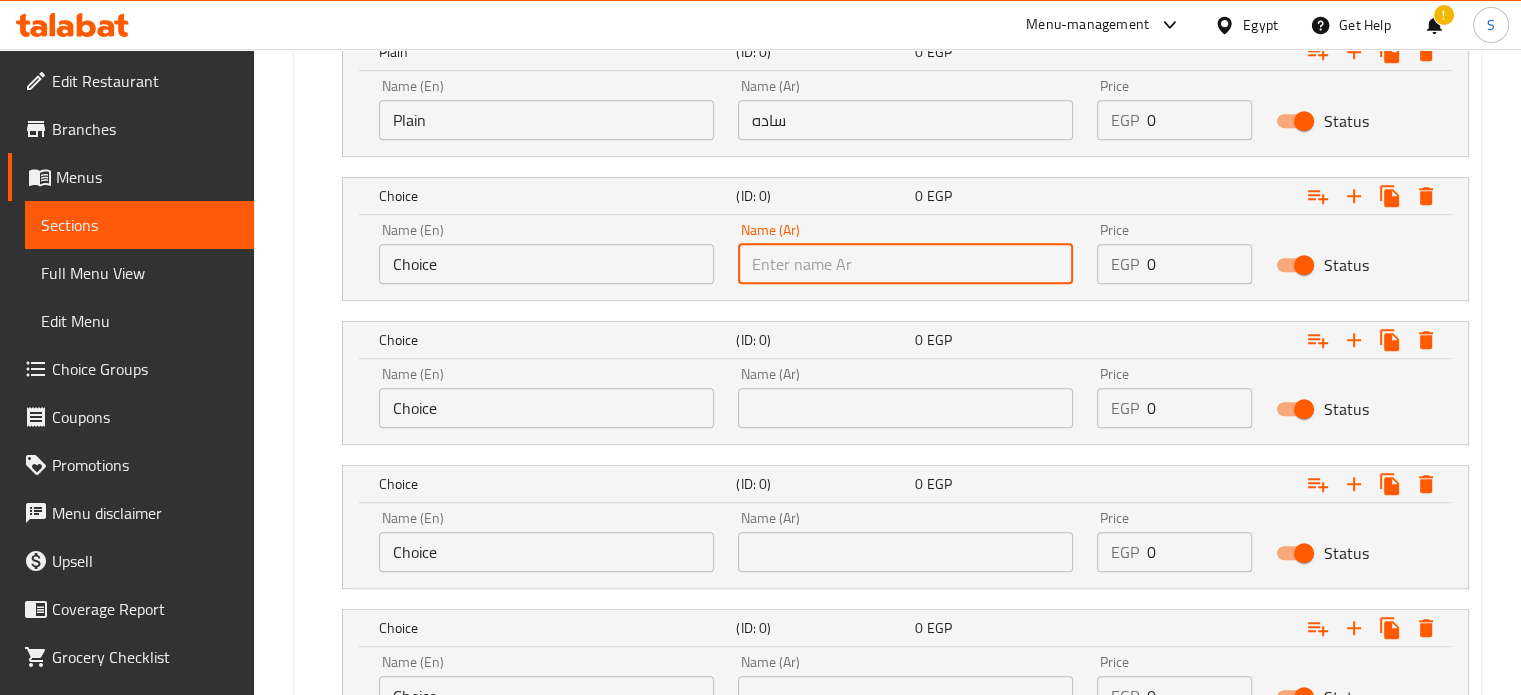 paste on "Seasonings" 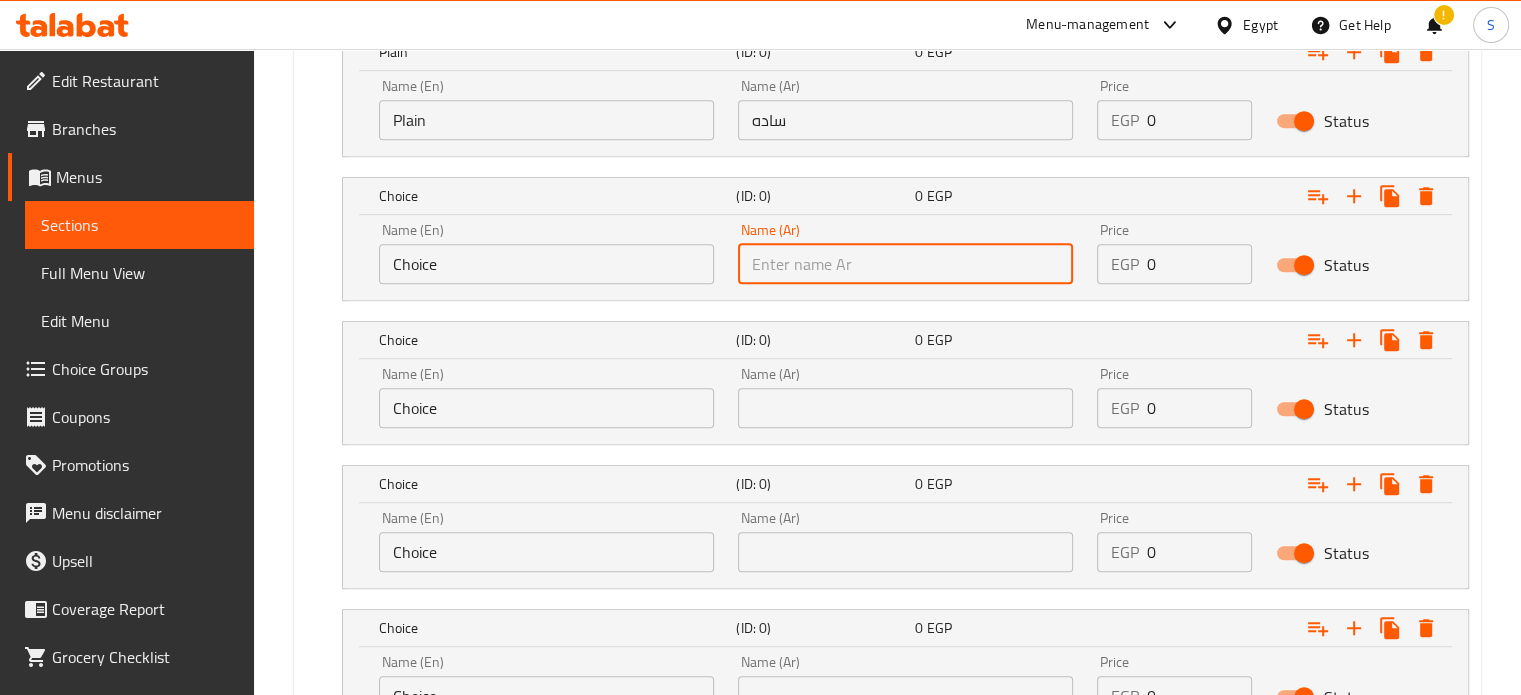 type on "Seasonings" 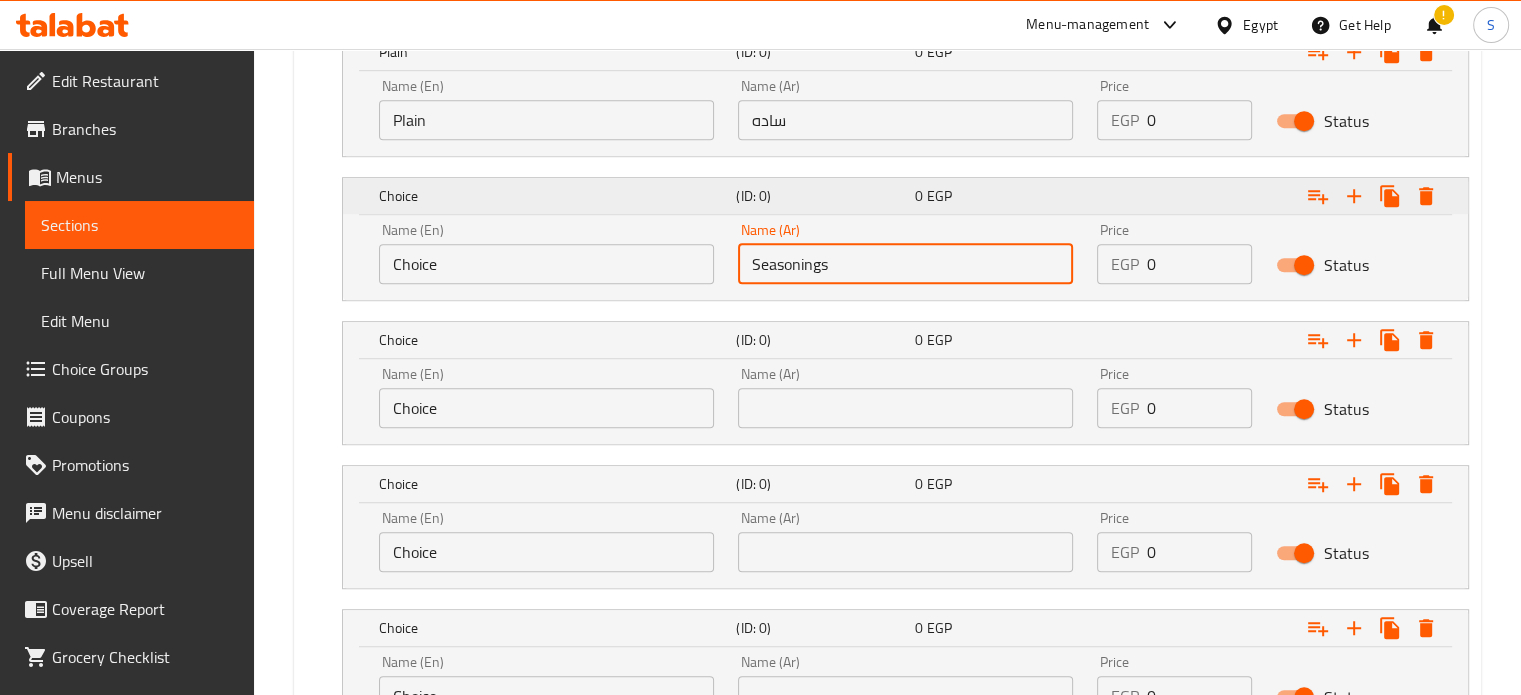 type 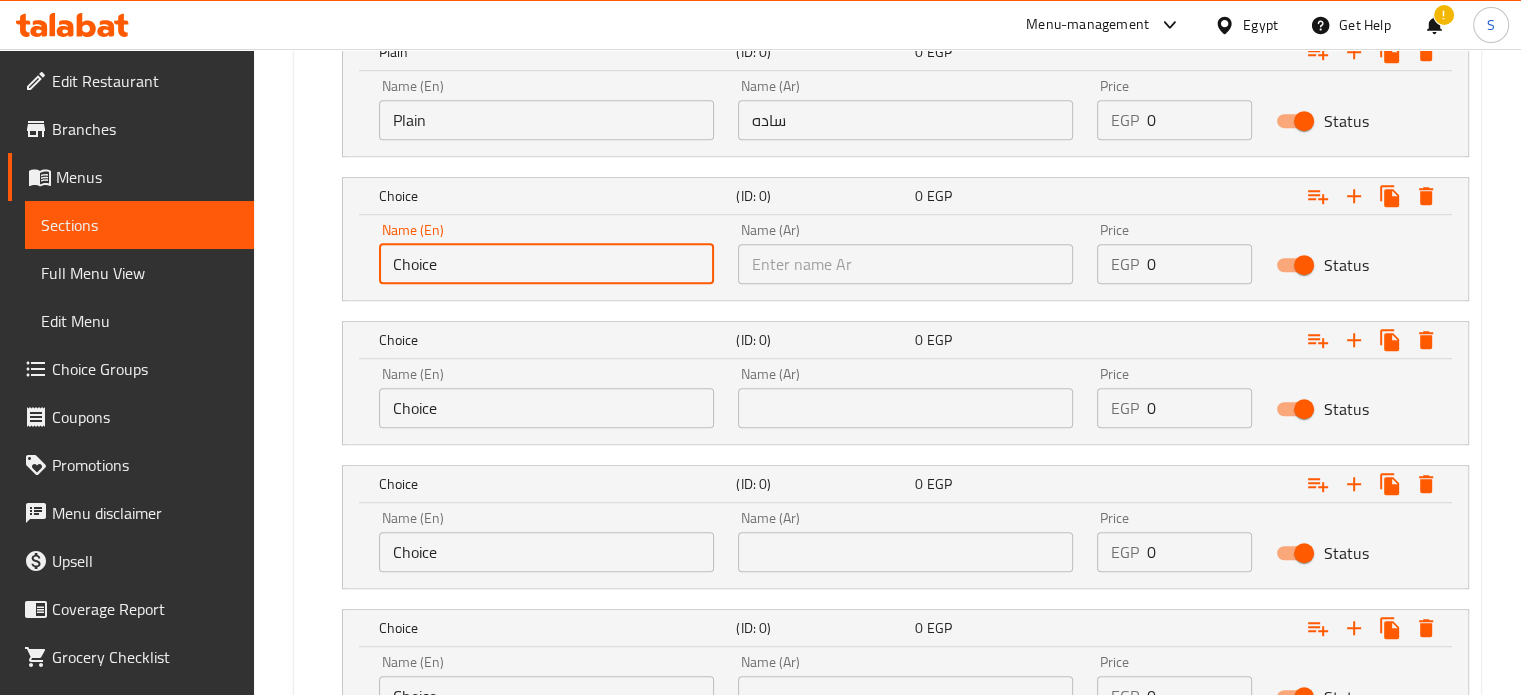 click on "Choice" at bounding box center (546, 264) 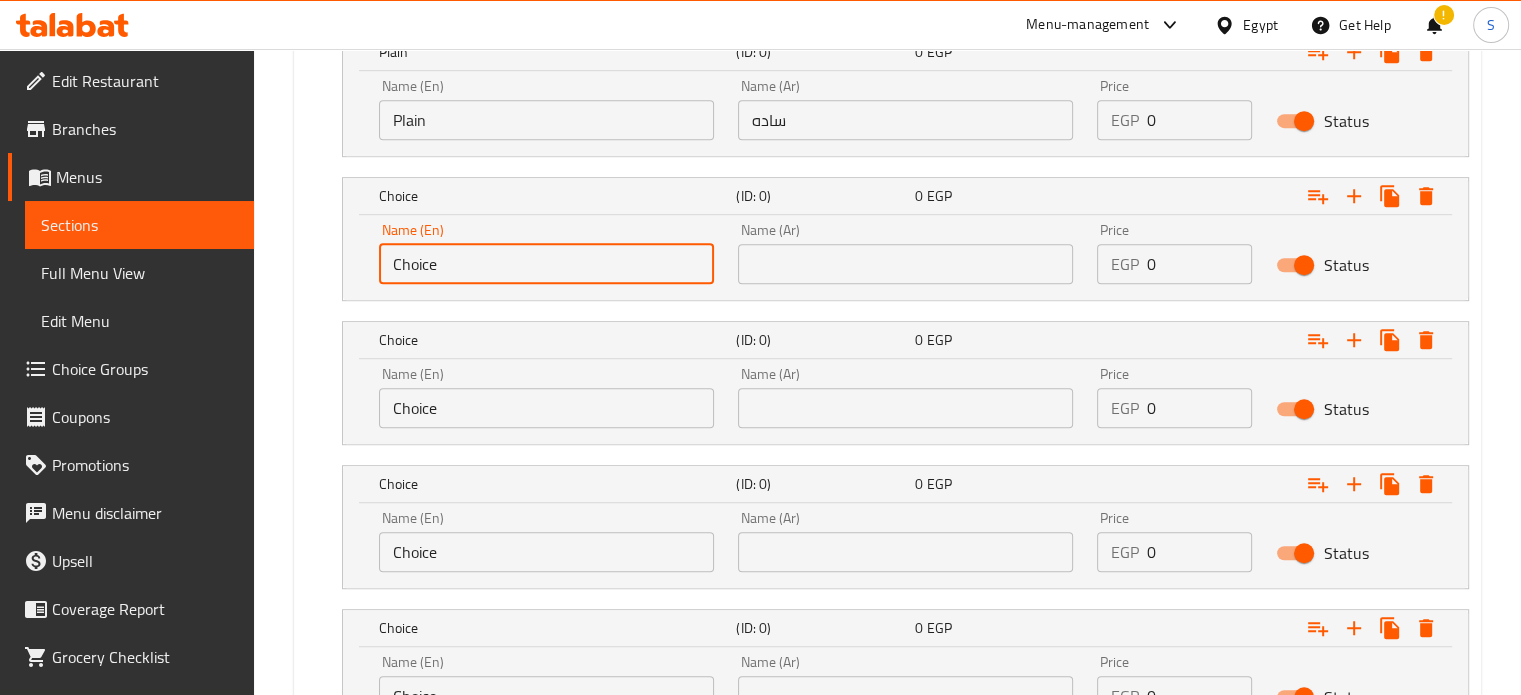 click on "Choice" at bounding box center [546, 264] 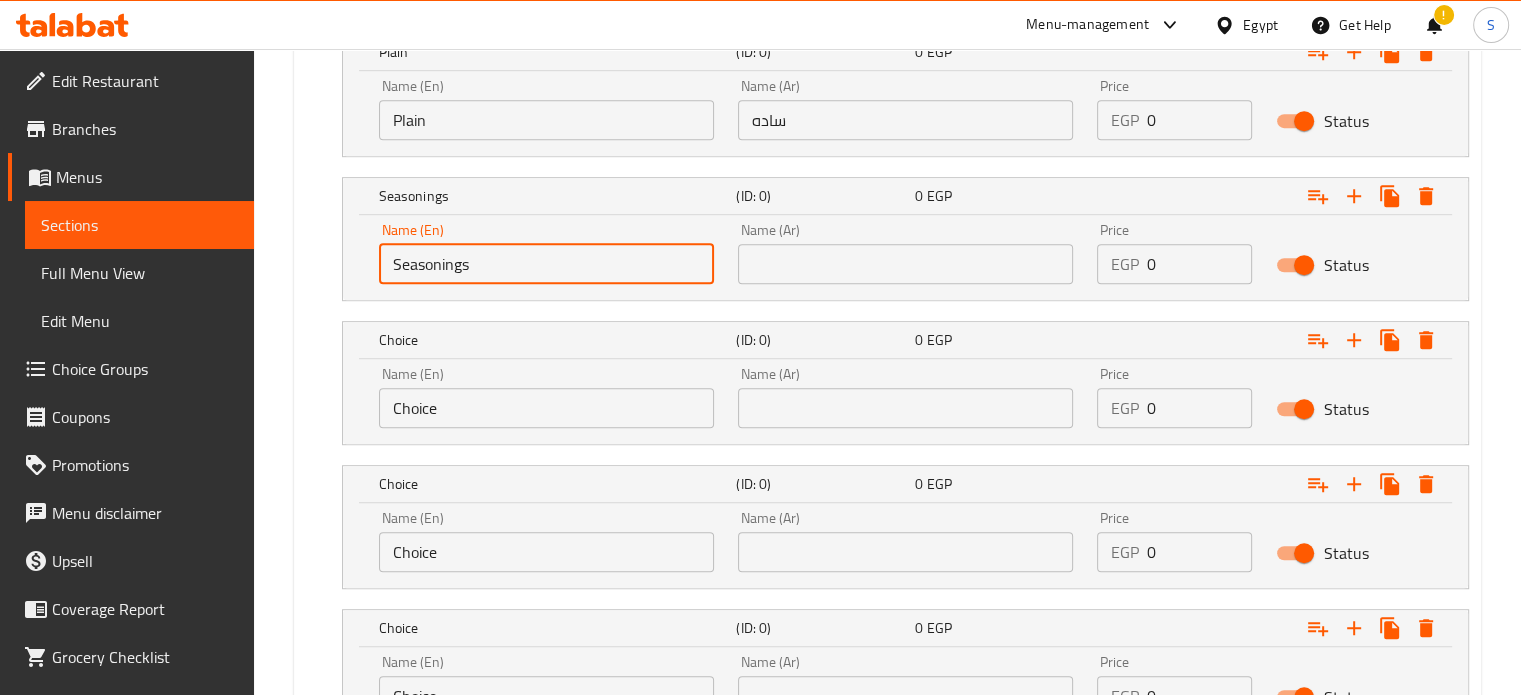 type on "Seasonings" 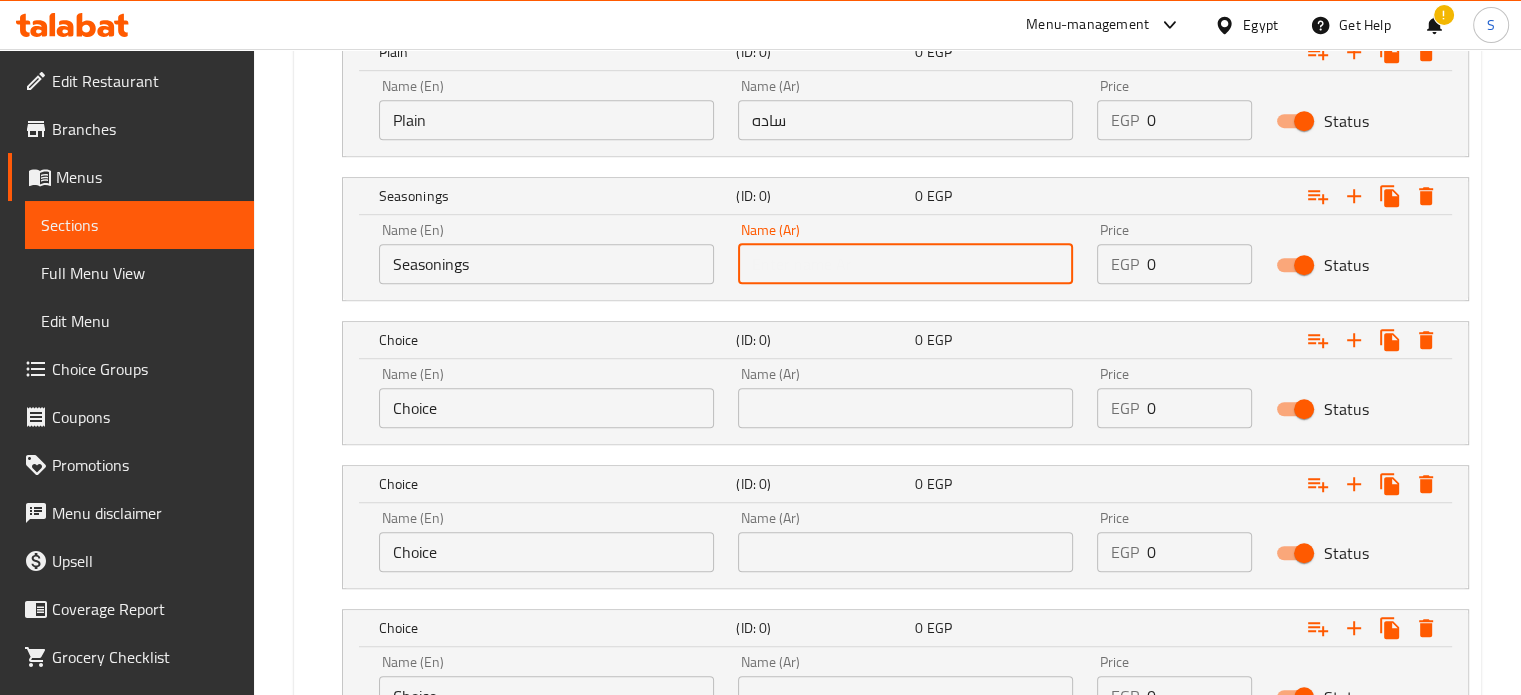click at bounding box center (905, 264) 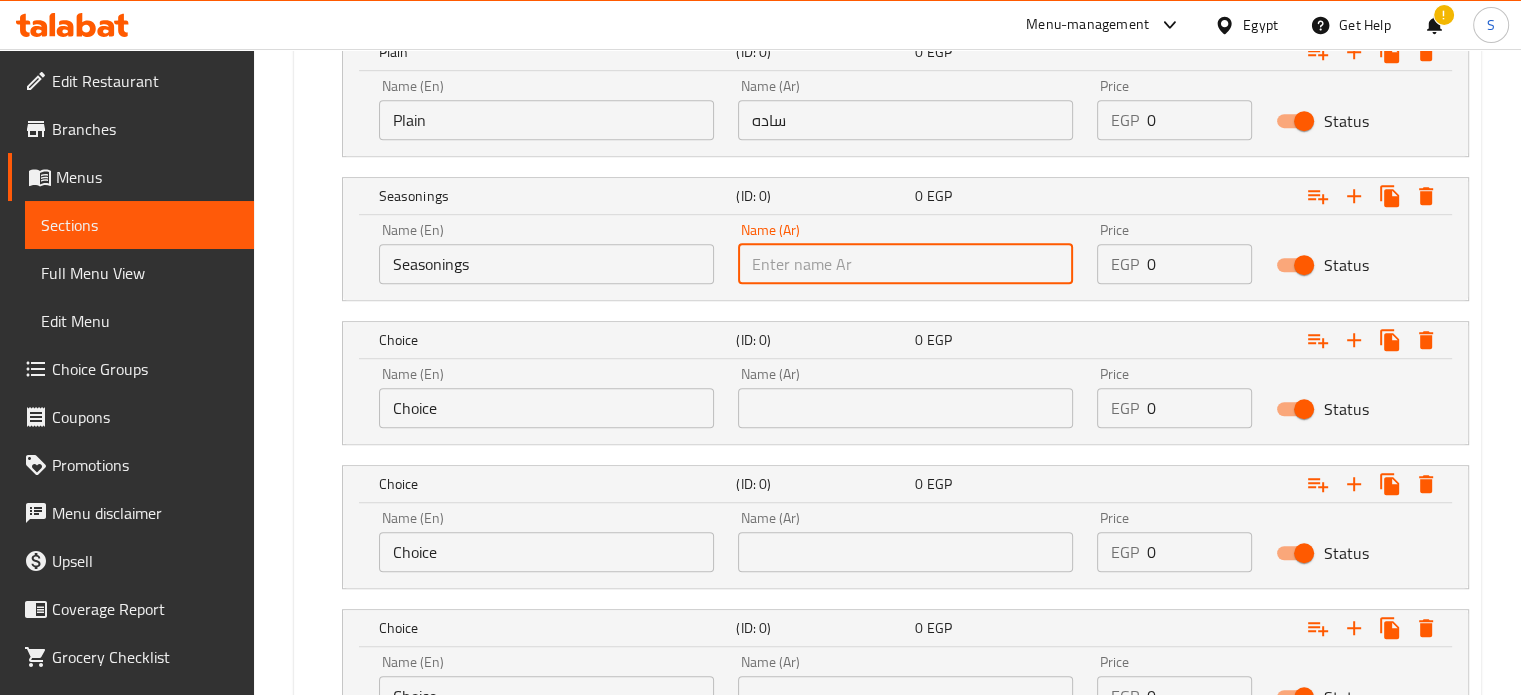 paste on "توابل" 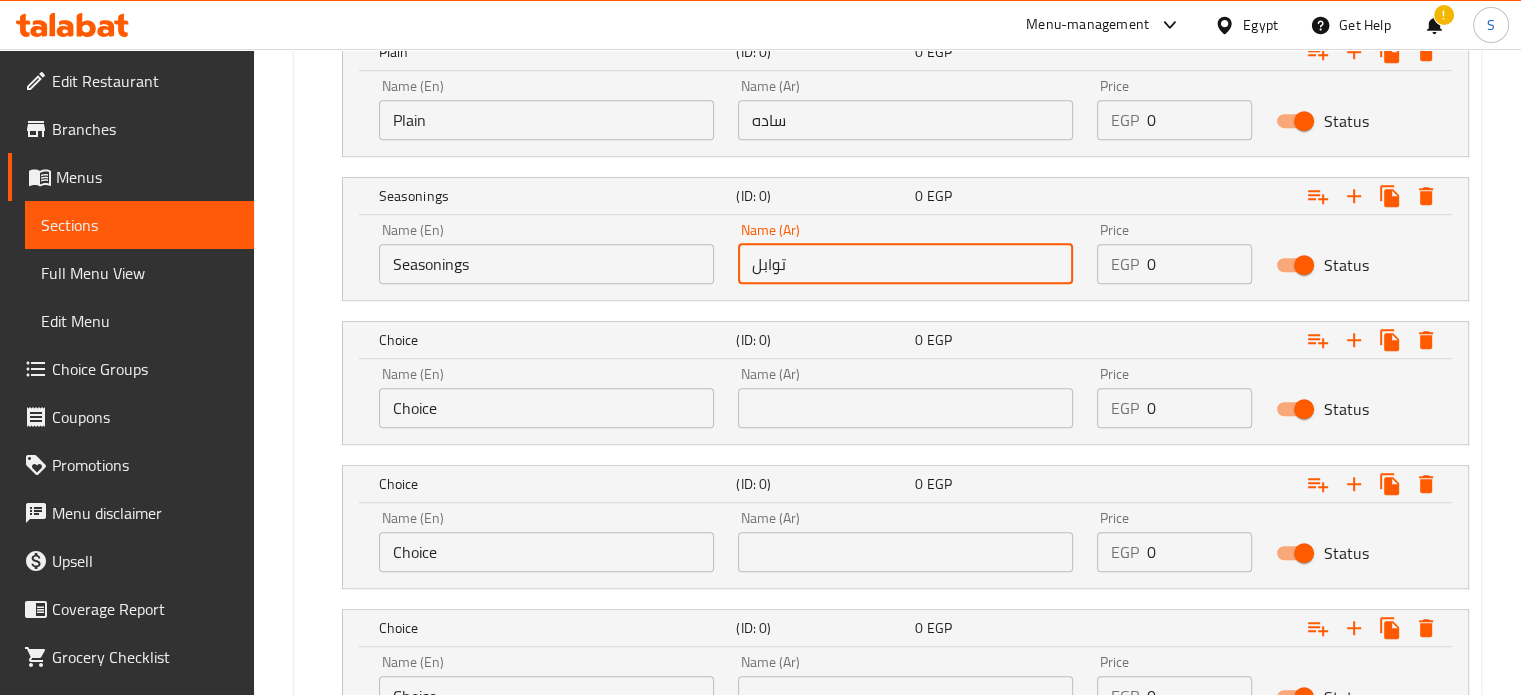 type on "توابل" 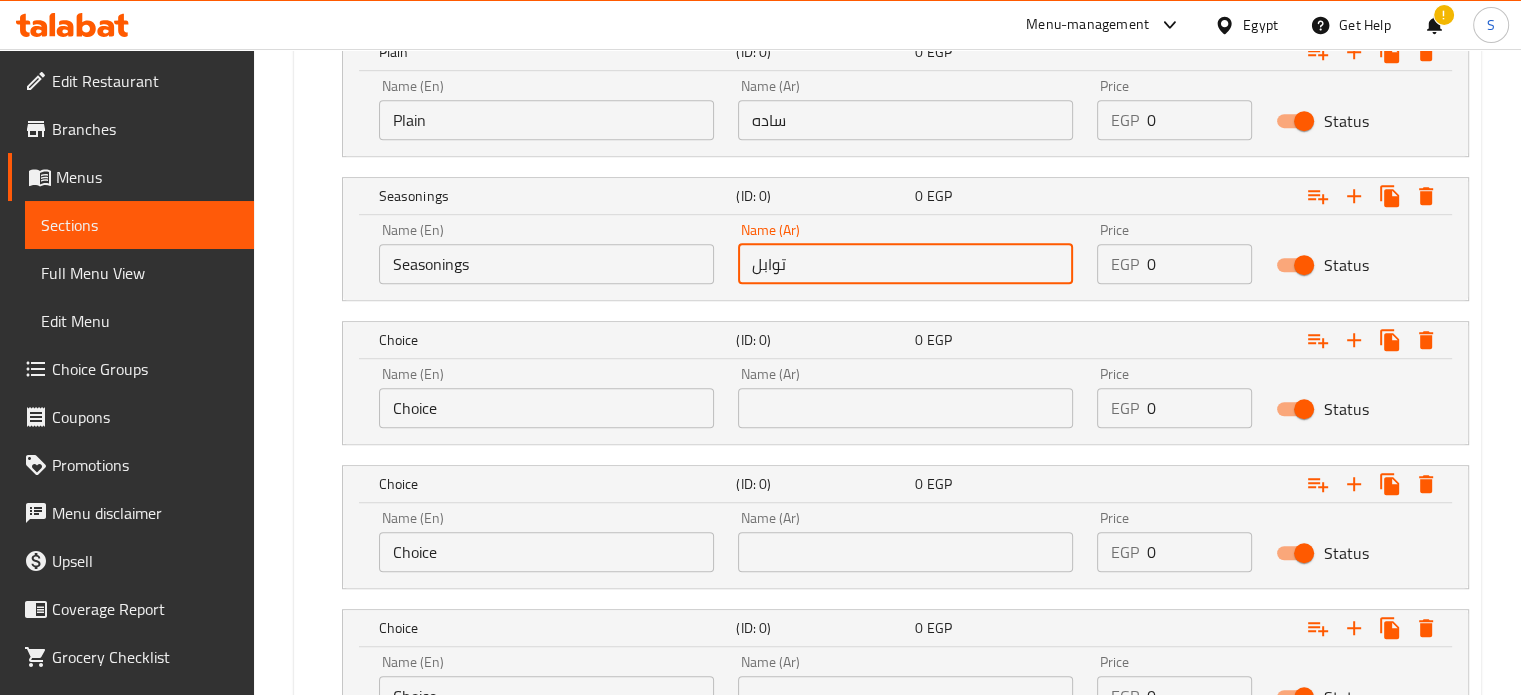 scroll, scrollTop: 1210, scrollLeft: 0, axis: vertical 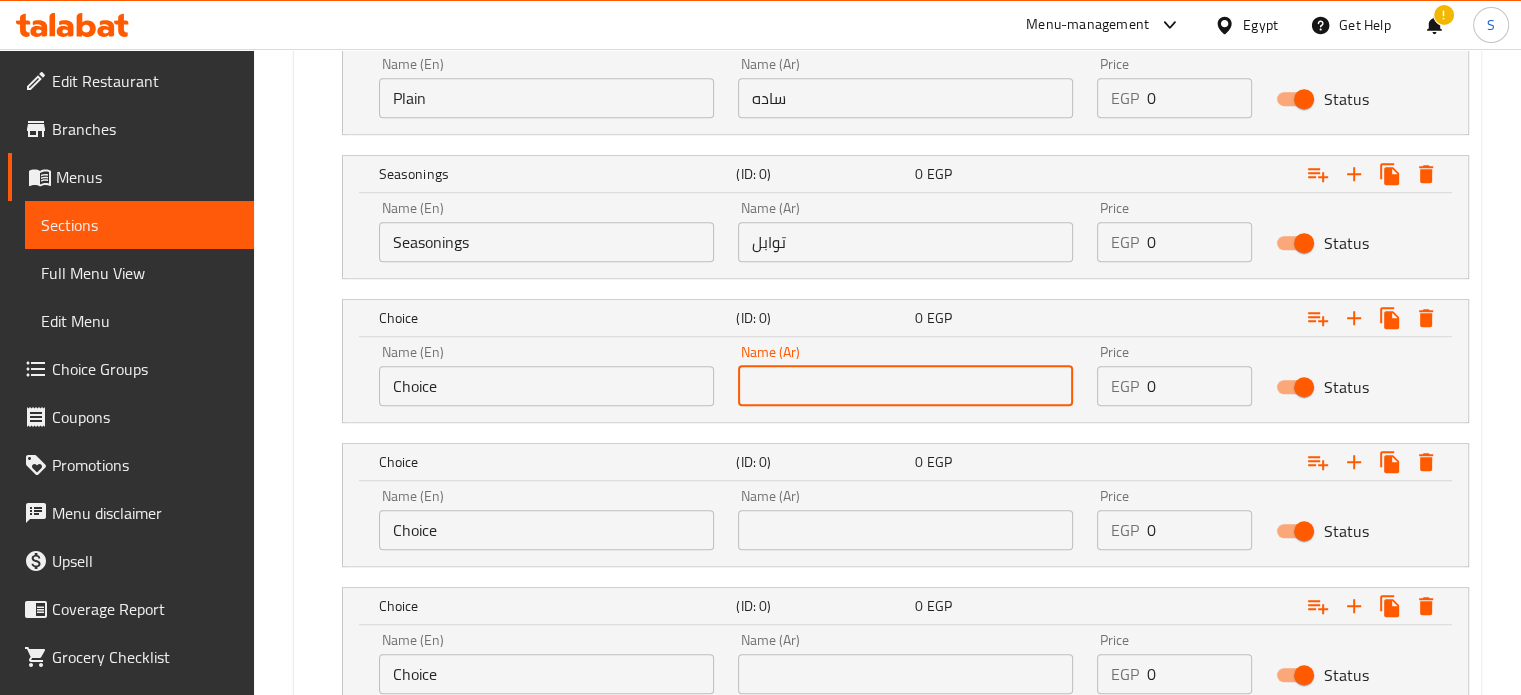 click at bounding box center [905, 386] 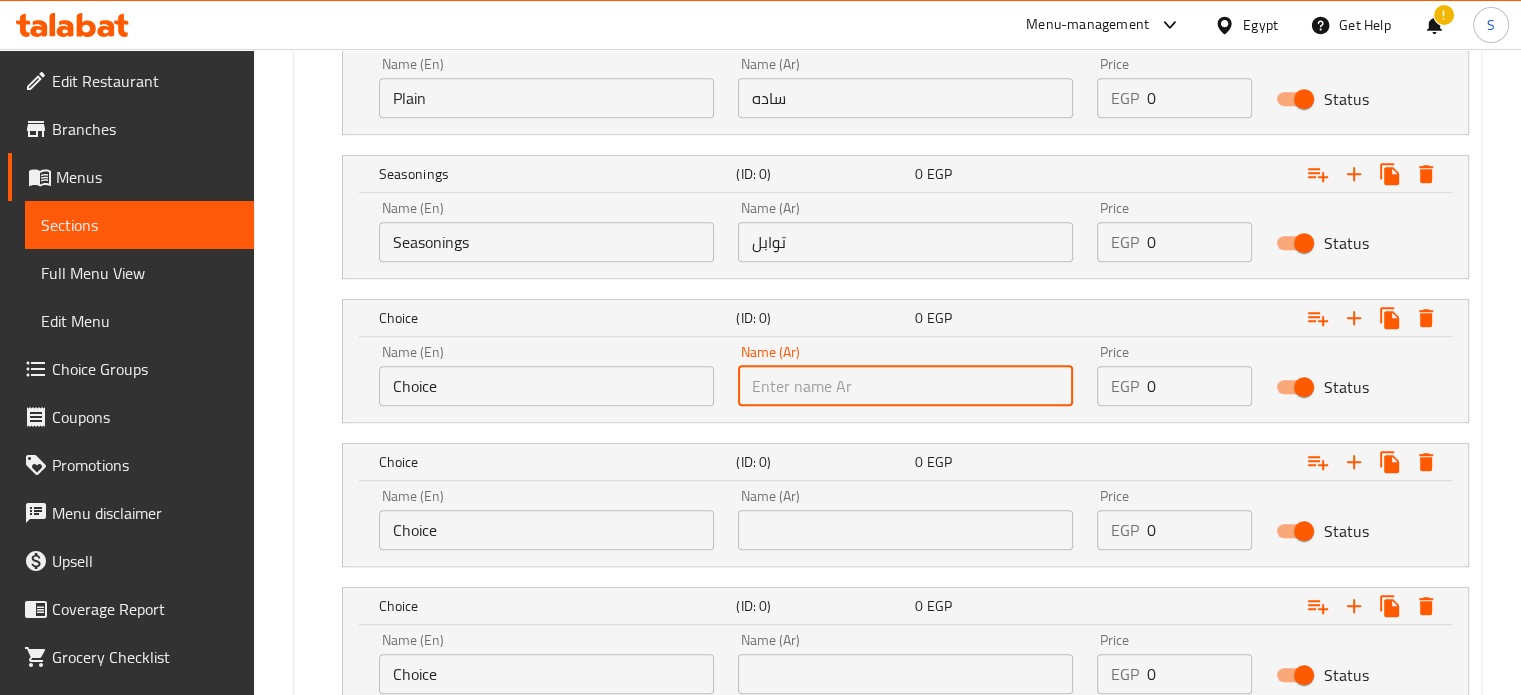 paste on "Ketchup" 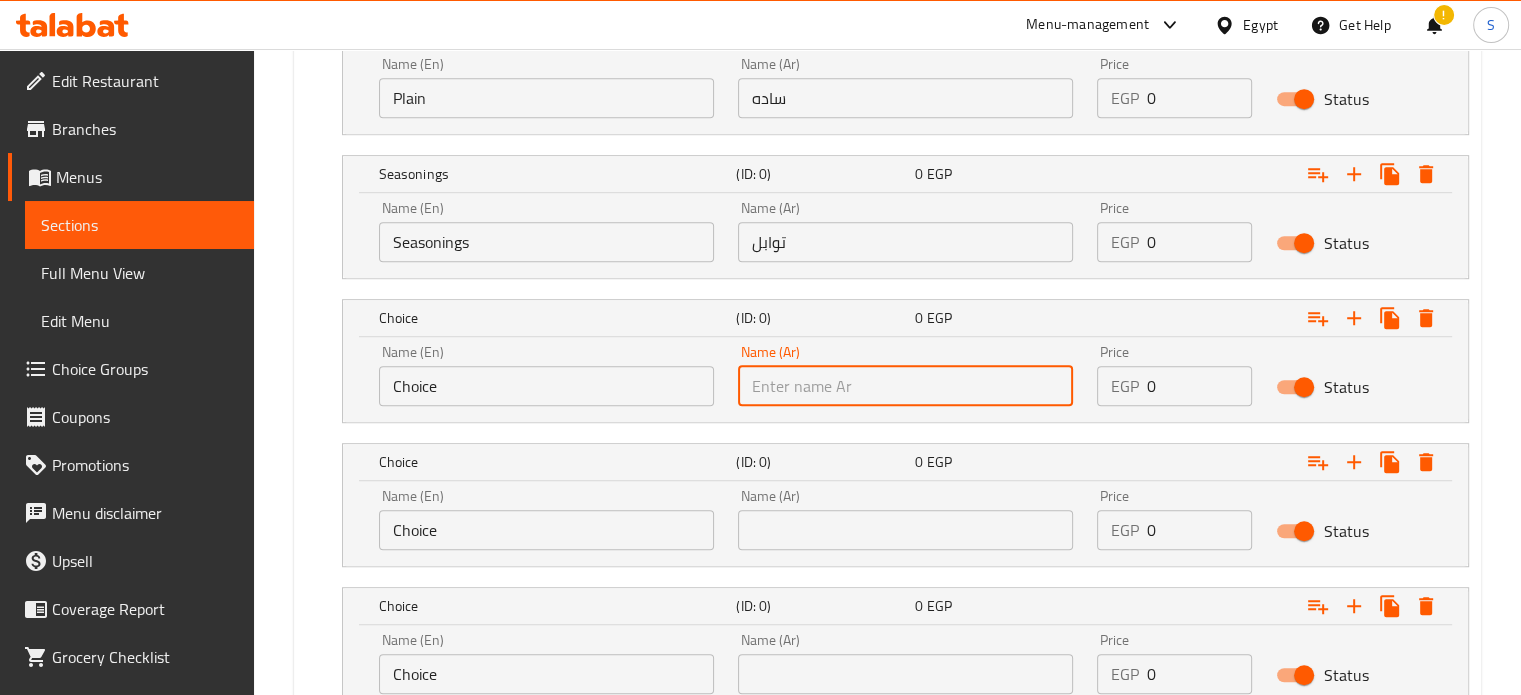 type on "Ketchup" 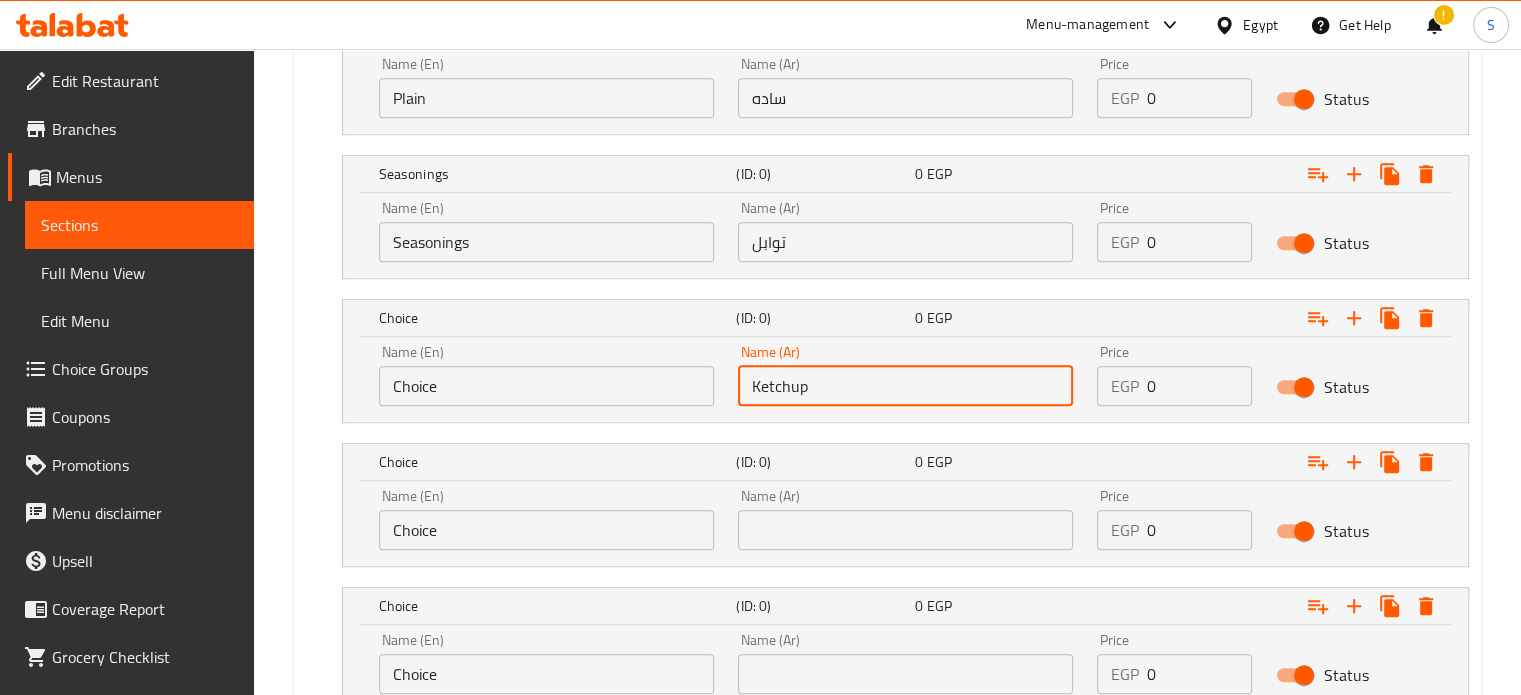 type 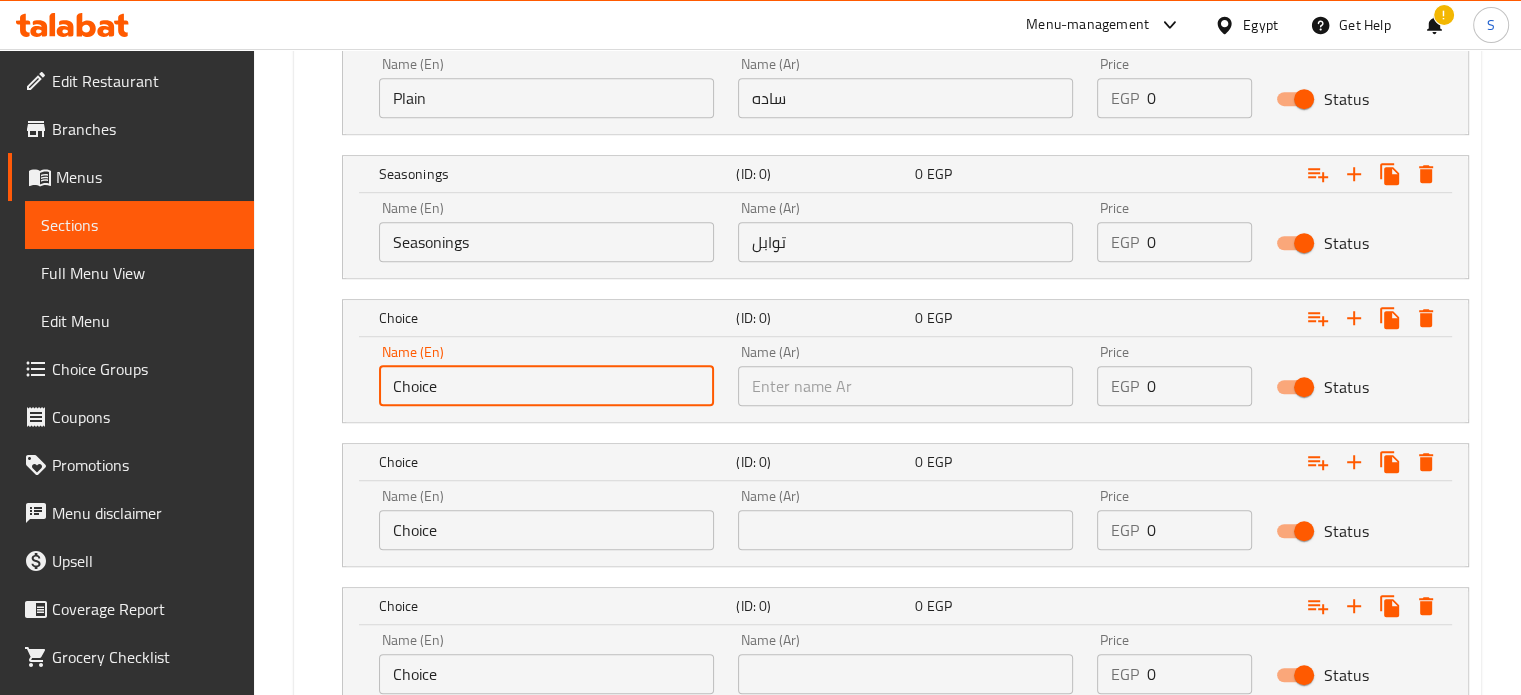 click on "Choice" at bounding box center (546, 386) 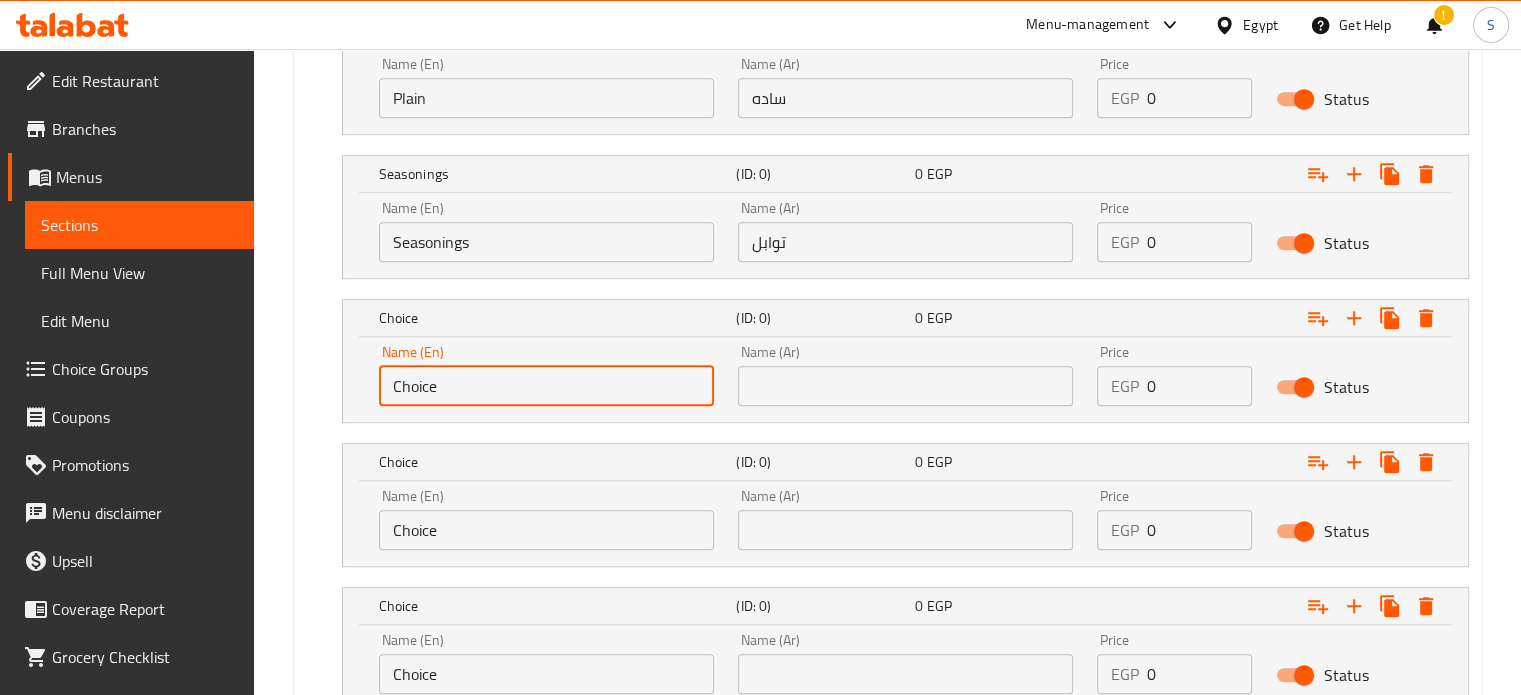 click on "Choice" at bounding box center [546, 386] 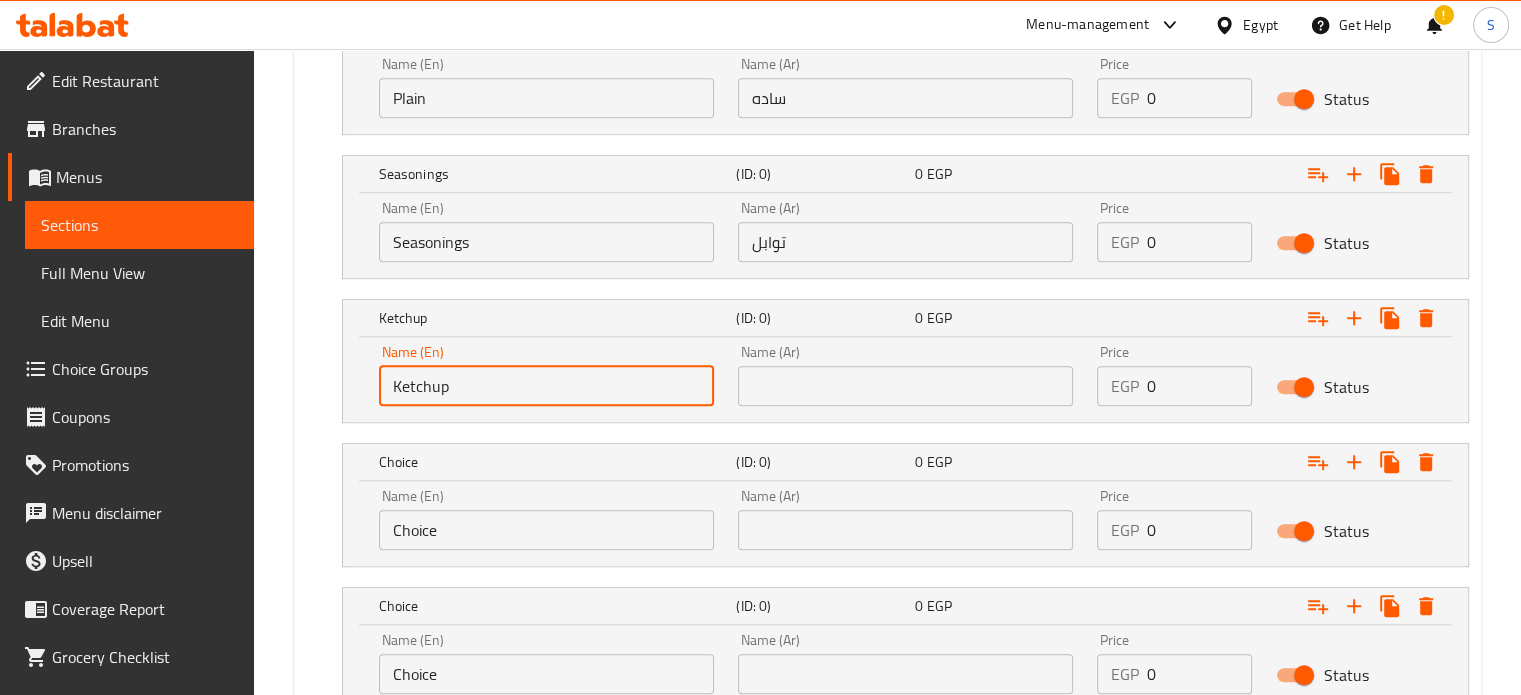 type on "Ketchup" 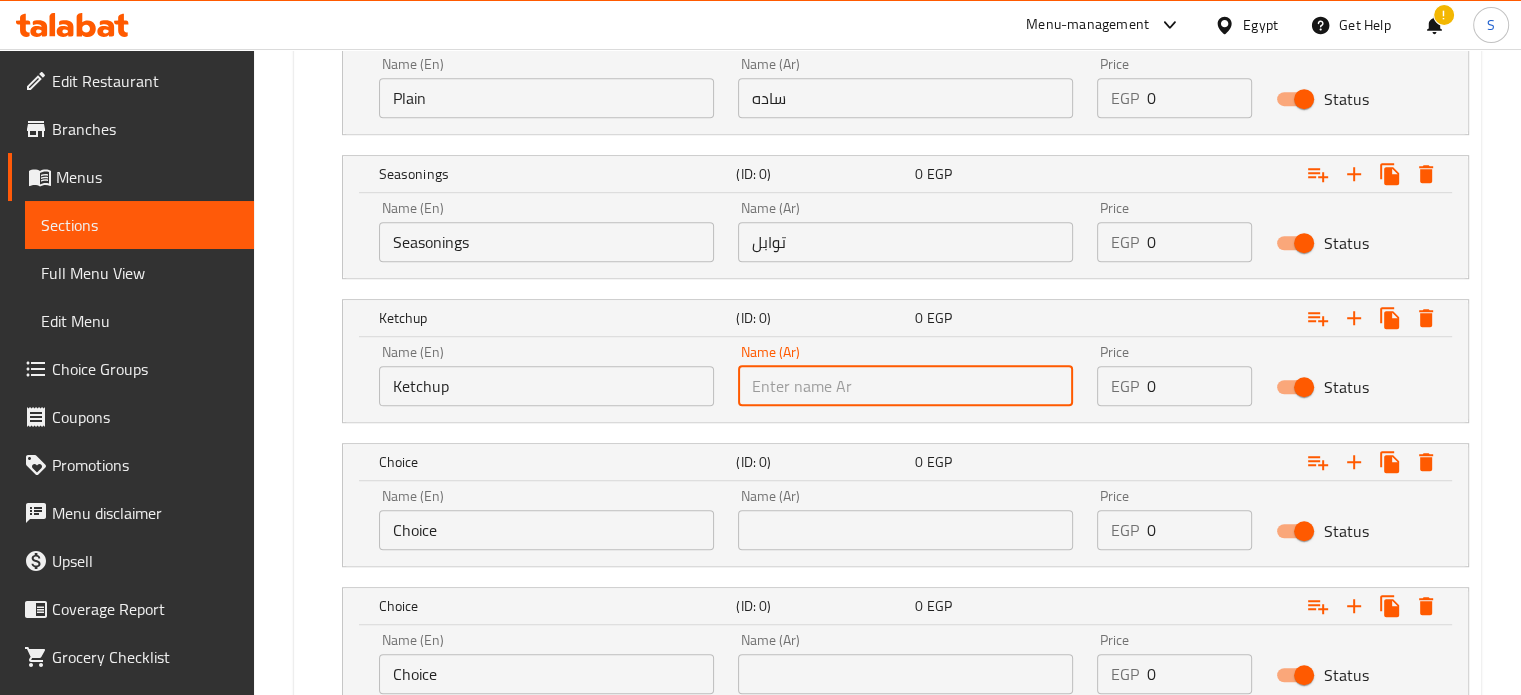 click at bounding box center (905, 386) 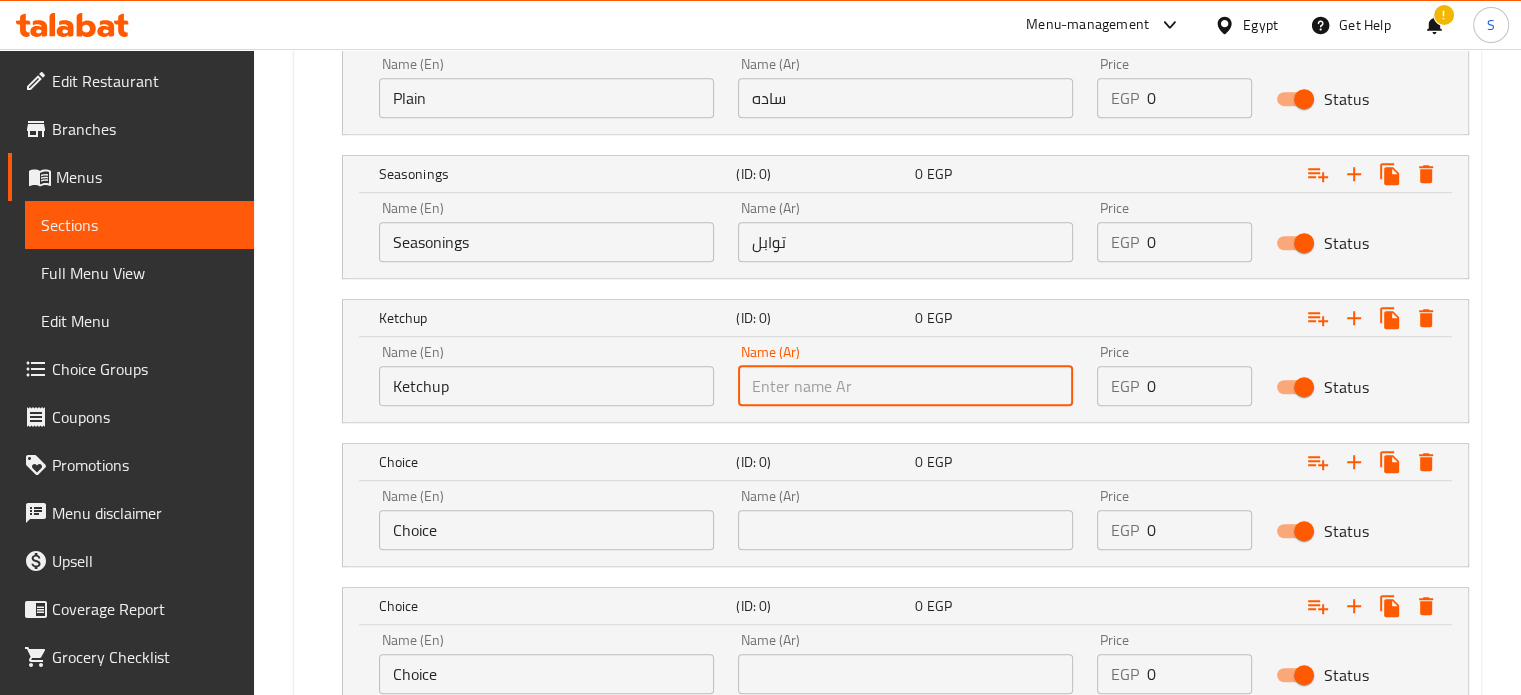 paste on "كاتشاب" 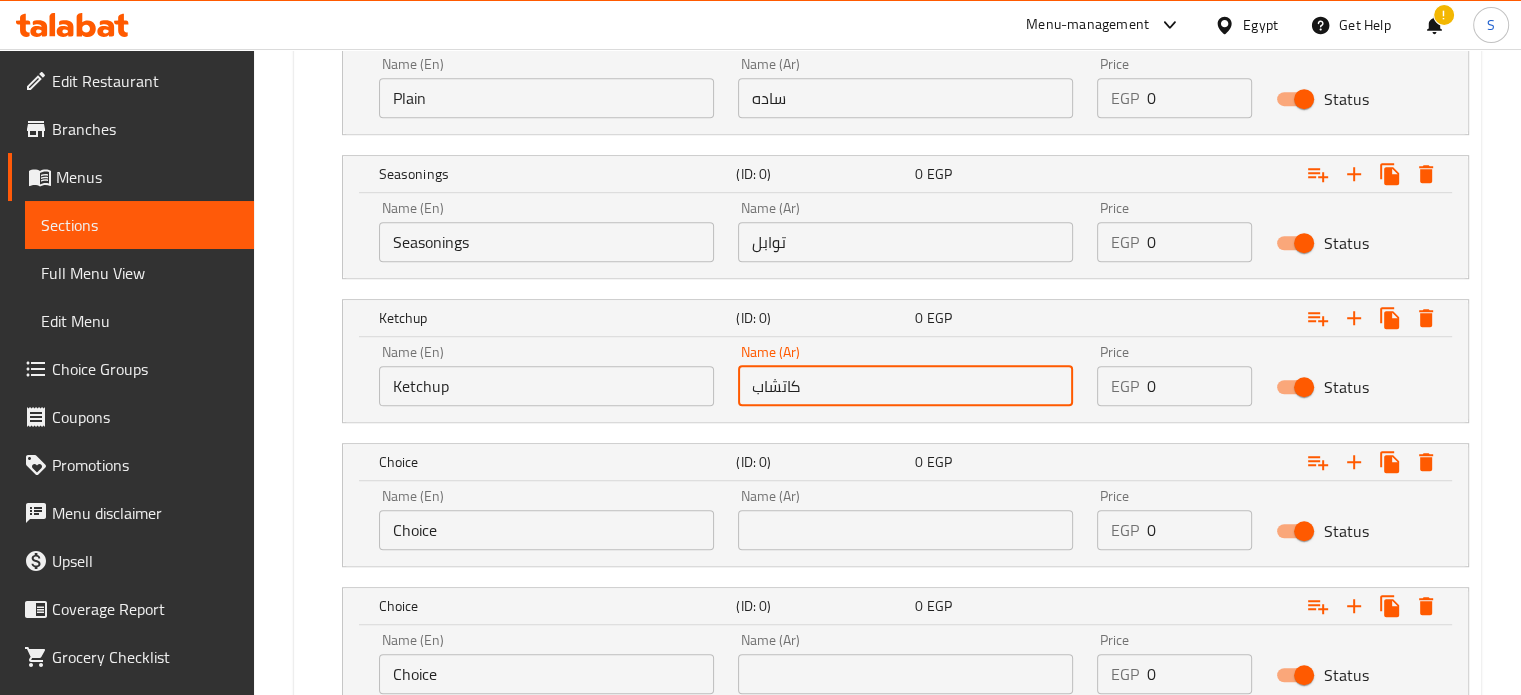 type on "كاتشاب" 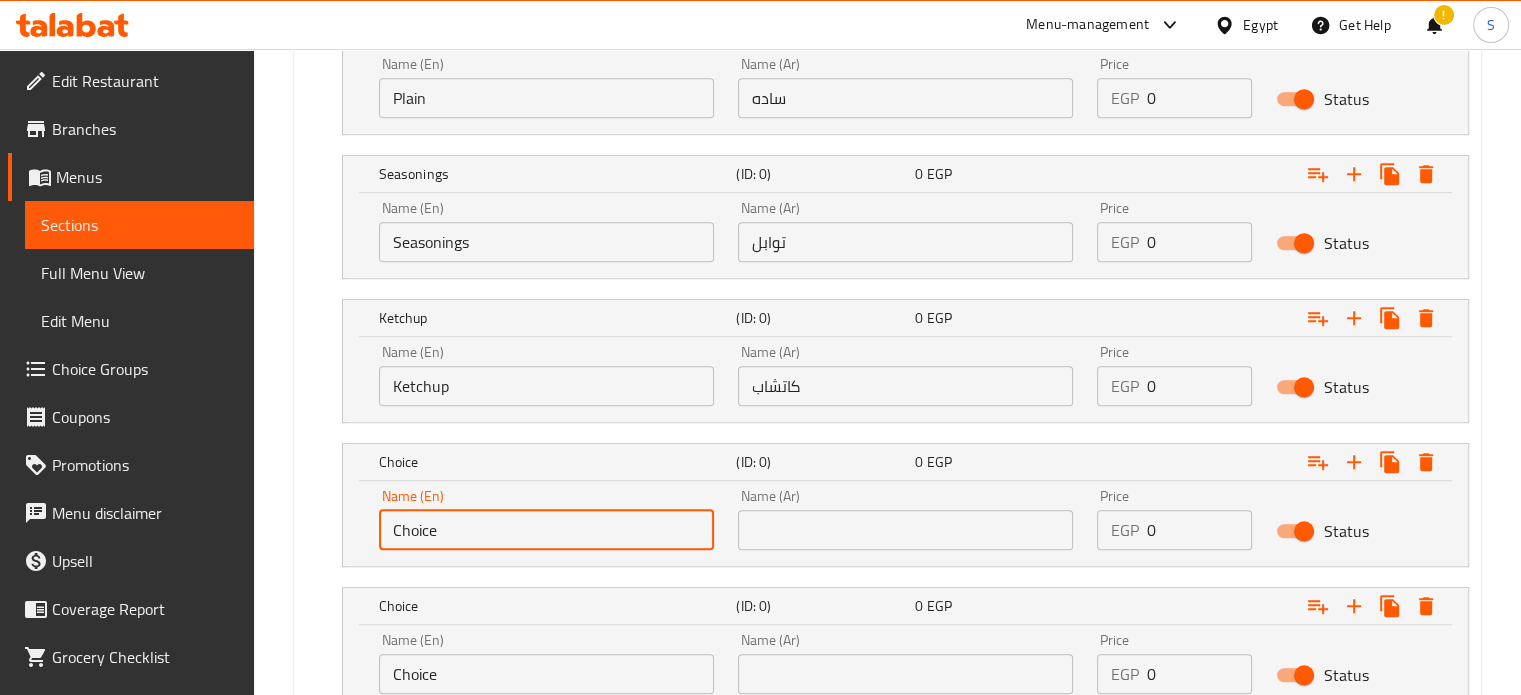 click on "Choice" at bounding box center [546, 530] 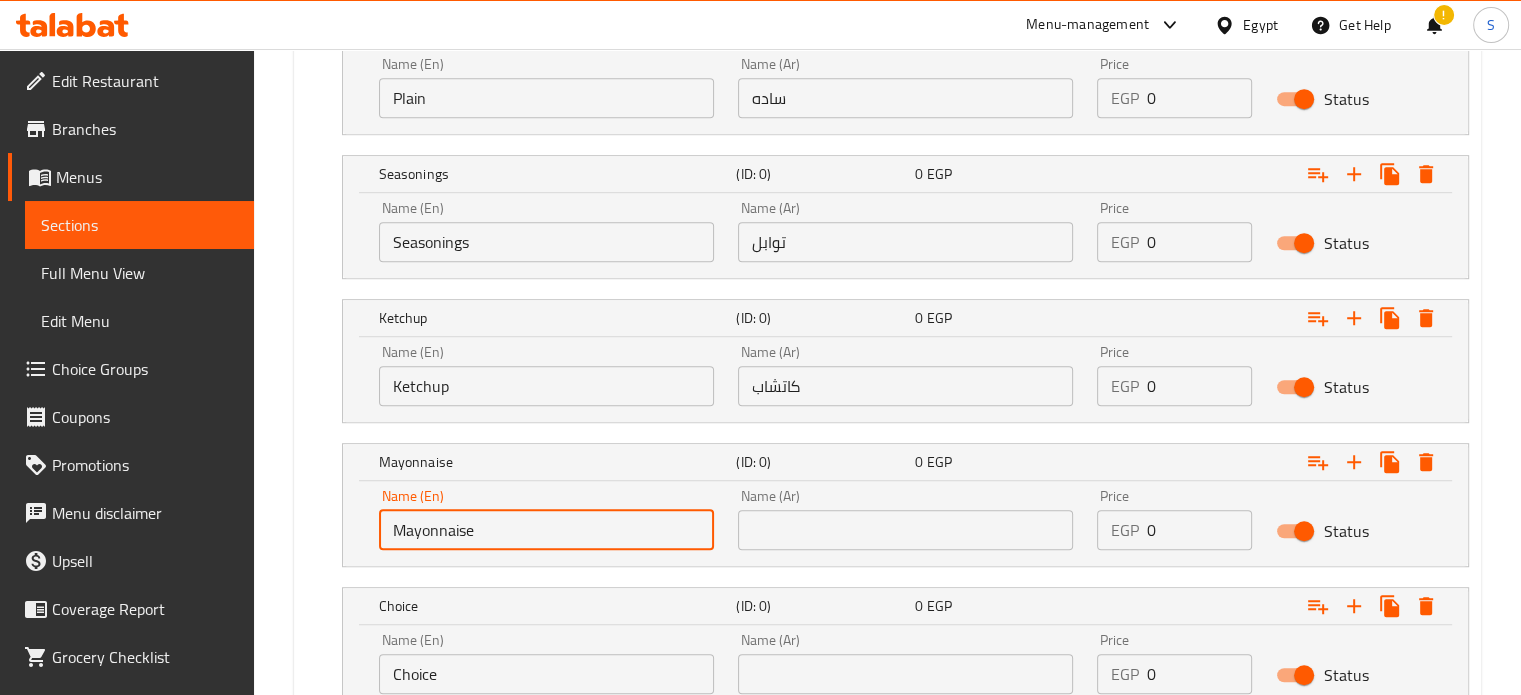 type on "Mayonnaise" 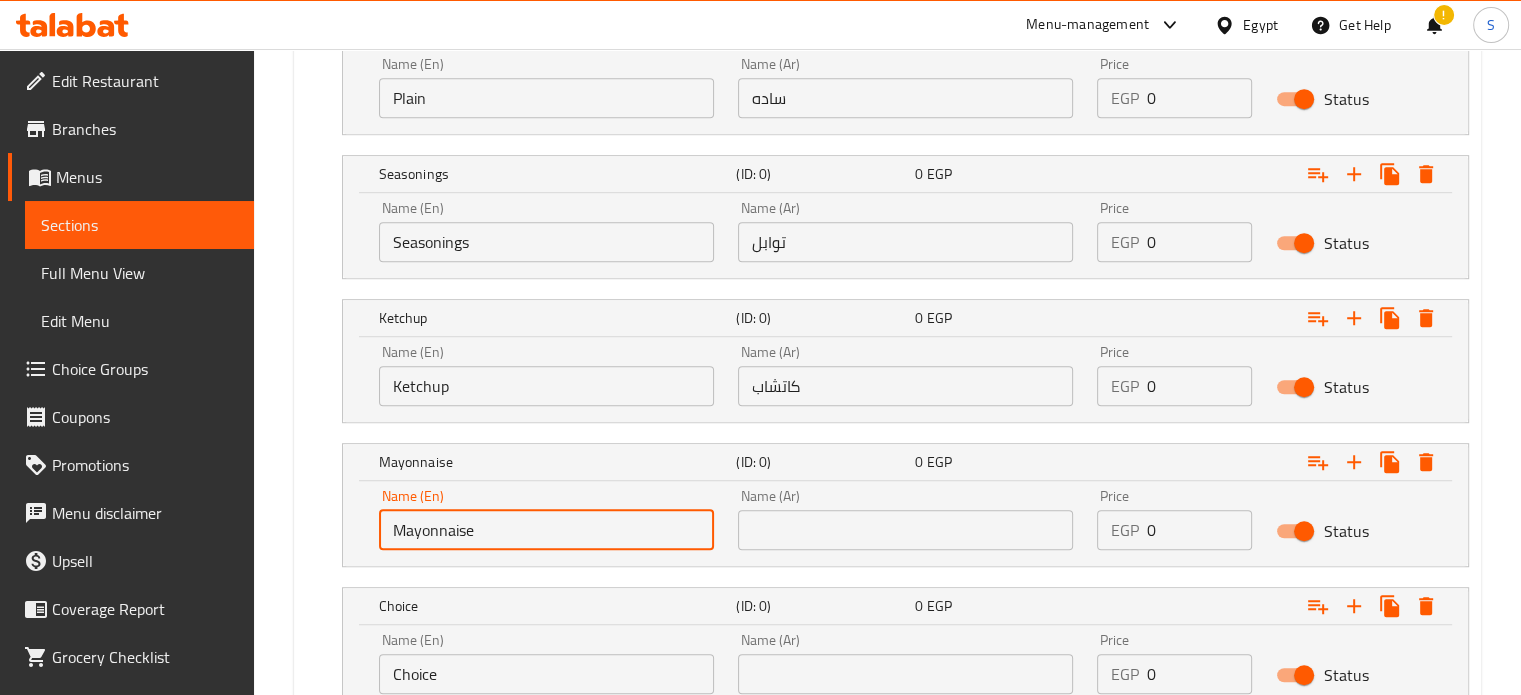 click at bounding box center (905, 530) 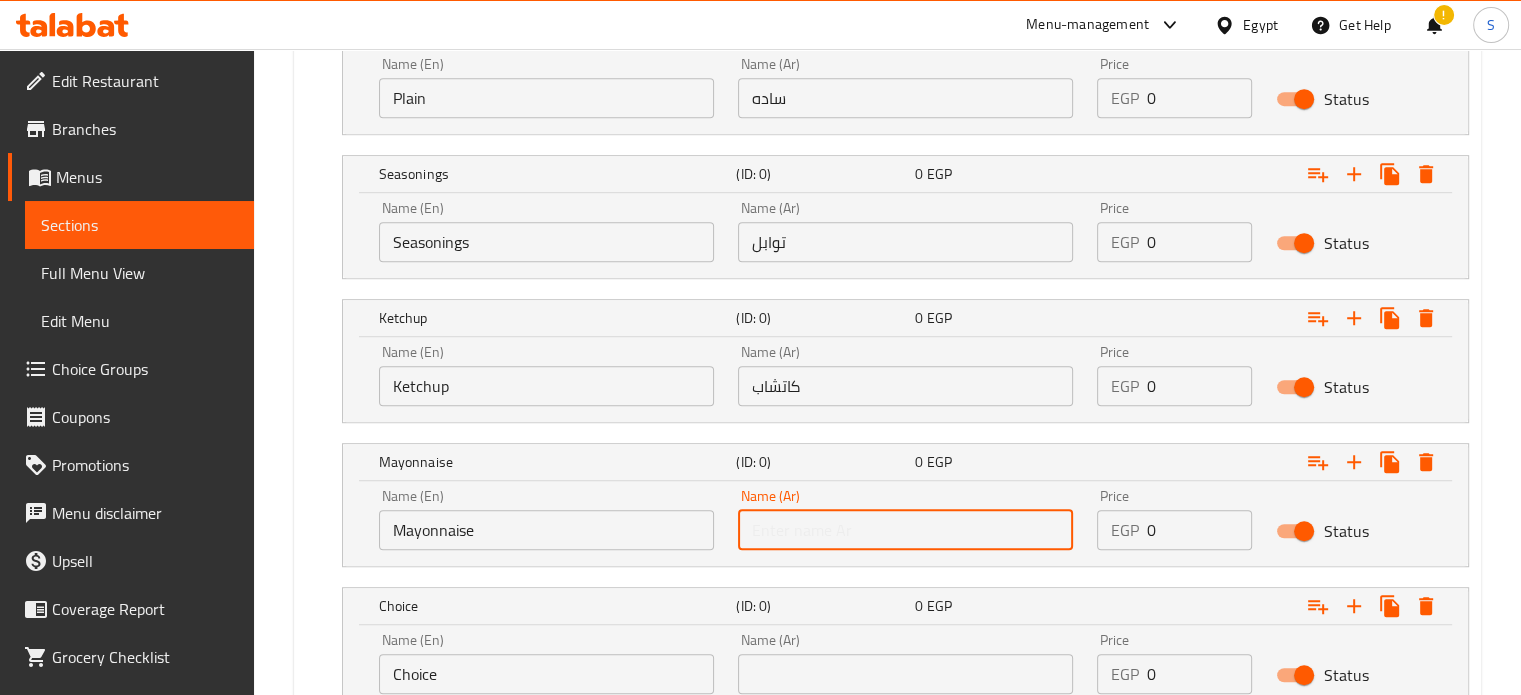 paste on "مايونيز" 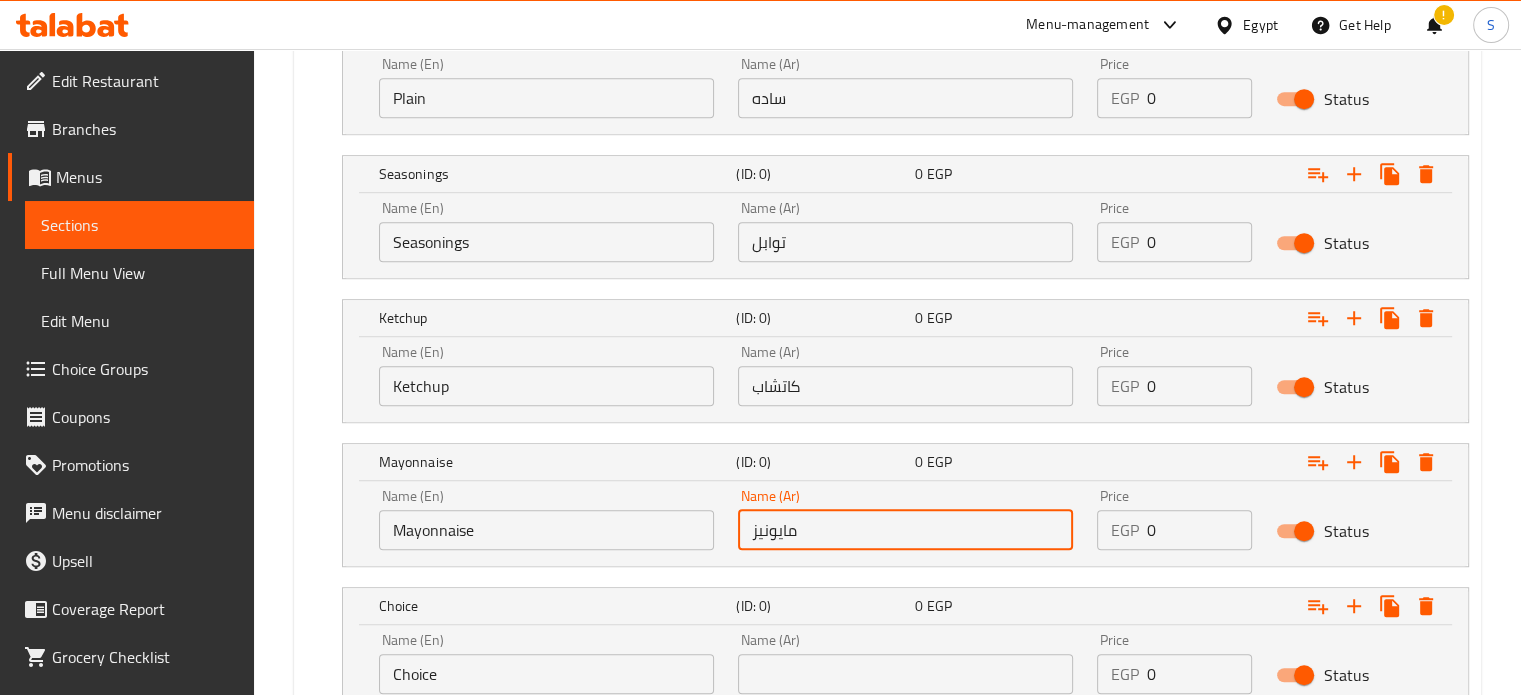 type on "مايونيز" 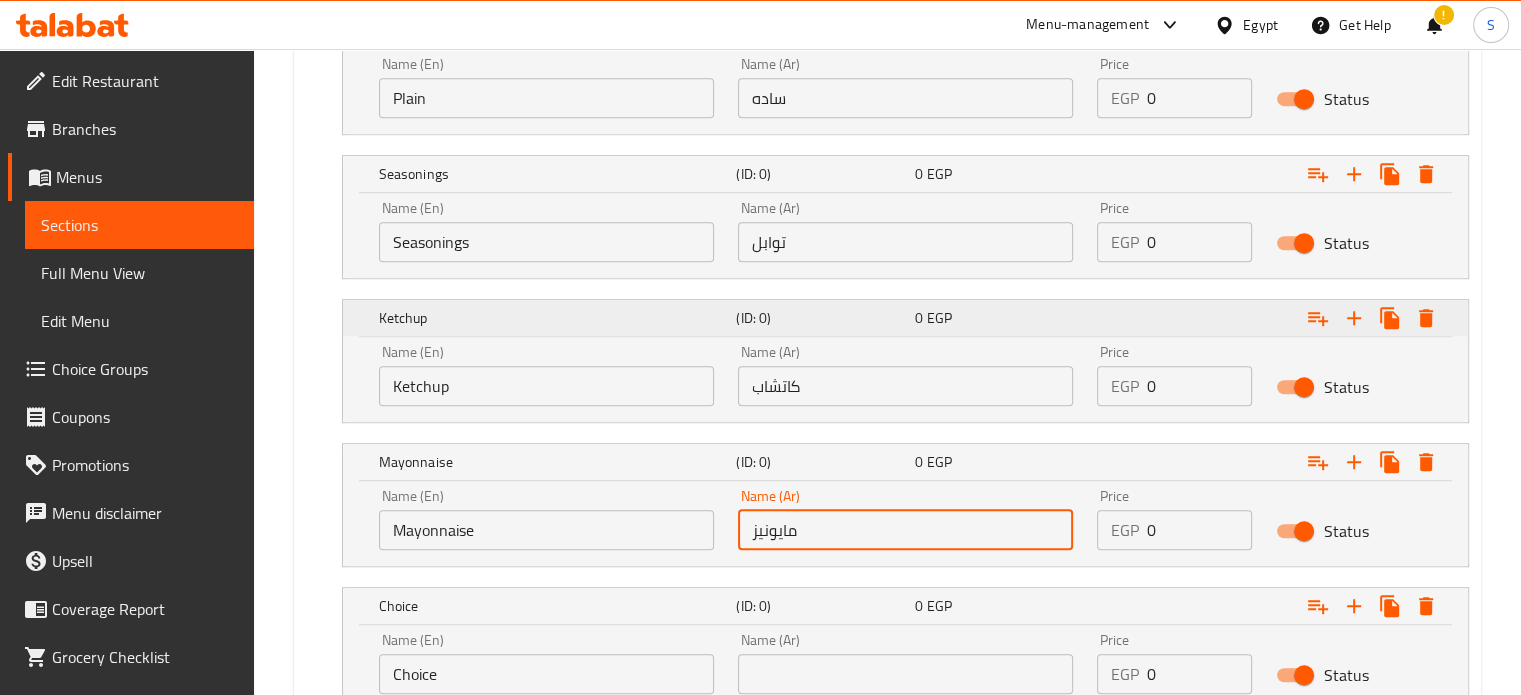 scroll, scrollTop: 1508, scrollLeft: 0, axis: vertical 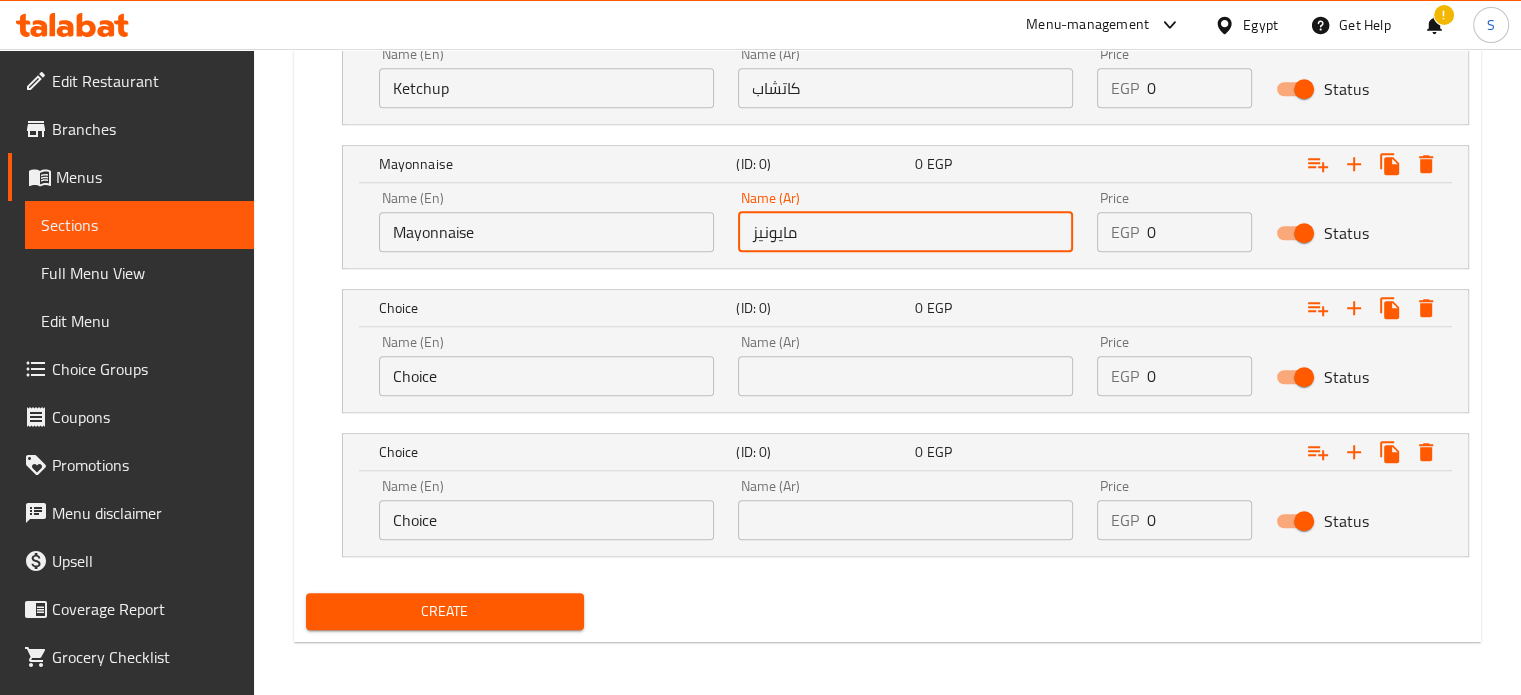 click on "Choice" at bounding box center (546, 376) 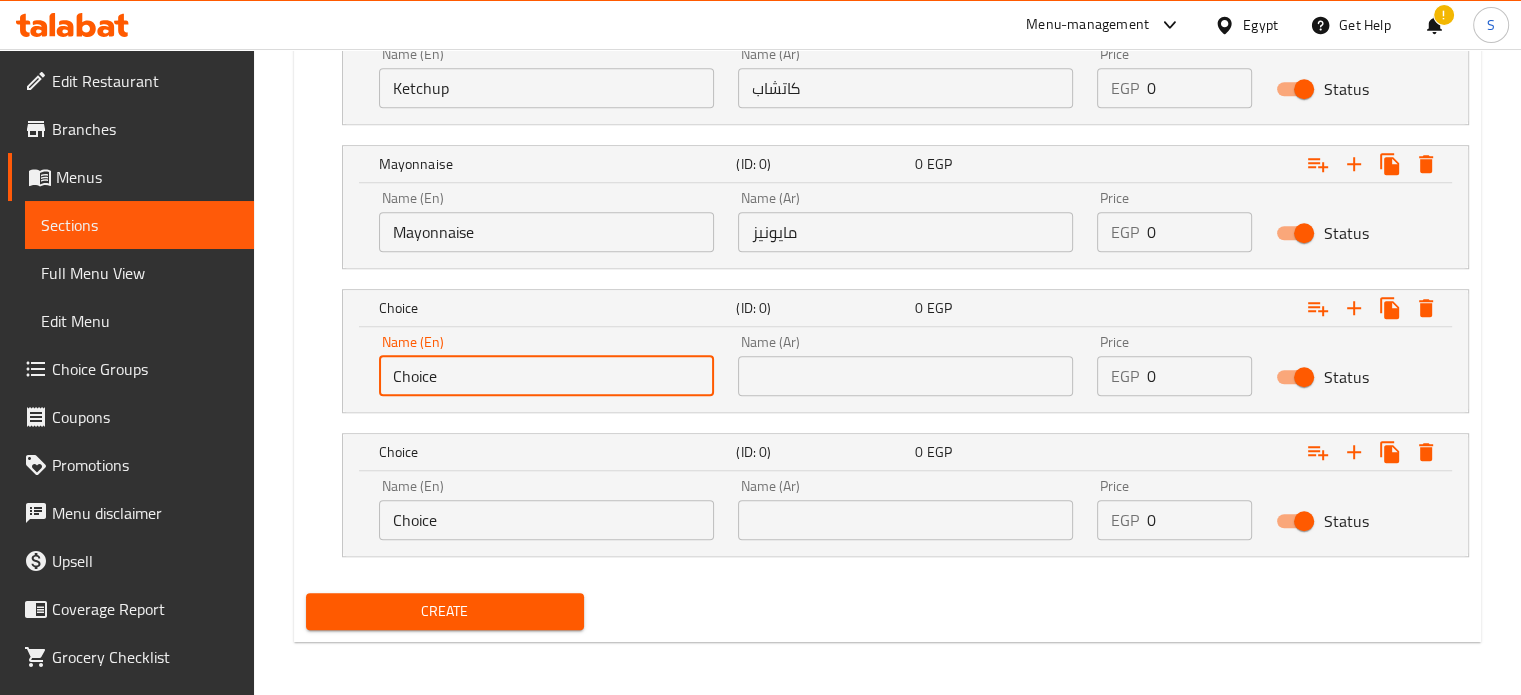 click on "Choice" at bounding box center (546, 376) 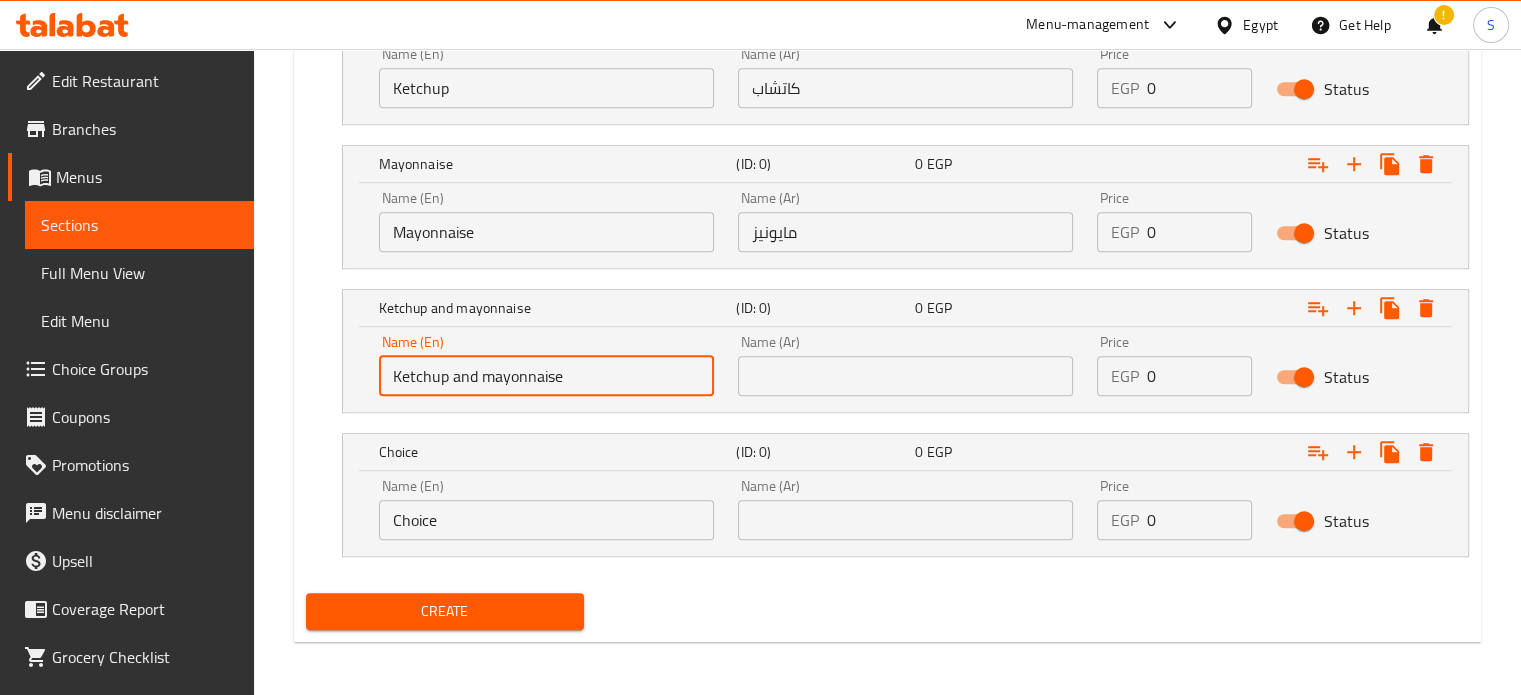 type on "Ketchup and mayonnaise" 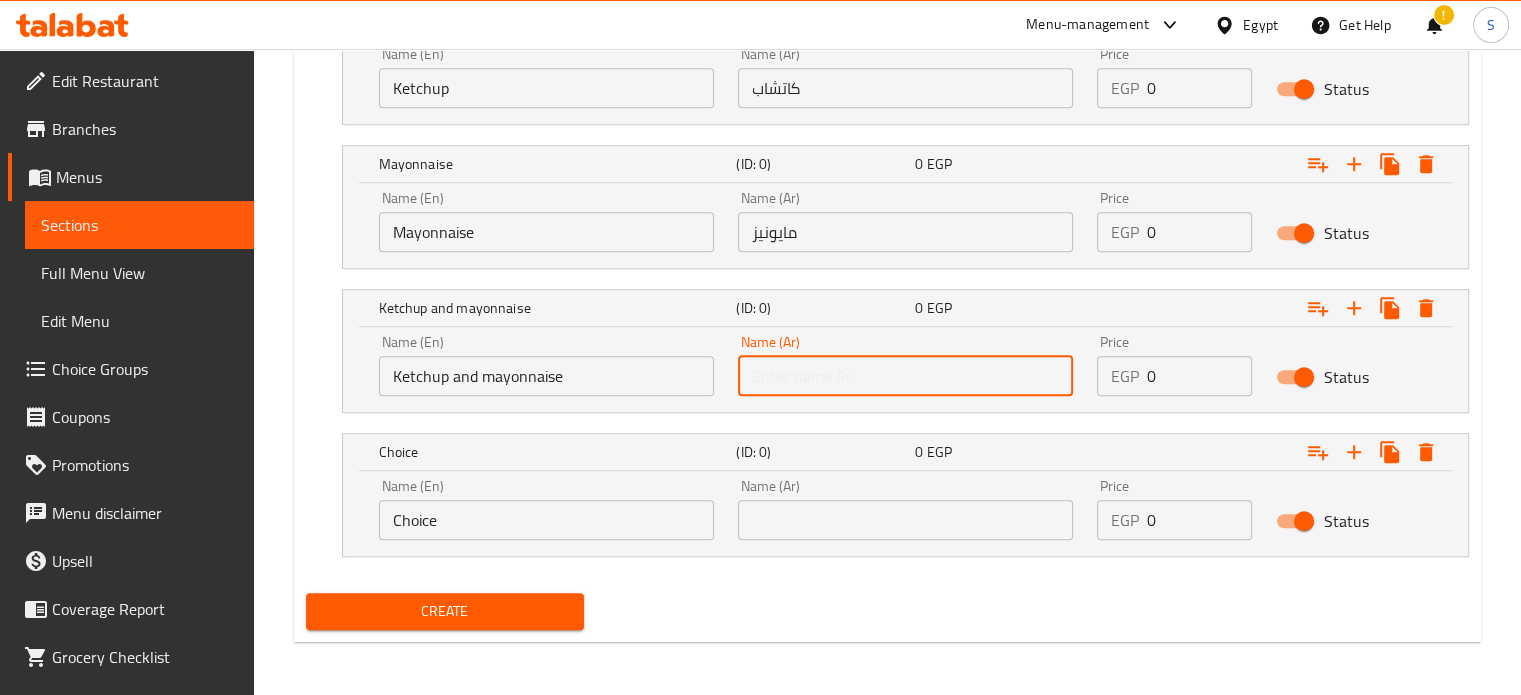 click at bounding box center (905, 376) 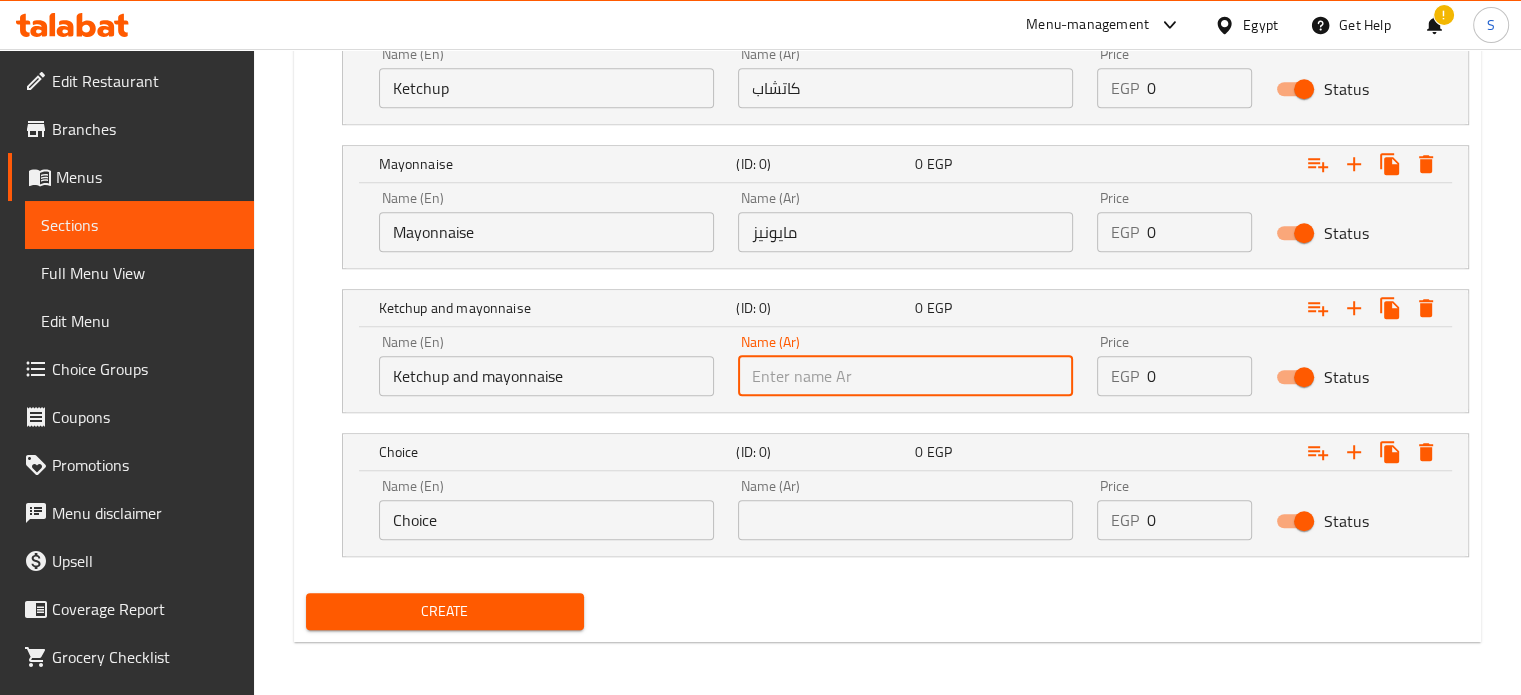 paste on "كاتشاب ومايونيز" 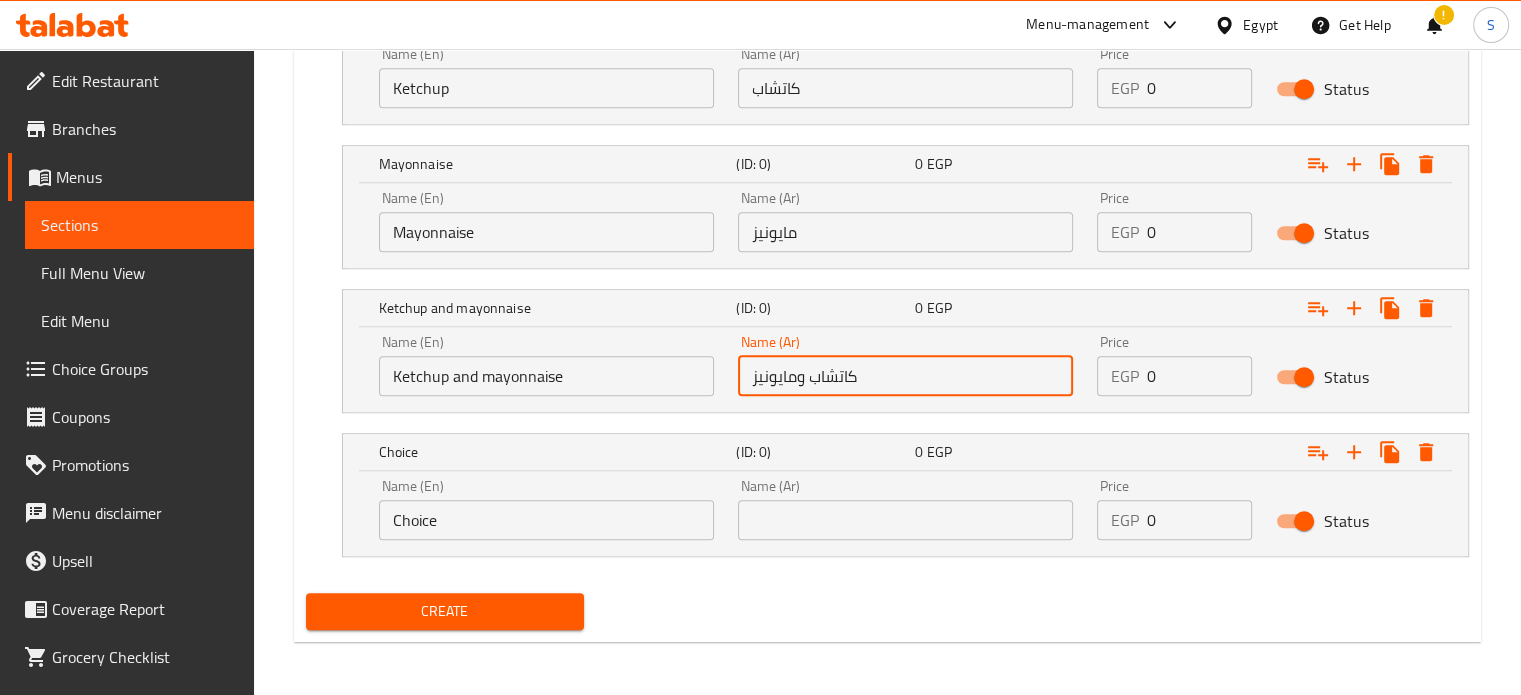 type on "كاتشاب ومايونيز" 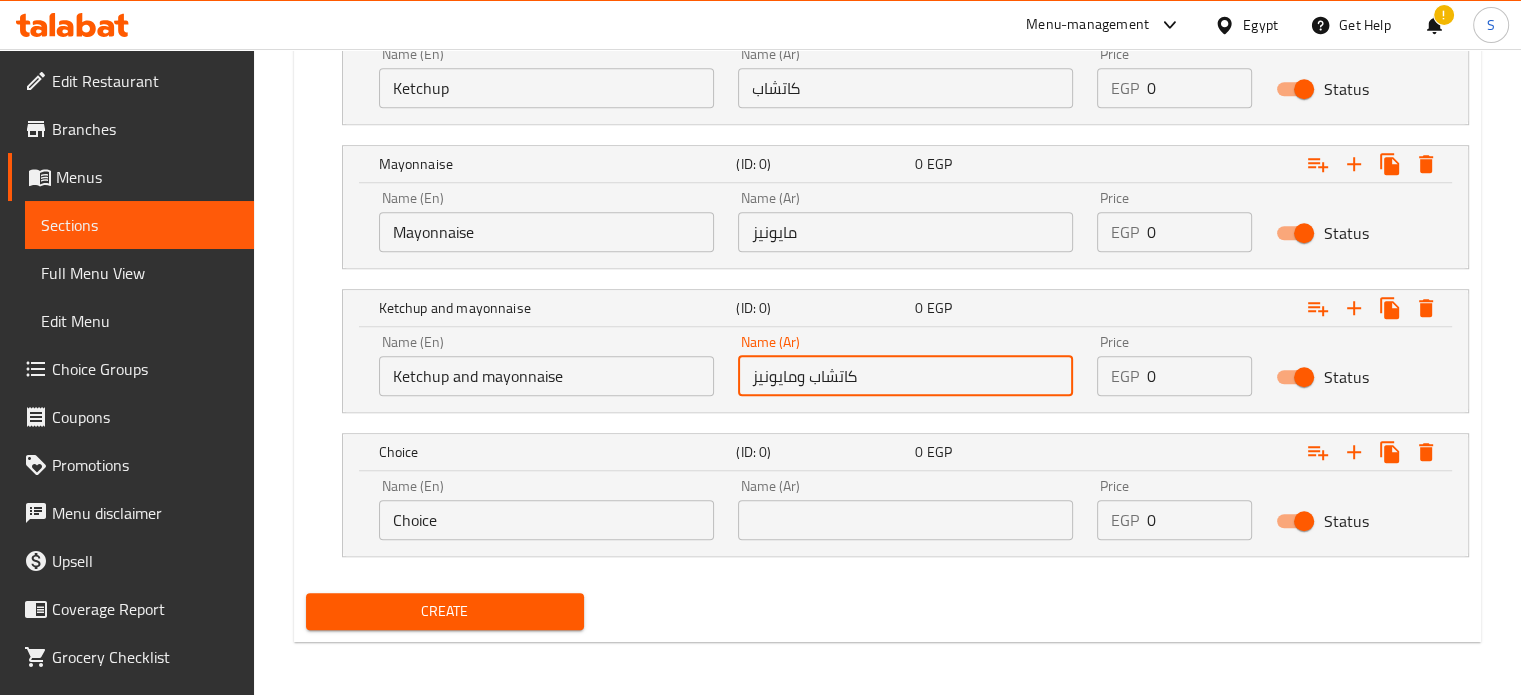 click on "Choice" at bounding box center [546, 520] 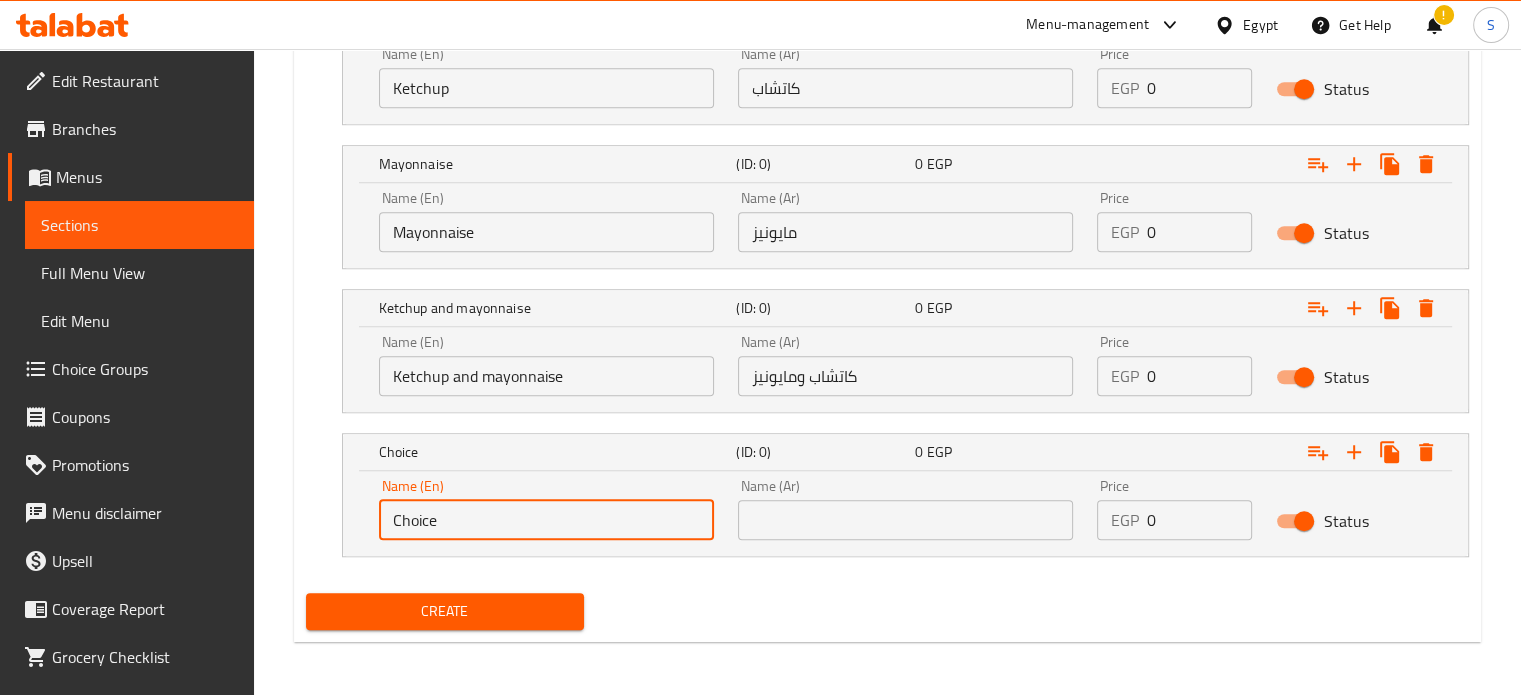 click on "Choice" at bounding box center [546, 520] 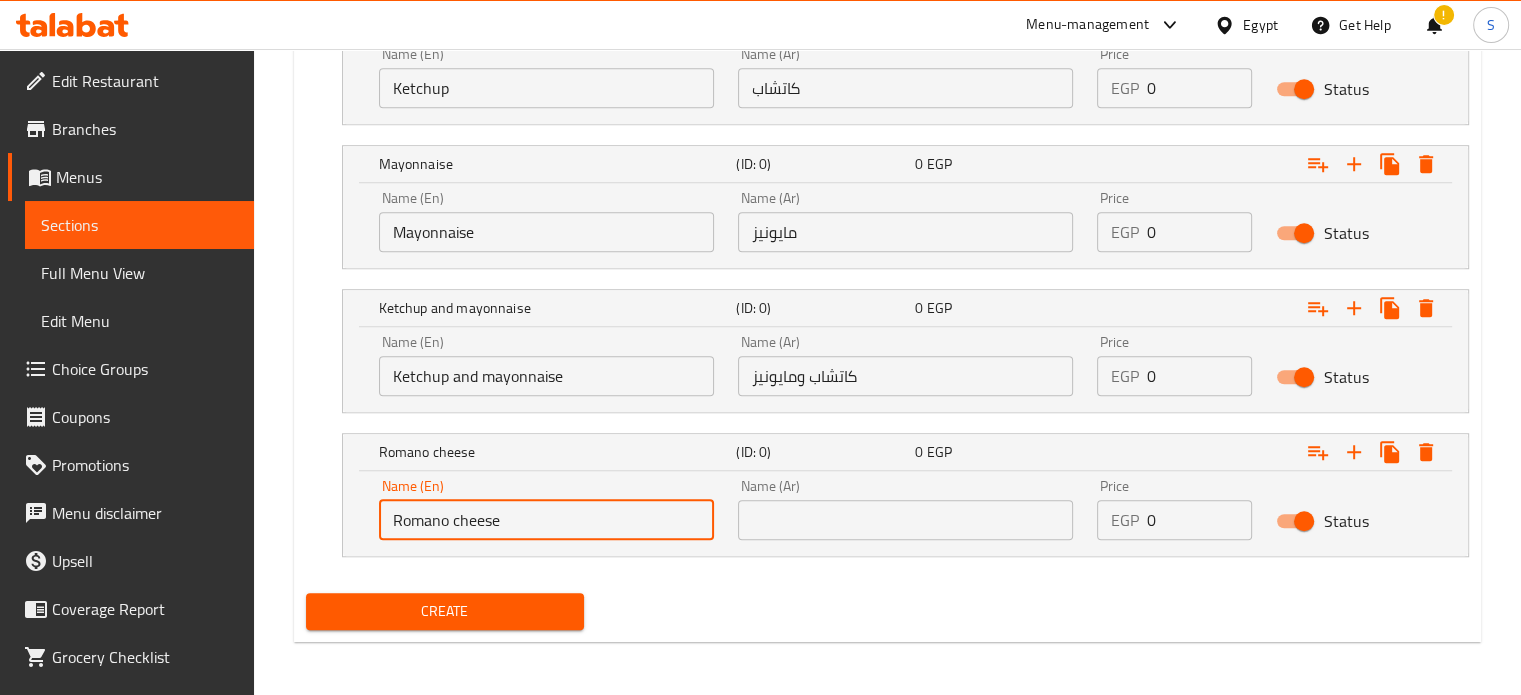 type on "Romano cheese" 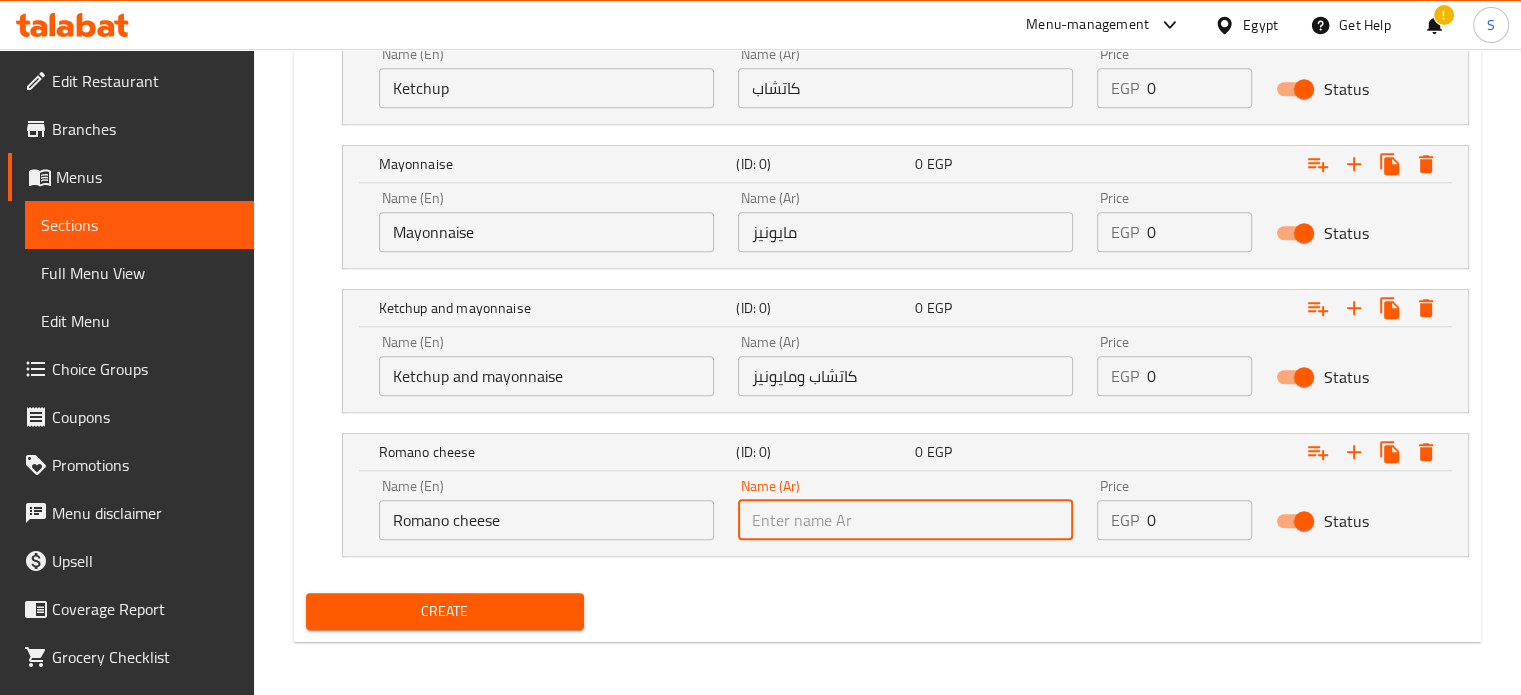 click at bounding box center (905, 520) 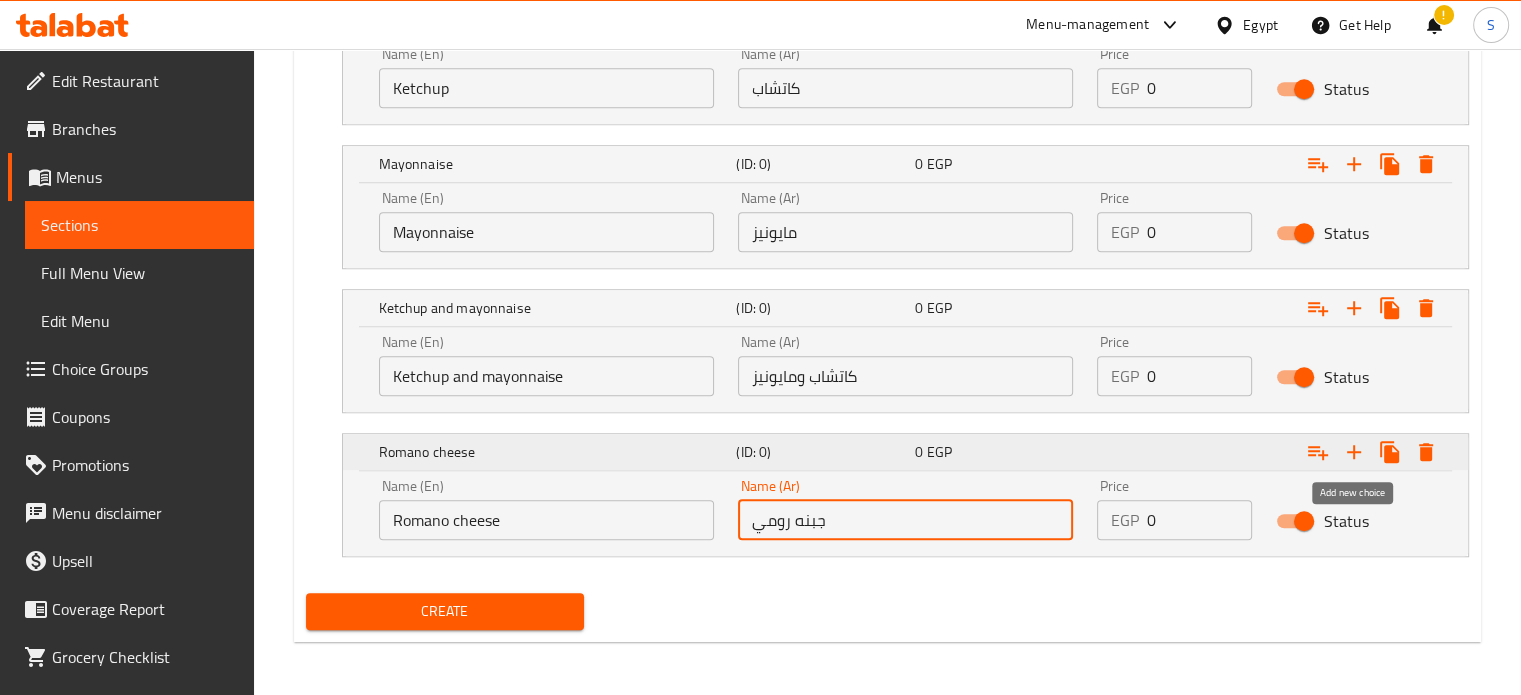 type on "جبنه رومي" 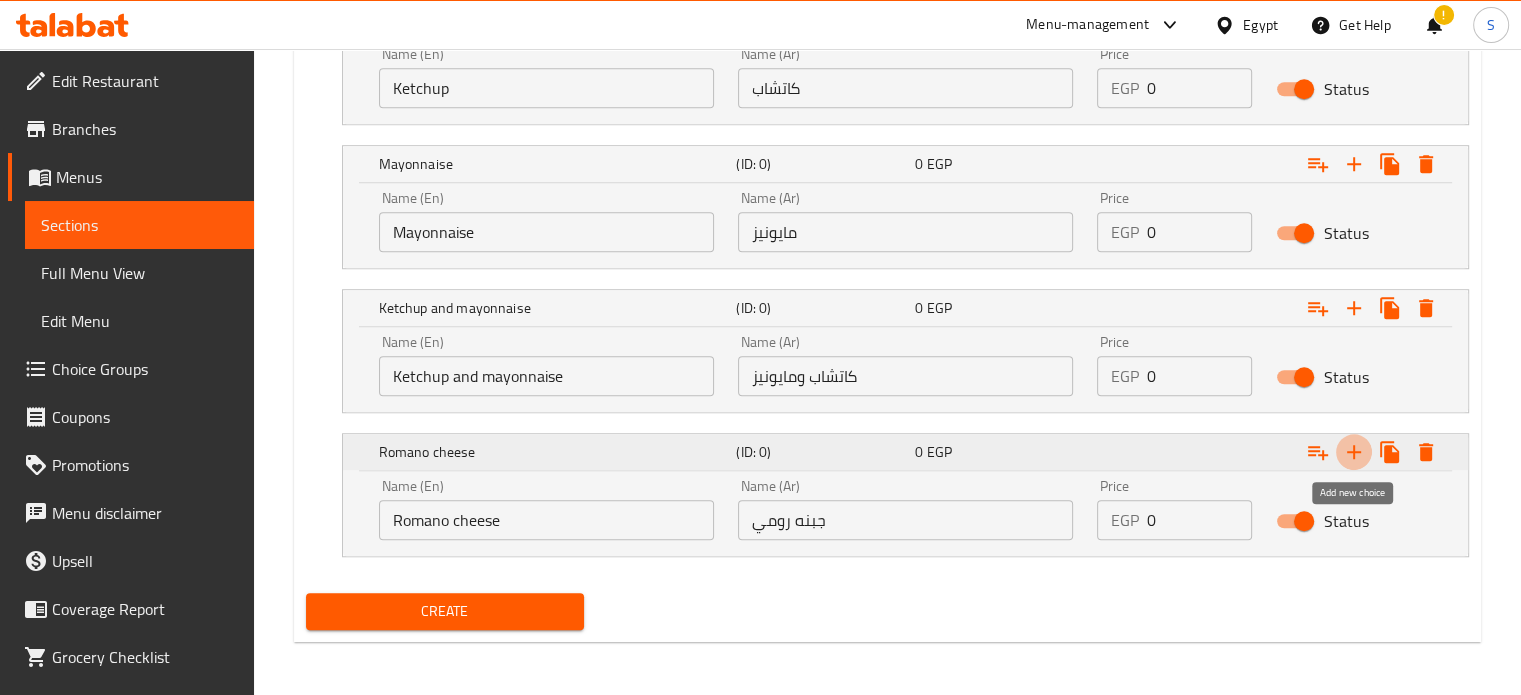click 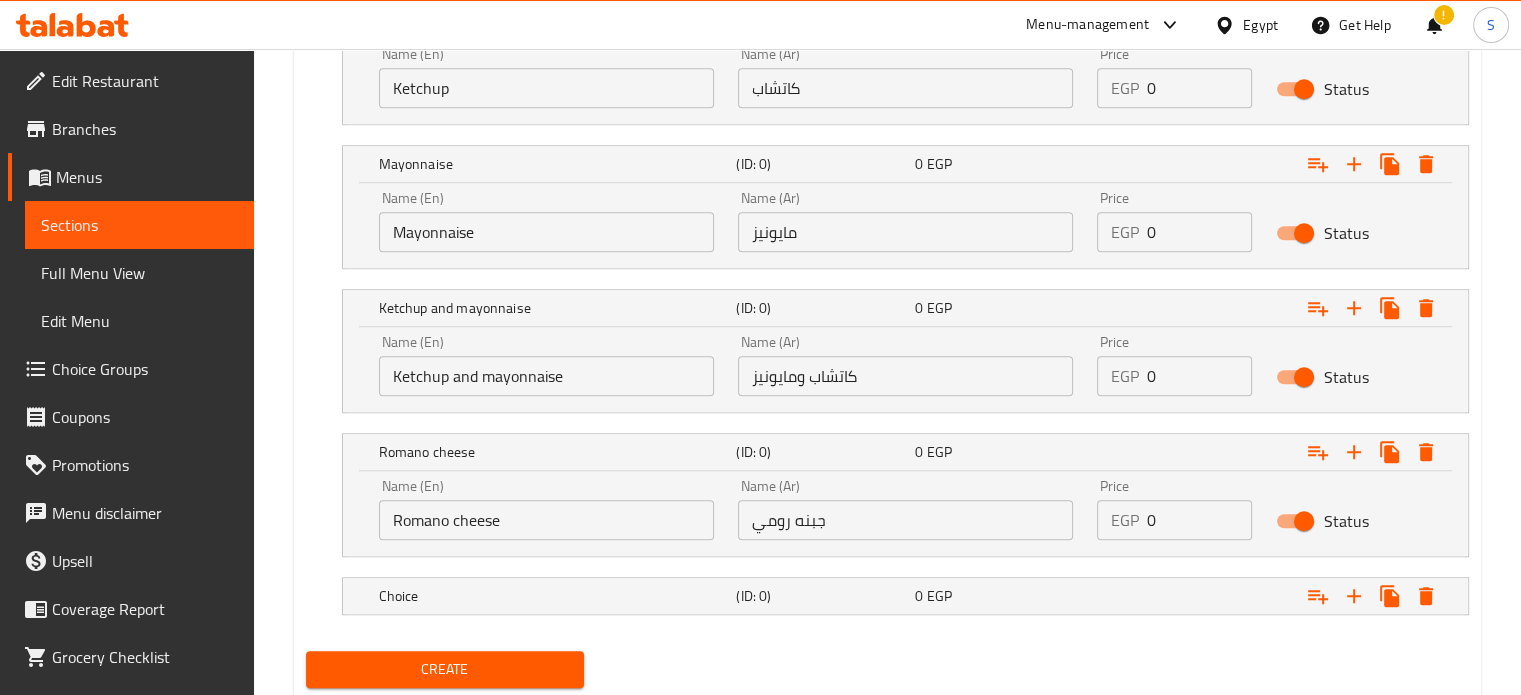 scroll, scrollTop: 1565, scrollLeft: 0, axis: vertical 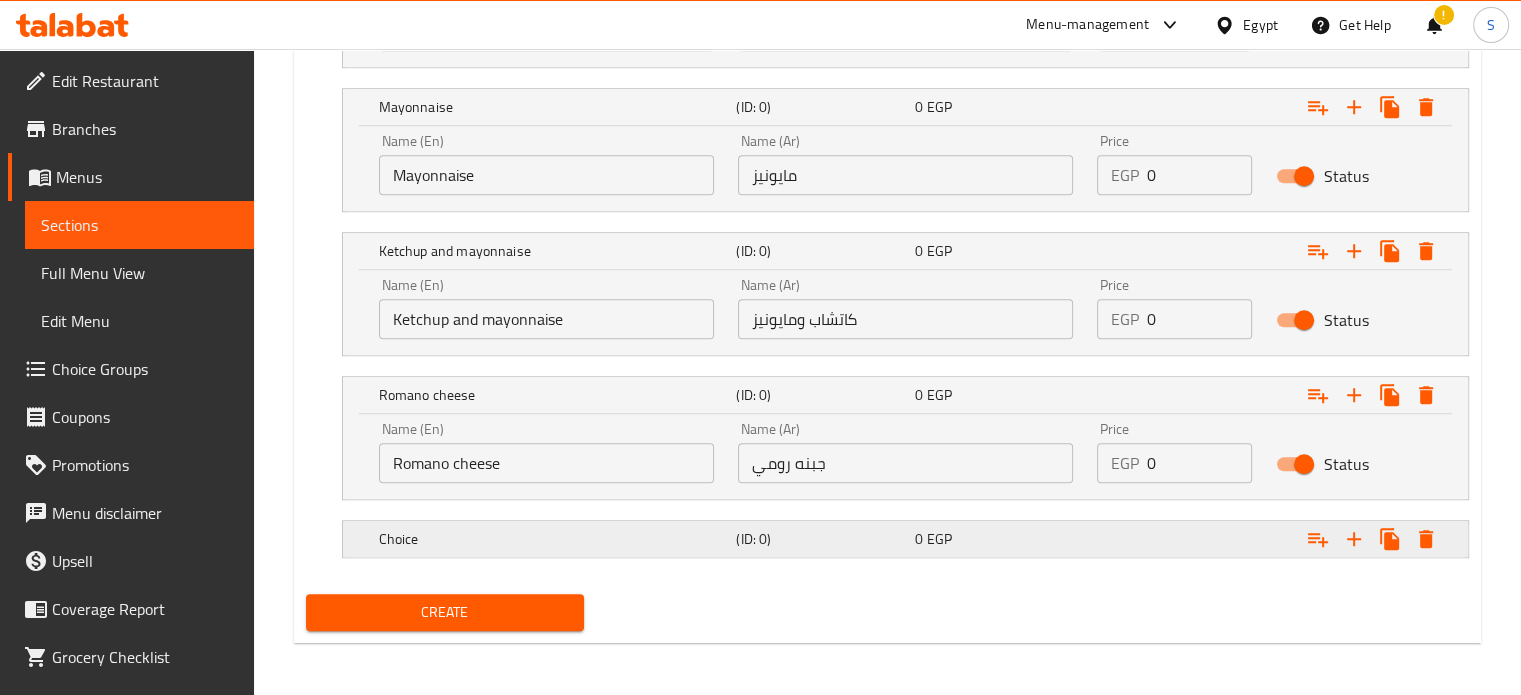 click on "Choice (ID: 0) 0   EGP" at bounding box center (893, -367) 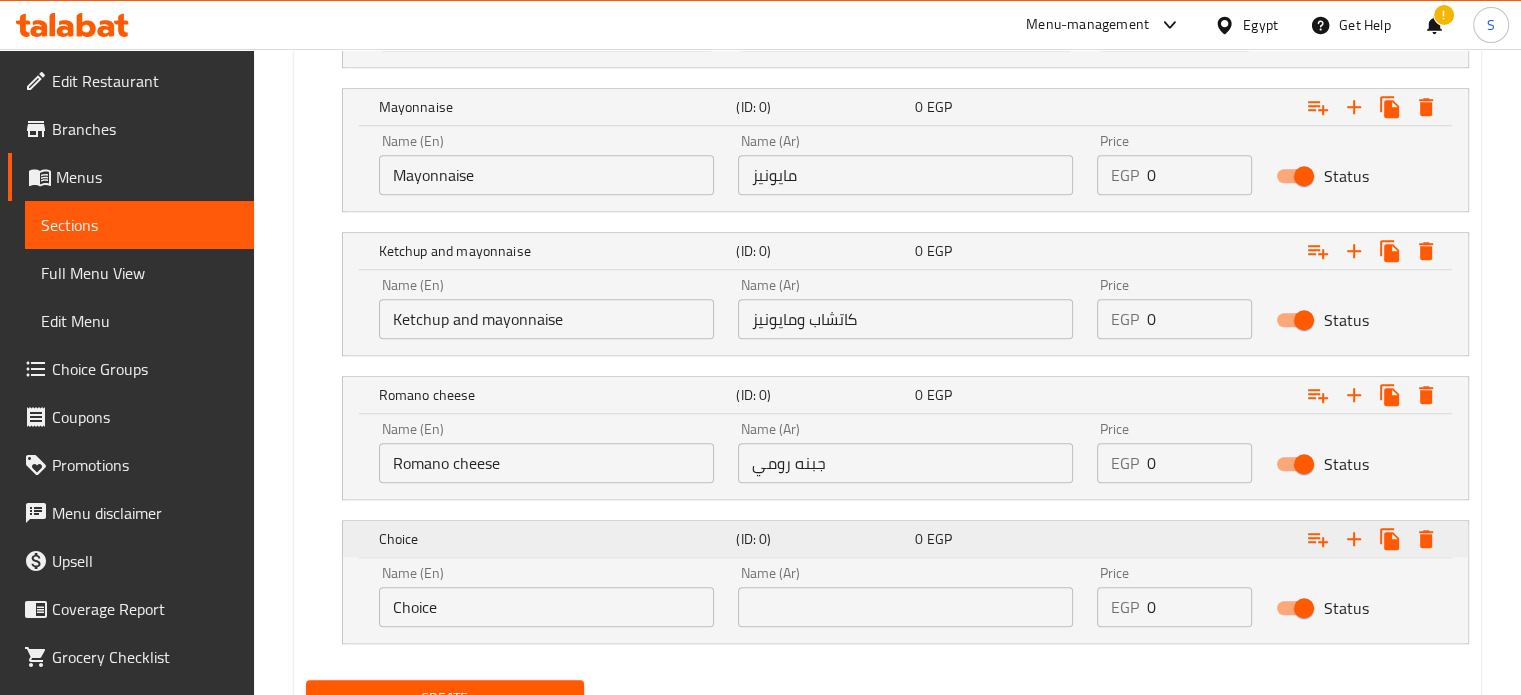 scroll, scrollTop: 1652, scrollLeft: 0, axis: vertical 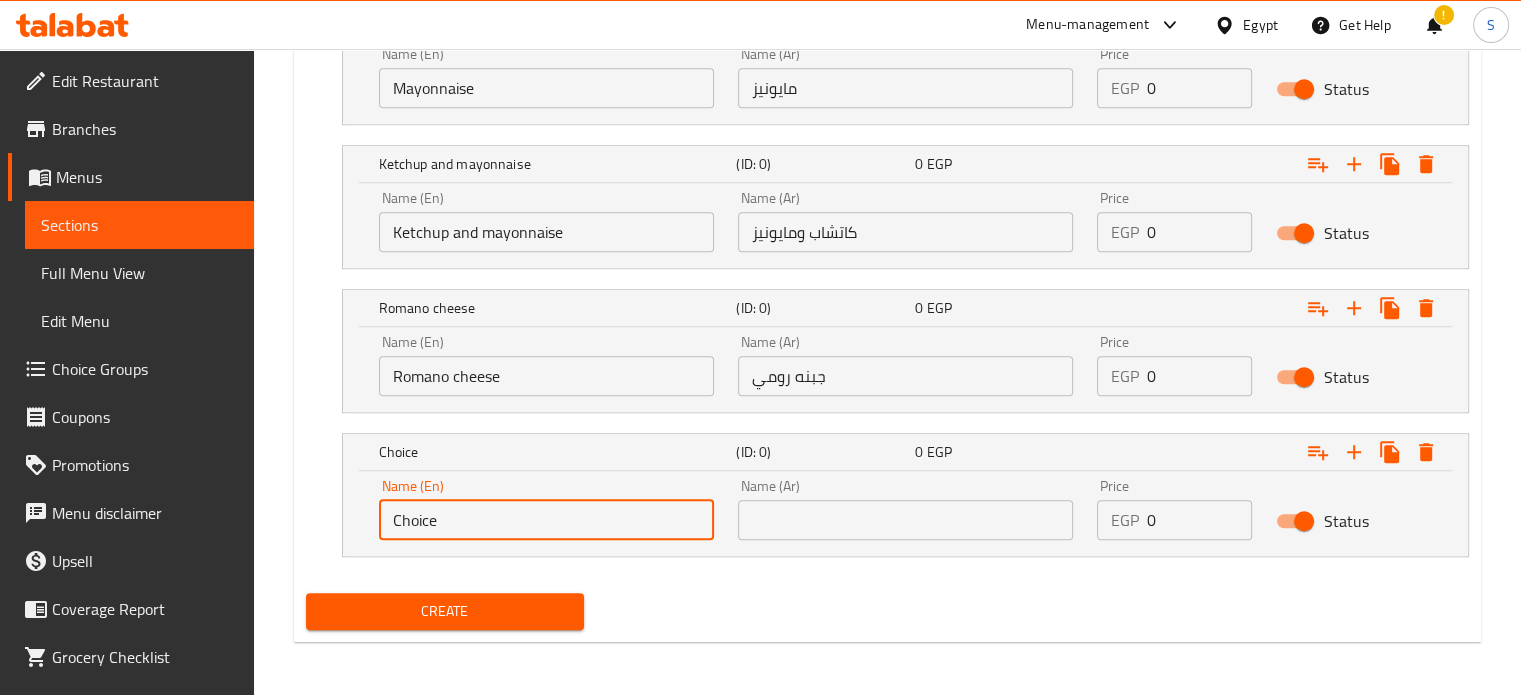 click on "Choice" at bounding box center [546, 520] 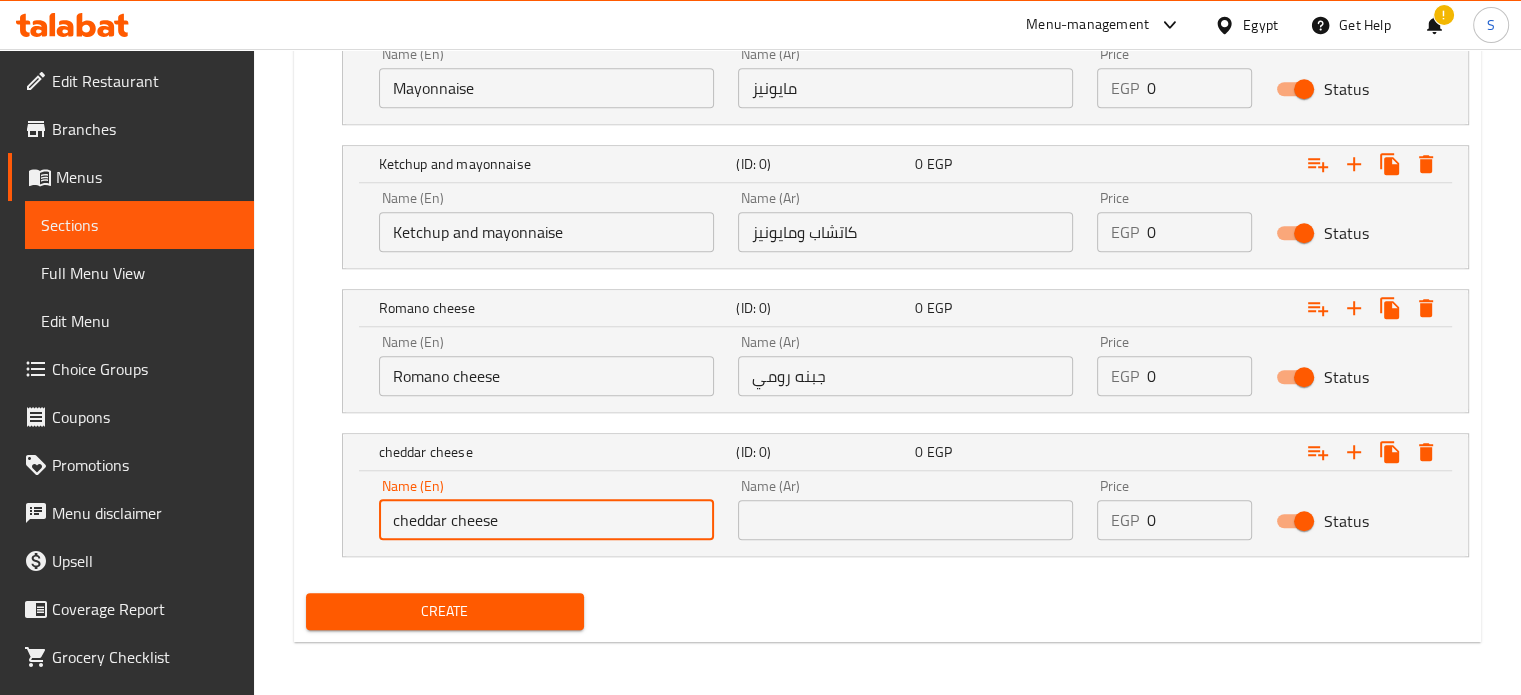 type on "cheddar cheese" 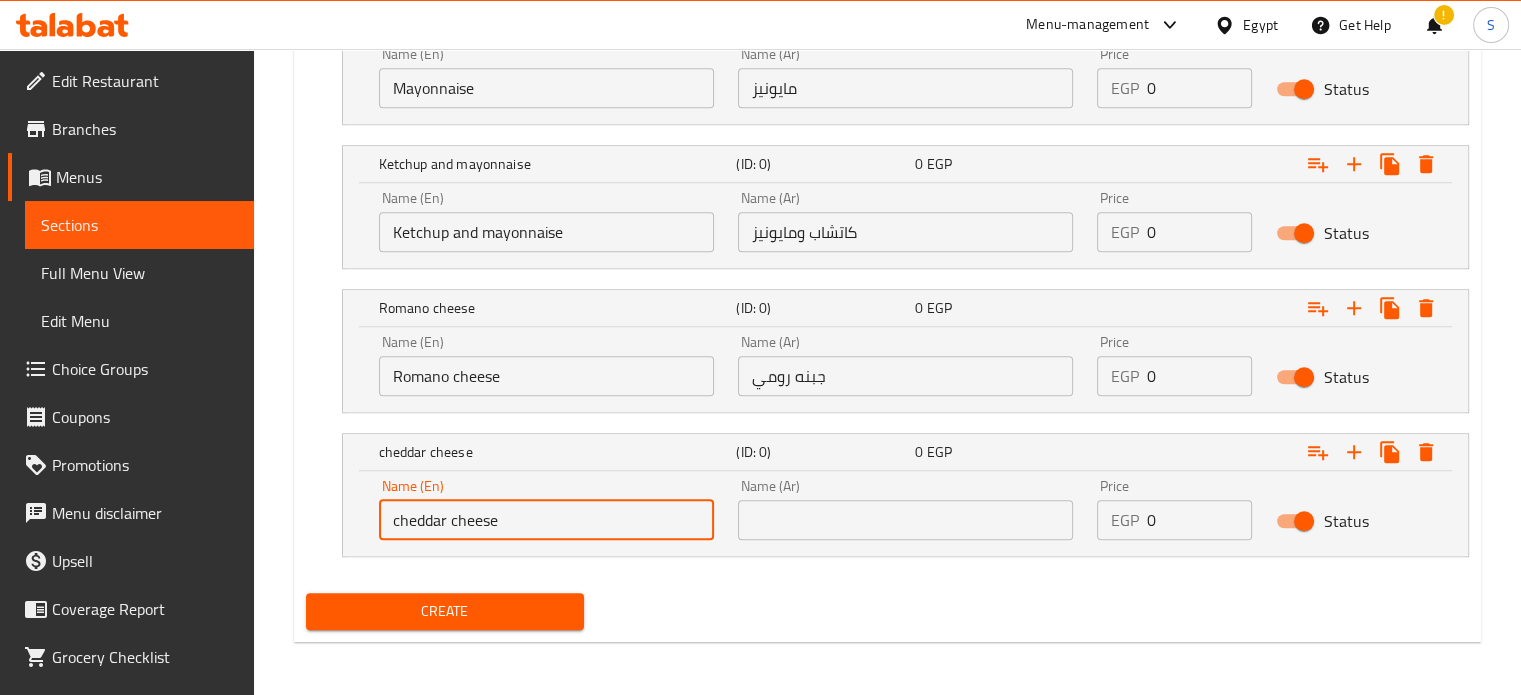 click at bounding box center (905, 520) 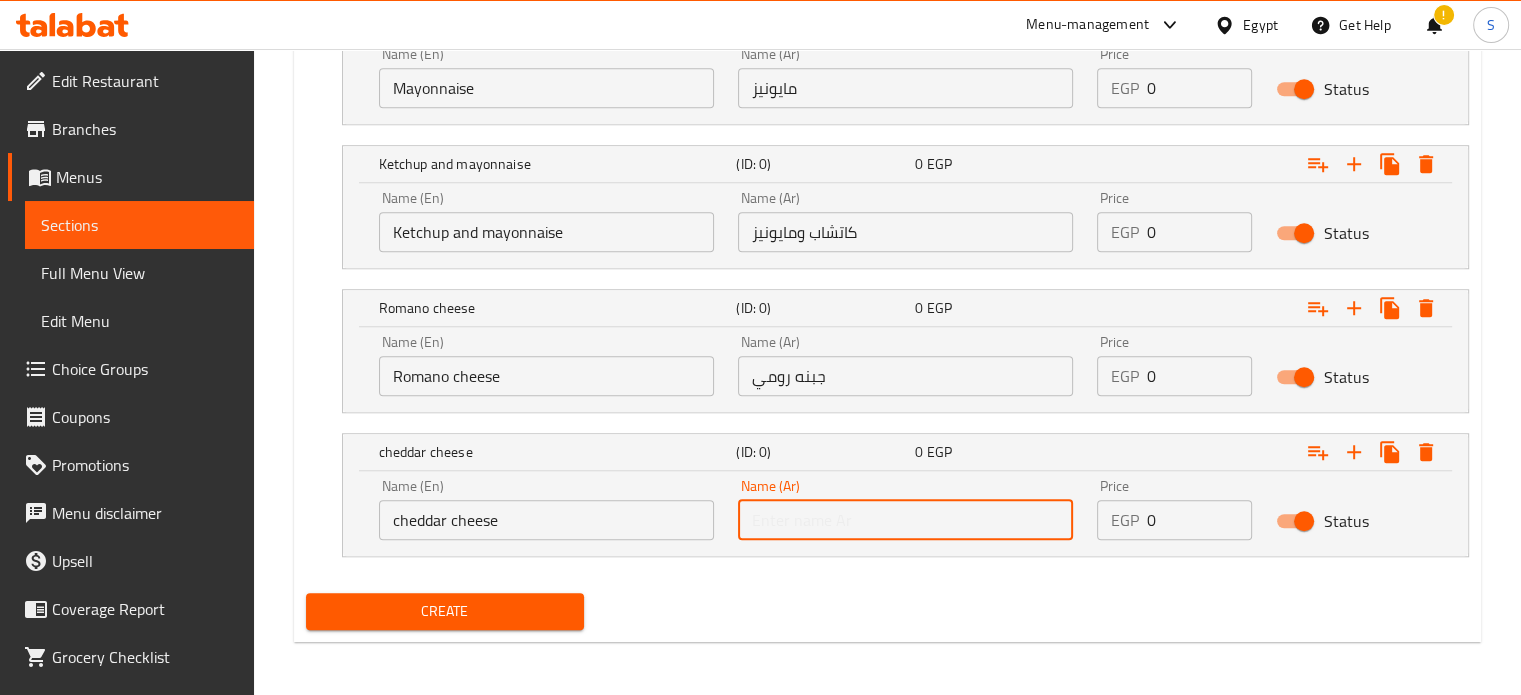 click at bounding box center (905, 520) 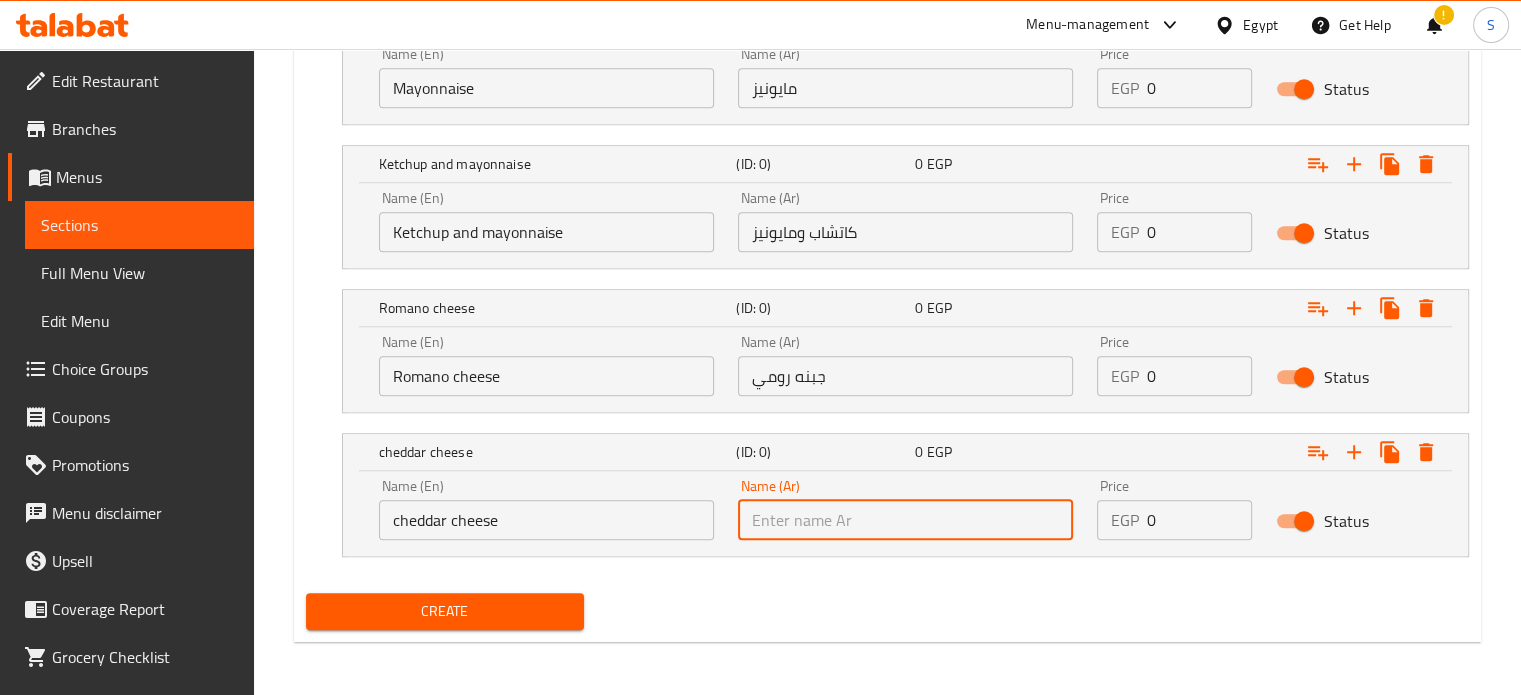 click at bounding box center [905, 520] 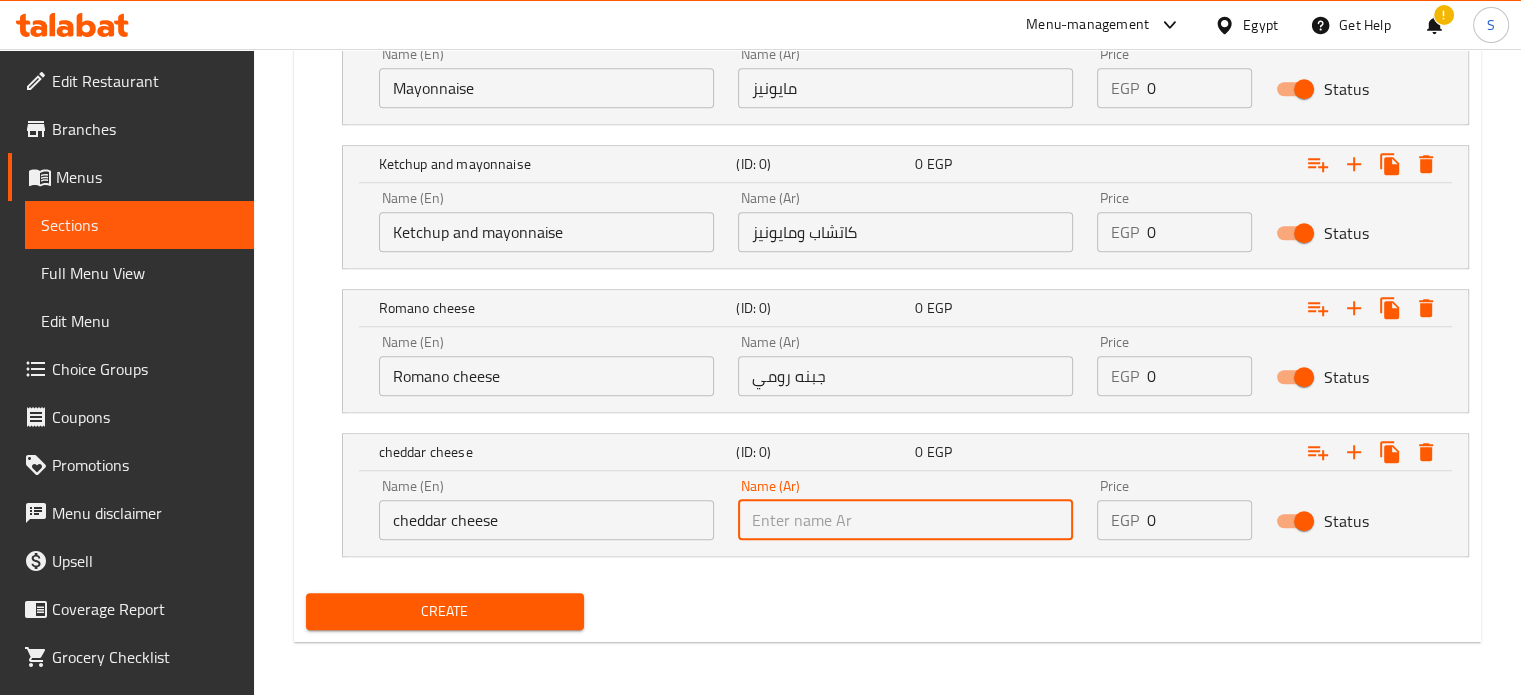paste on "جبنه شيدر" 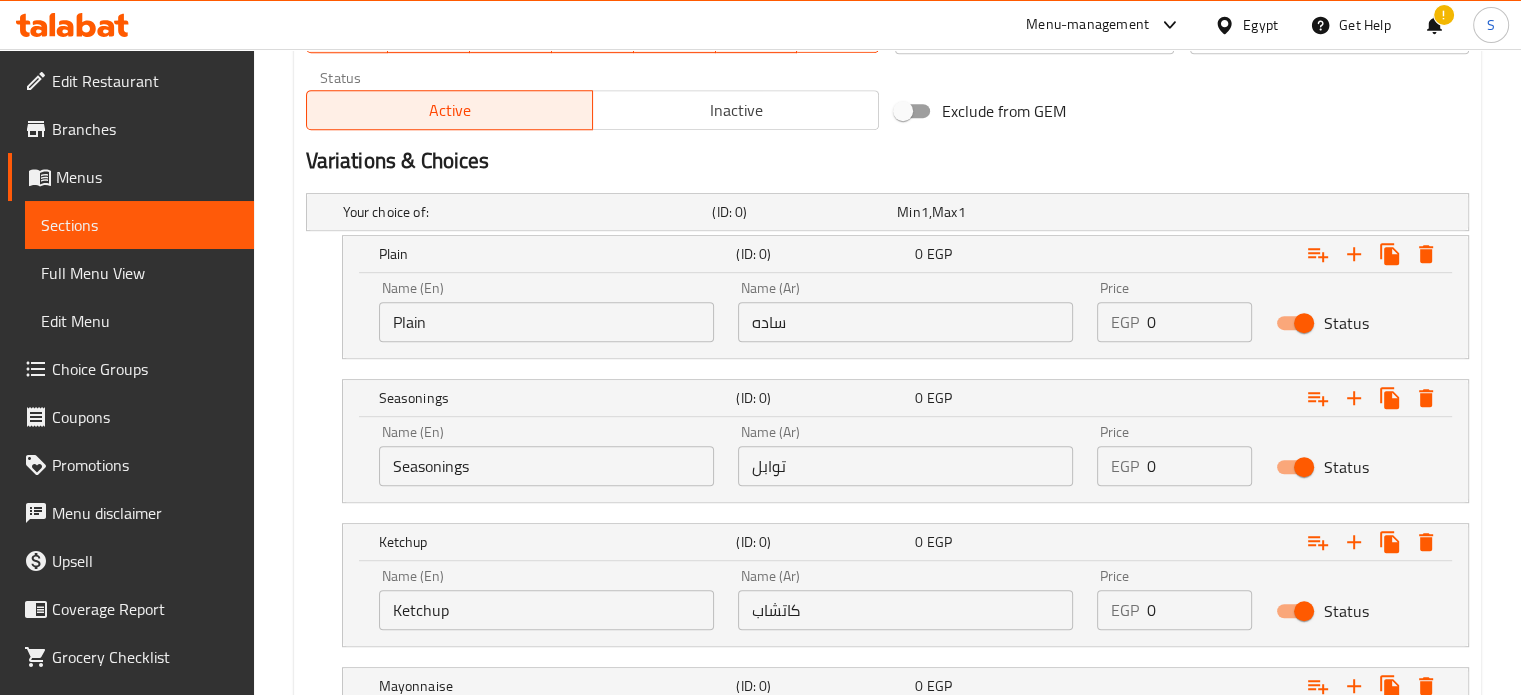 scroll, scrollTop: 980, scrollLeft: 0, axis: vertical 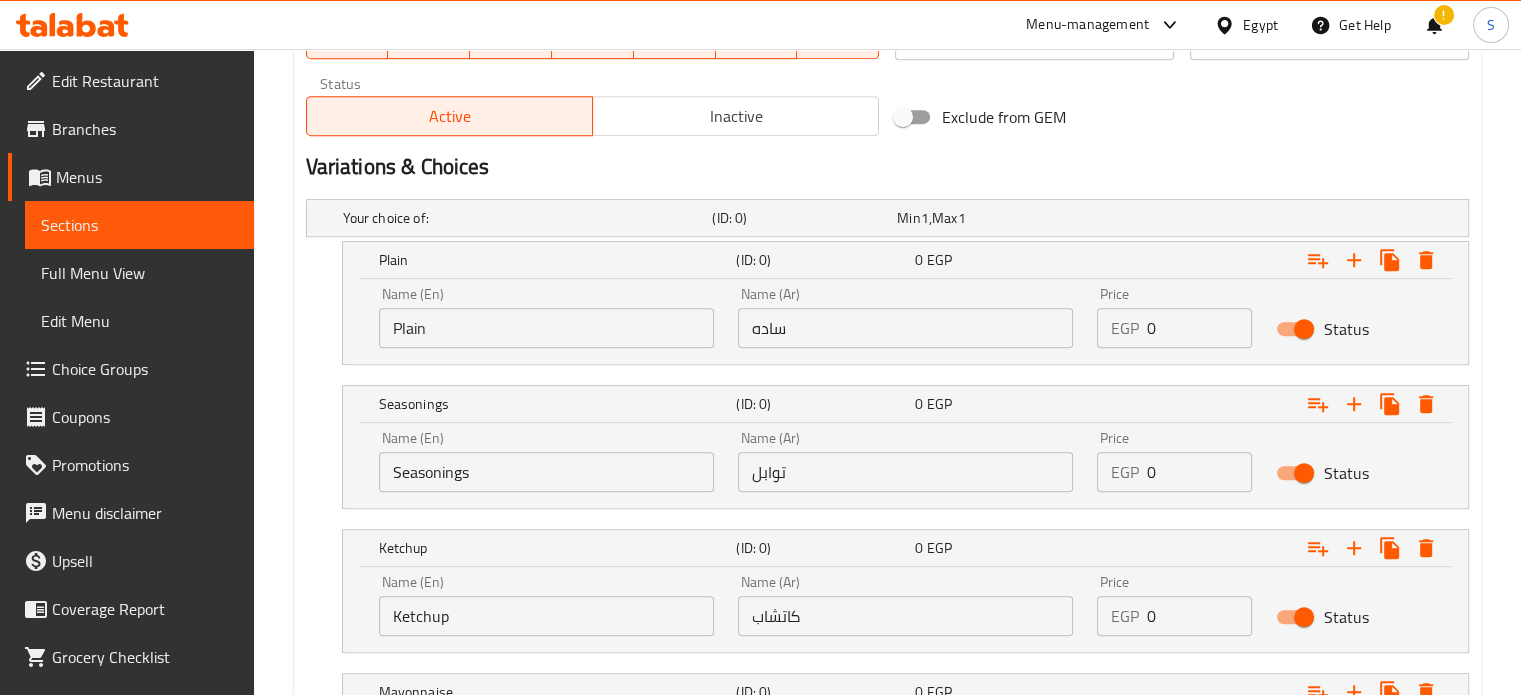 type on "جبنه شيدر" 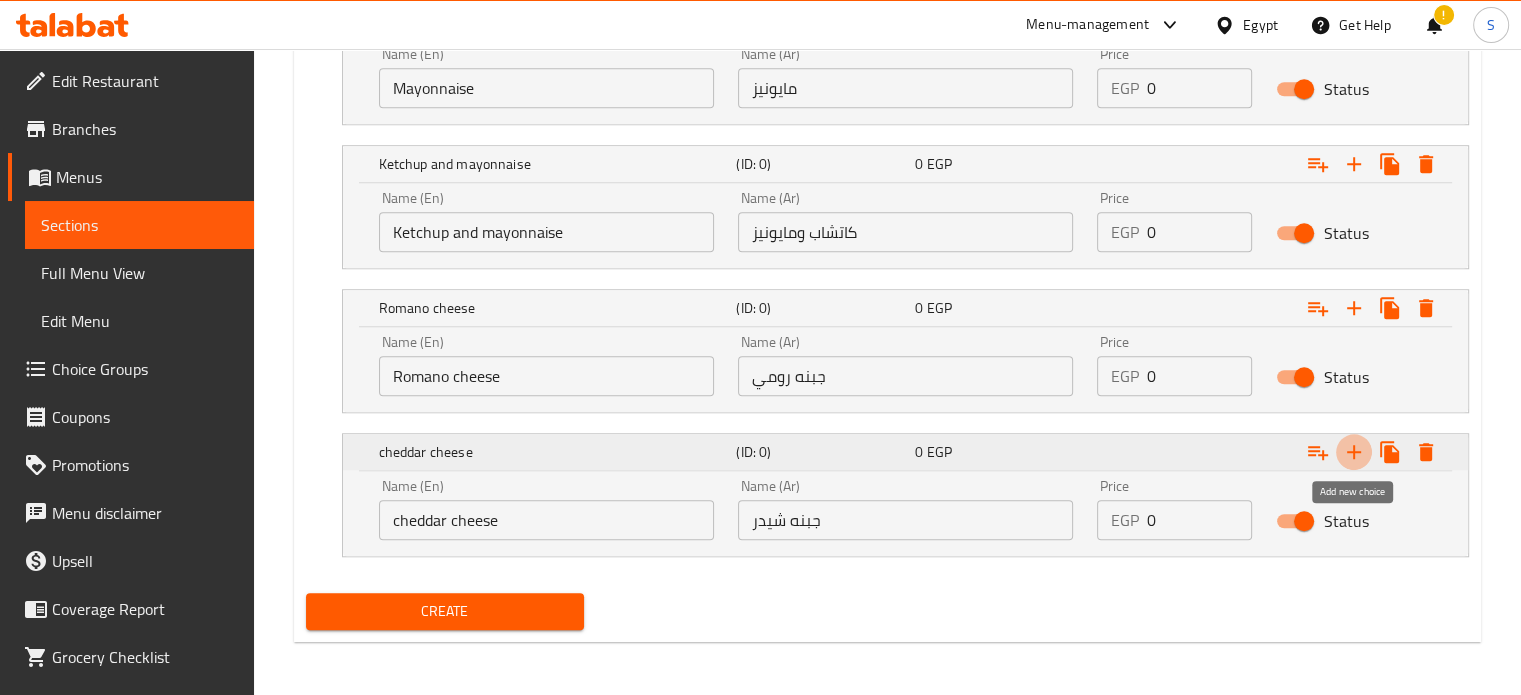 click 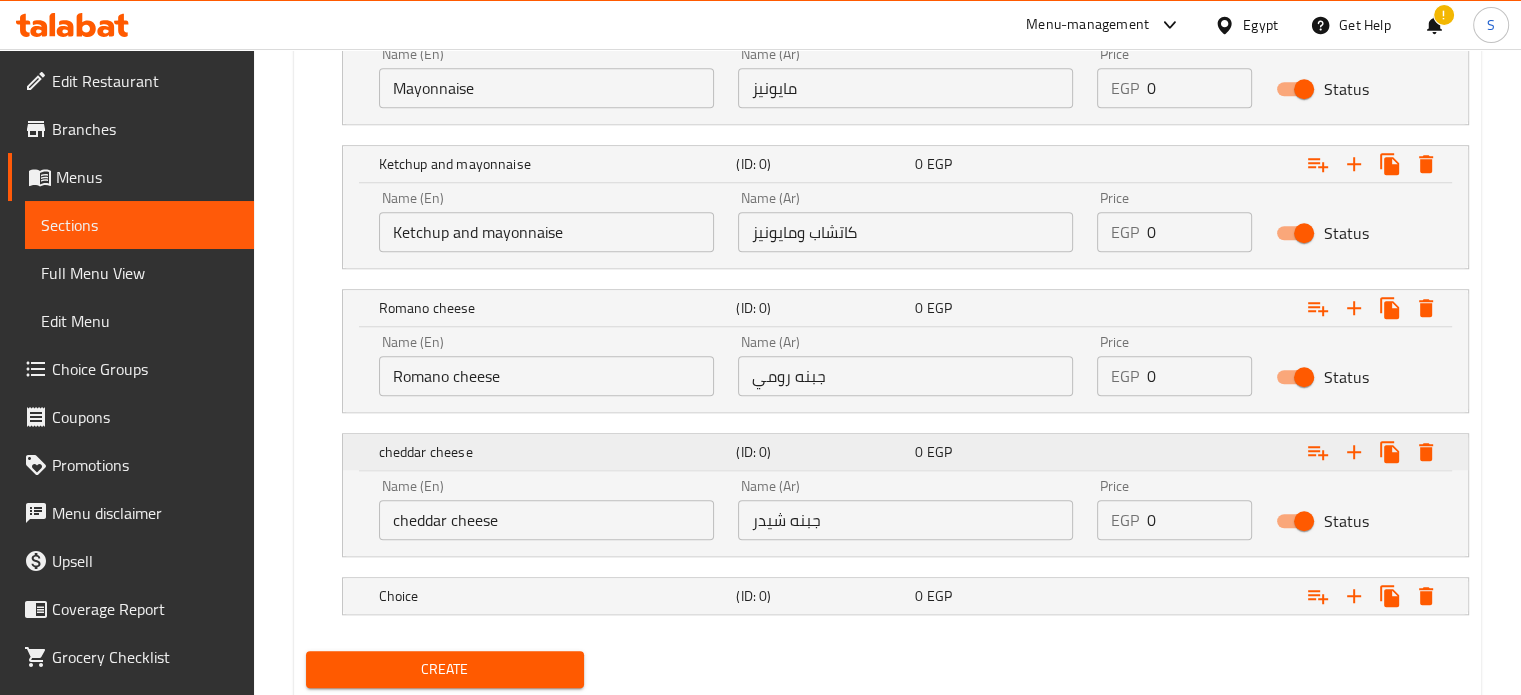 scroll, scrollTop: 1709, scrollLeft: 0, axis: vertical 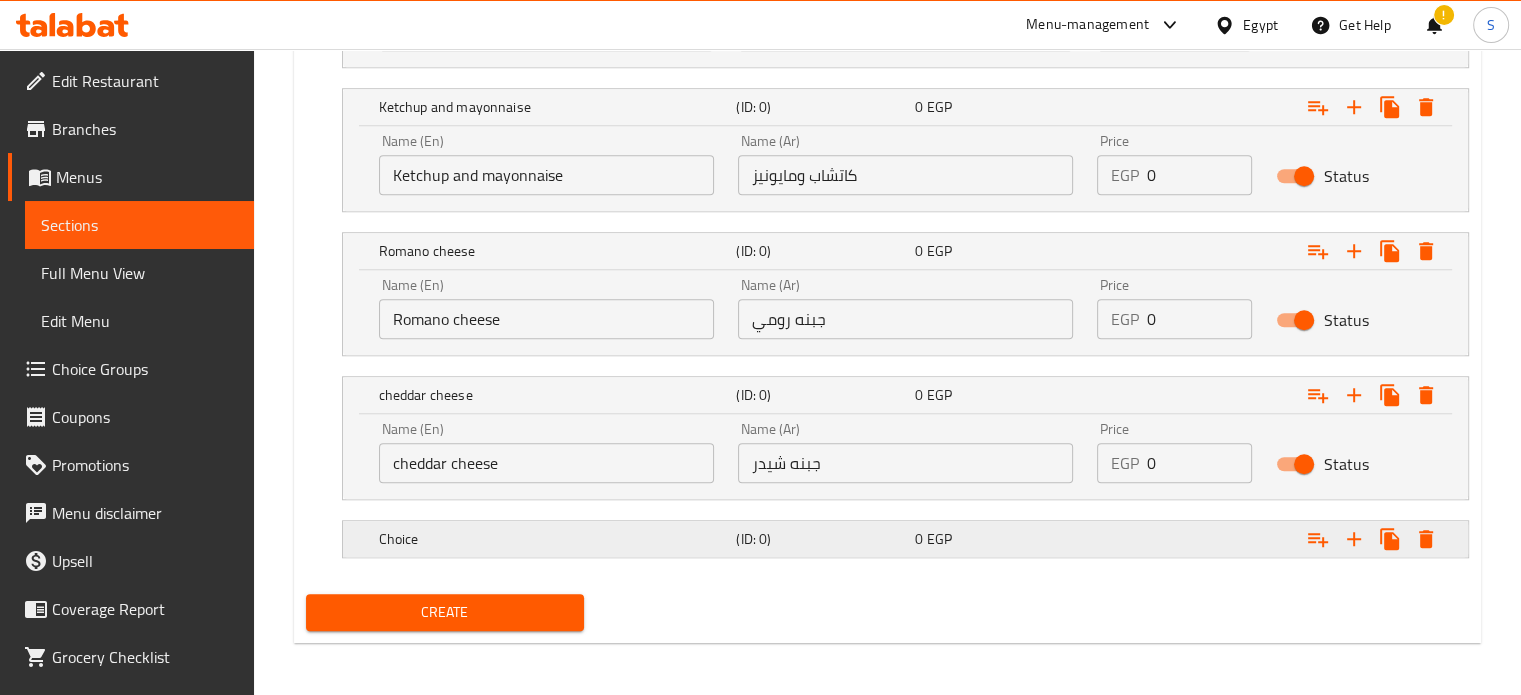 click on "Choice (ID: 0) 0   EGP" at bounding box center [893, -511] 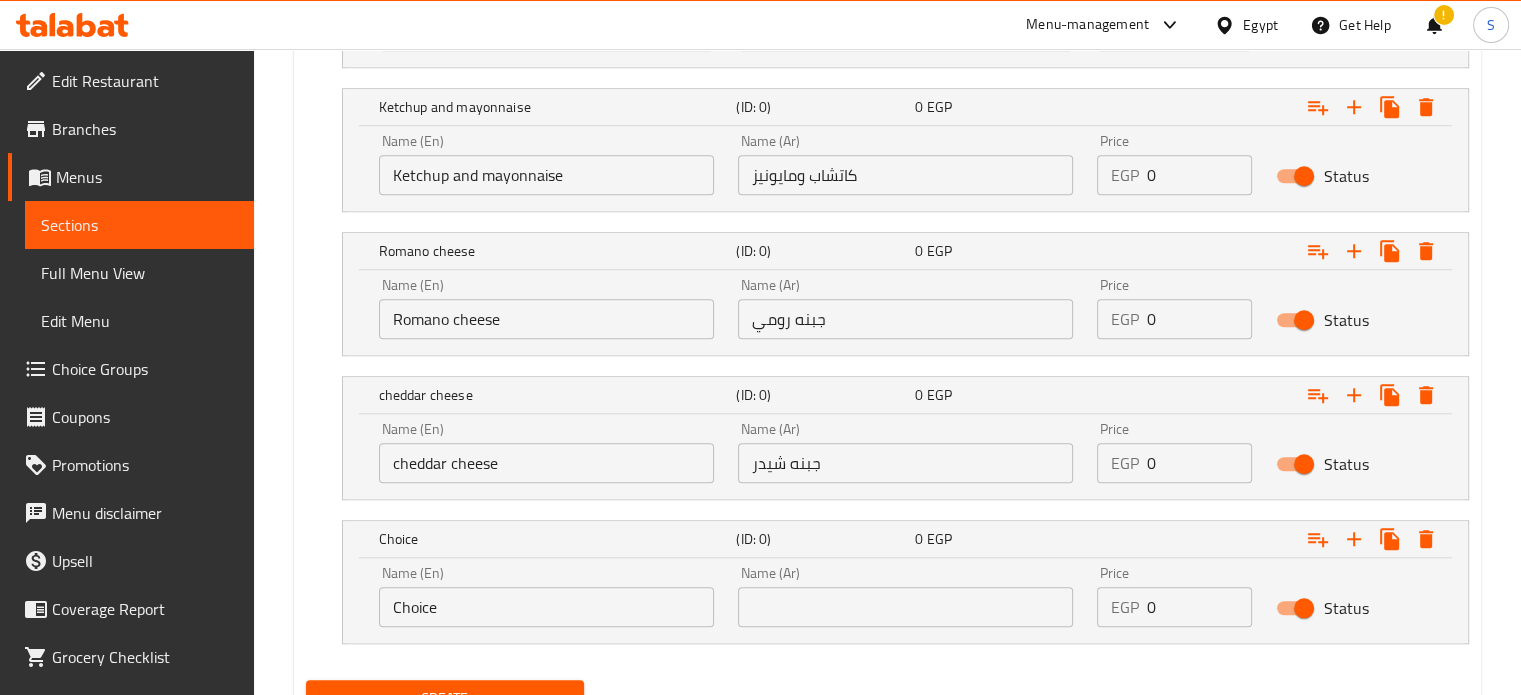 click on "Choice" at bounding box center (546, 607) 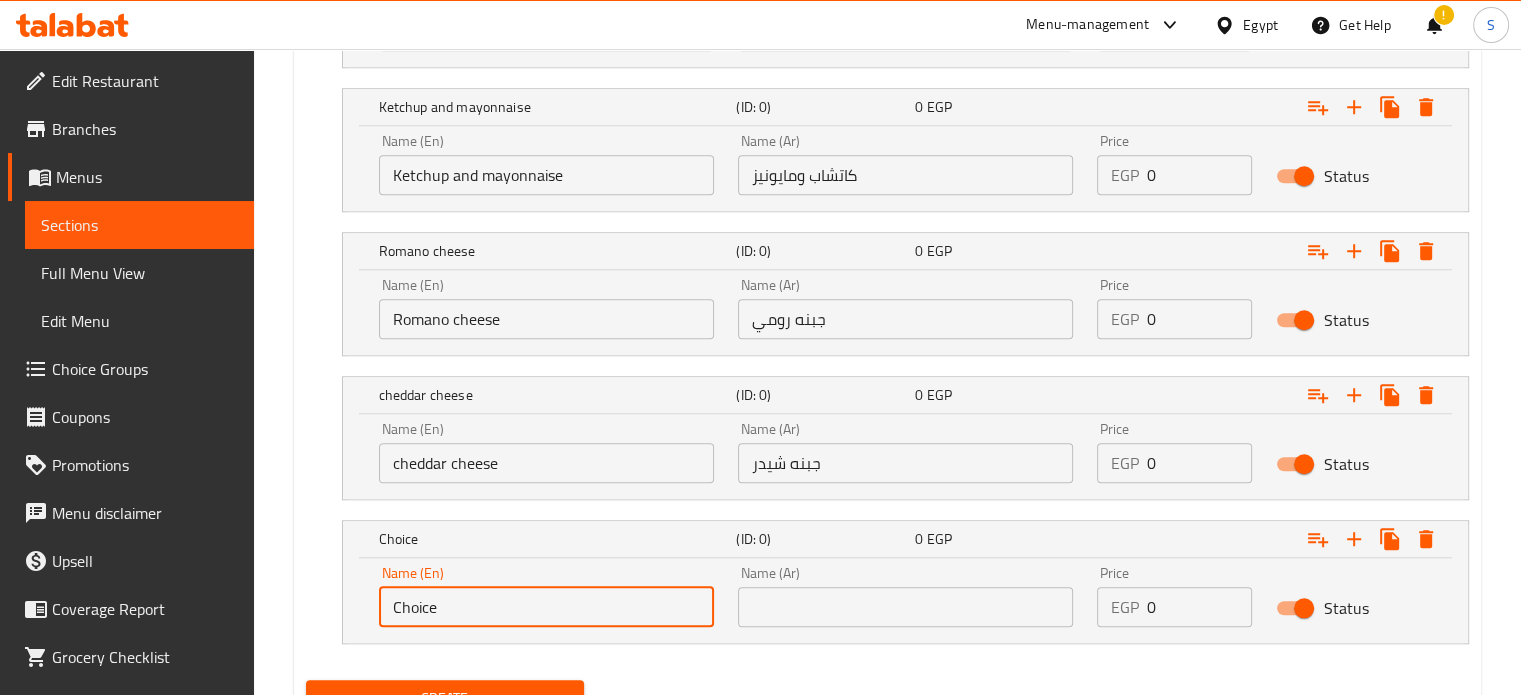 click on "Choice" at bounding box center [546, 607] 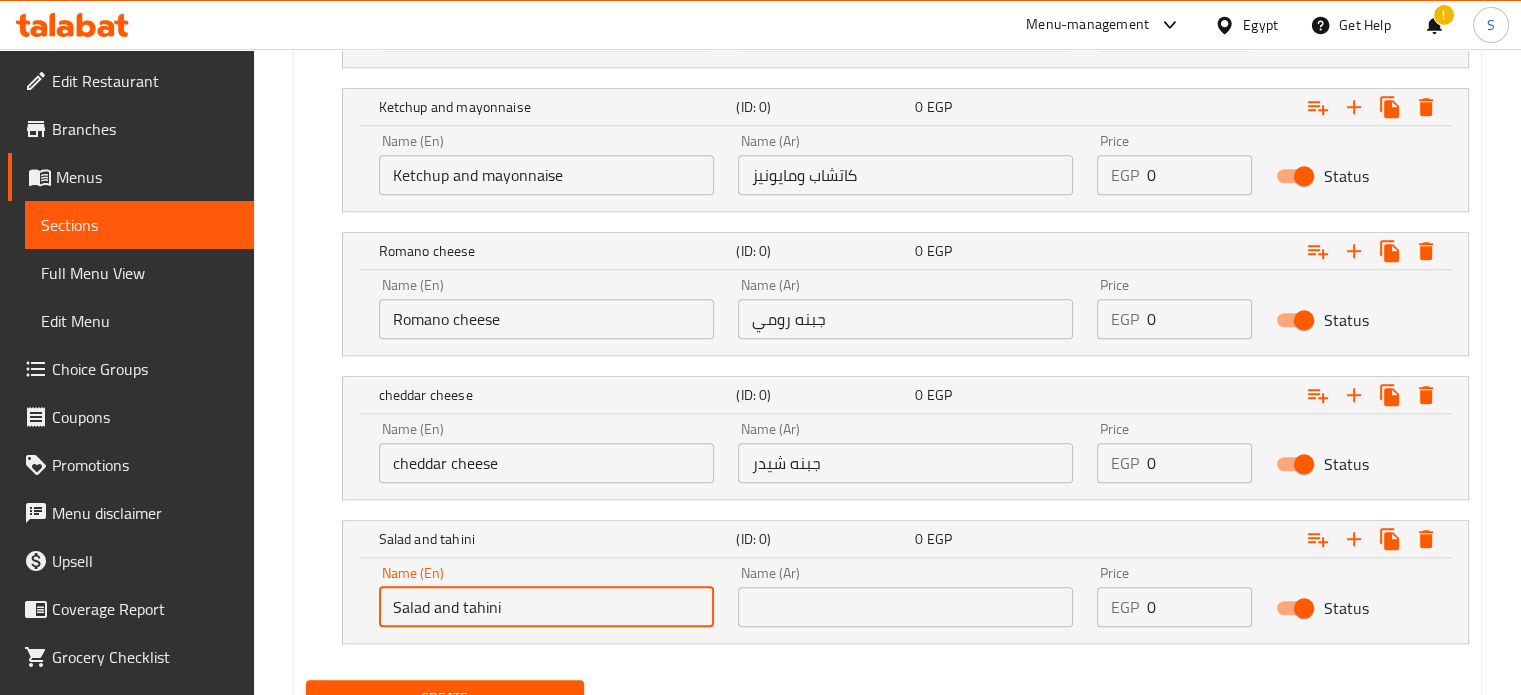 type on "Salad and tahini" 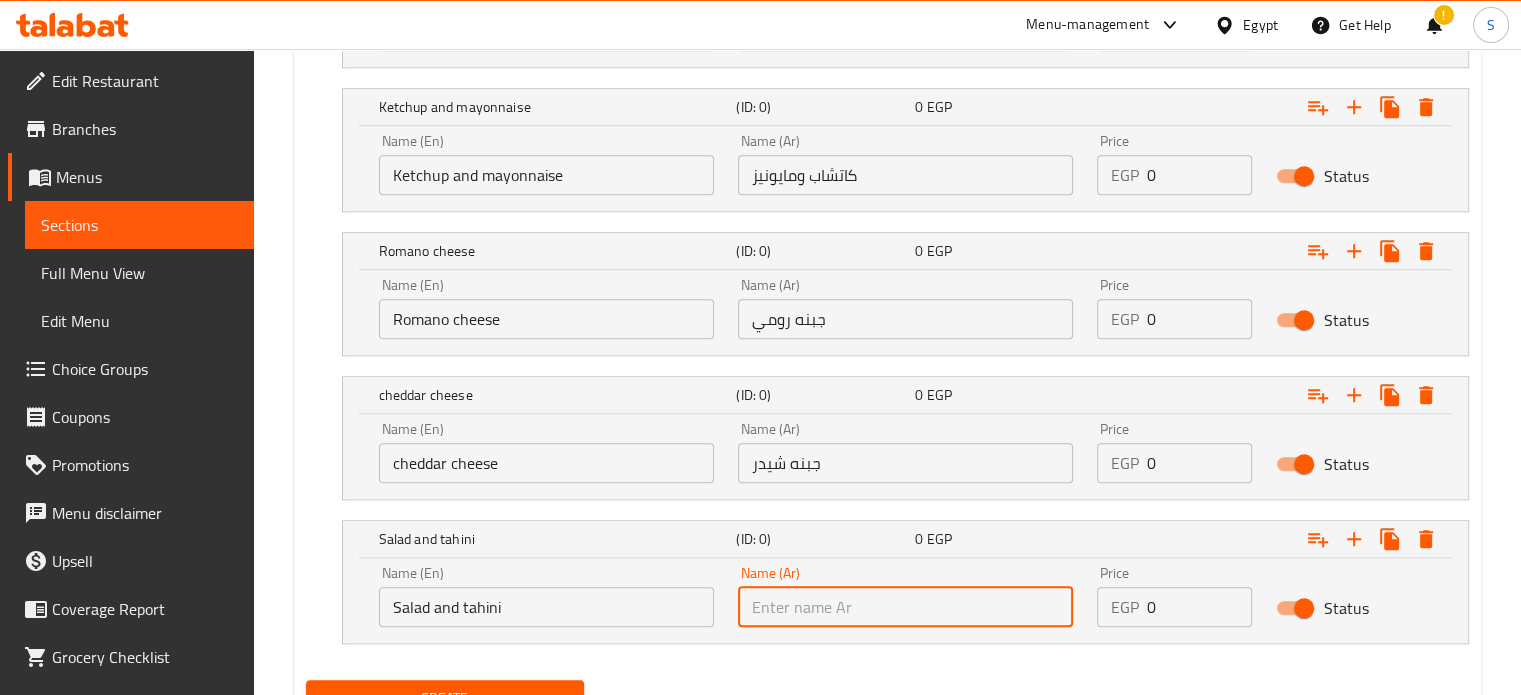 click at bounding box center (905, 607) 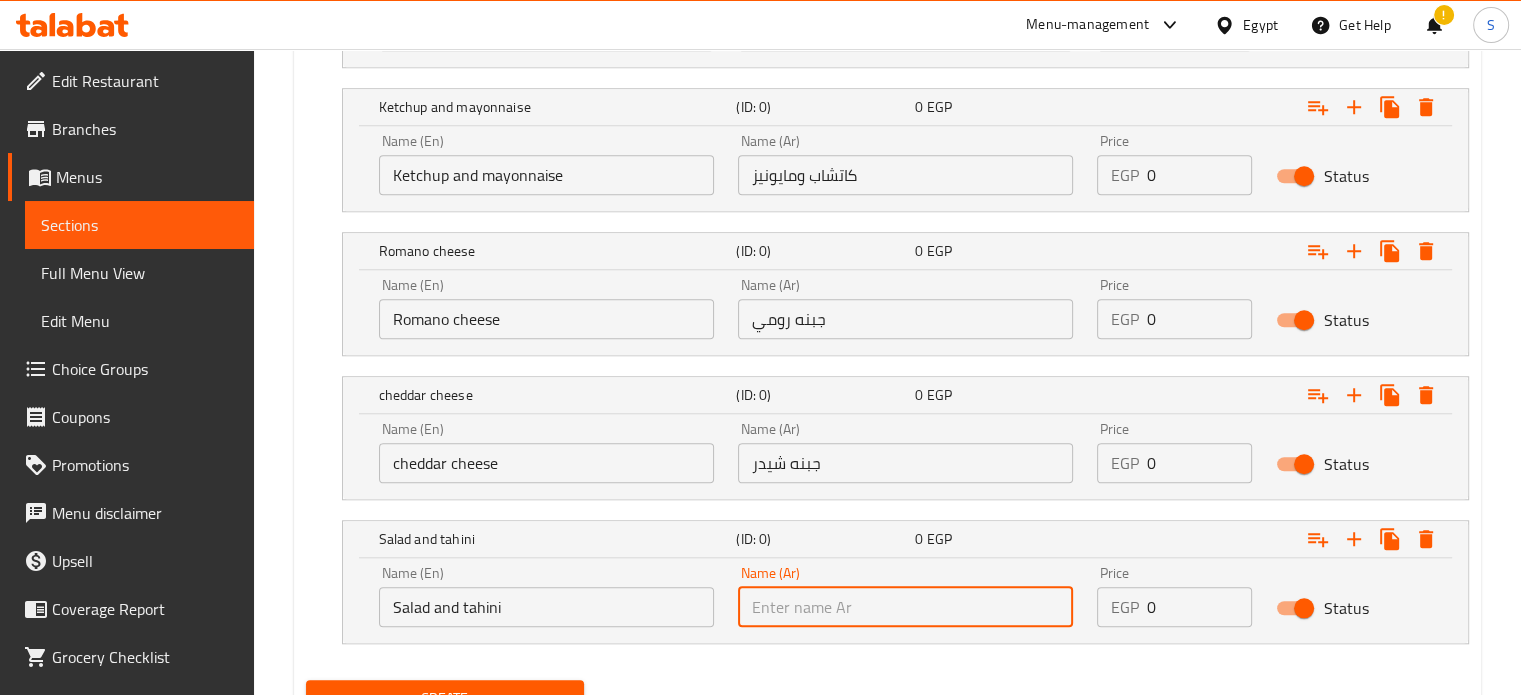 paste on "سلطه وطحينه" 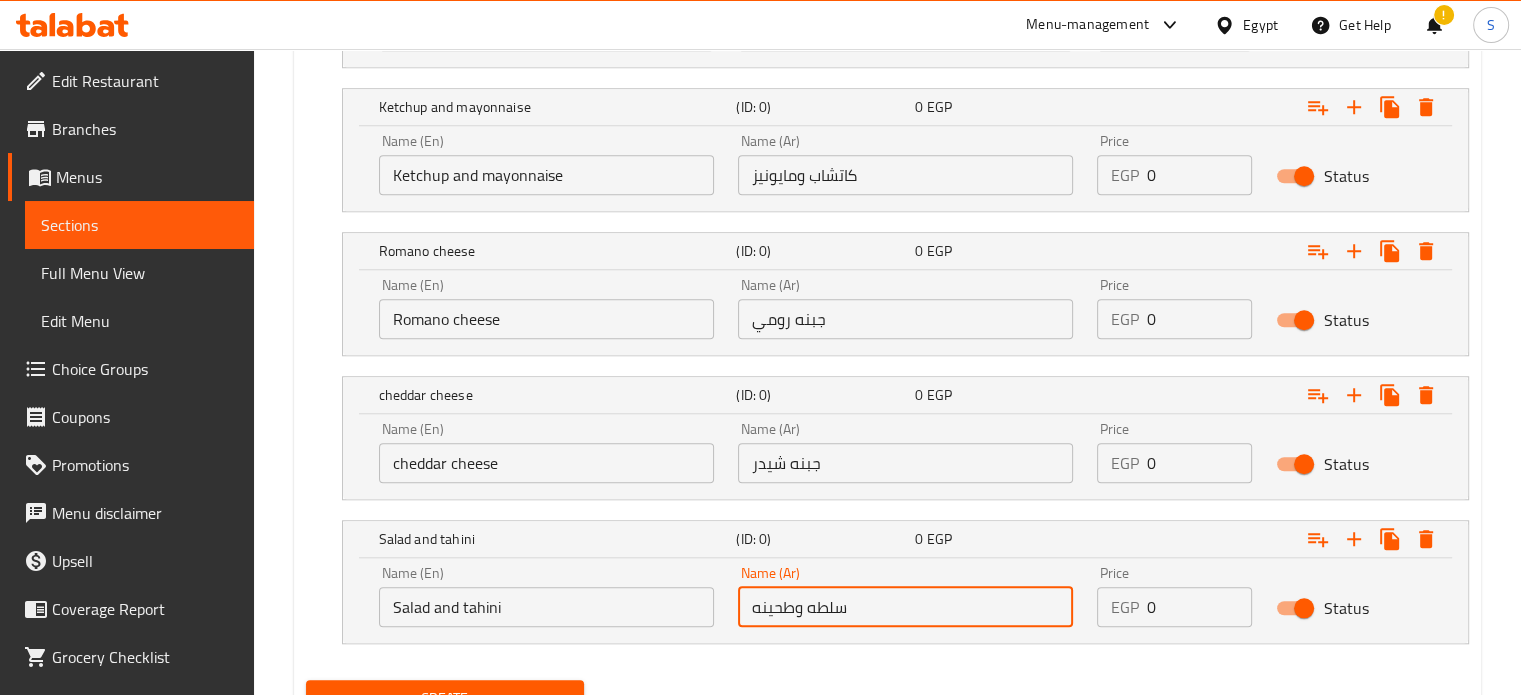 click on "سلطه وطحينه" at bounding box center (905, 607) 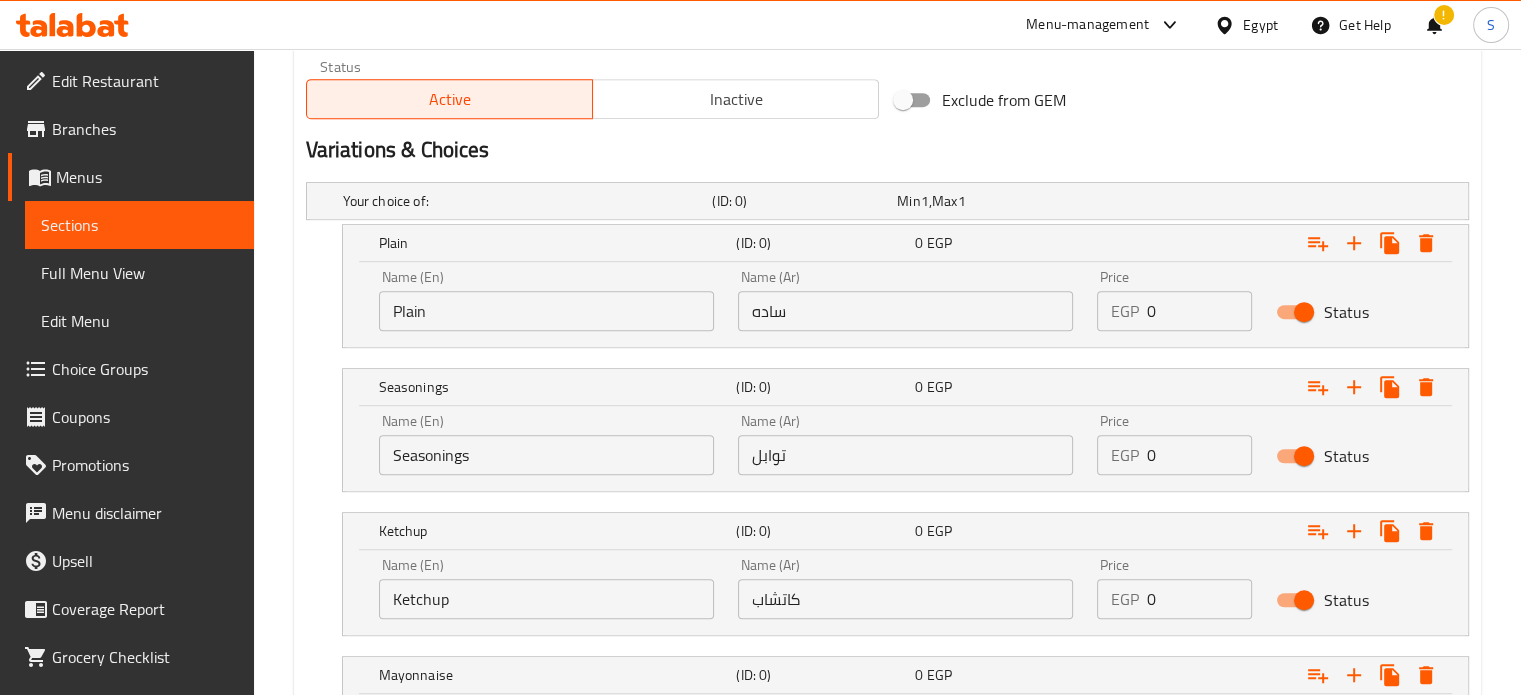 scroll, scrollTop: 994, scrollLeft: 0, axis: vertical 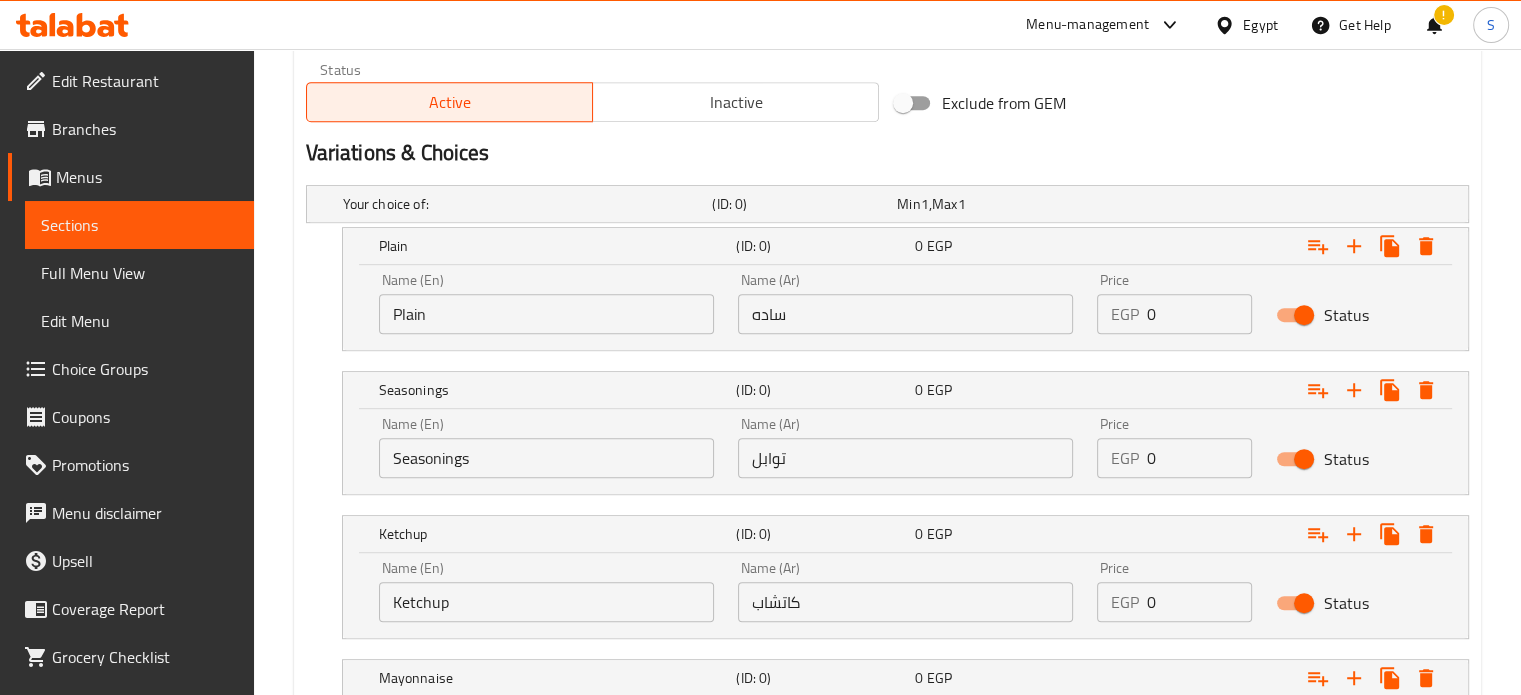 type on "سلطه و طحينه" 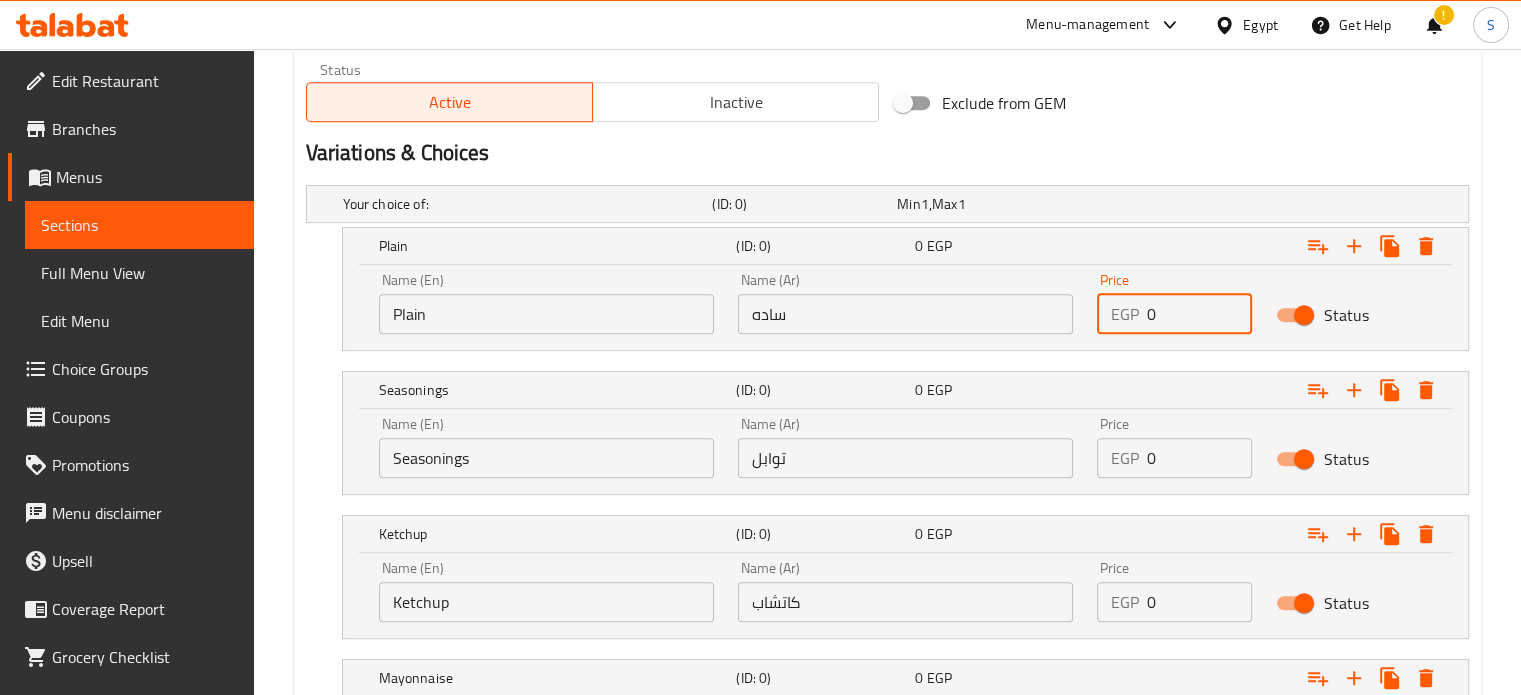 click on "0" at bounding box center (1200, 314) 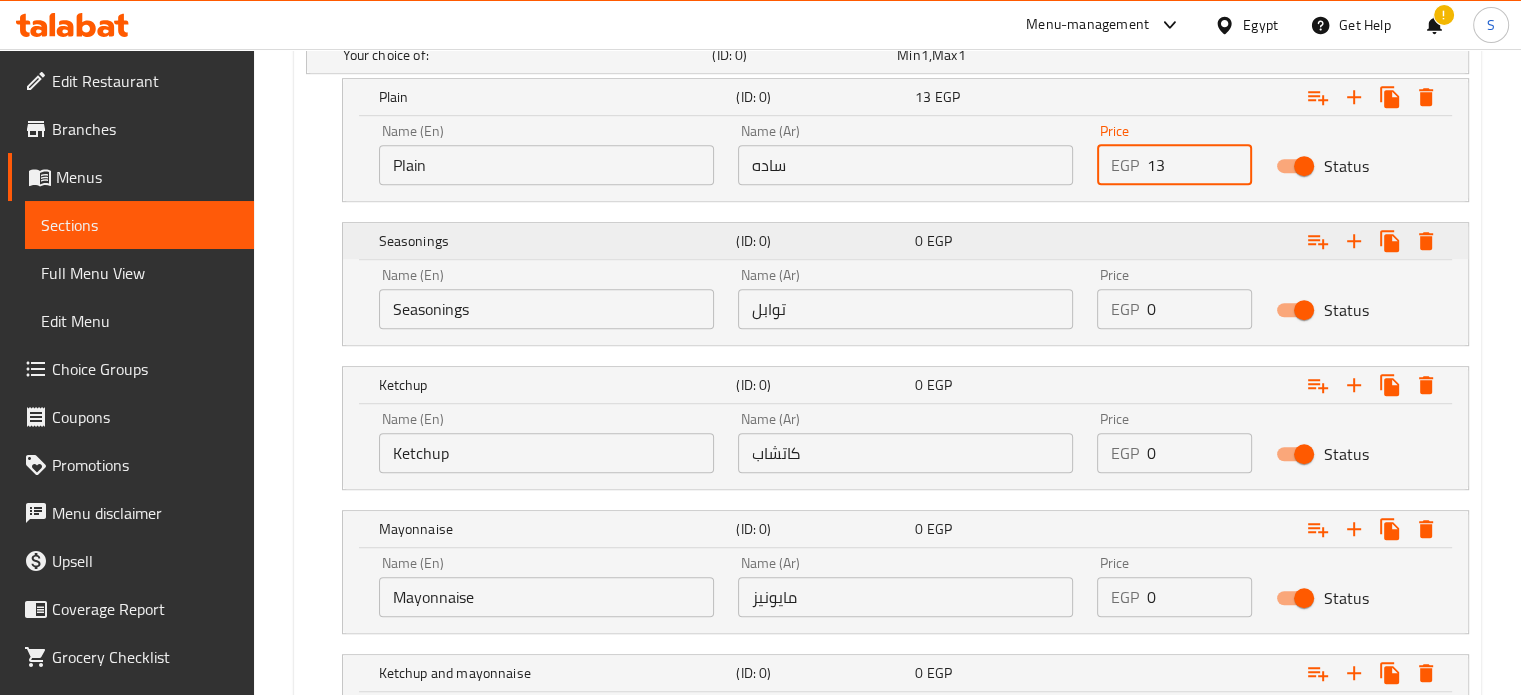 scroll, scrollTop: 1171, scrollLeft: 0, axis: vertical 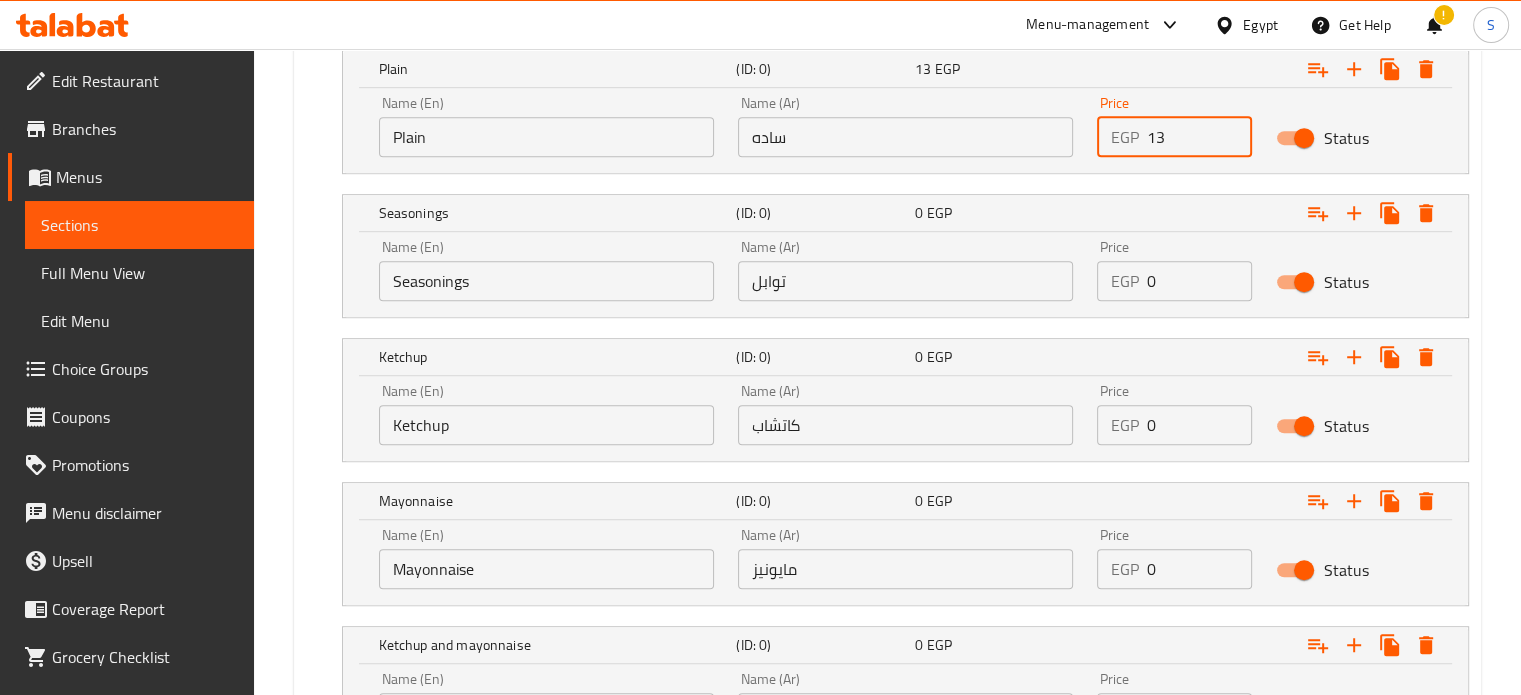 type on "13" 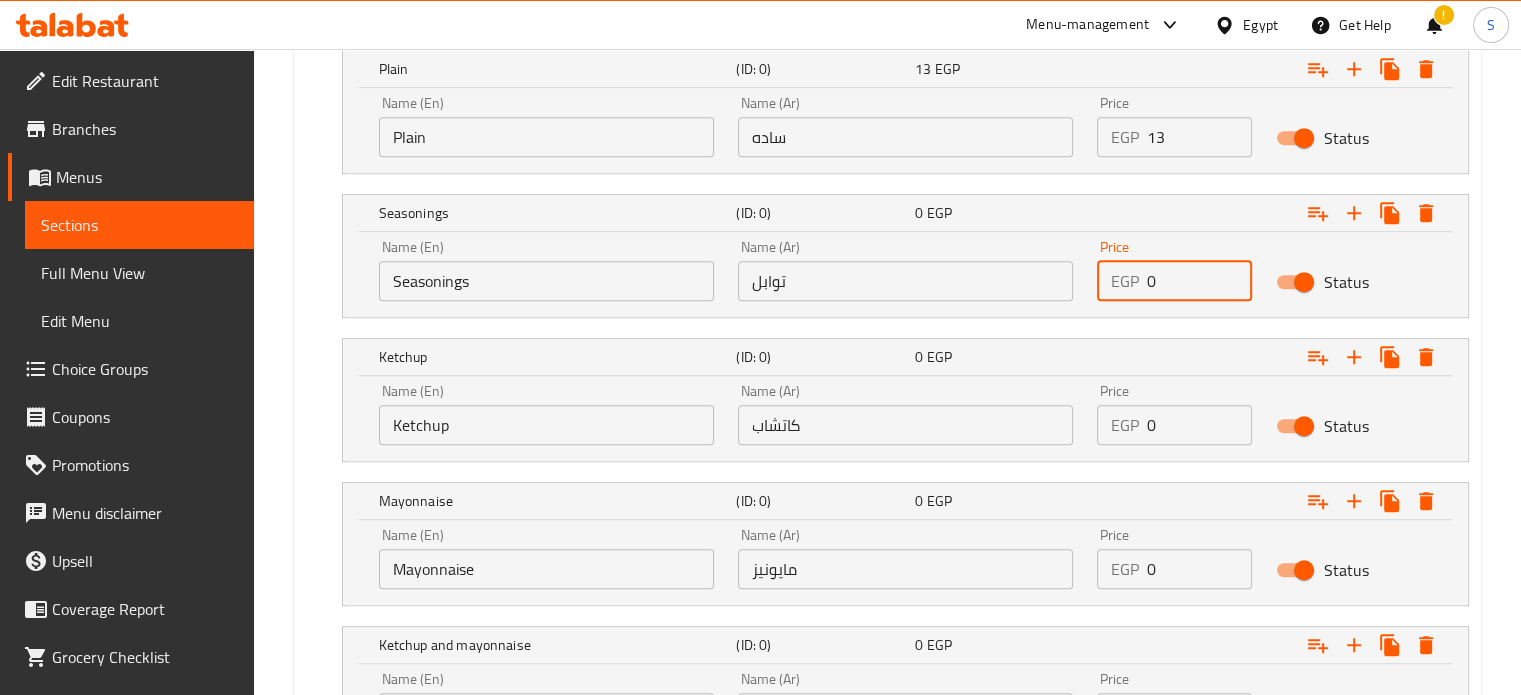 click on "0" at bounding box center (1200, 281) 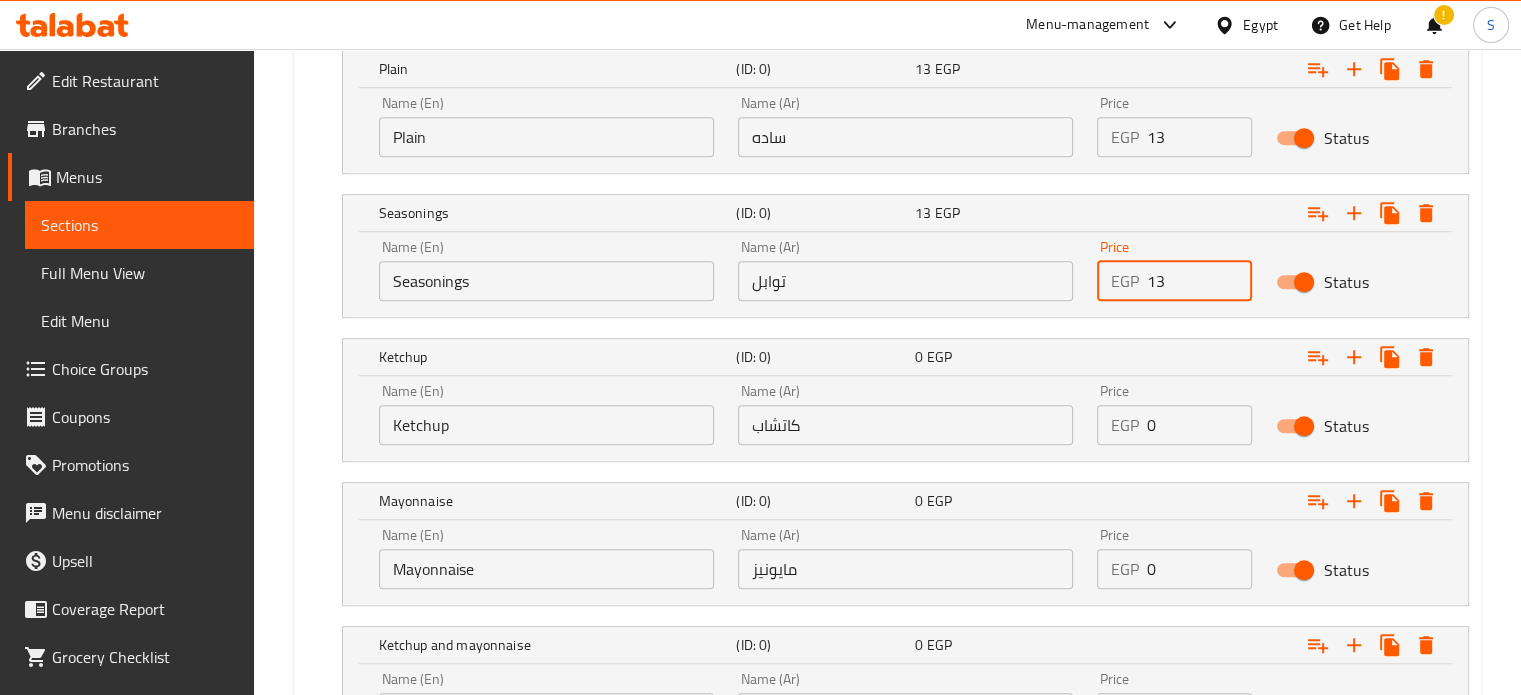type on "13" 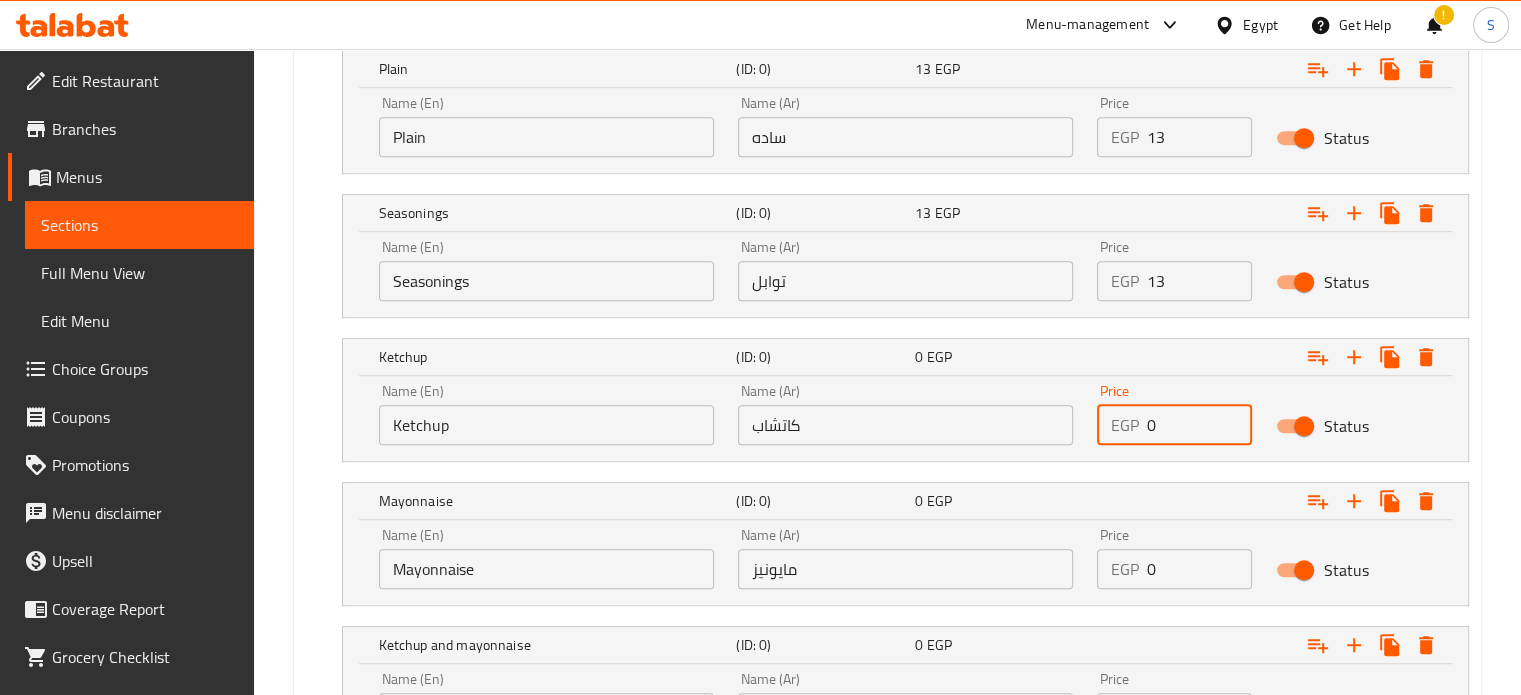 click on "0" at bounding box center [1200, 425] 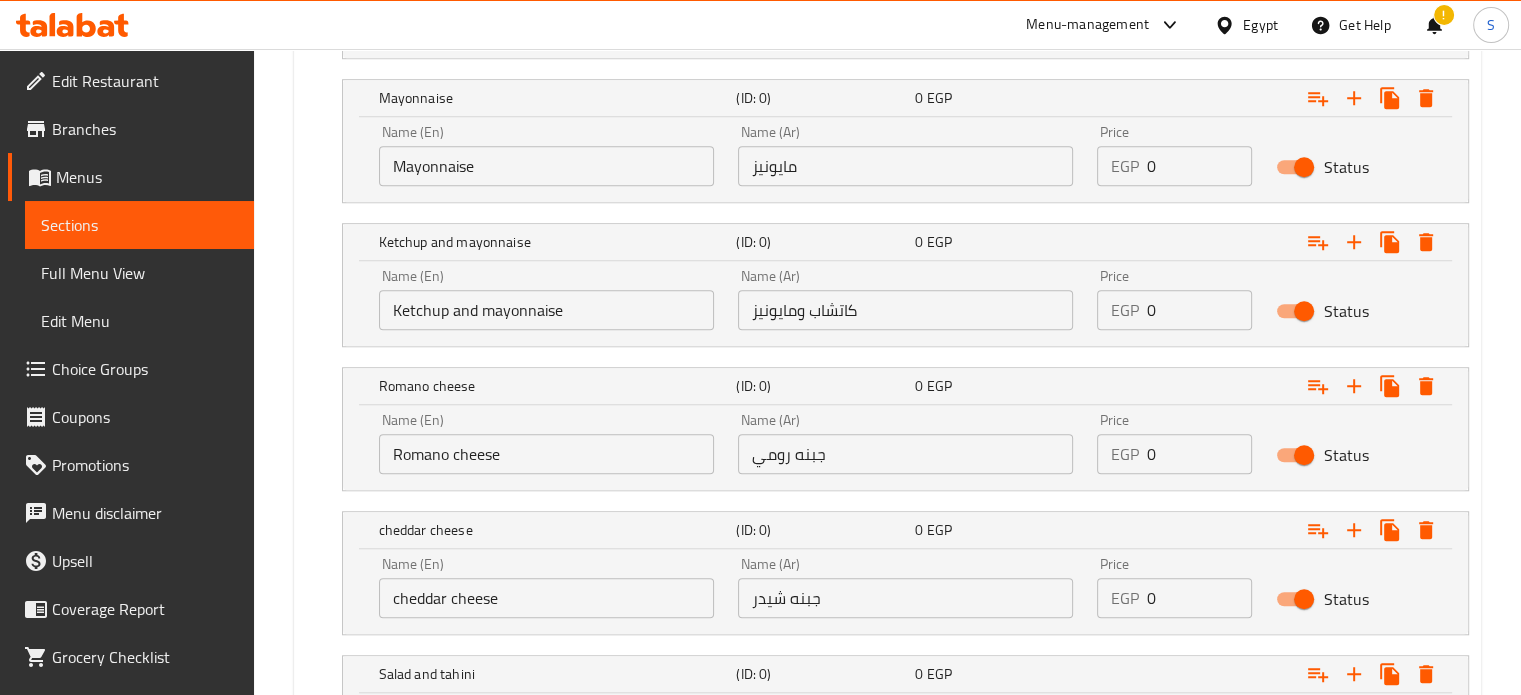 scroll, scrollTop: 1578, scrollLeft: 0, axis: vertical 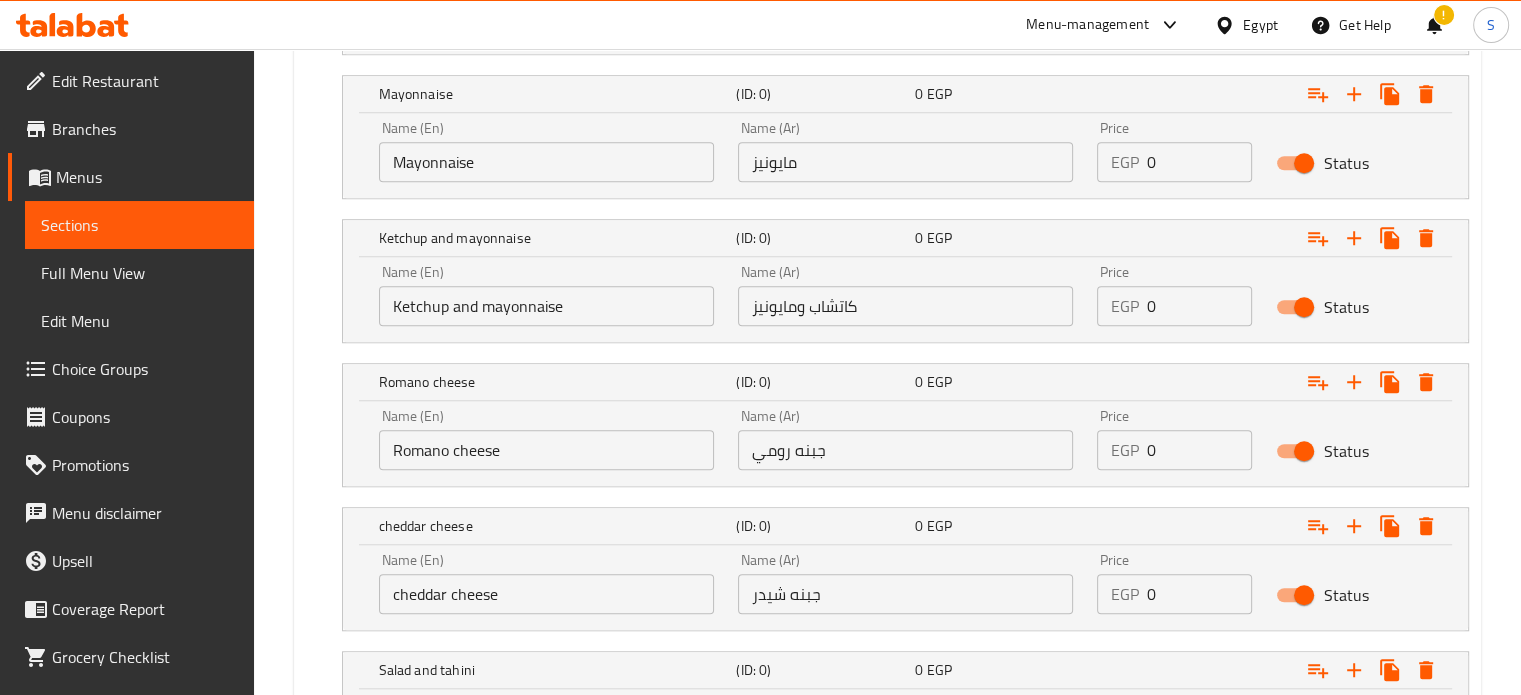 type on "15" 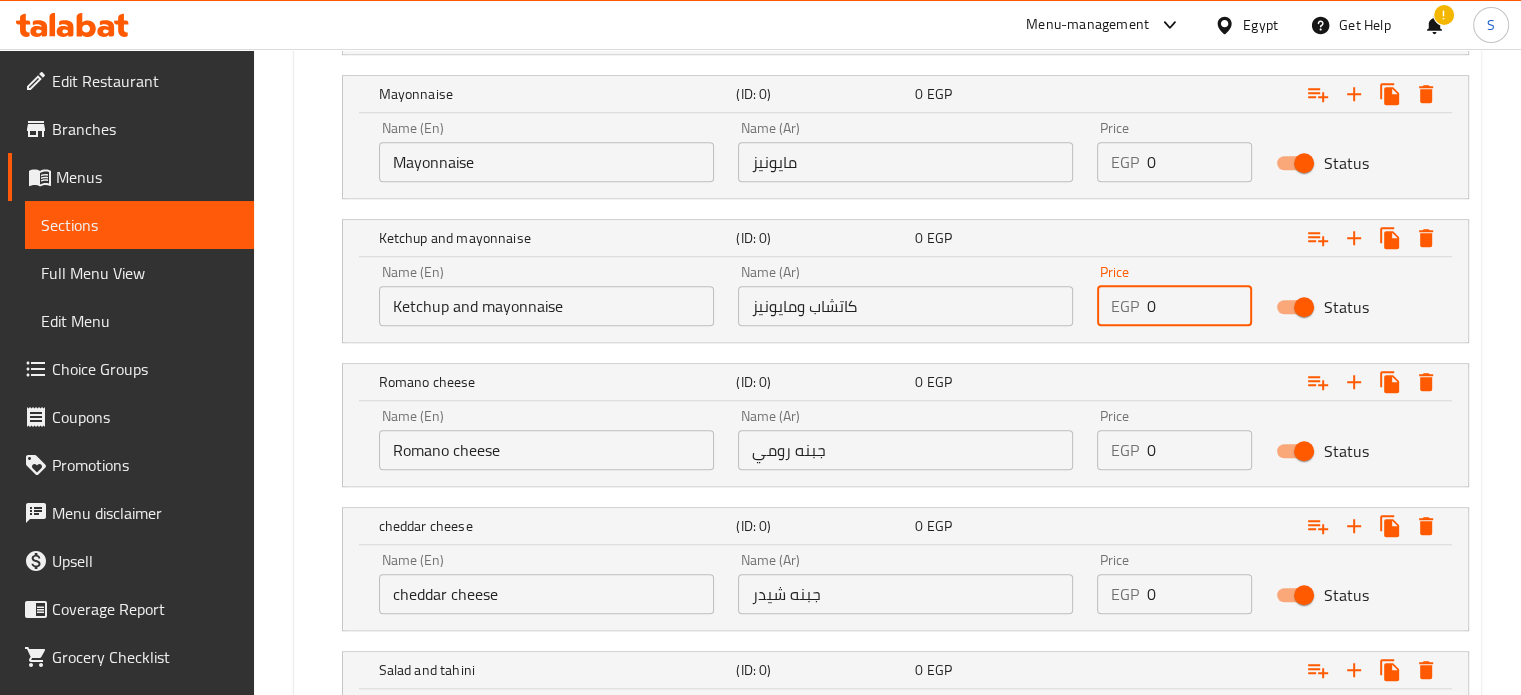 click on "0" at bounding box center (1200, 306) 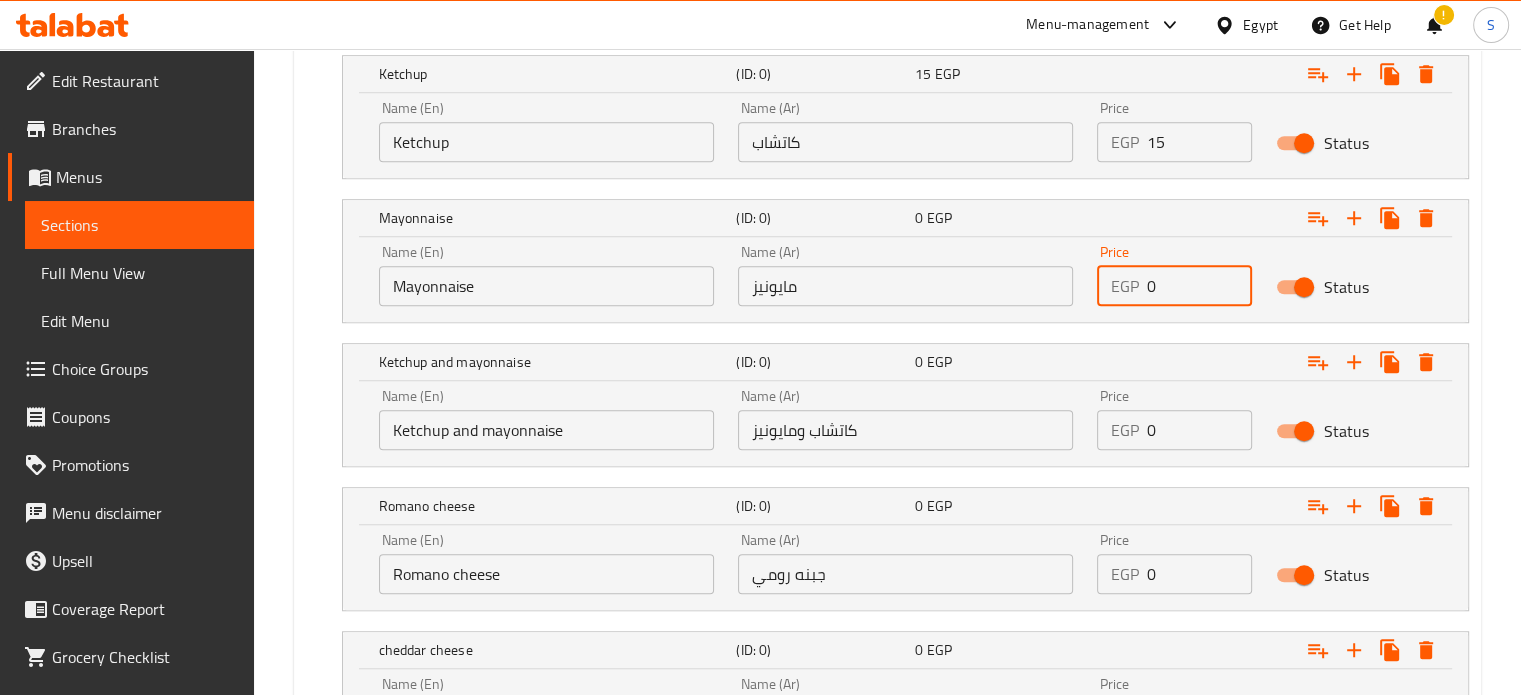 click on "0" at bounding box center (1200, 286) 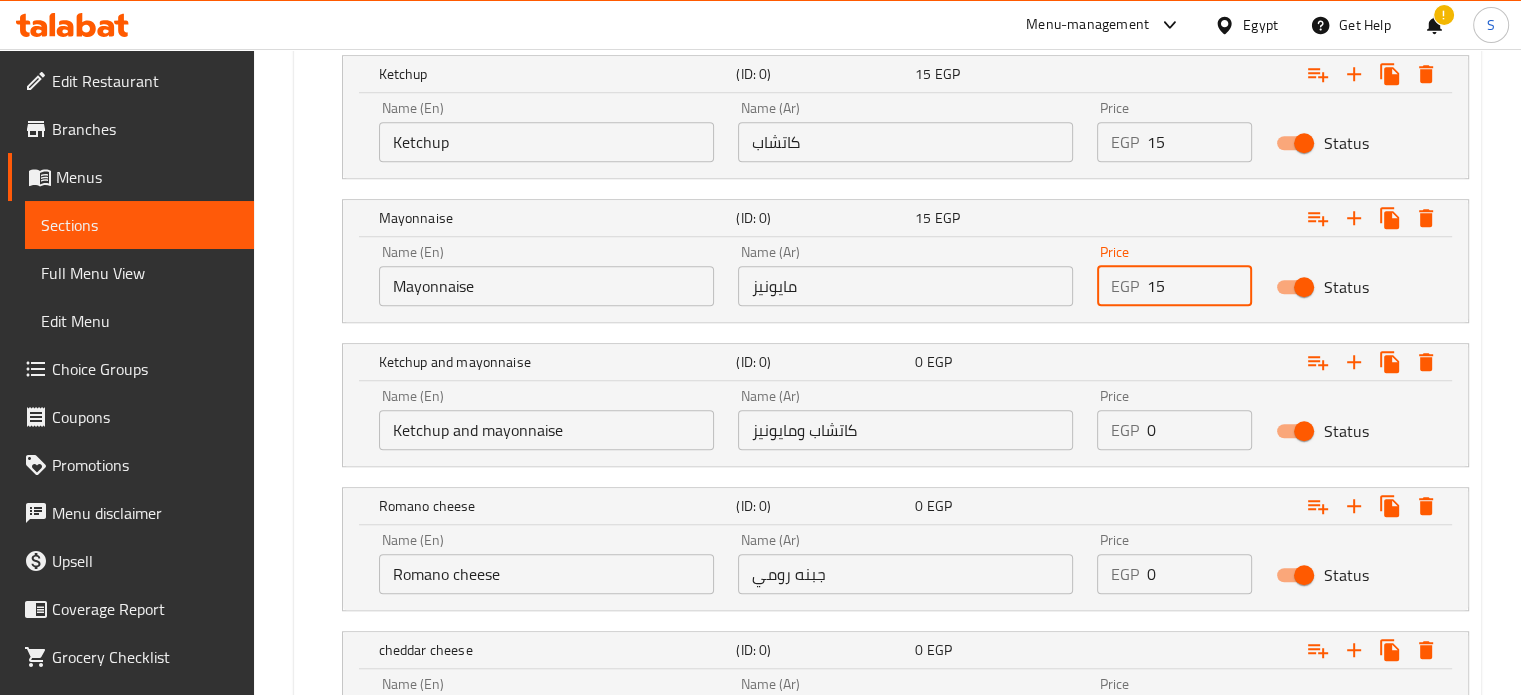type on "15" 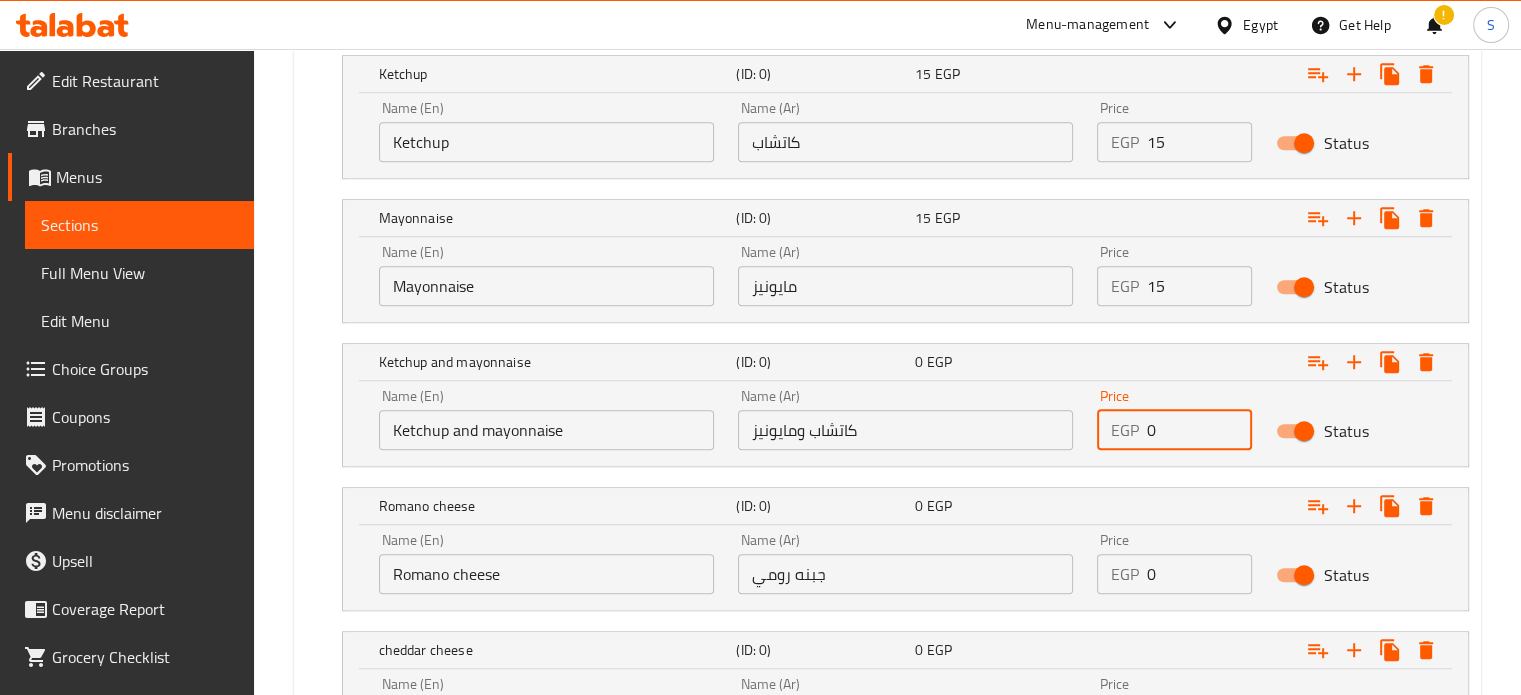 click on "0" at bounding box center [1200, 430] 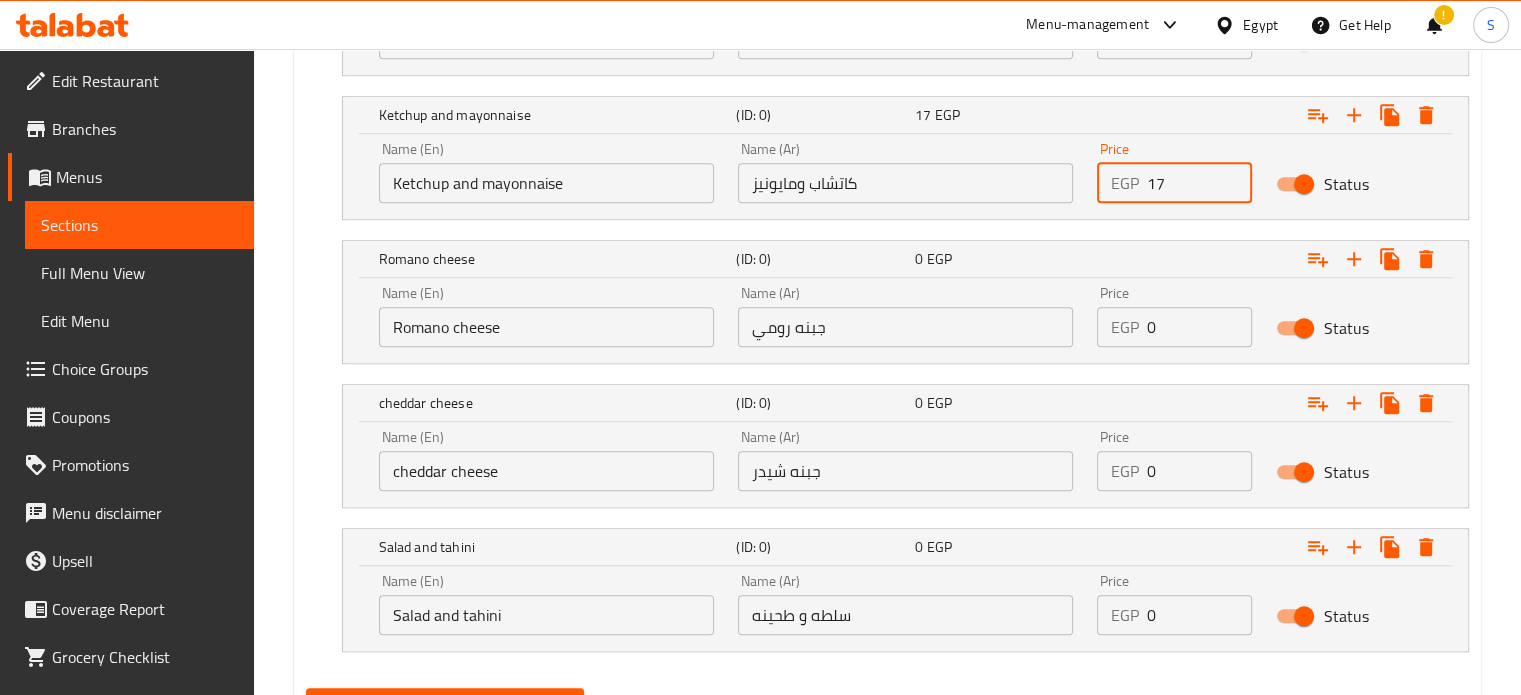 scroll, scrollTop: 1702, scrollLeft: 0, axis: vertical 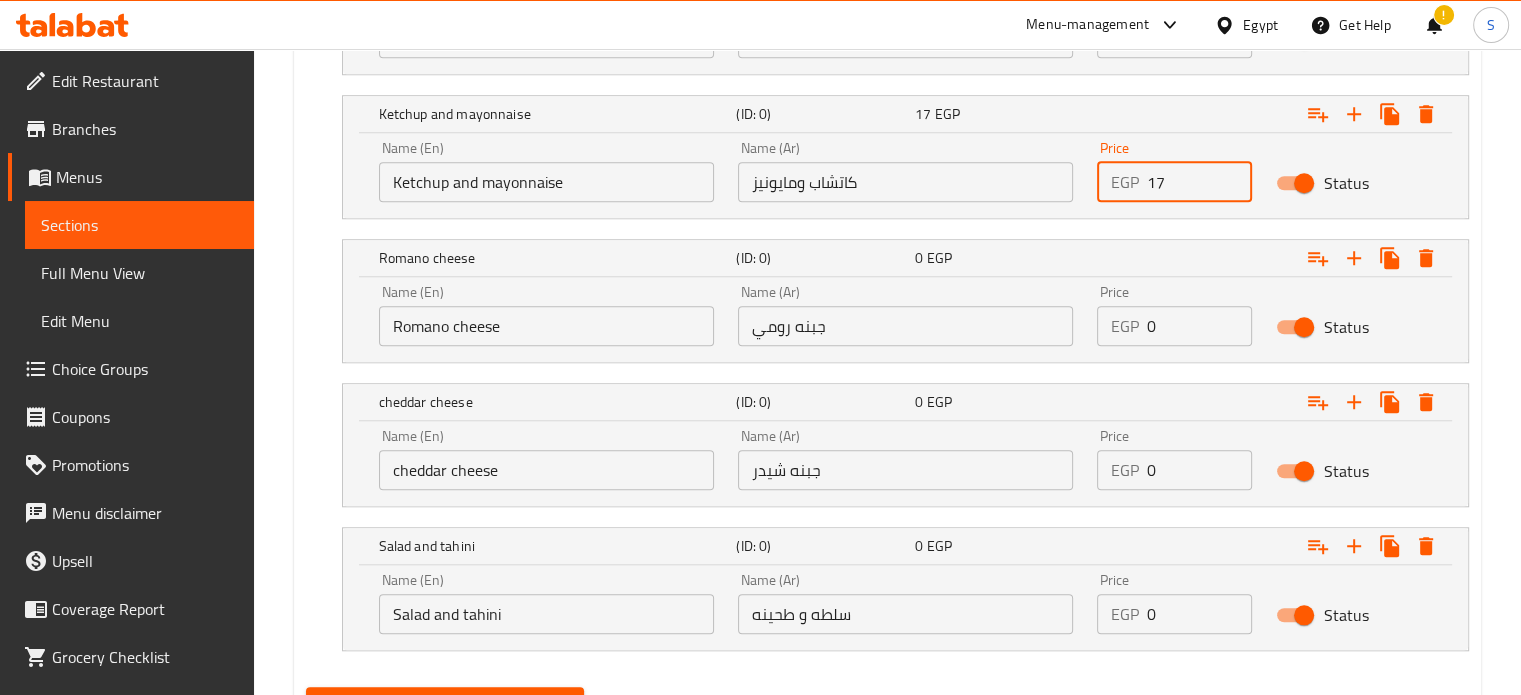 type on "17" 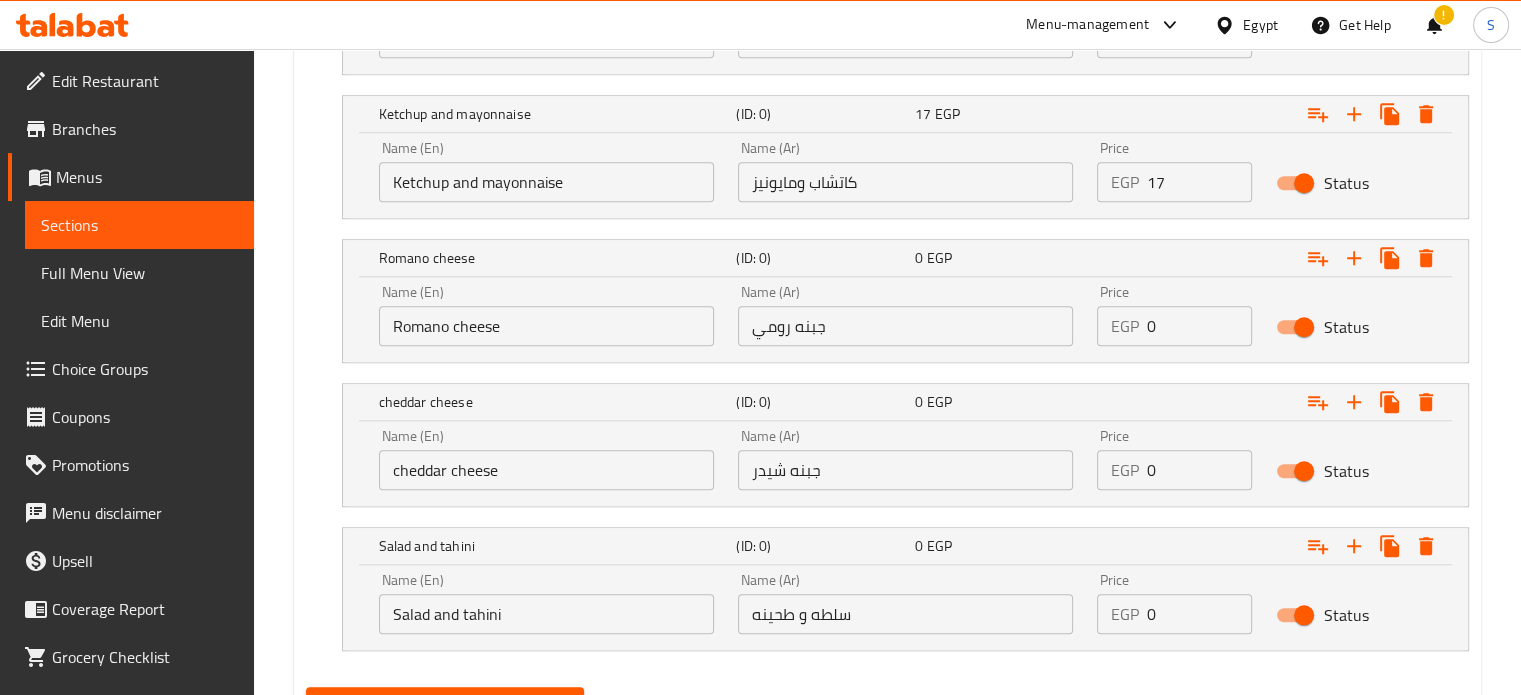 click on "EGP 0 Price" at bounding box center (1175, 326) 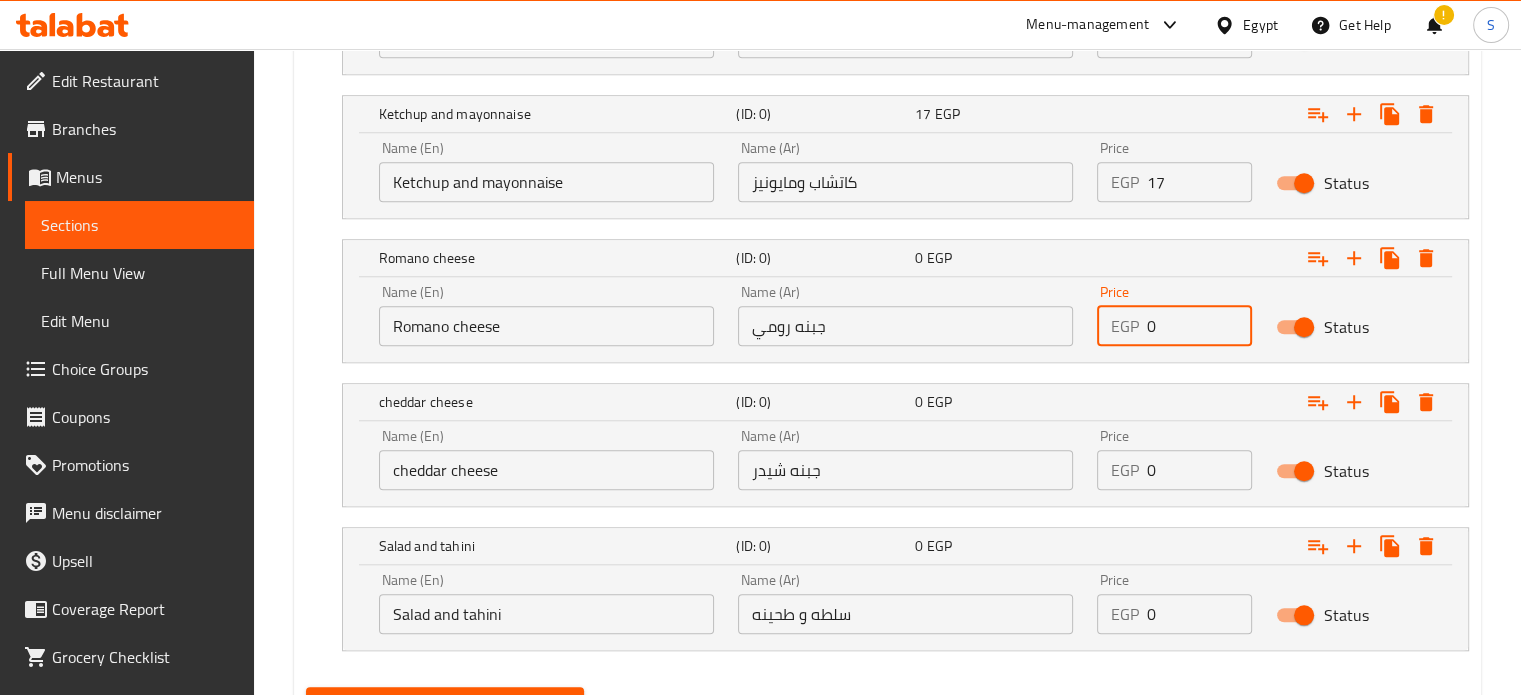 click on "0" at bounding box center [1200, 326] 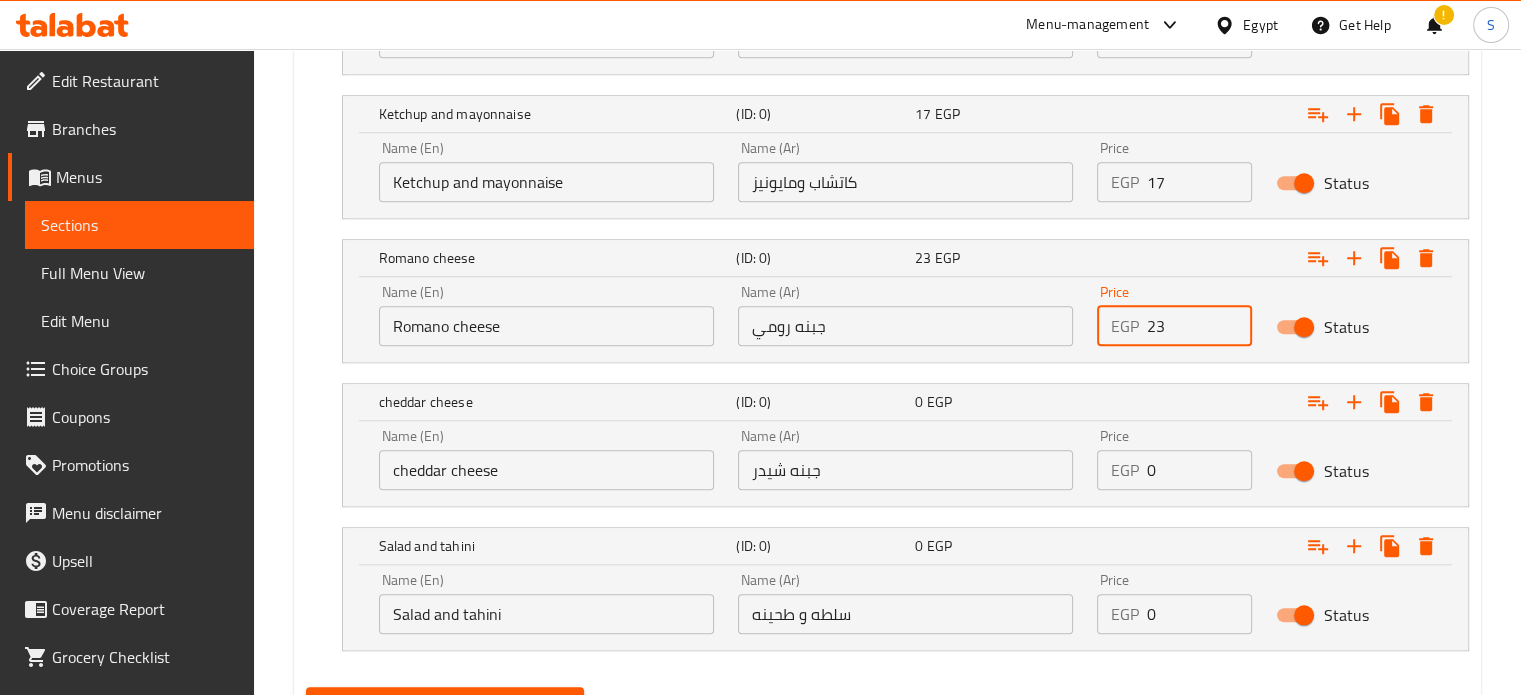 scroll, scrollTop: 1795, scrollLeft: 0, axis: vertical 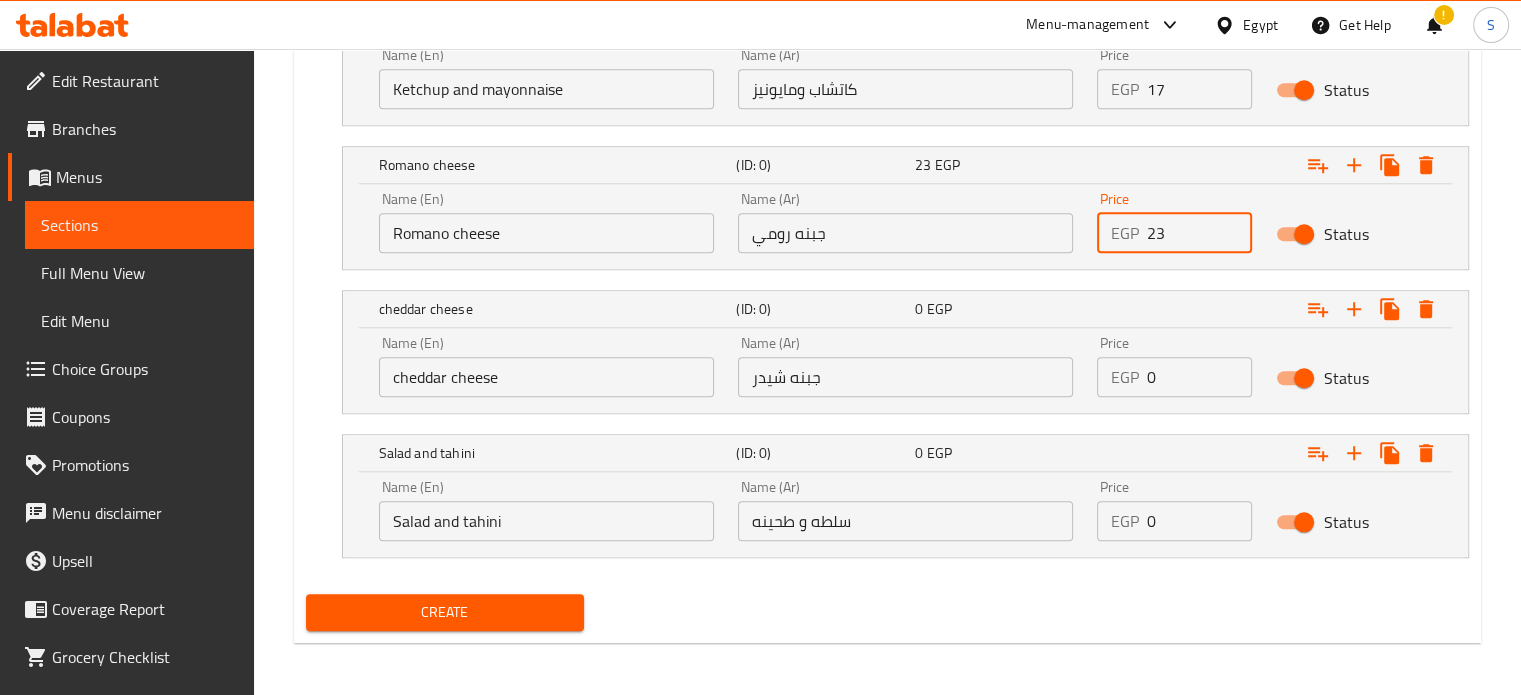 type on "23" 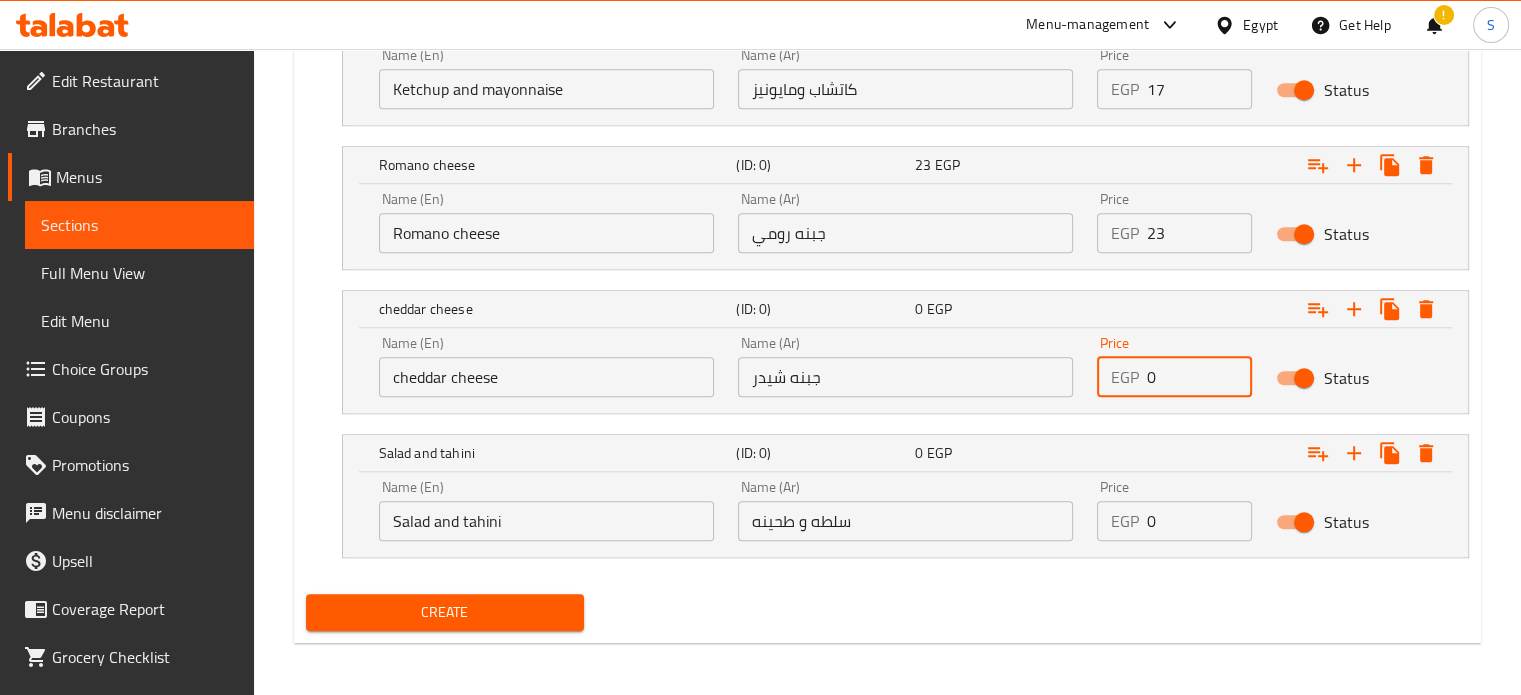 click on "0" at bounding box center (1200, 377) 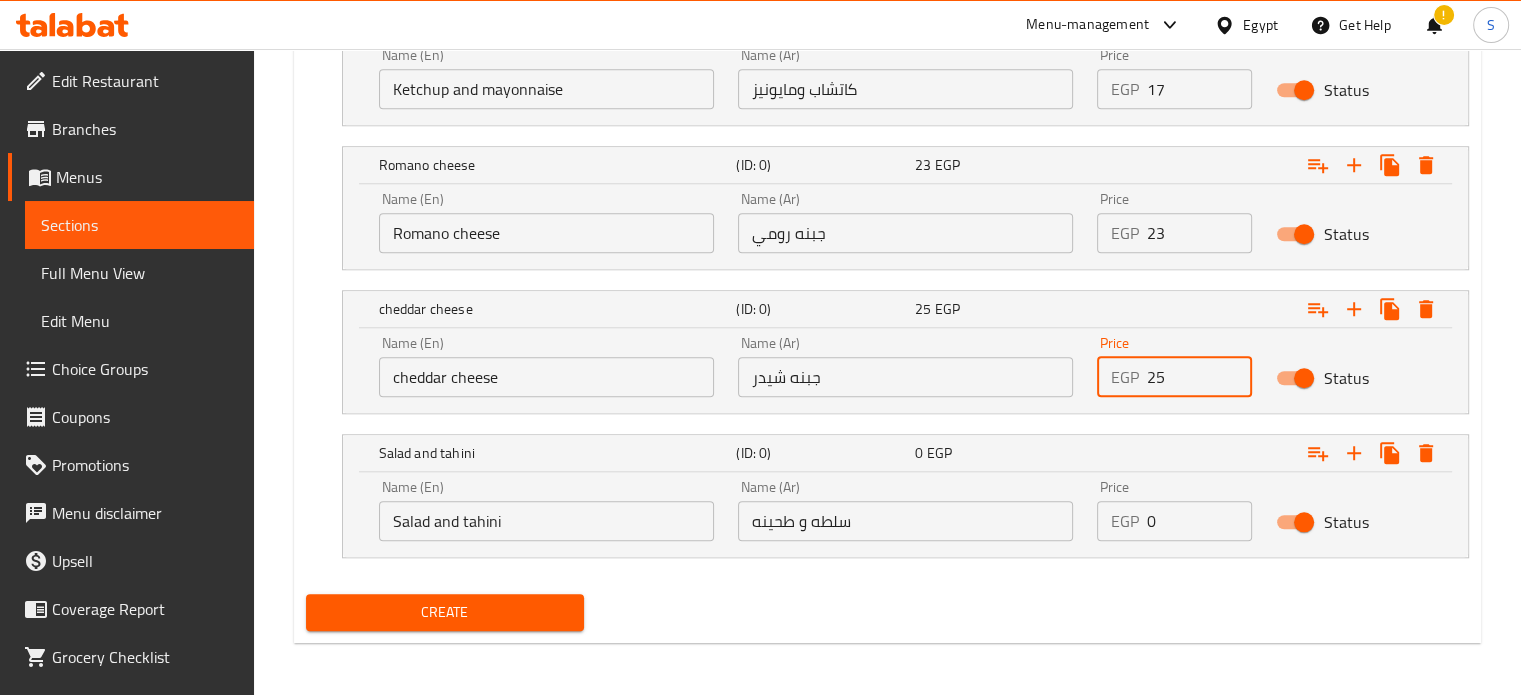 type on "25" 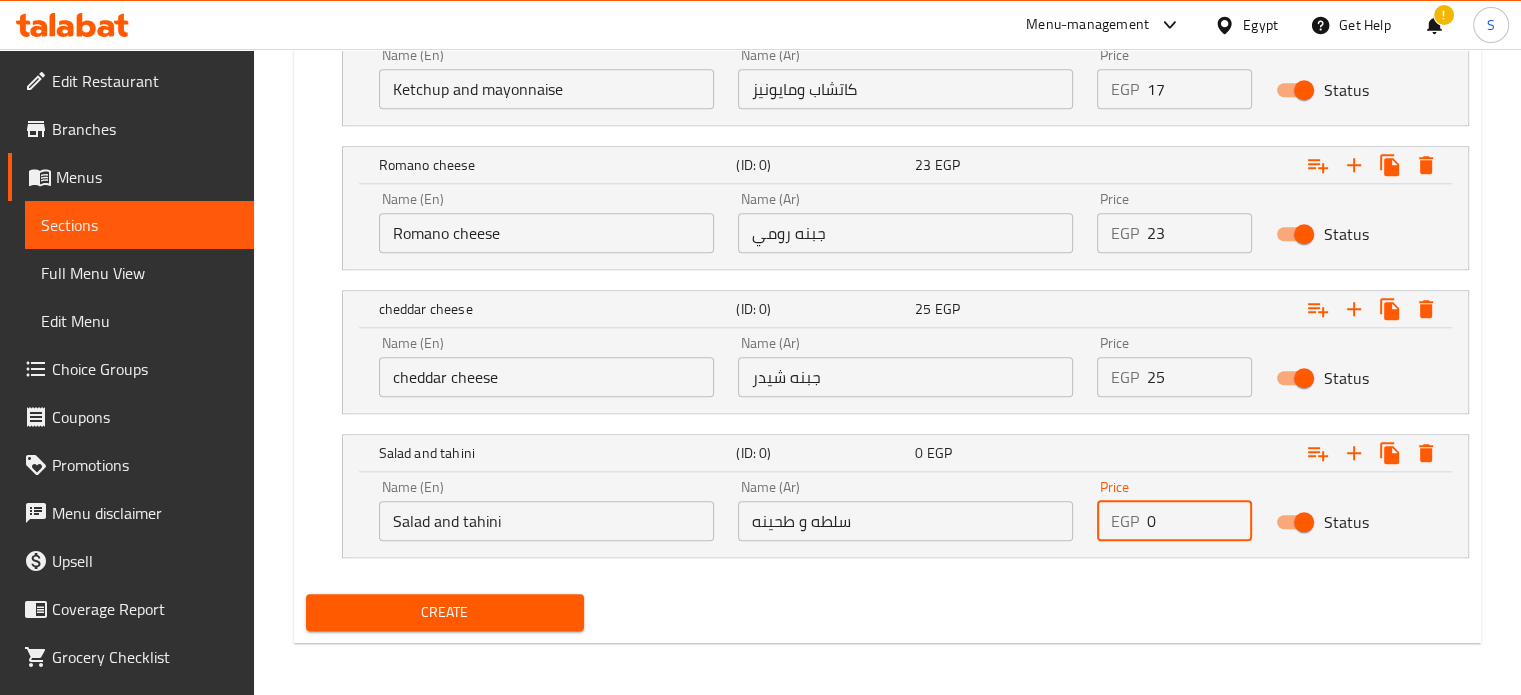 click on "0" at bounding box center [1200, 521] 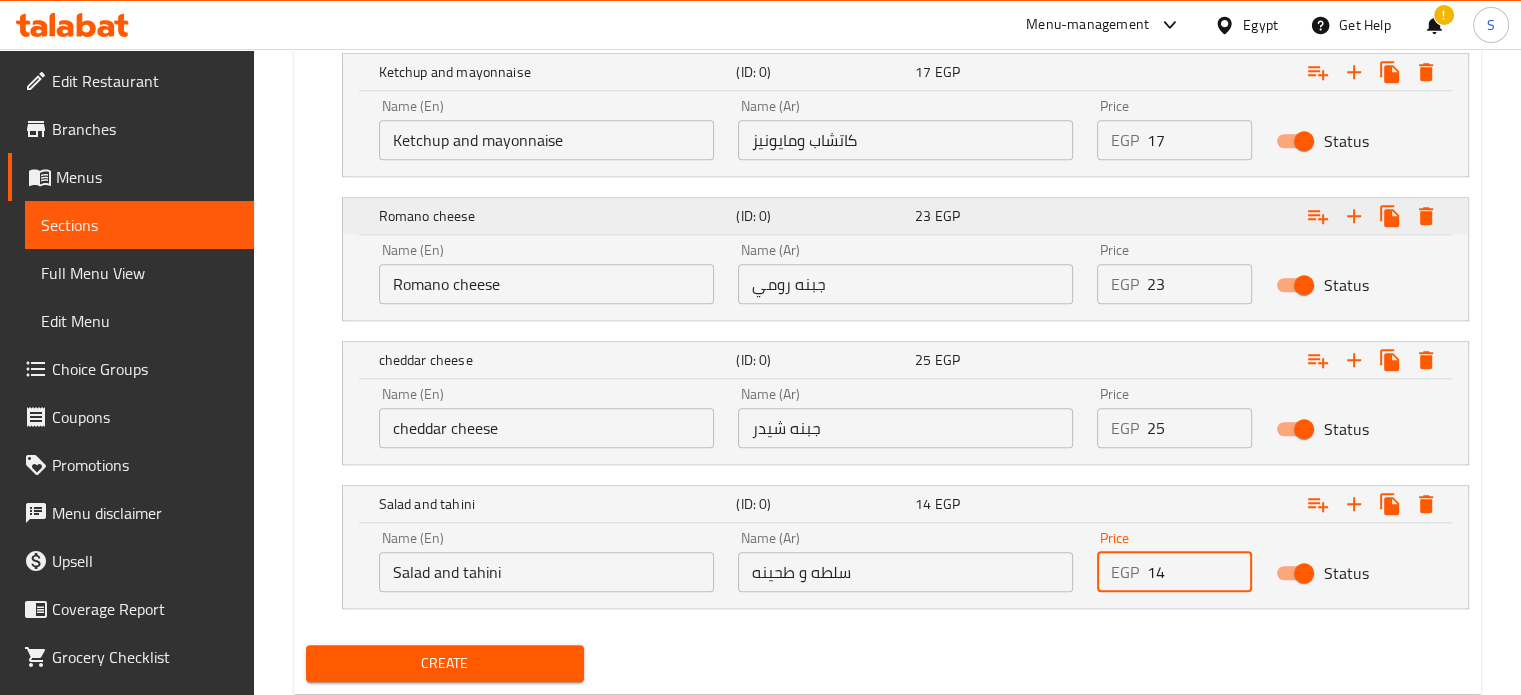 scroll, scrollTop: 1795, scrollLeft: 0, axis: vertical 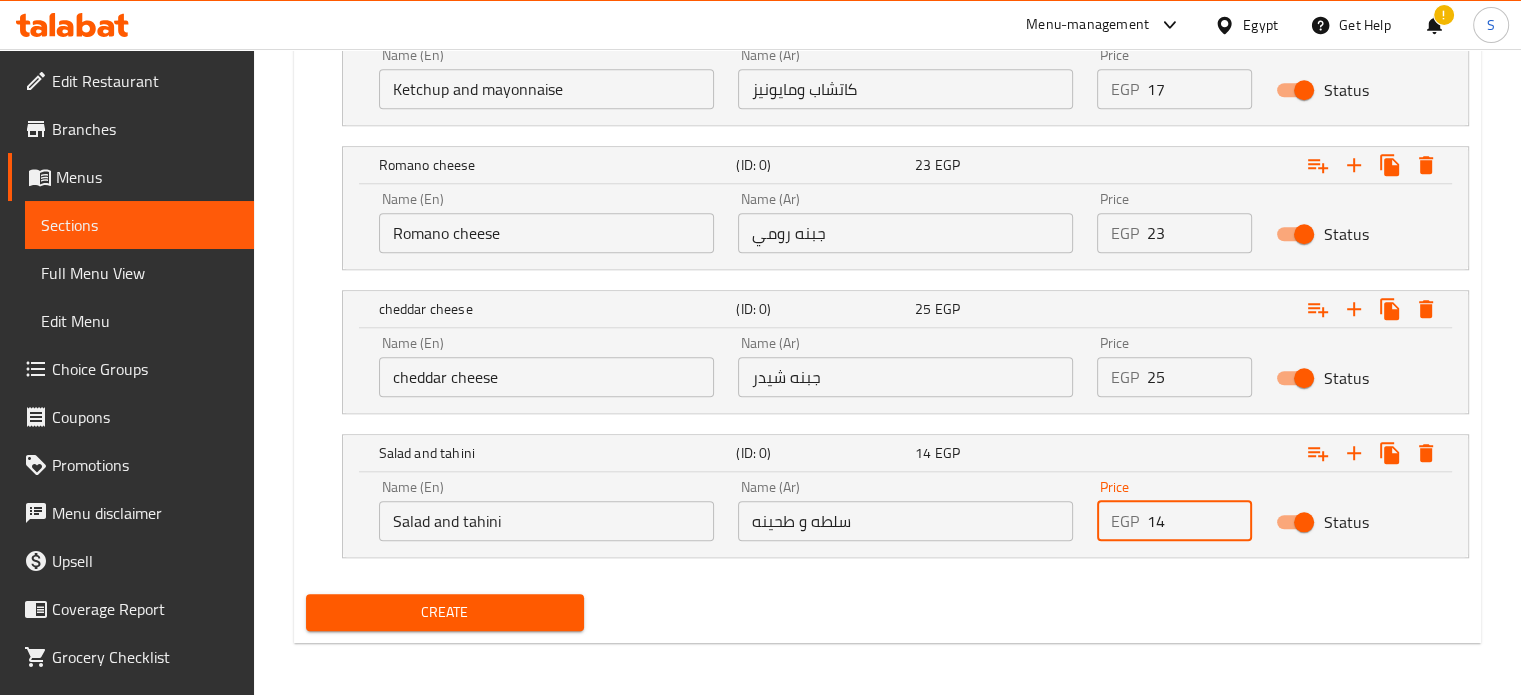 type on "14" 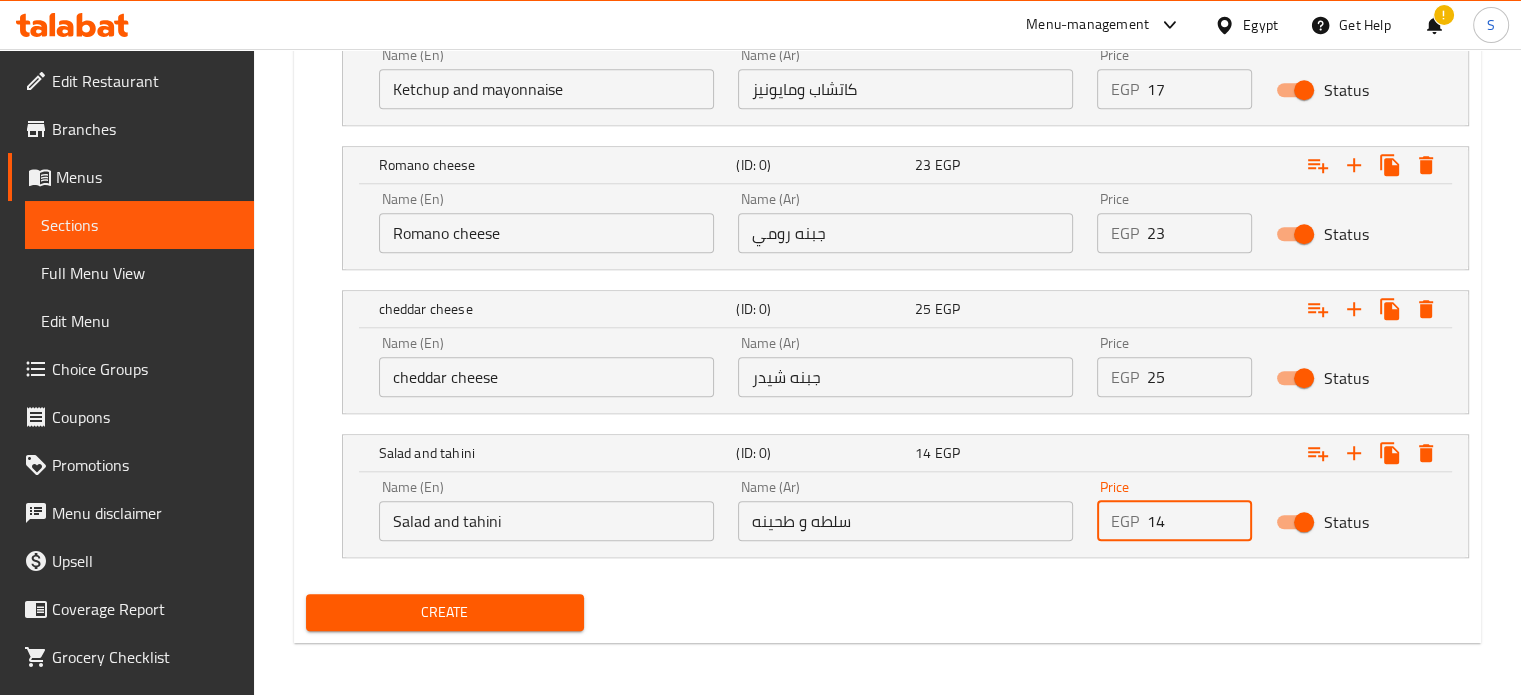 click on "Create" at bounding box center (445, 612) 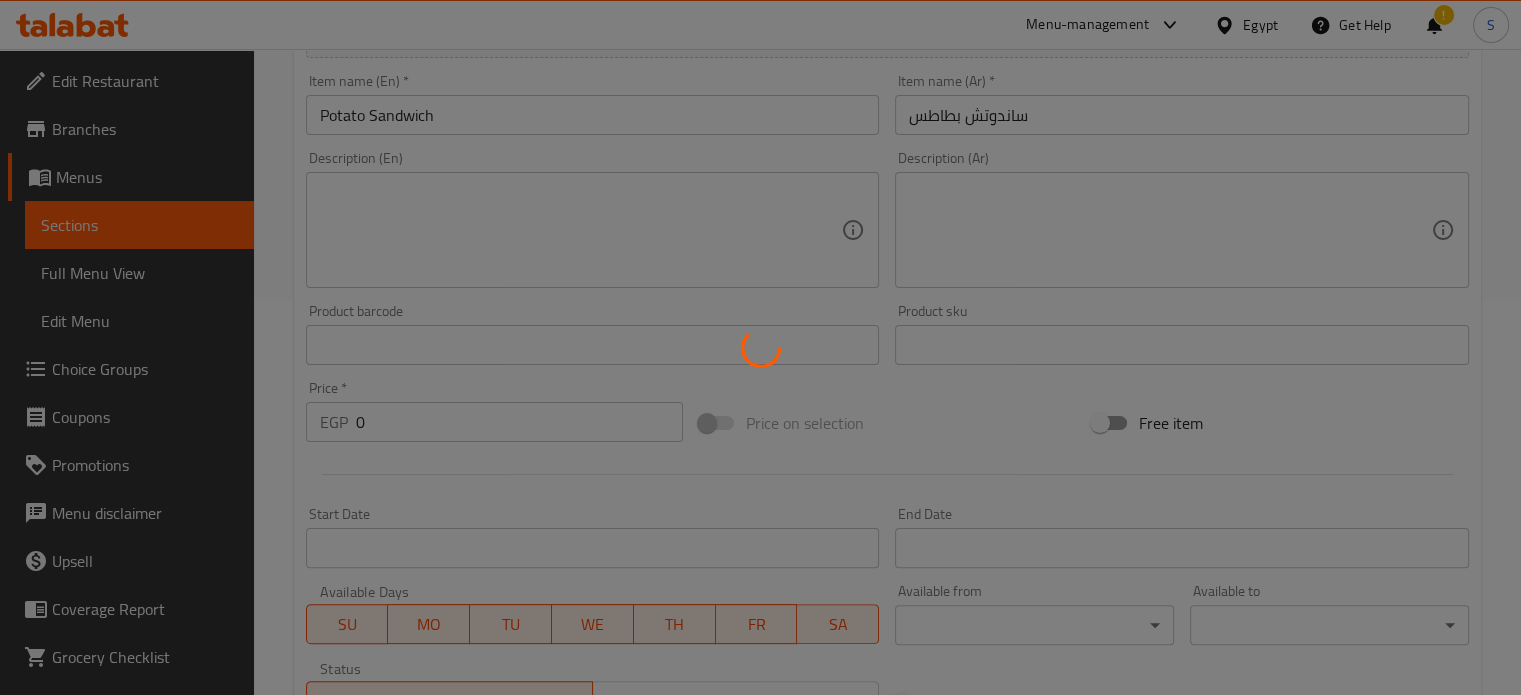 scroll, scrollTop: 0, scrollLeft: 0, axis: both 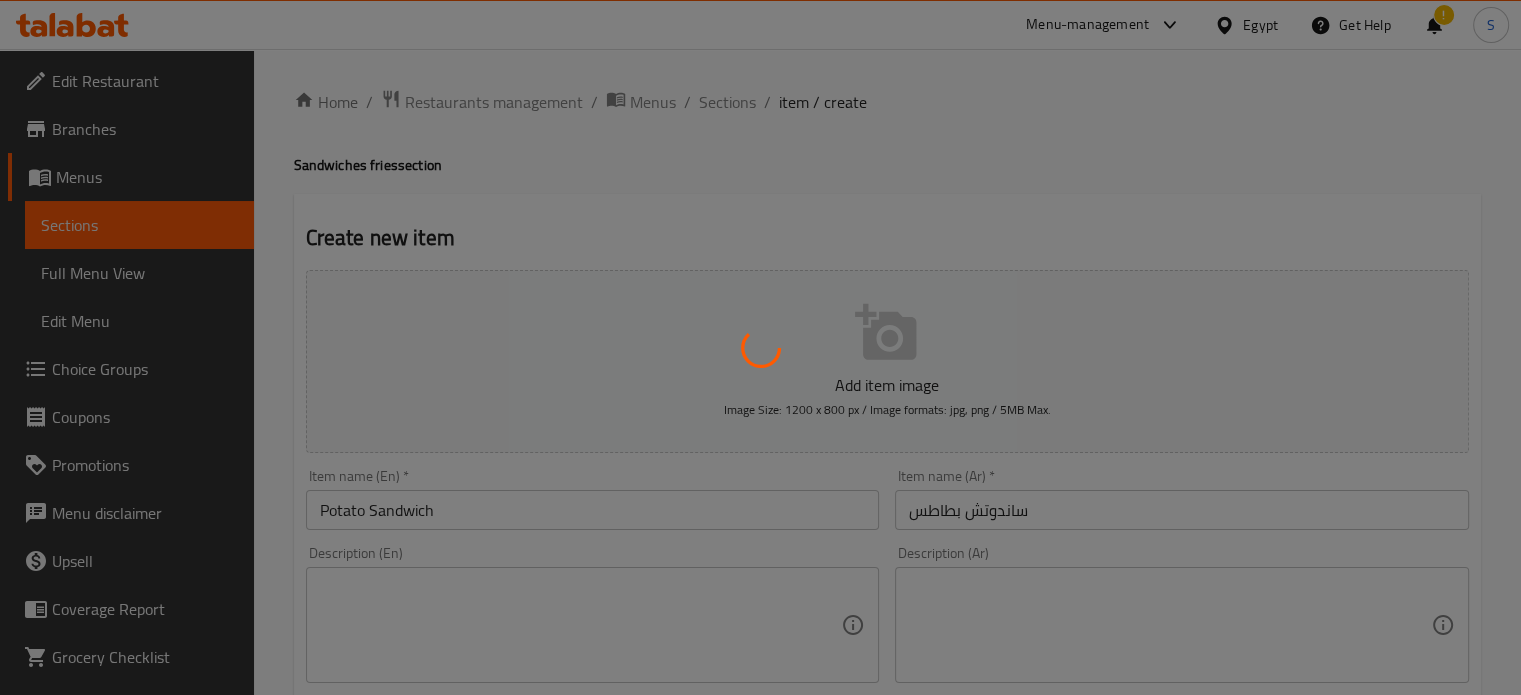 type 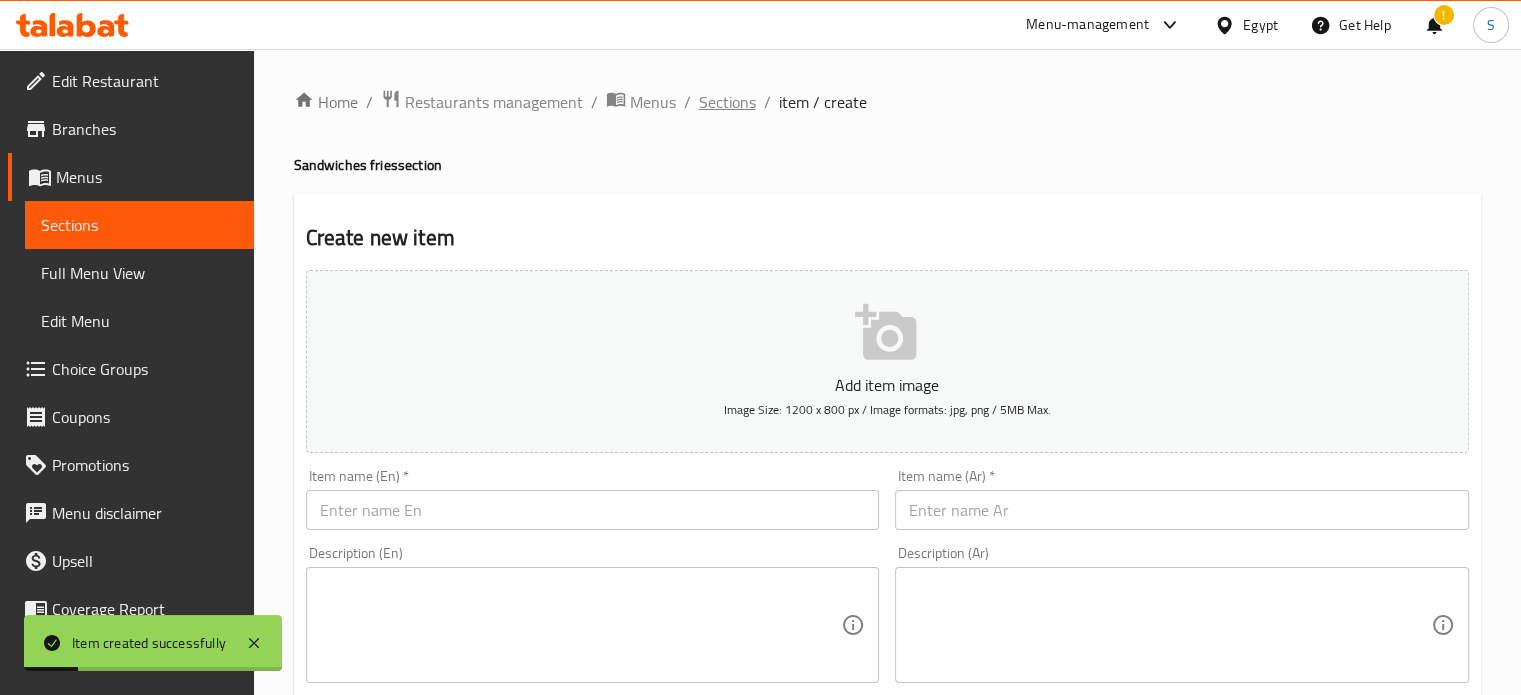 click on "Sections" at bounding box center (727, 102) 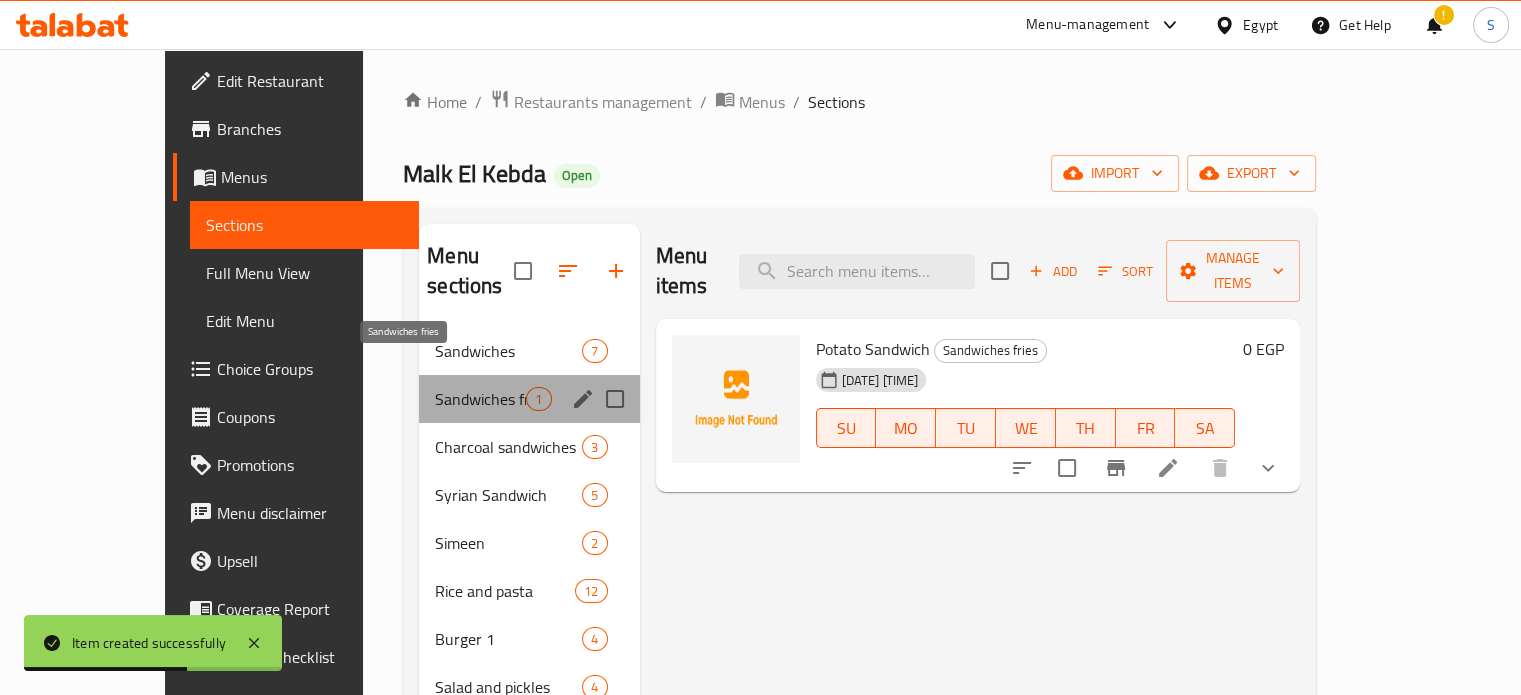 click on "Sandwiches fries" at bounding box center (480, 399) 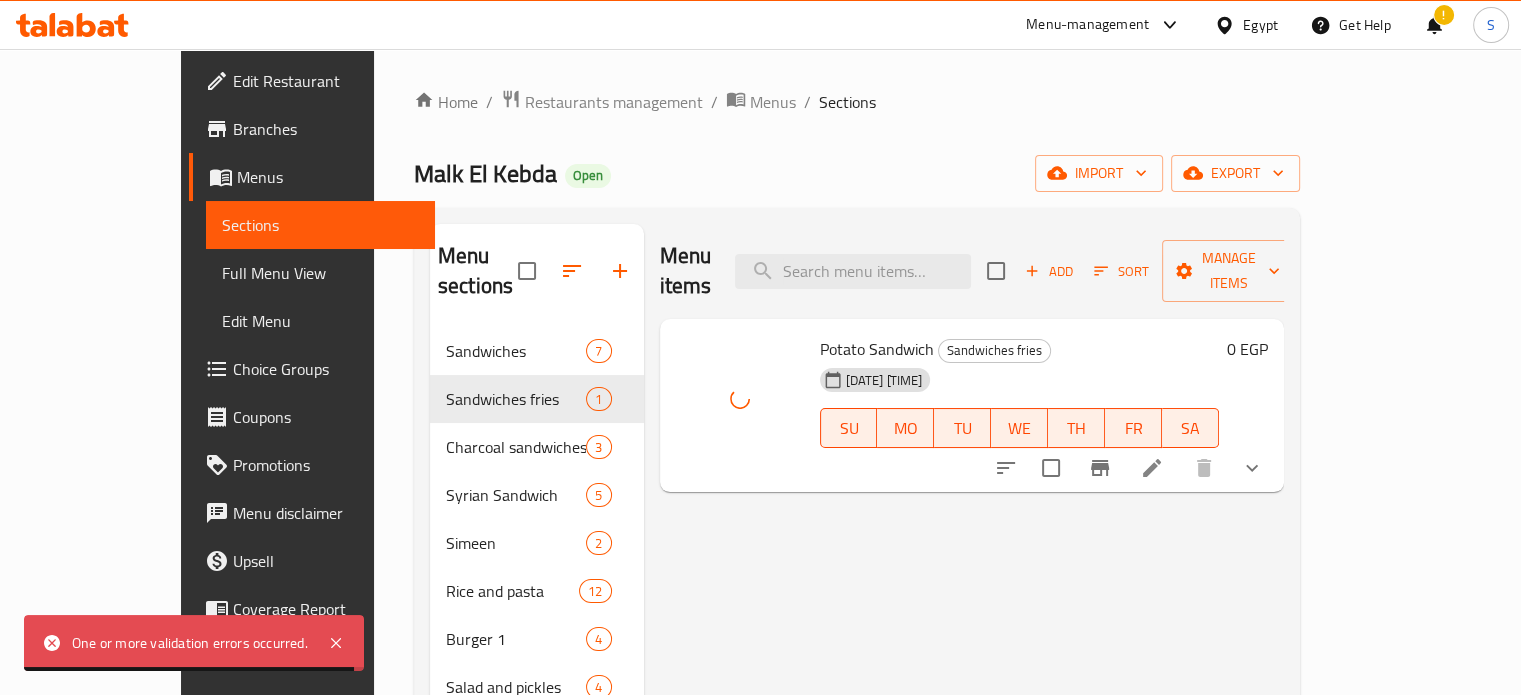 click on "Potato Sandwich   Sandwiches fries 02-08-2025 08:52 PM SU MO TU WE TH FR SA" at bounding box center [1020, 406] 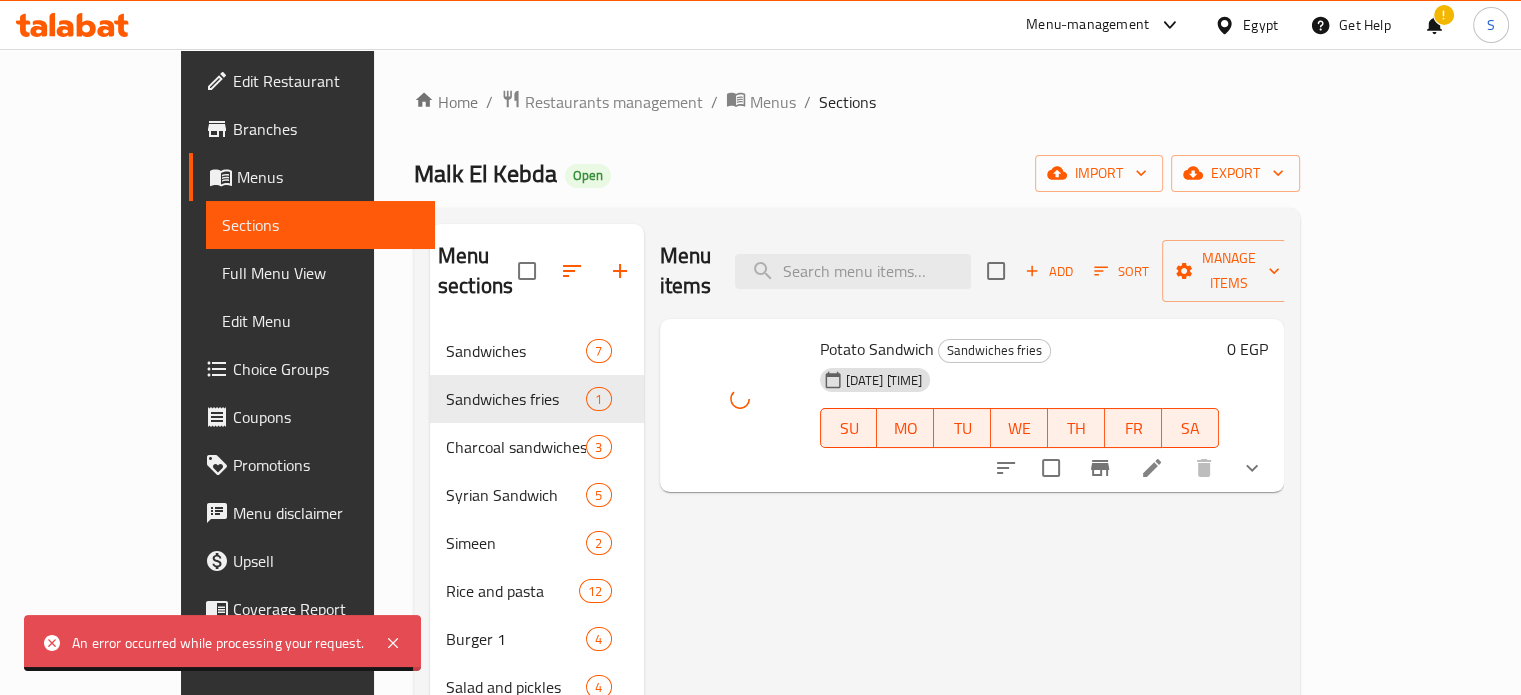 click on "Potato Sandwich   Sandwiches fries" at bounding box center [1020, 349] 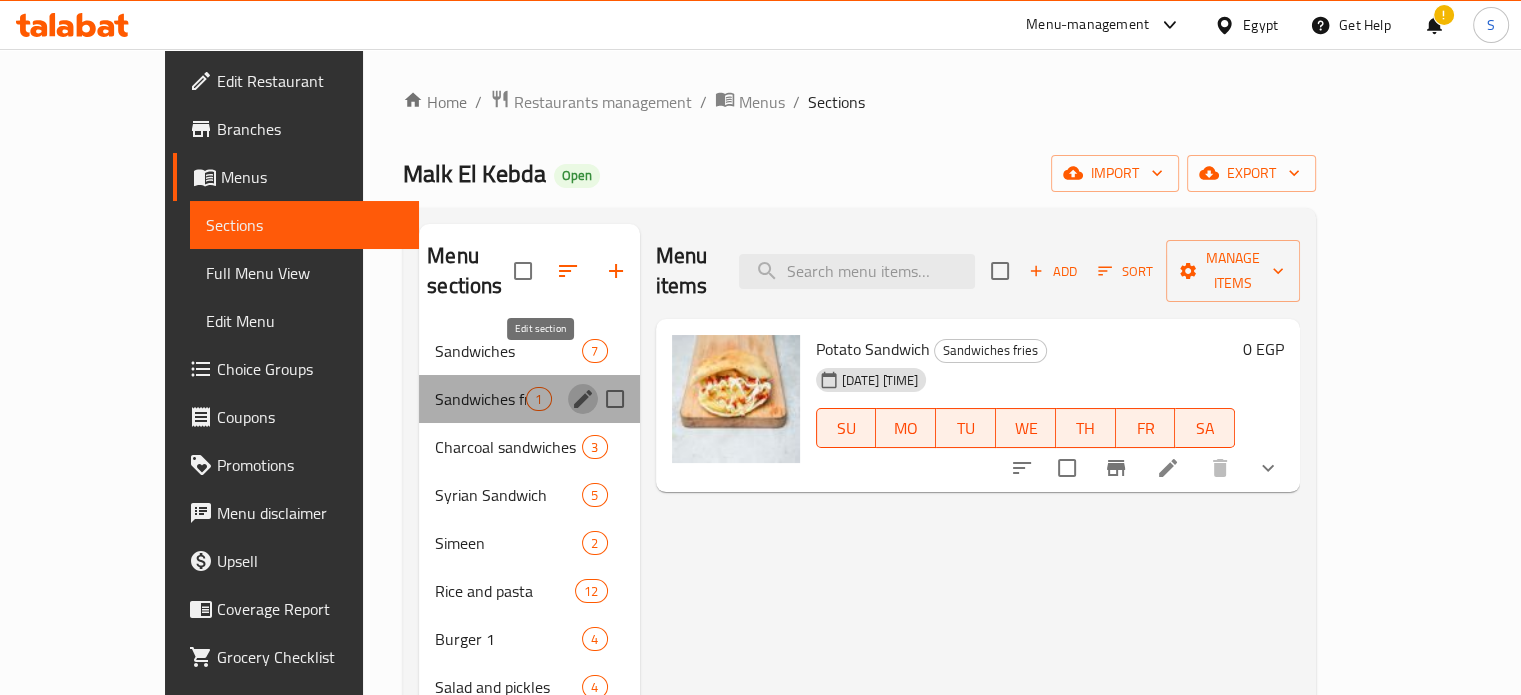 click 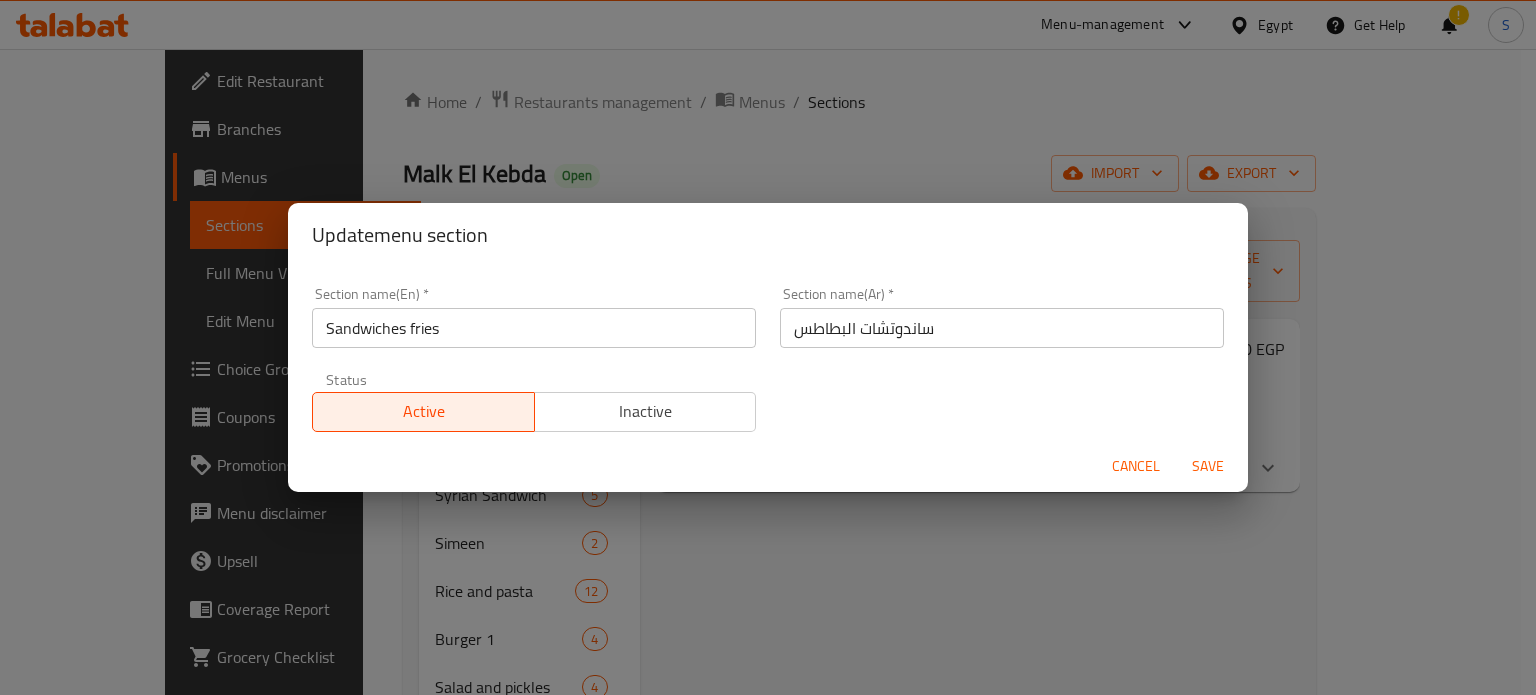 click on "Sandwiches fries" at bounding box center (534, 328) 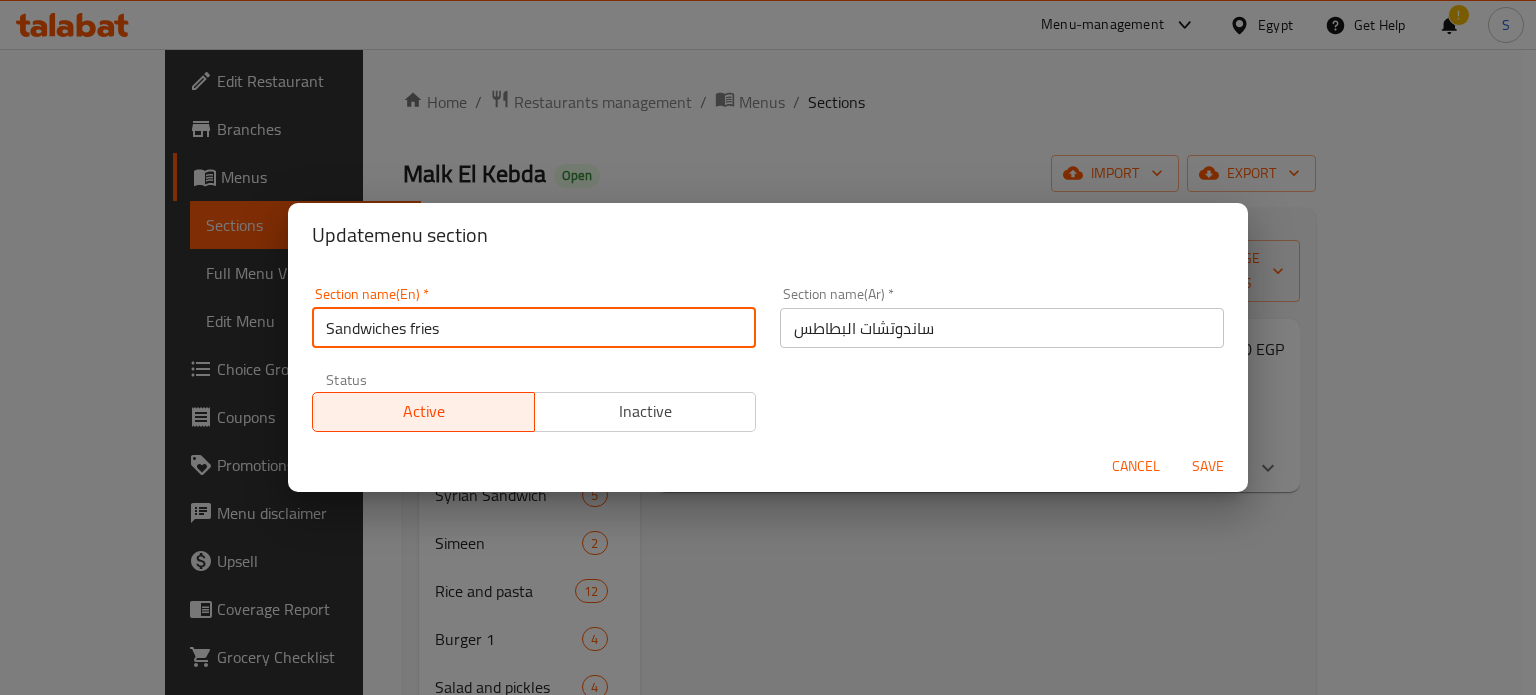 click on "Sandwiches fries" at bounding box center [534, 328] 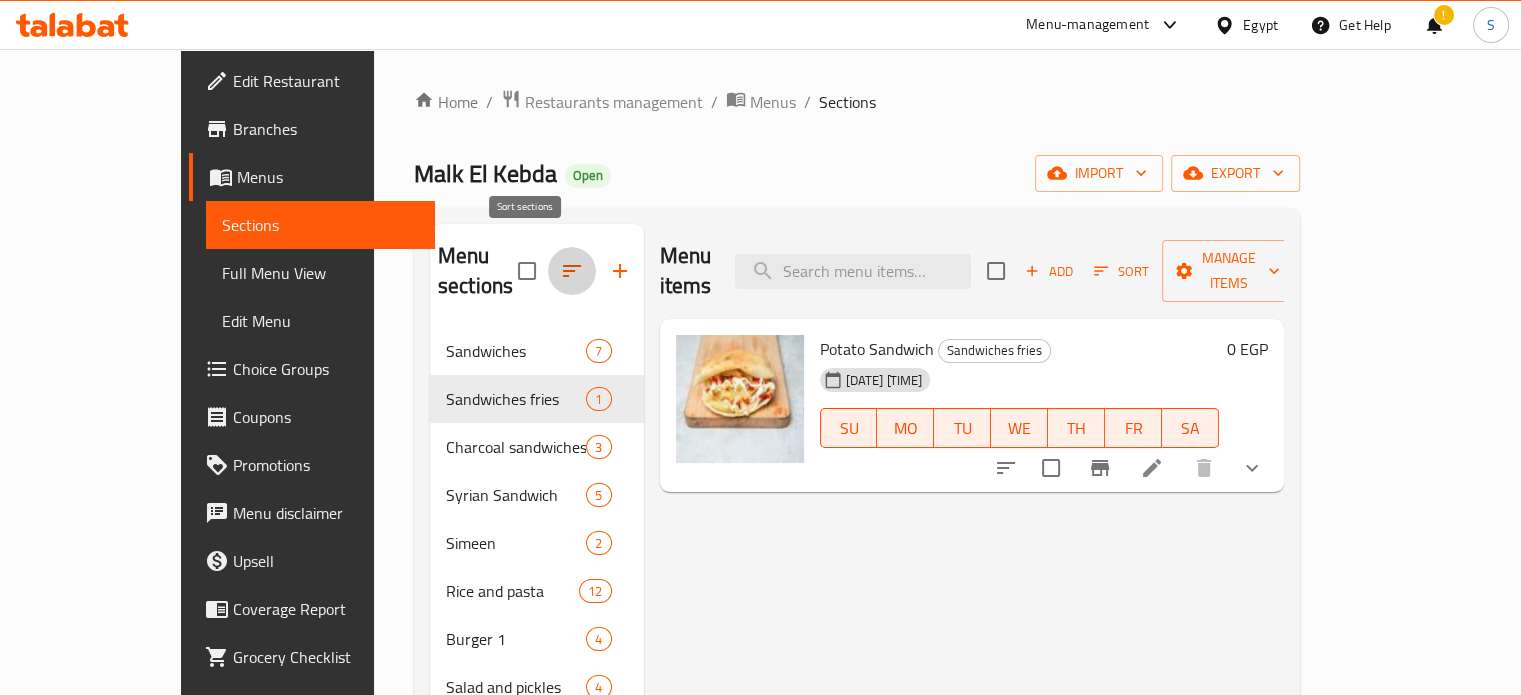 click 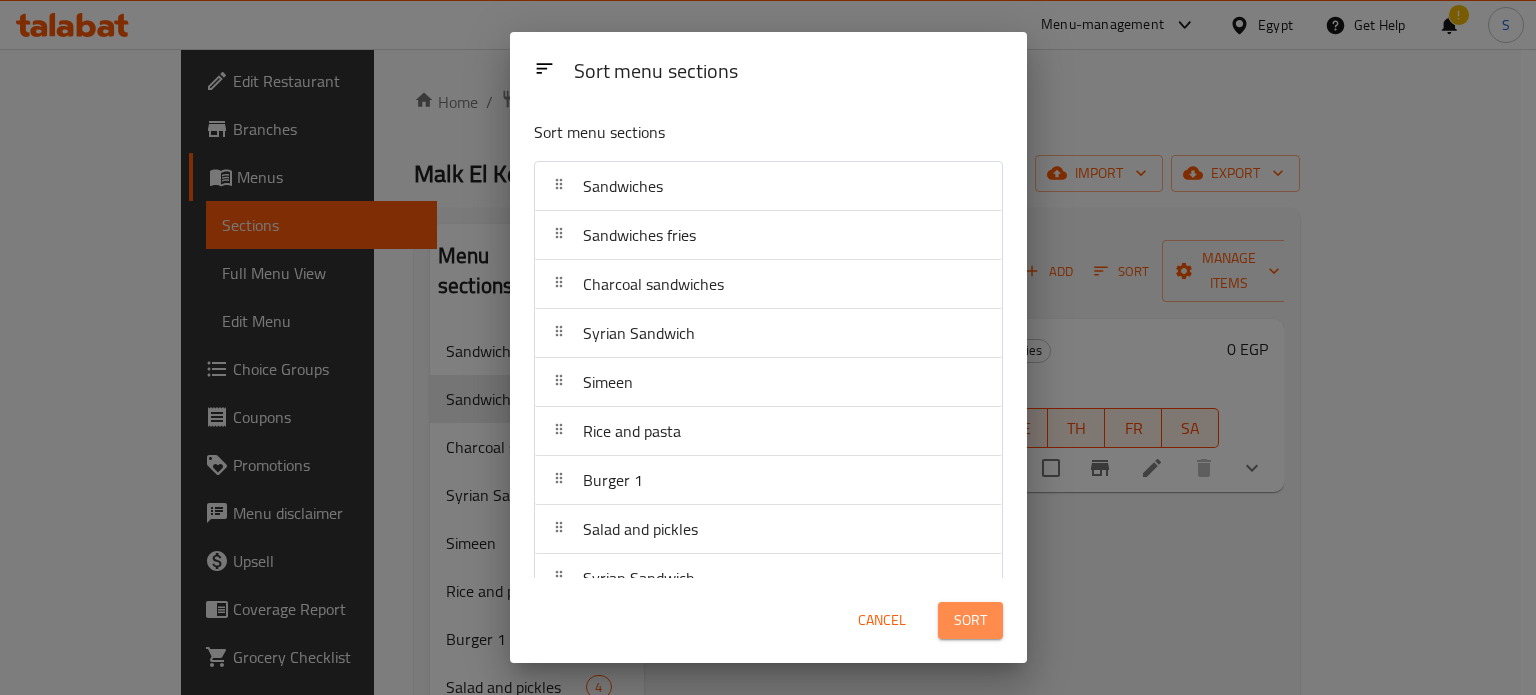 click on "Sort" at bounding box center [970, 620] 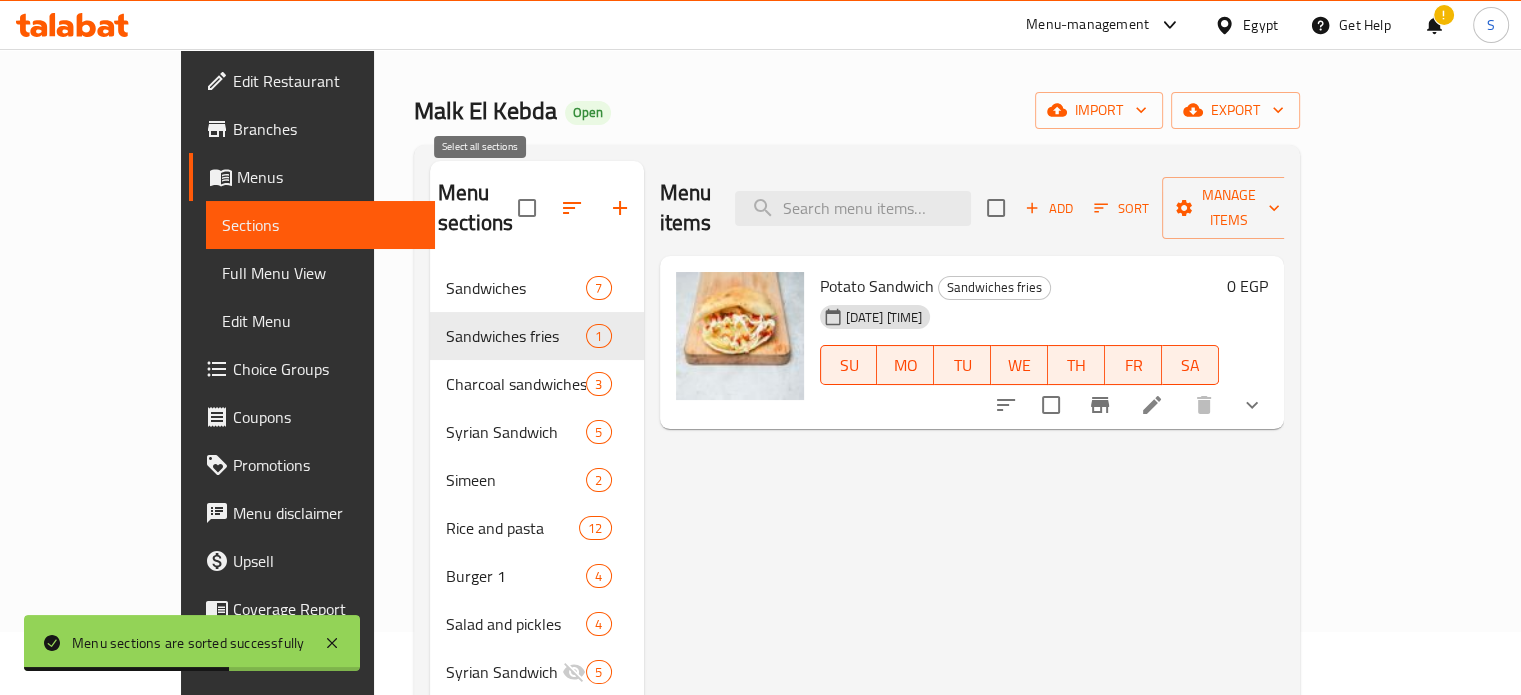 scroll, scrollTop: 0, scrollLeft: 0, axis: both 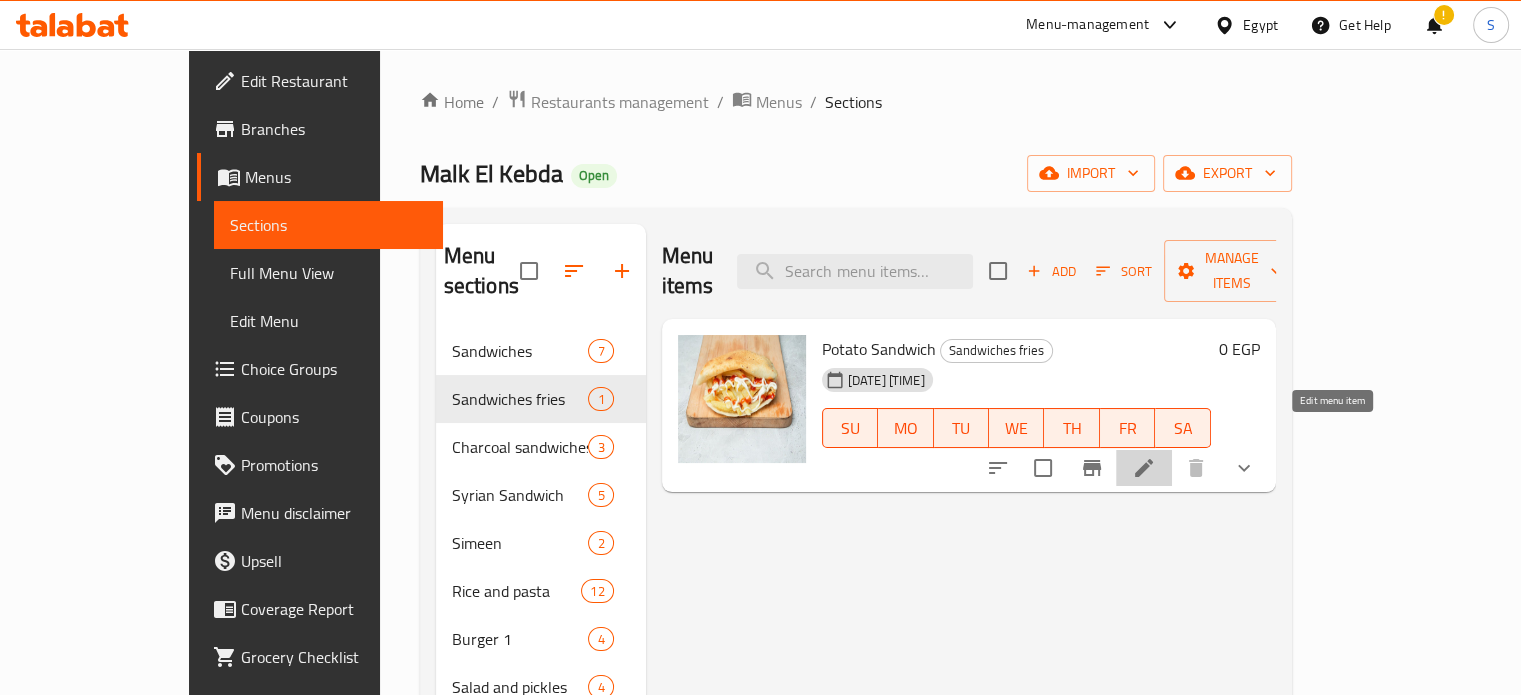 click 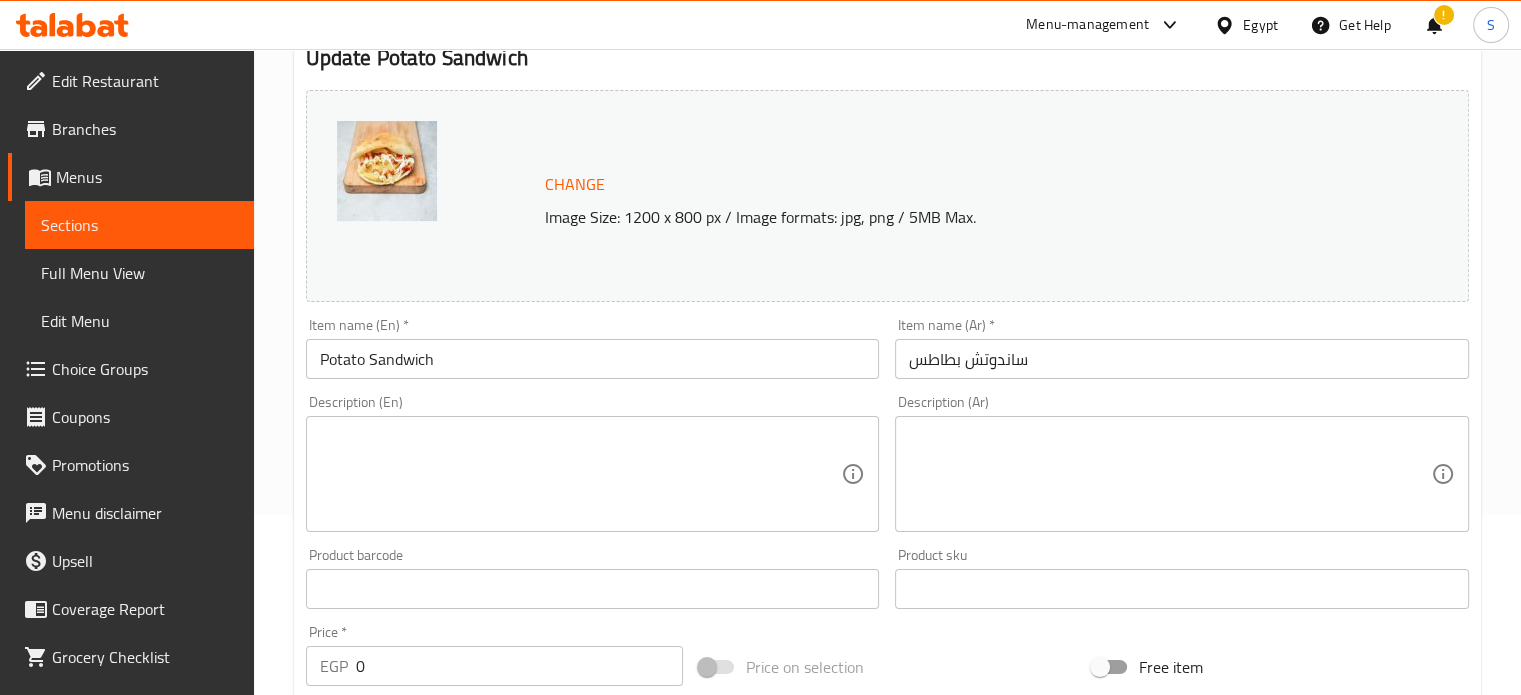 scroll, scrollTop: 0, scrollLeft: 0, axis: both 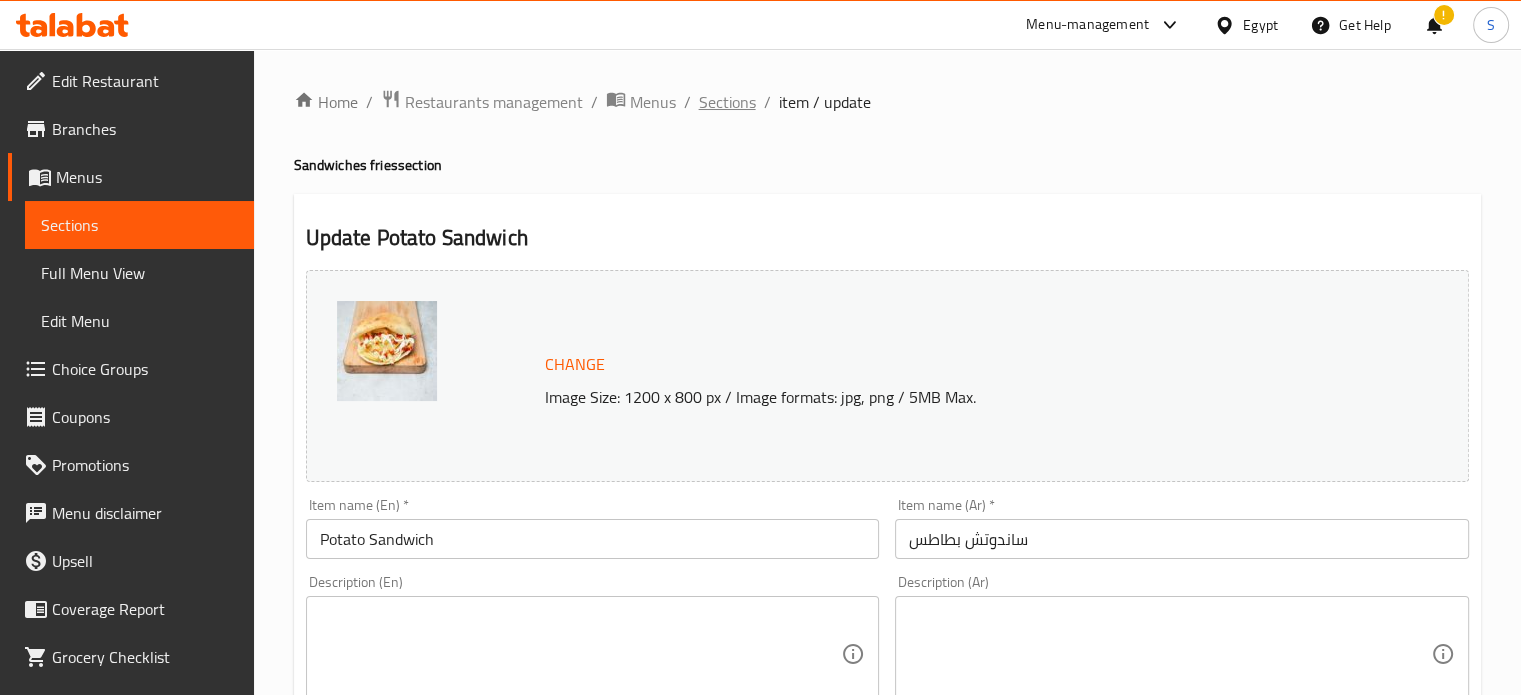click on "Sections" at bounding box center (727, 102) 